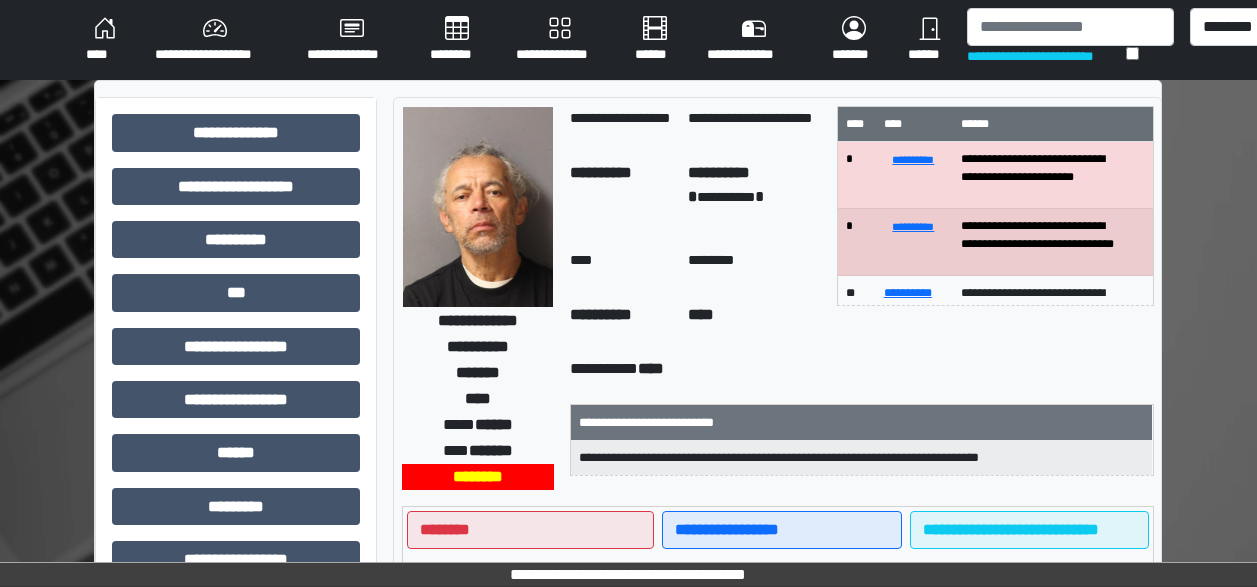 scroll, scrollTop: 12, scrollLeft: 40, axis: both 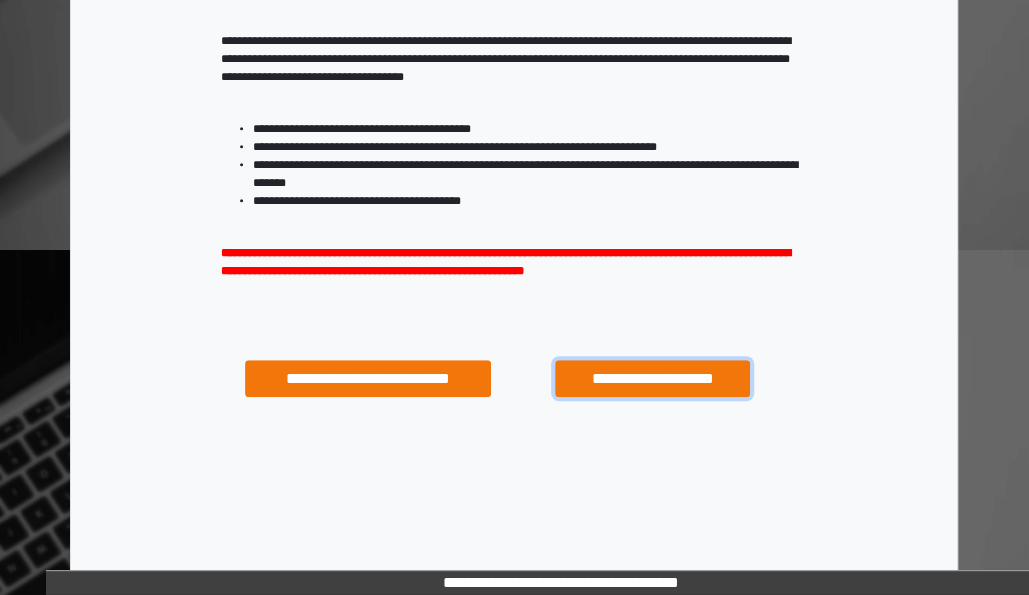 click on "**********" at bounding box center (652, 378) 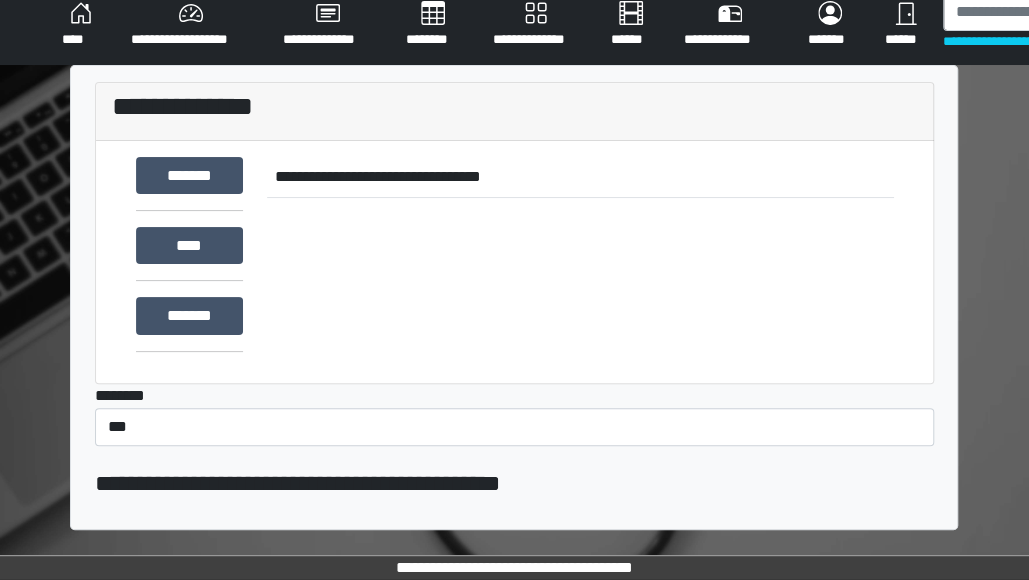 scroll, scrollTop: 0, scrollLeft: 0, axis: both 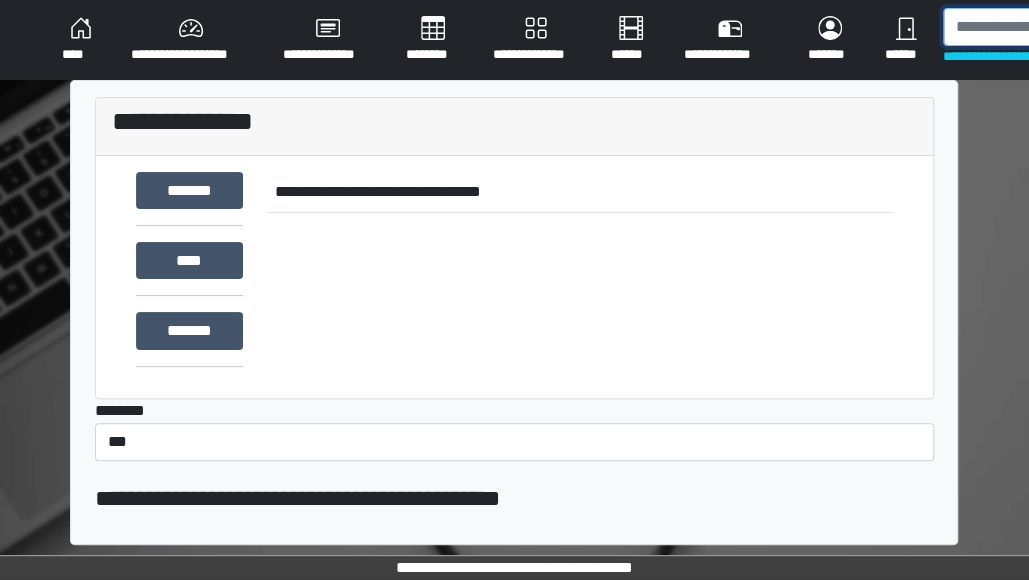 click at bounding box center (1046, 27) 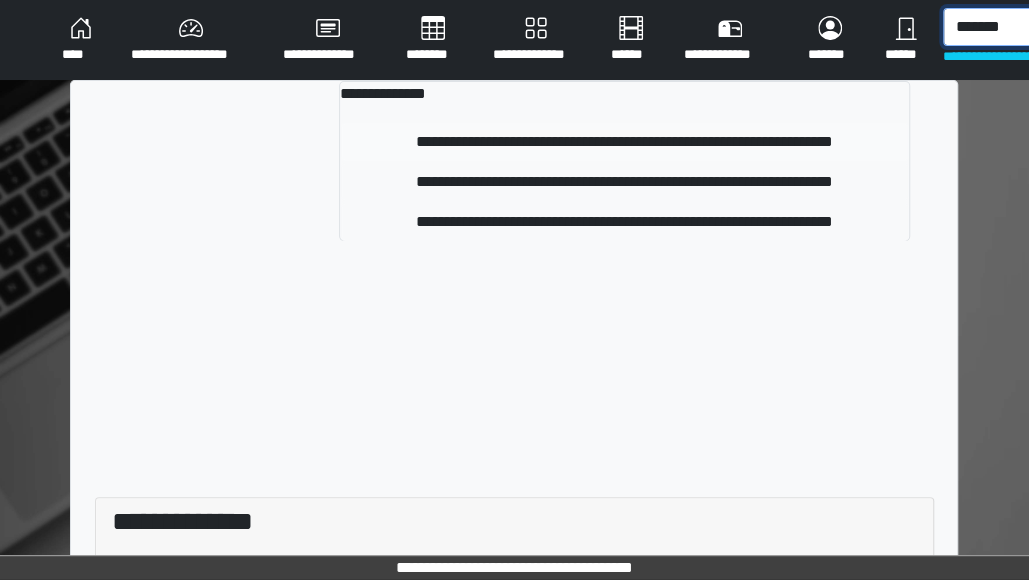 type on "*******" 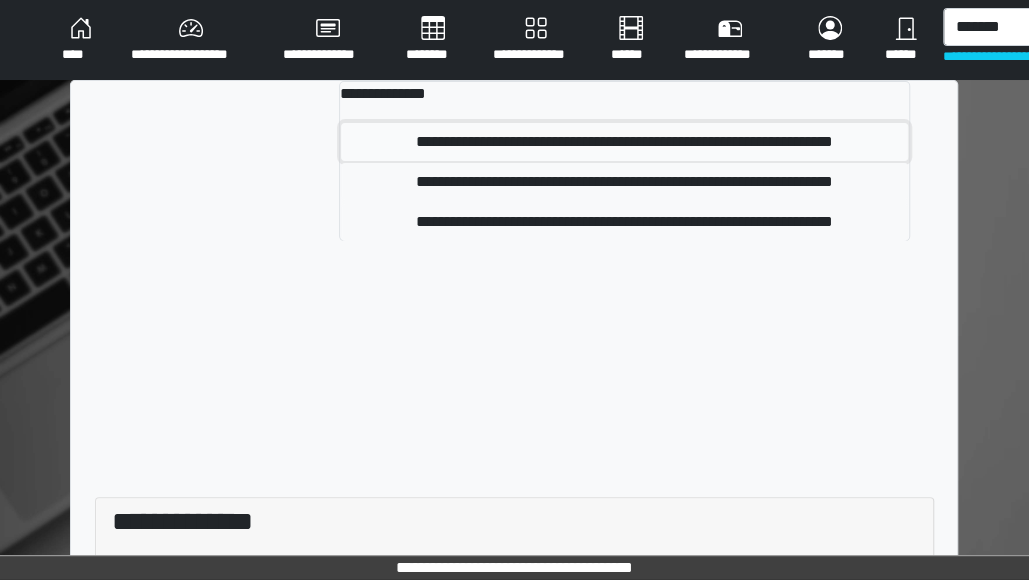 click on "**********" at bounding box center [624, 142] 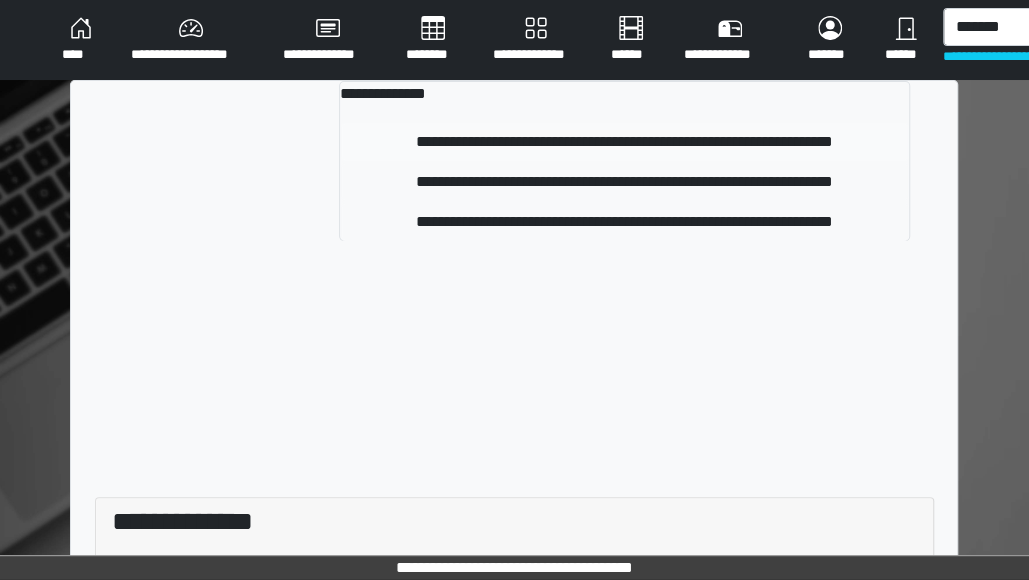 type 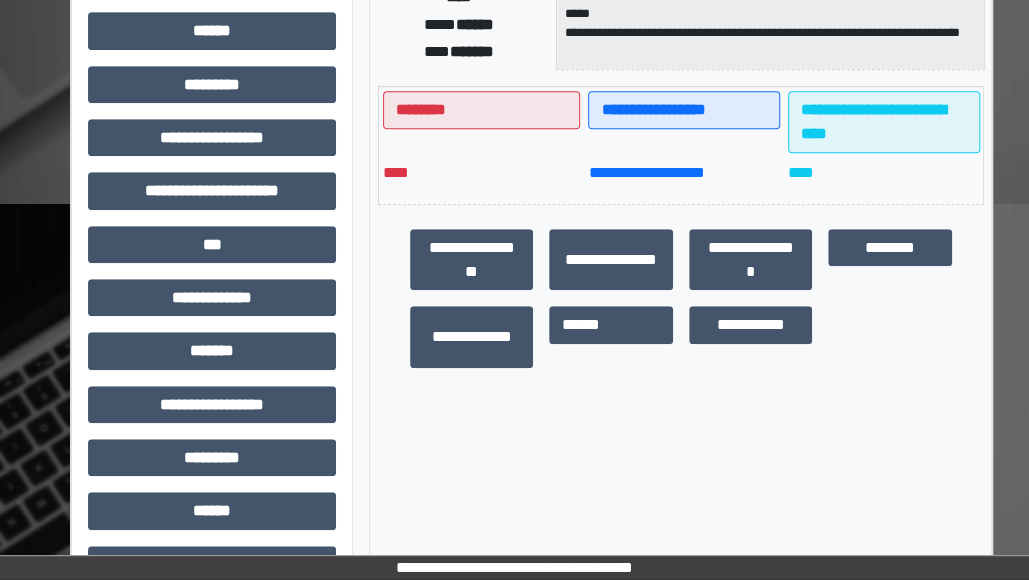 scroll, scrollTop: 304, scrollLeft: 0, axis: vertical 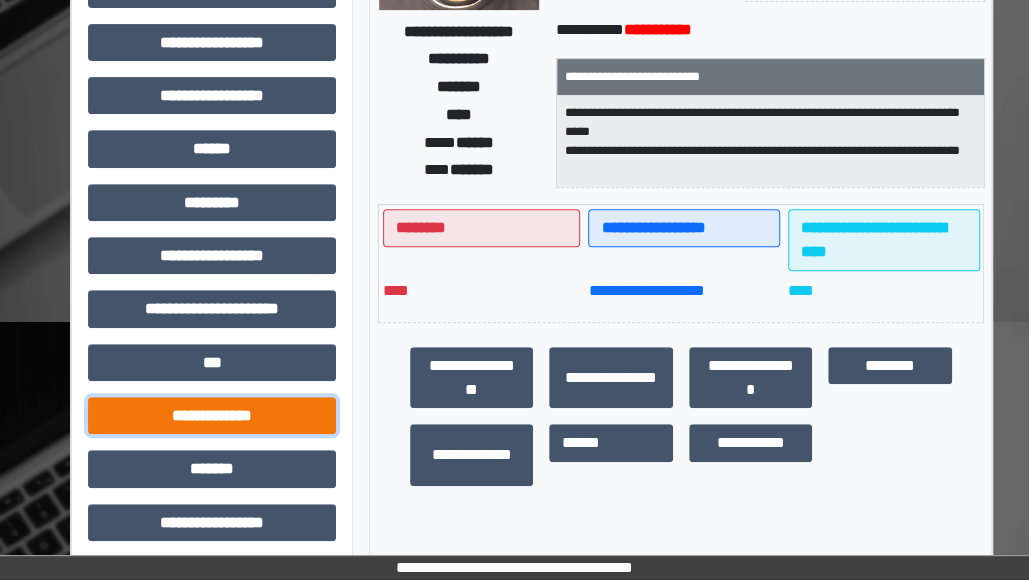 click on "**********" at bounding box center [212, 415] 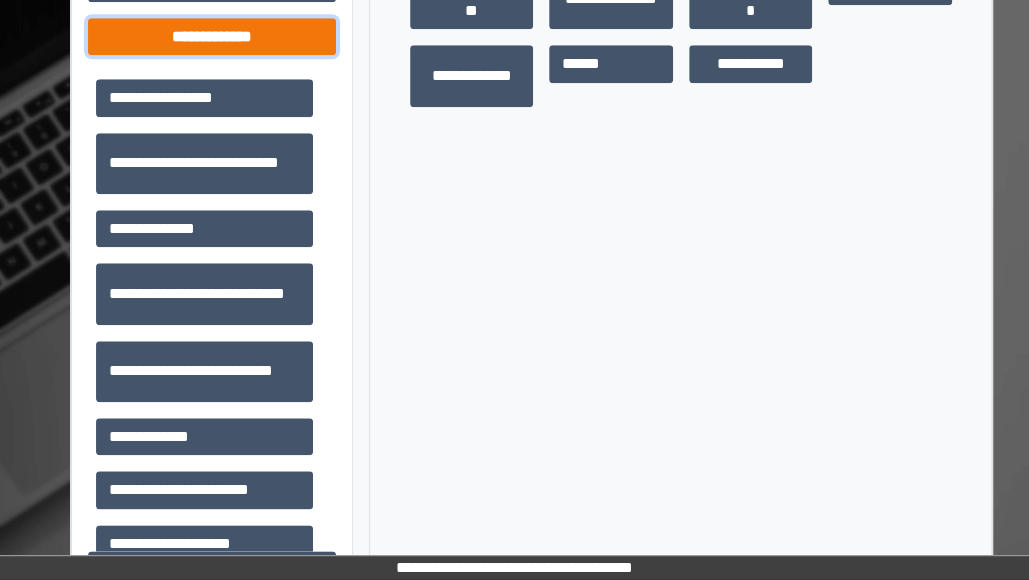 scroll, scrollTop: 682, scrollLeft: 0, axis: vertical 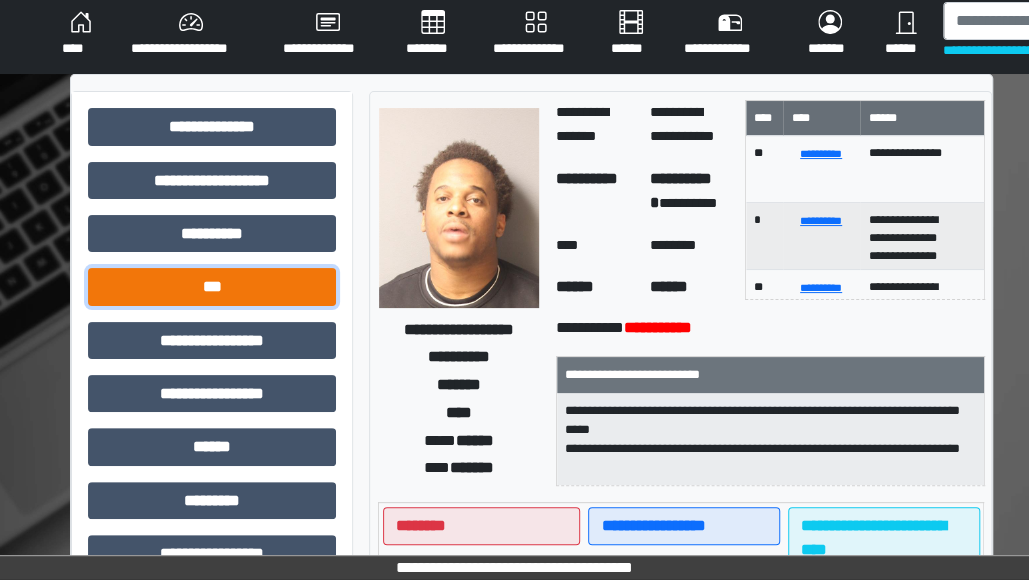 click on "***" at bounding box center [212, 286] 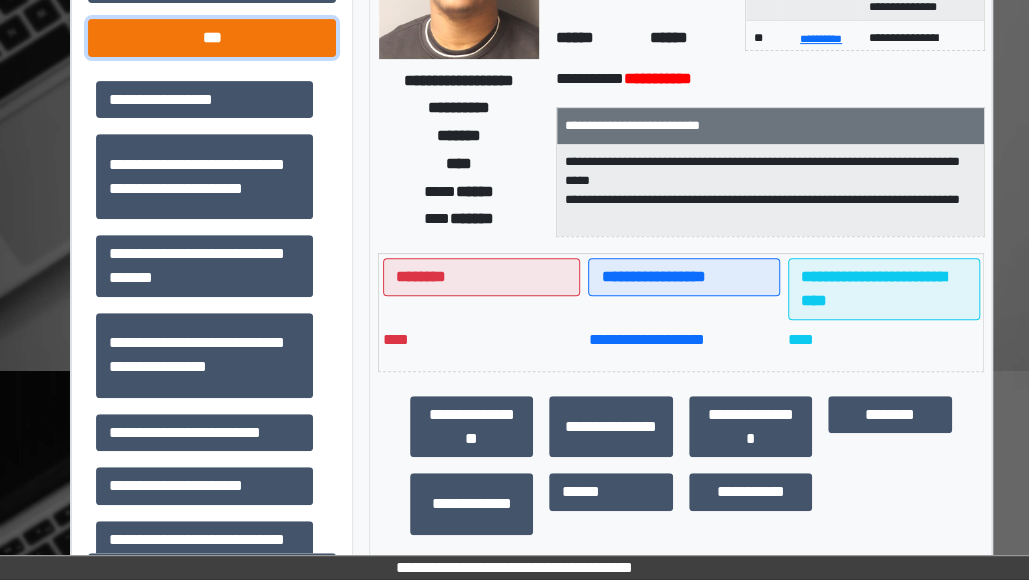 scroll, scrollTop: 256, scrollLeft: 0, axis: vertical 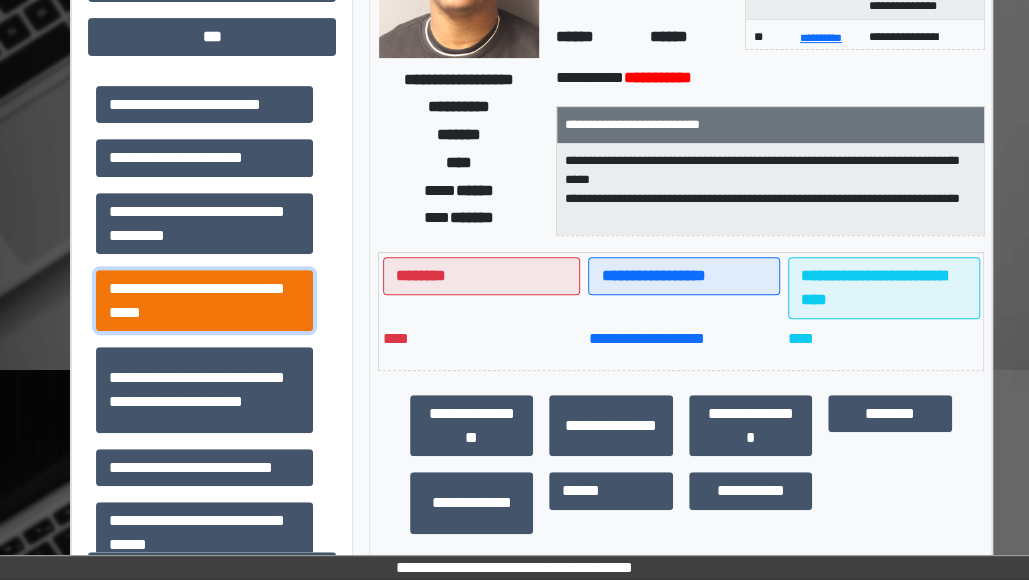 click on "**********" at bounding box center [204, 300] 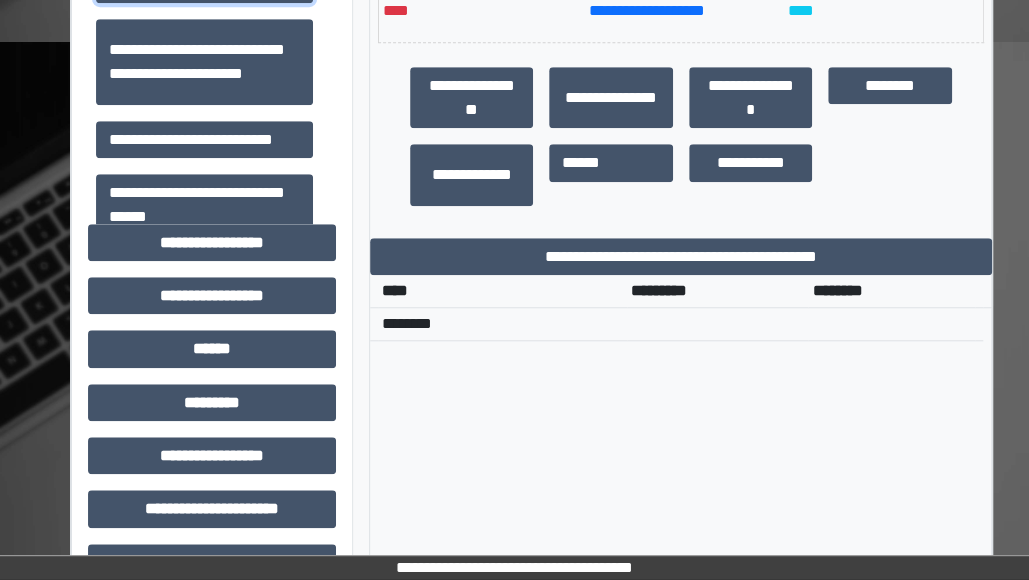scroll, scrollTop: 583, scrollLeft: 0, axis: vertical 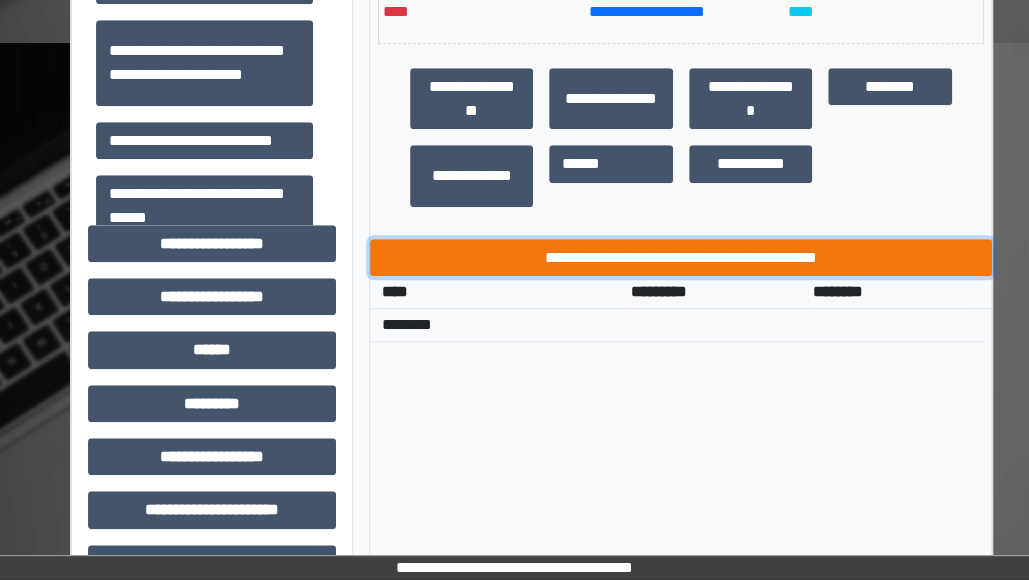 click on "**********" at bounding box center (681, 257) 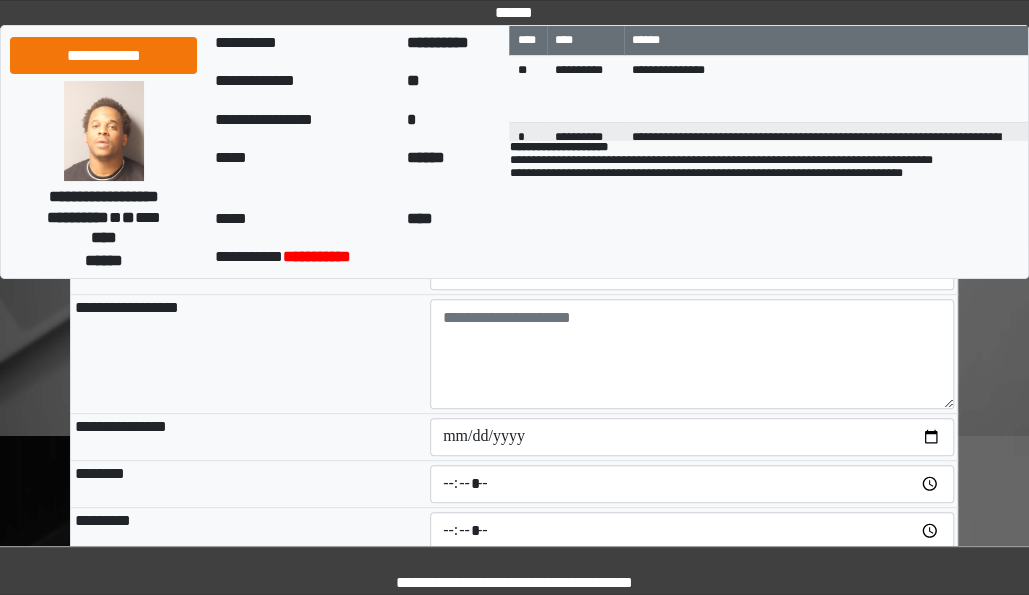 scroll, scrollTop: 90, scrollLeft: 0, axis: vertical 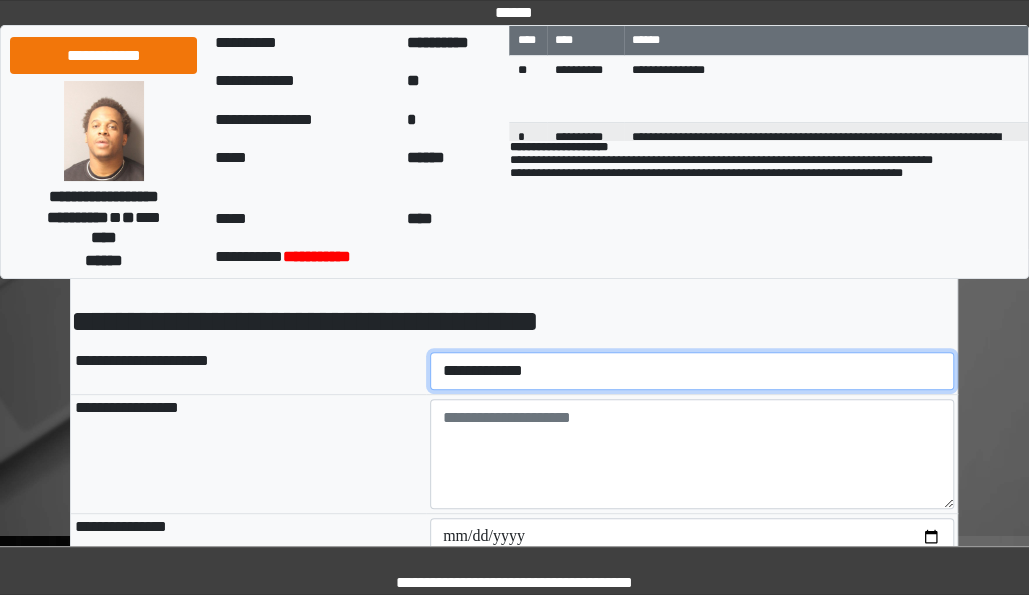 click on "**********" at bounding box center [692, 371] 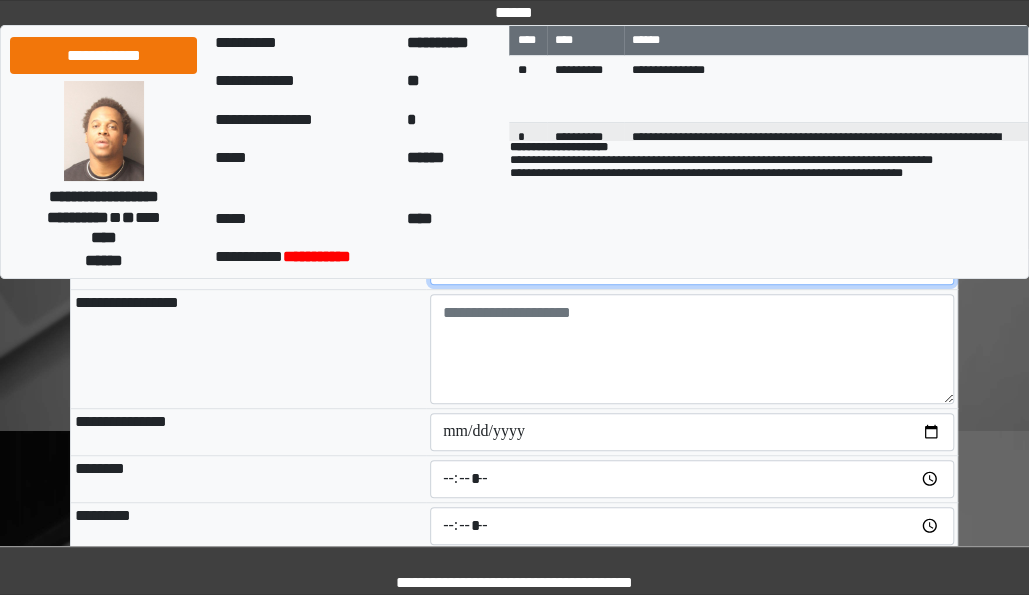 scroll, scrollTop: 194, scrollLeft: 0, axis: vertical 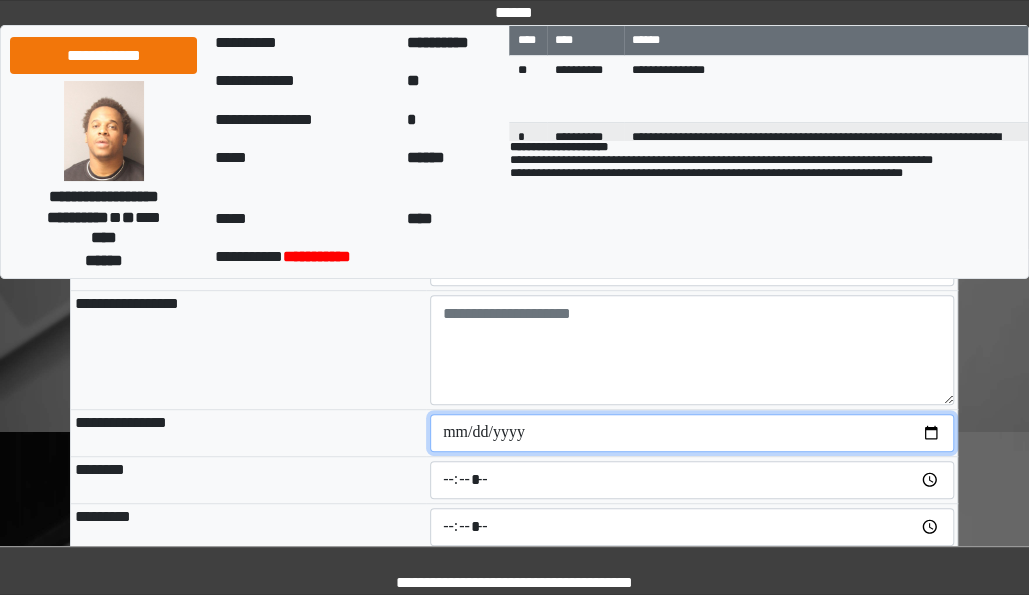 click at bounding box center (692, 433) 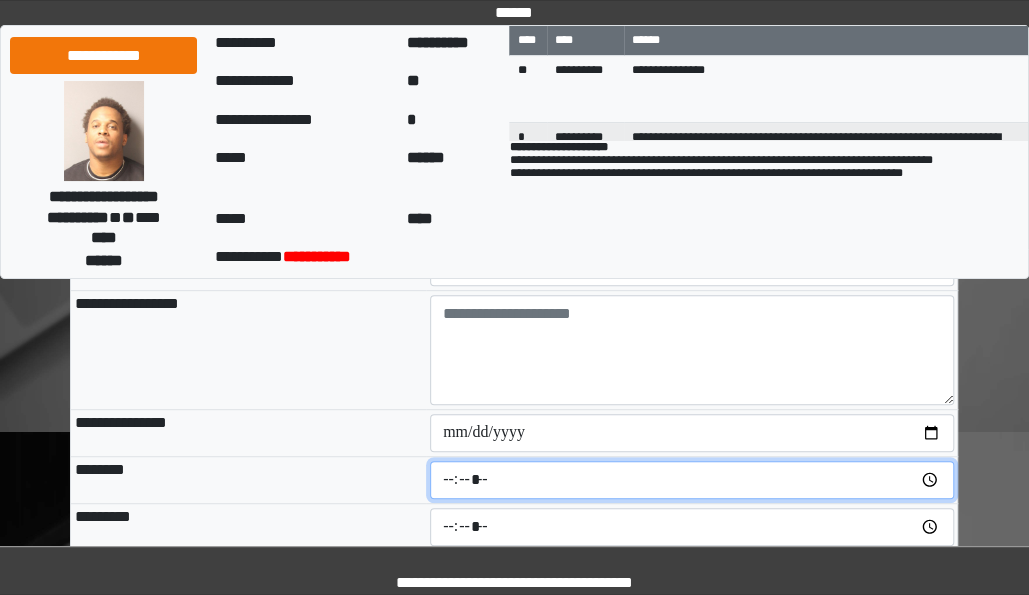 click at bounding box center (692, 480) 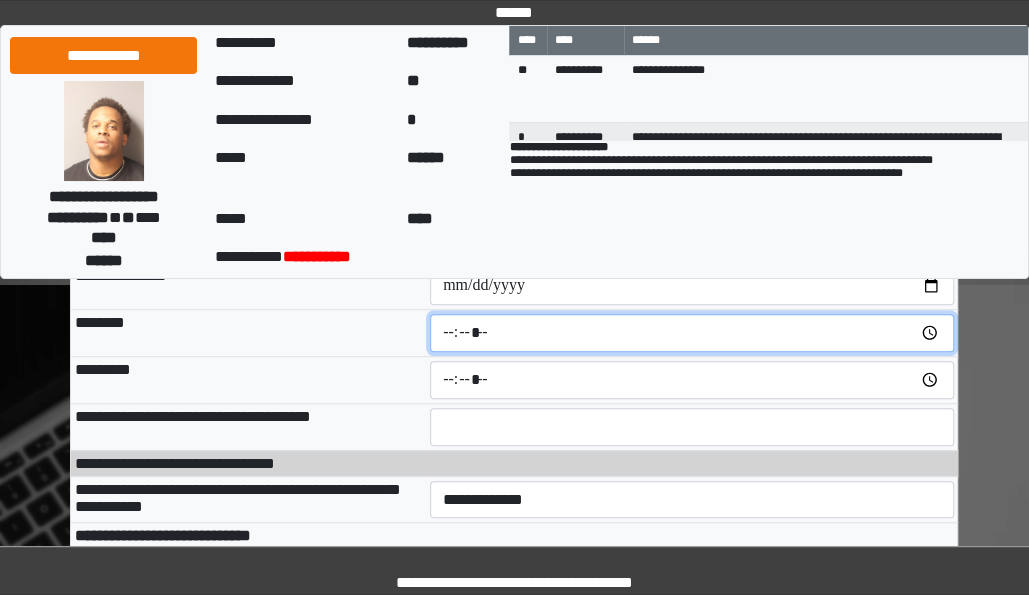 scroll, scrollTop: 342, scrollLeft: 0, axis: vertical 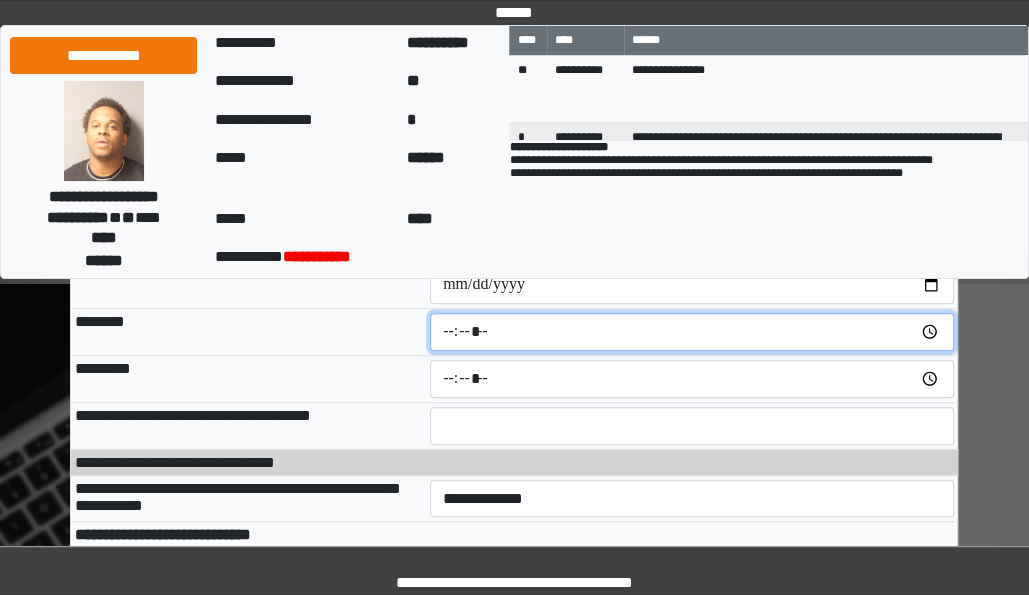 type on "*****" 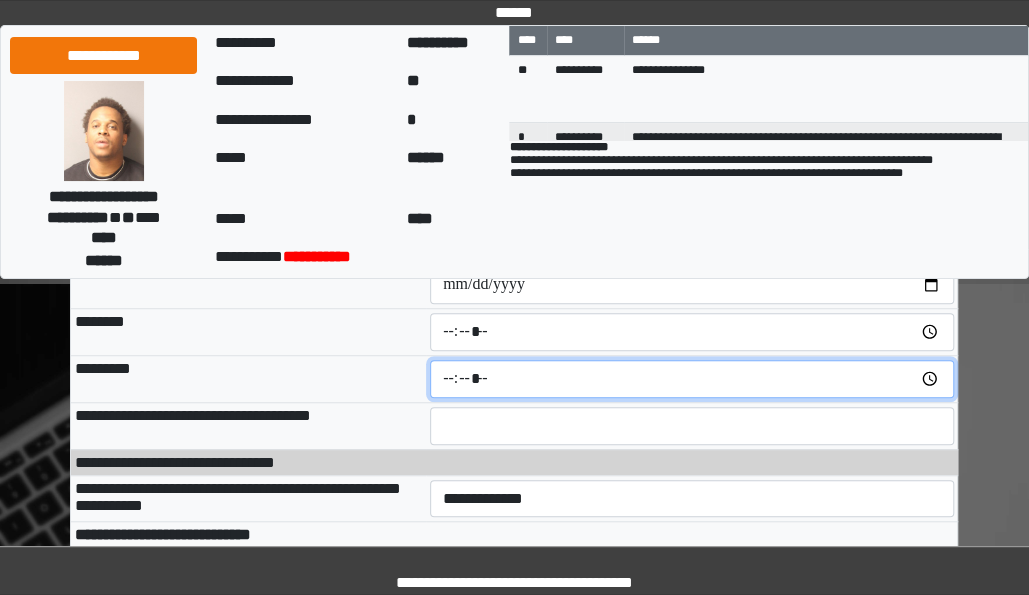 click at bounding box center (692, 379) 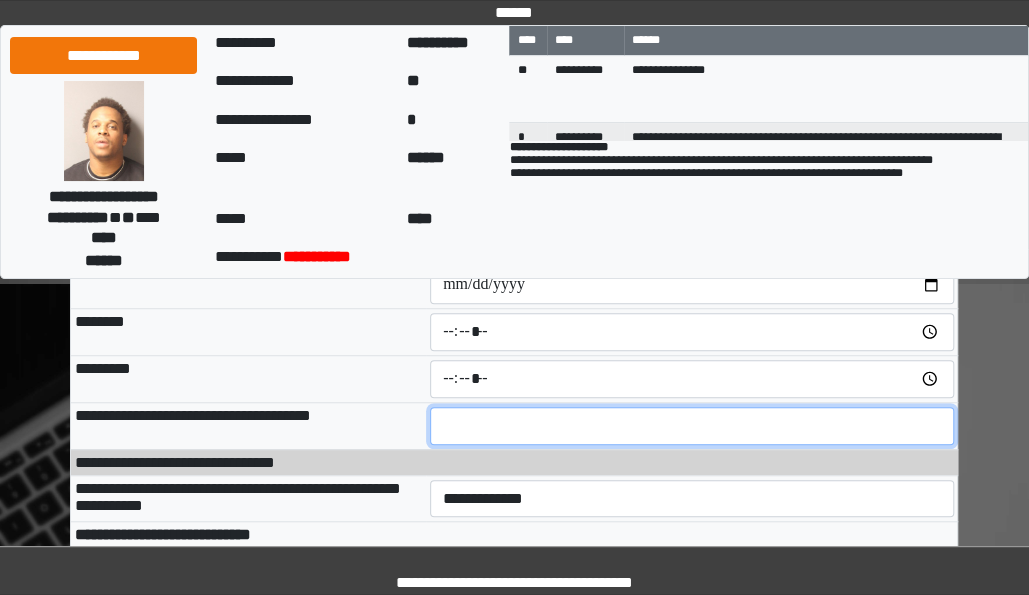 click at bounding box center (692, 426) 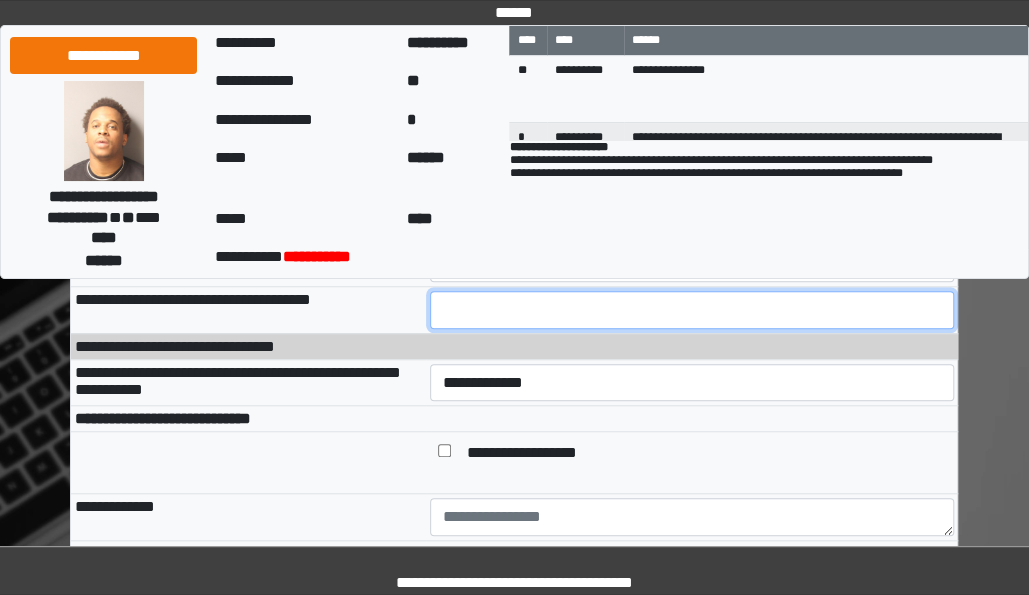 type on "**" 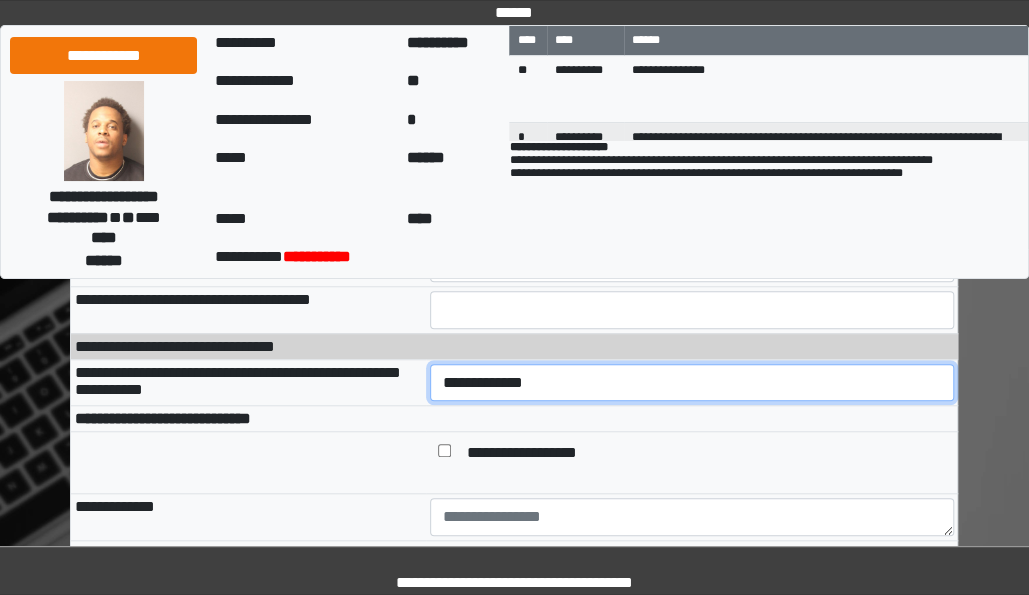 click on "**********" at bounding box center (692, 382) 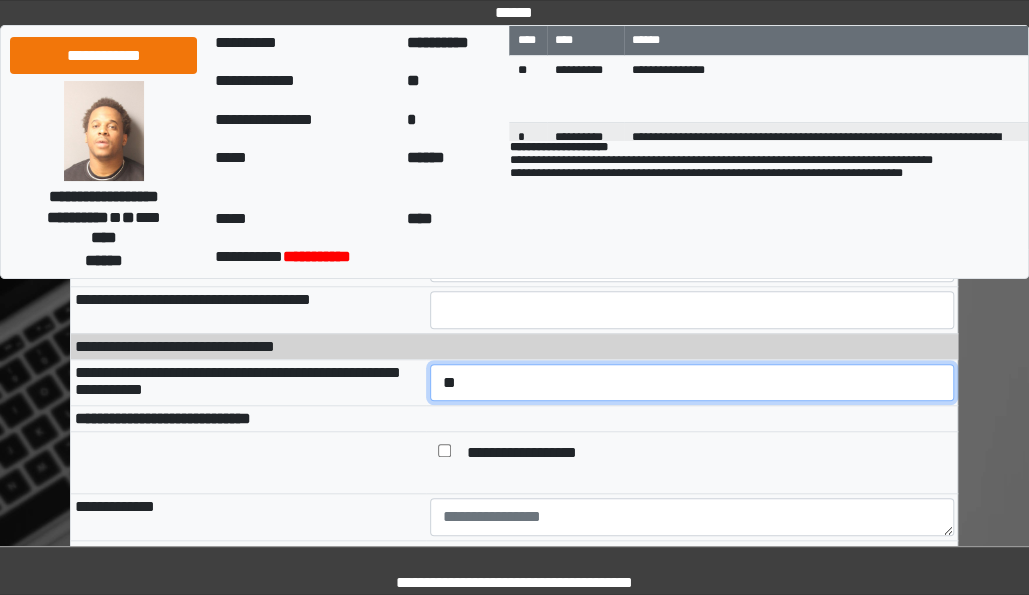 click on "**********" at bounding box center [692, 382] 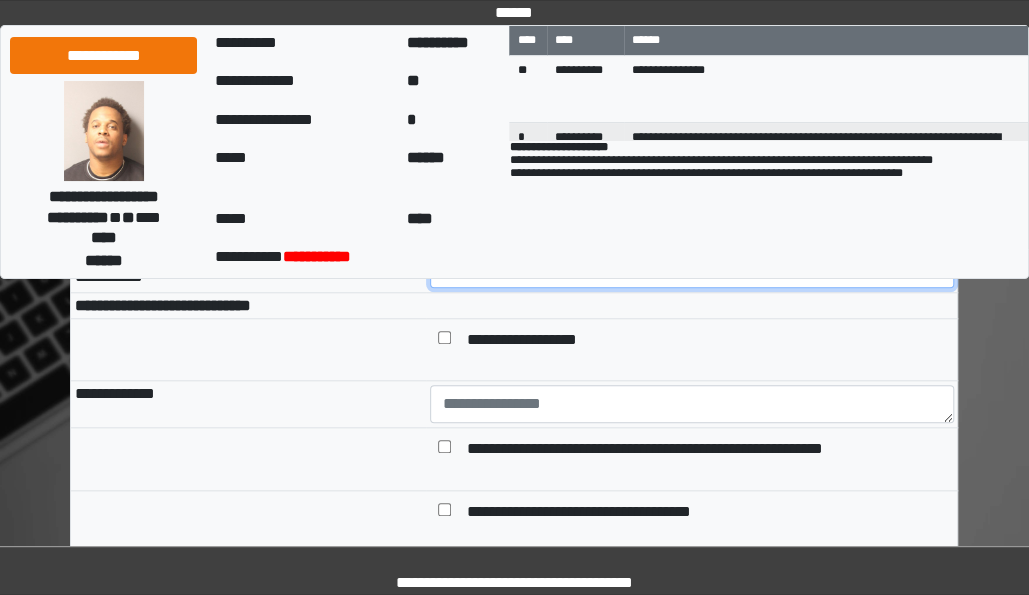 scroll, scrollTop: 587, scrollLeft: 0, axis: vertical 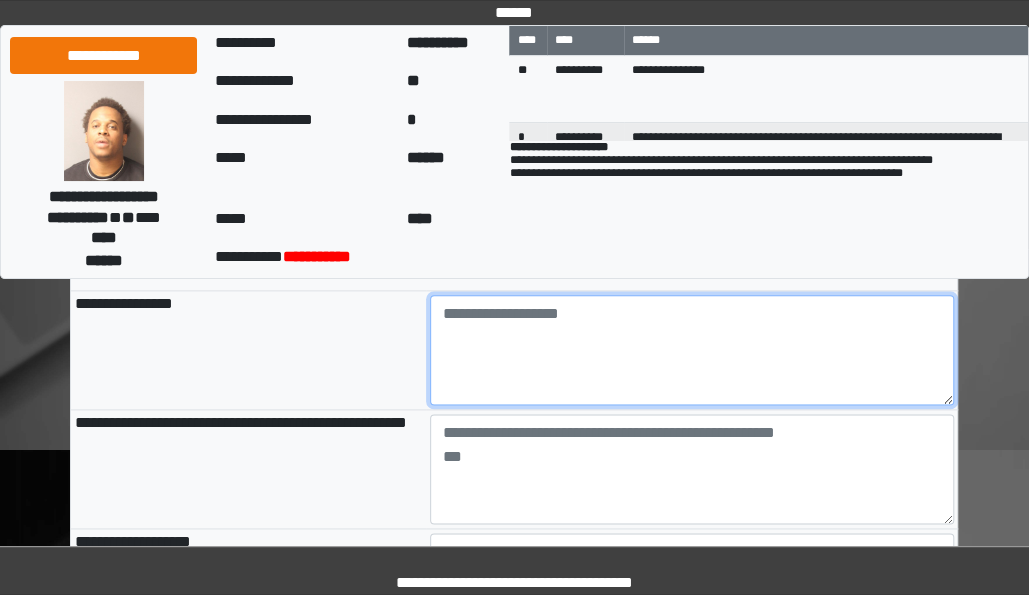 click at bounding box center [692, 350] 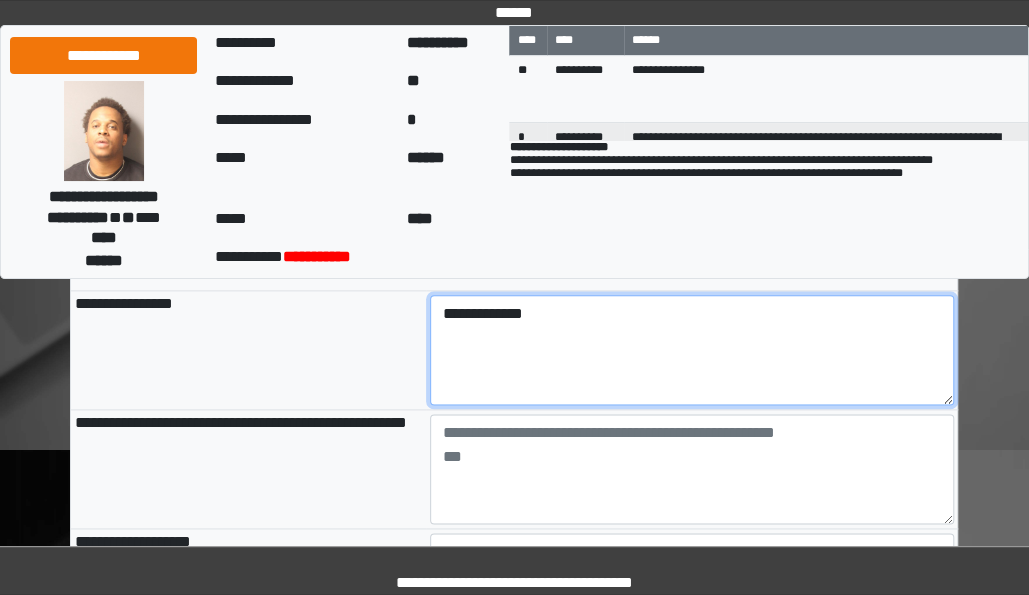 click on "**********" at bounding box center (692, 350) 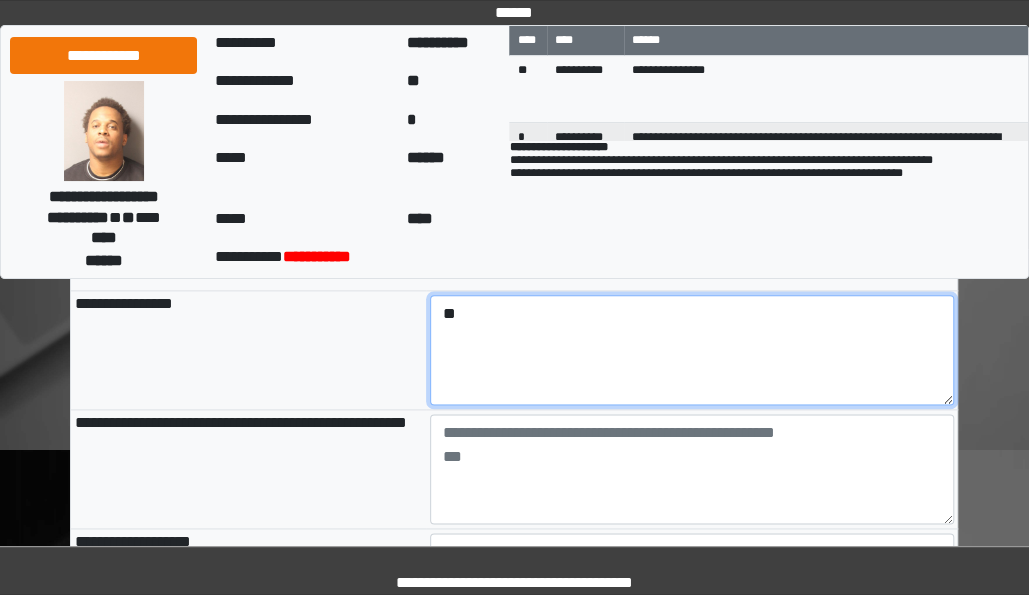 type on "*" 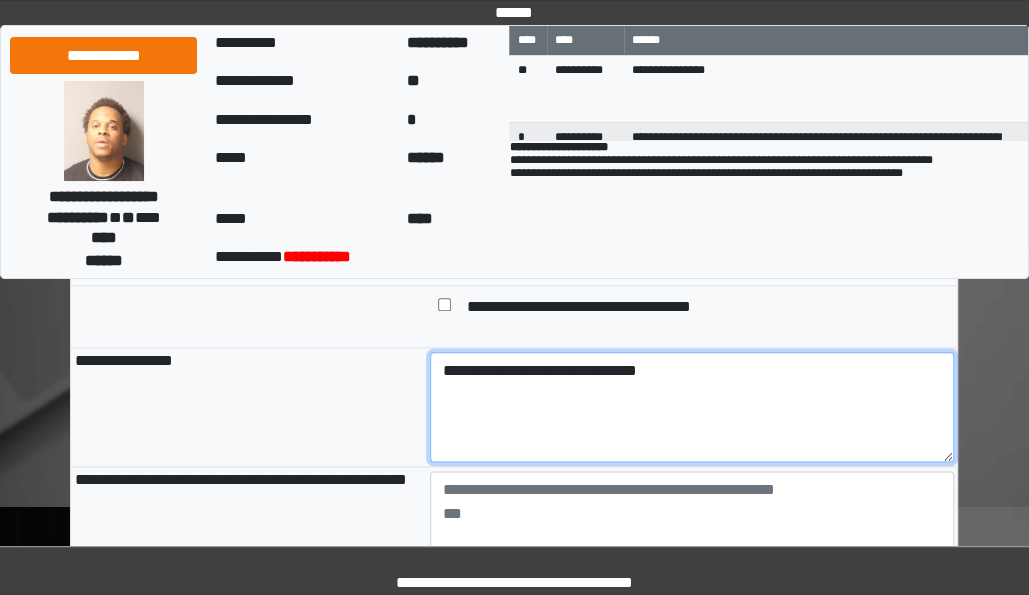 scroll, scrollTop: 771, scrollLeft: 0, axis: vertical 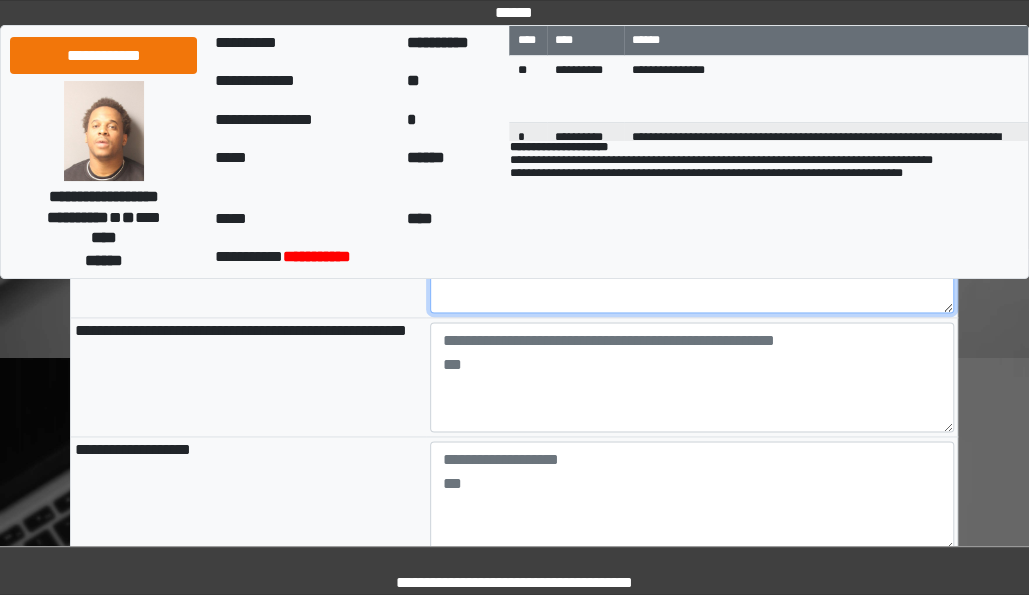 type on "**********" 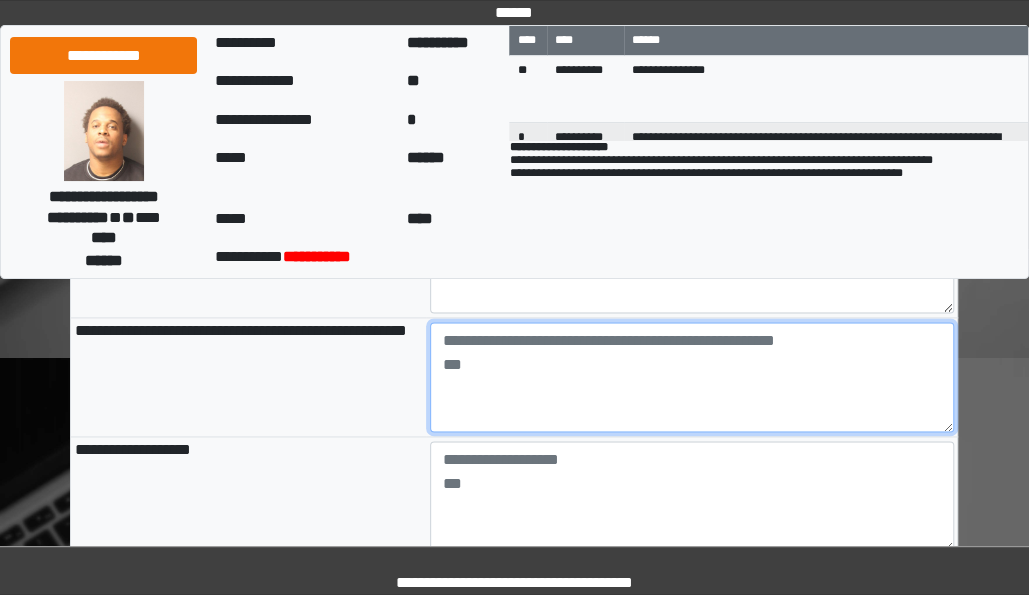 click at bounding box center [692, 377] 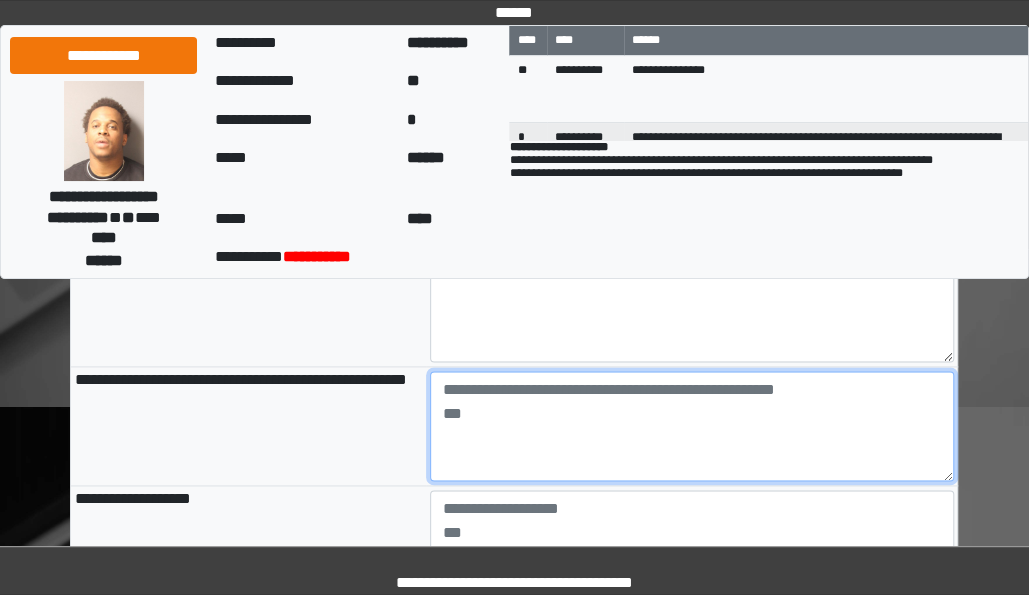 scroll, scrollTop: 1022, scrollLeft: 0, axis: vertical 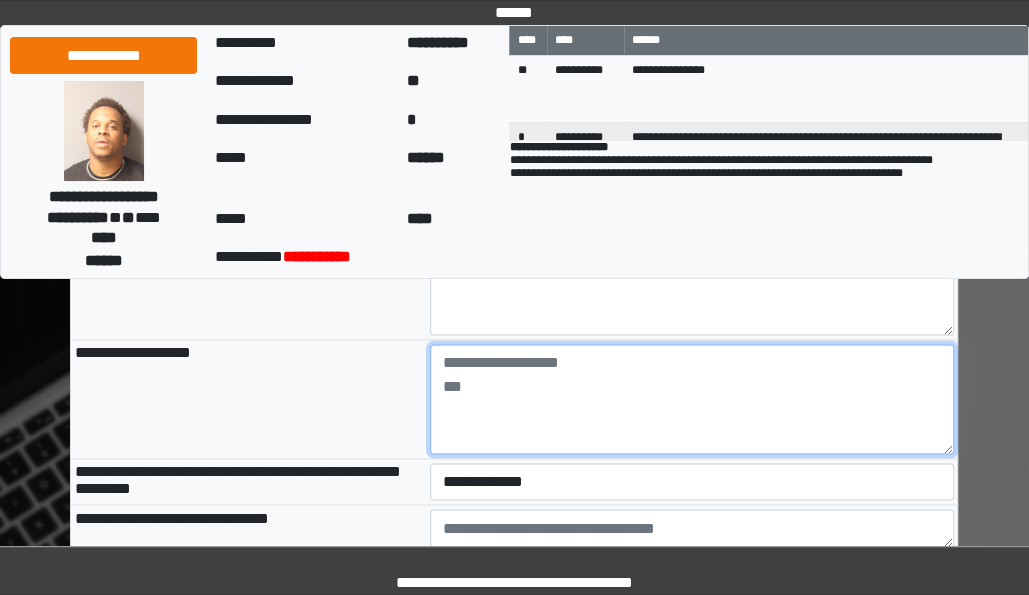 click at bounding box center (692, 399) 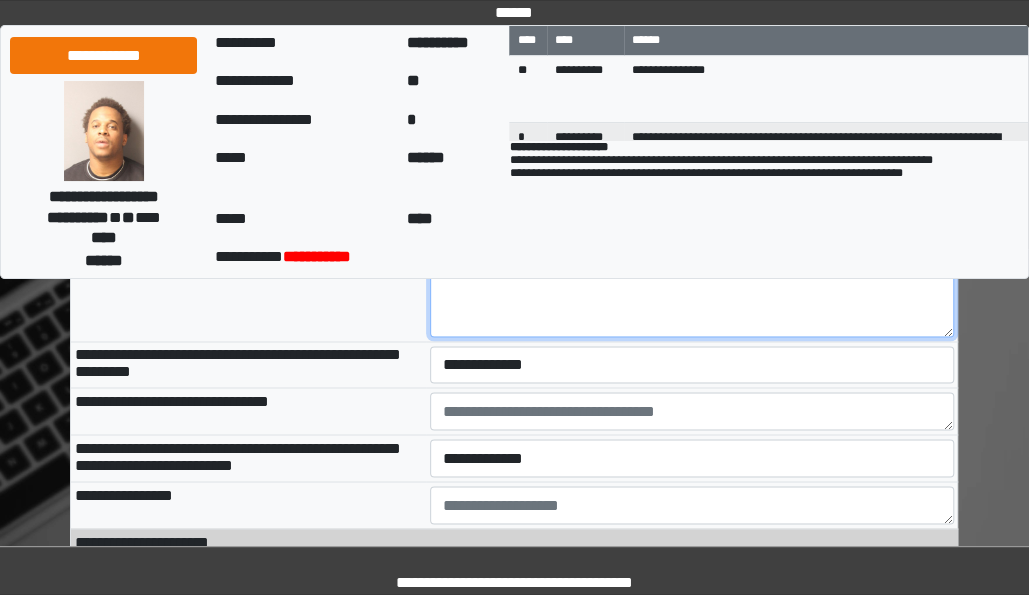 scroll, scrollTop: 1140, scrollLeft: 0, axis: vertical 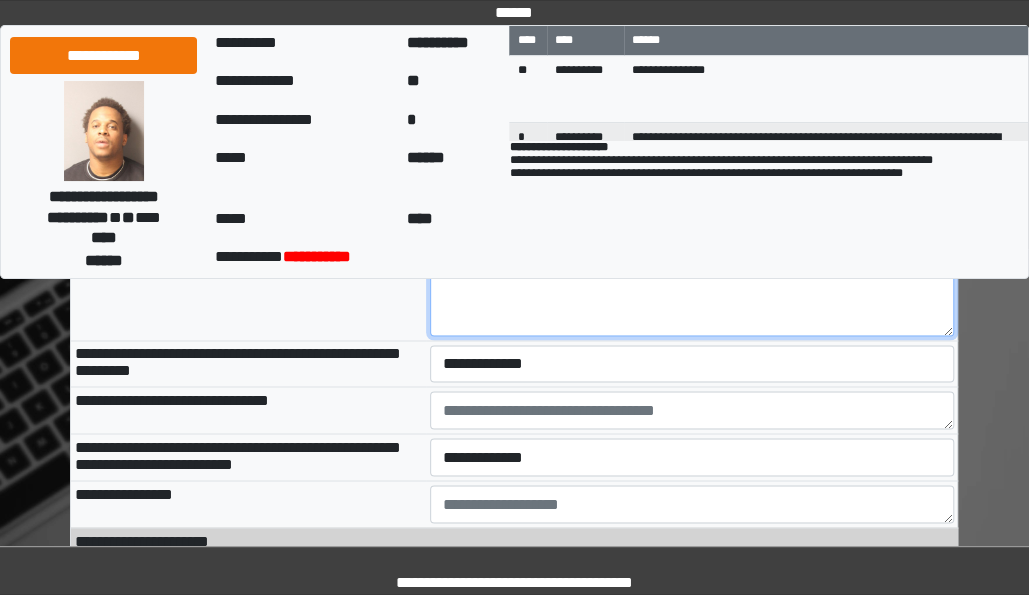 type on "**********" 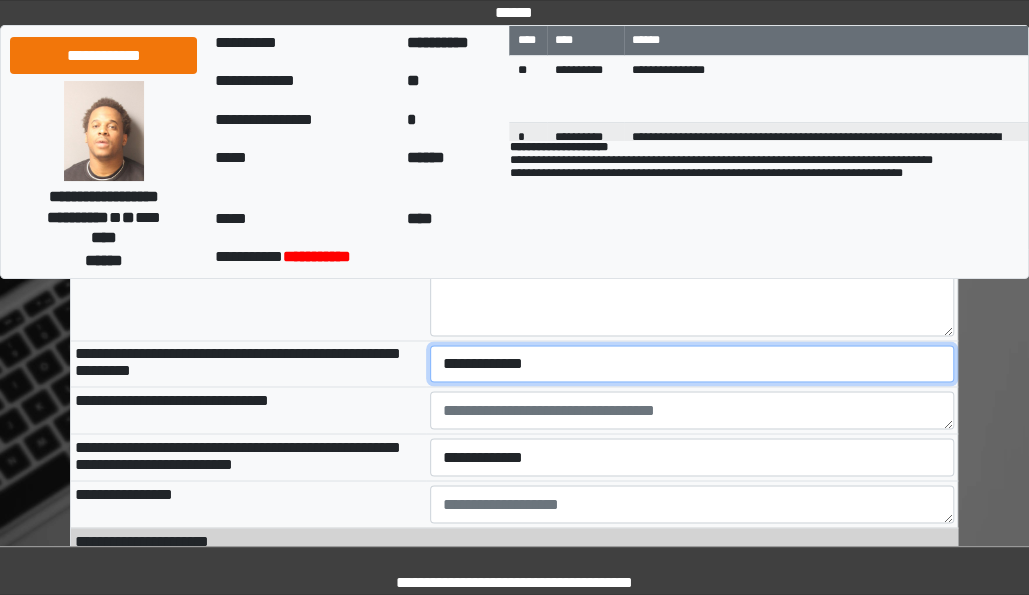 click on "**********" at bounding box center [692, 363] 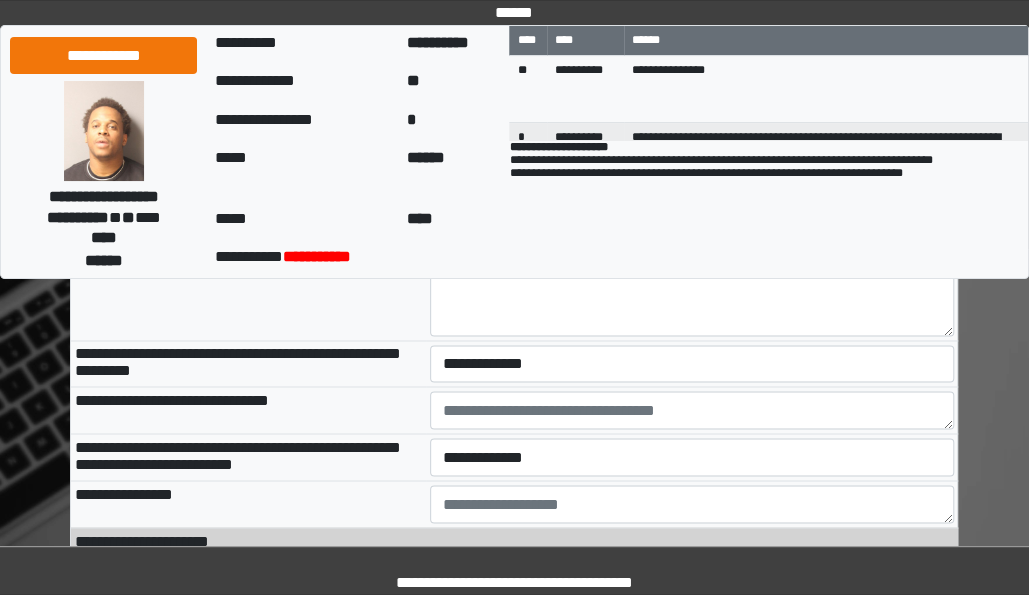 click on "**********" at bounding box center (248, 364) 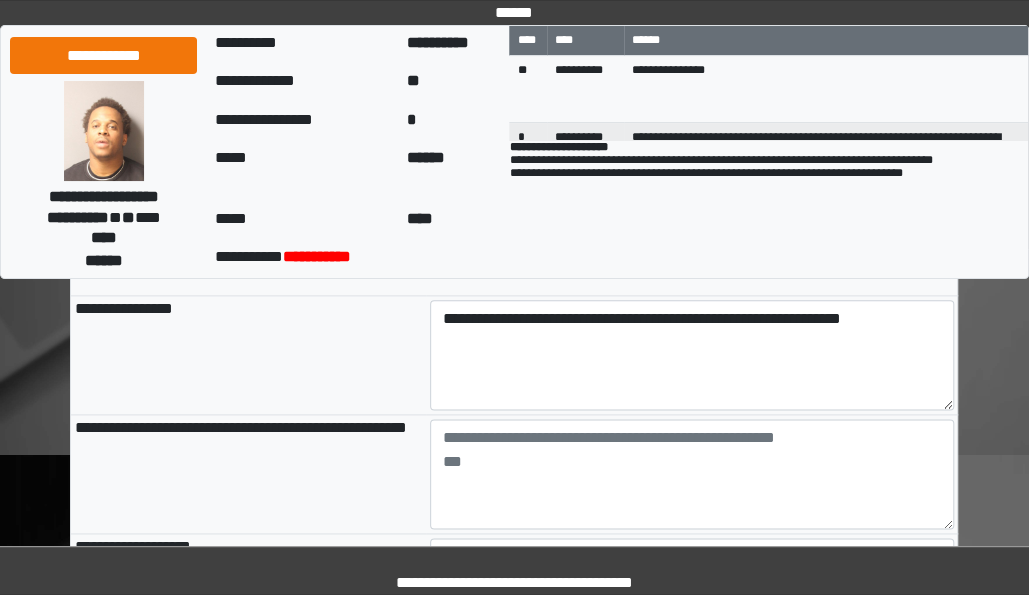 scroll, scrollTop: 829, scrollLeft: 0, axis: vertical 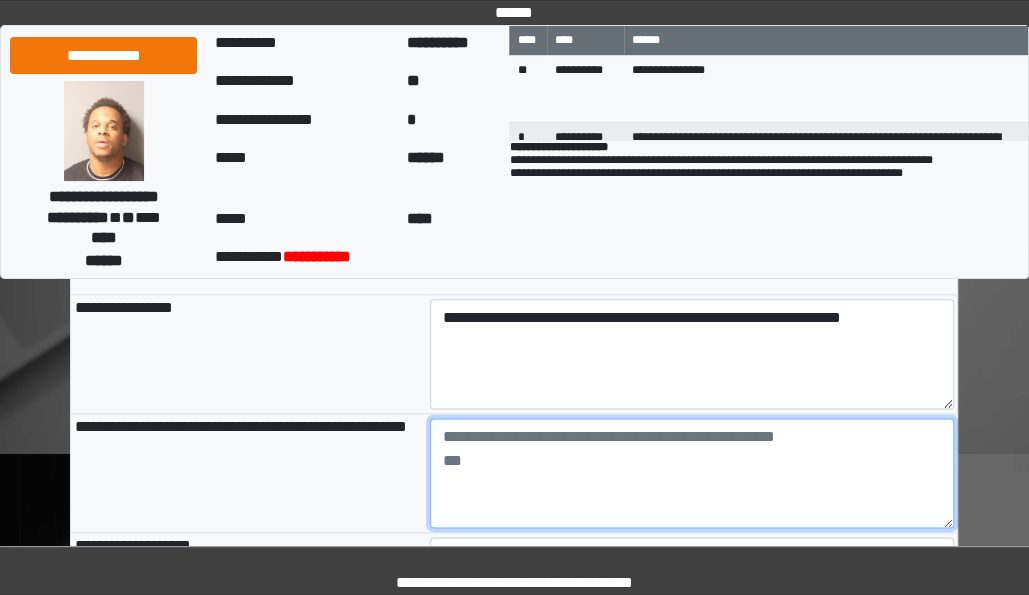 click at bounding box center [692, 473] 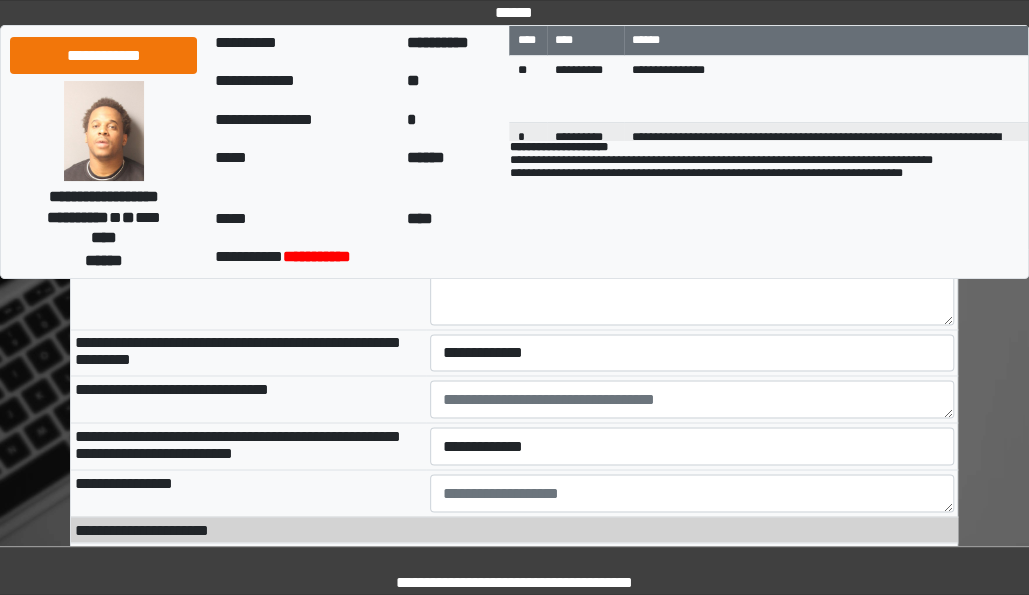 scroll, scrollTop: 1149, scrollLeft: 0, axis: vertical 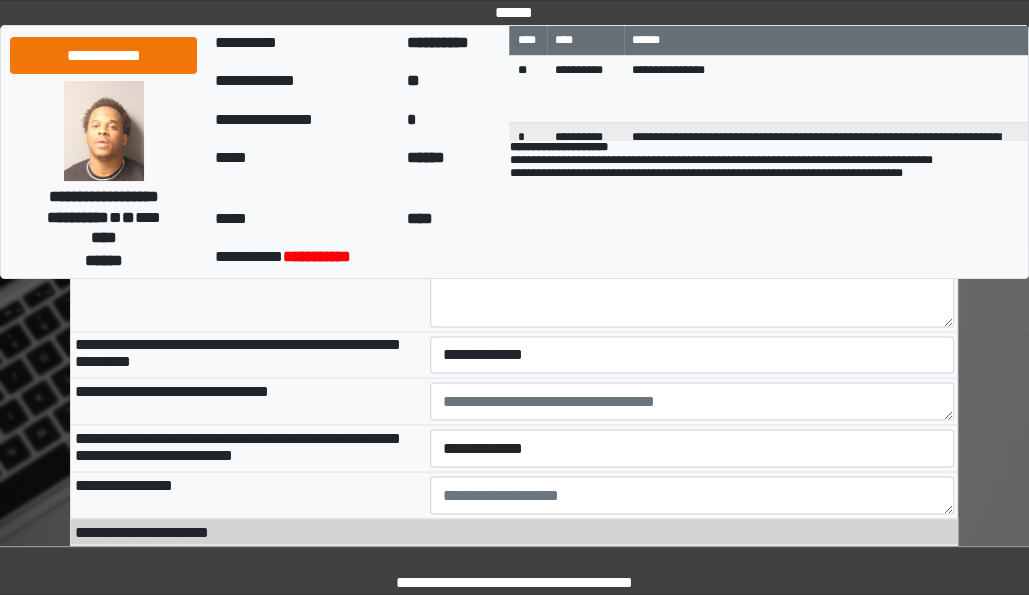 type on "**********" 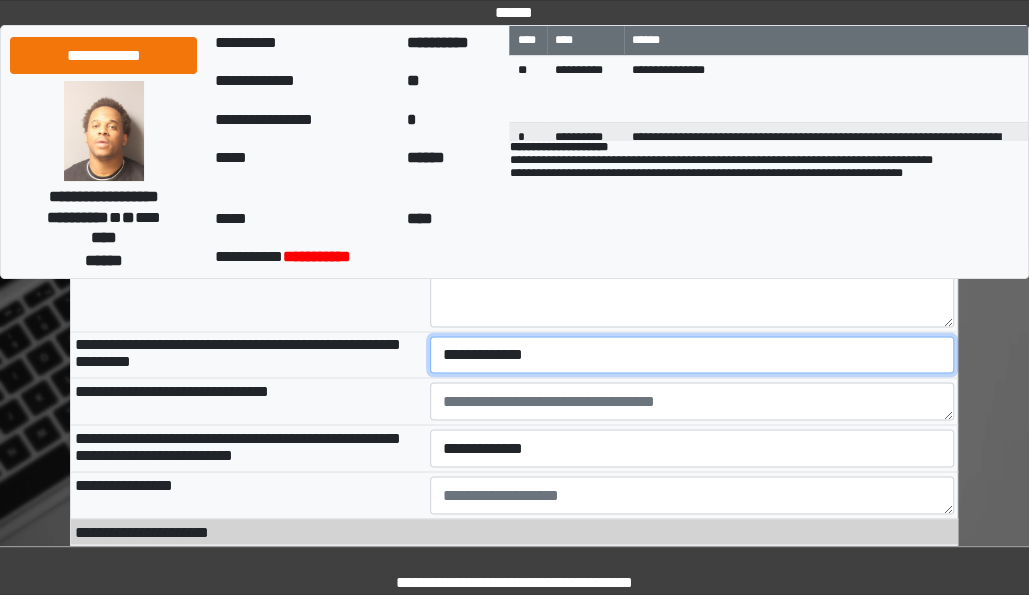 click on "**********" at bounding box center [692, 354] 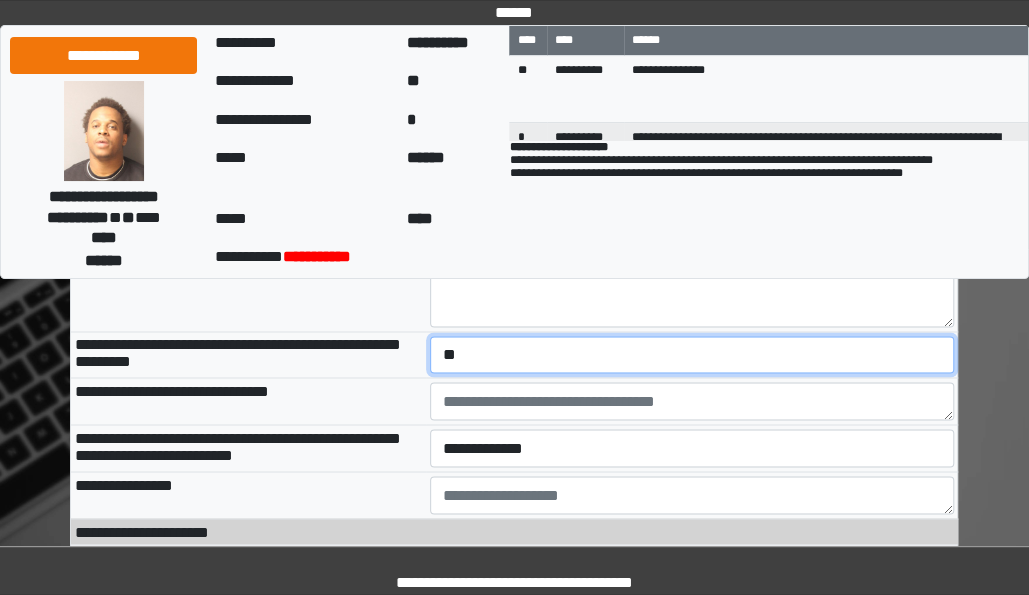 click on "**********" at bounding box center [692, 354] 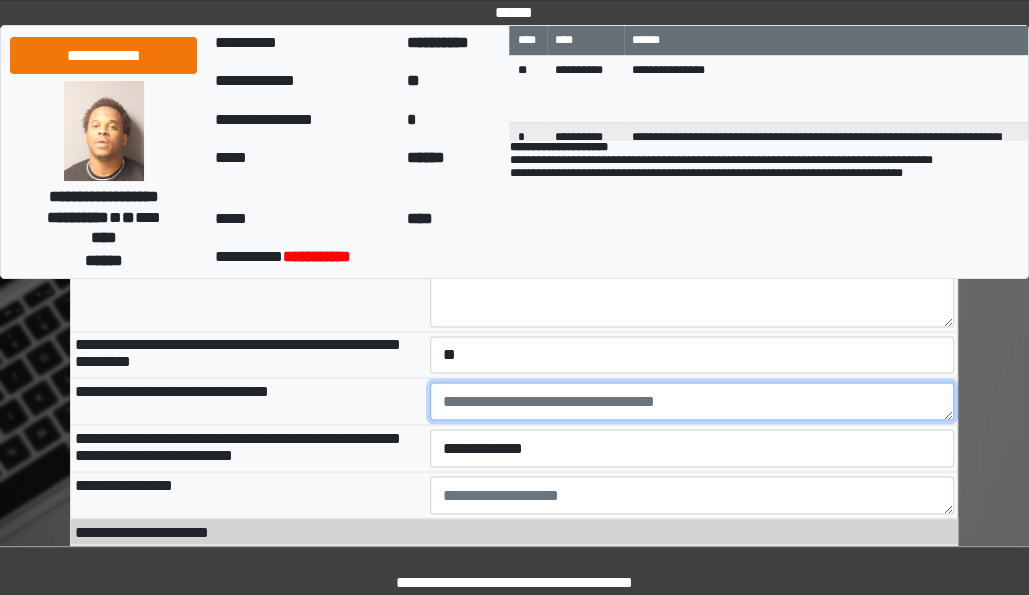 click at bounding box center (692, 401) 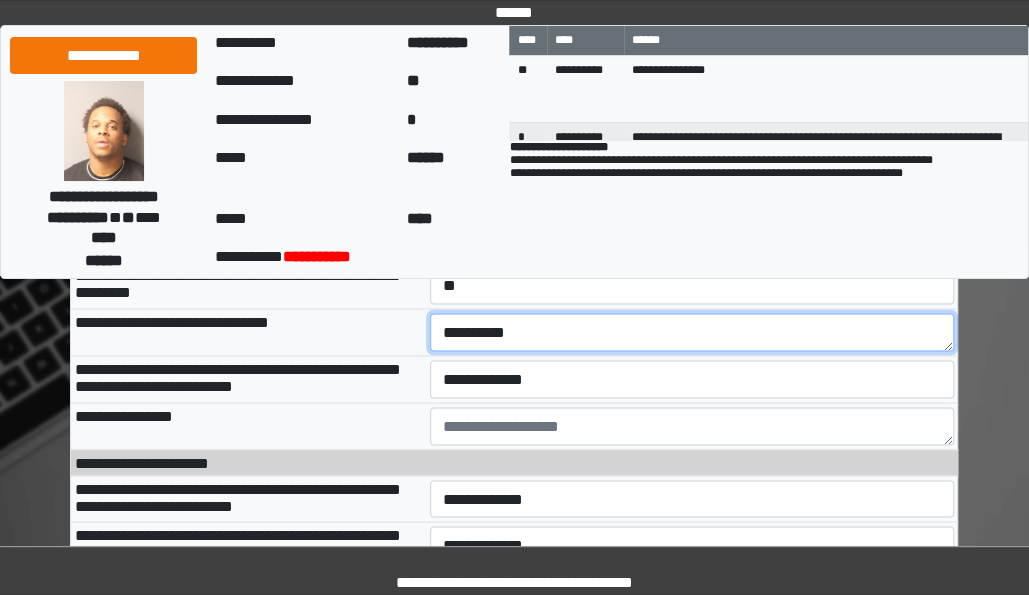scroll, scrollTop: 1217, scrollLeft: 0, axis: vertical 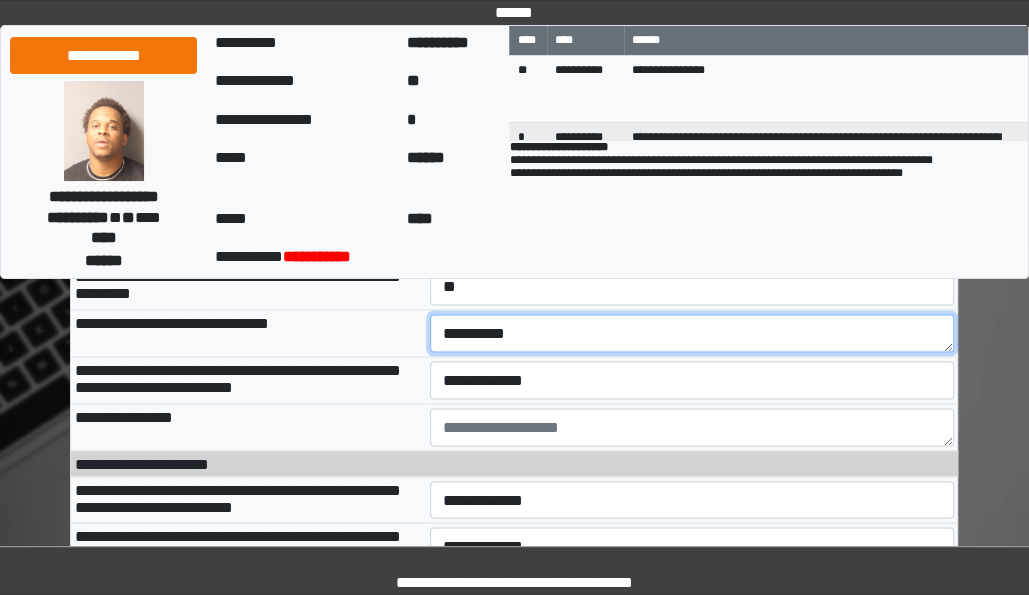type on "**********" 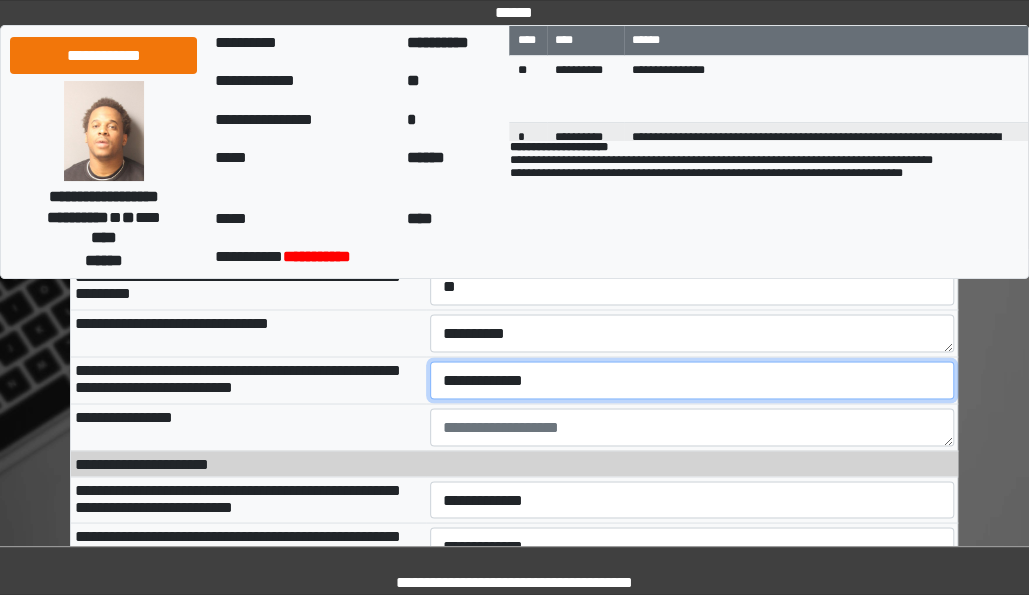 click on "**********" at bounding box center [692, 379] 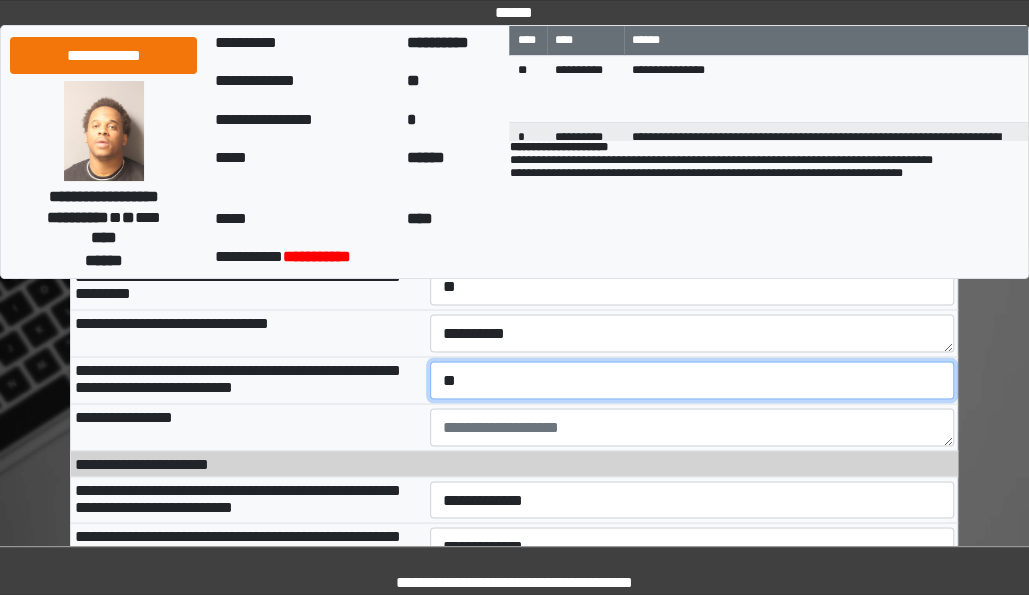 click on "**********" at bounding box center [692, 379] 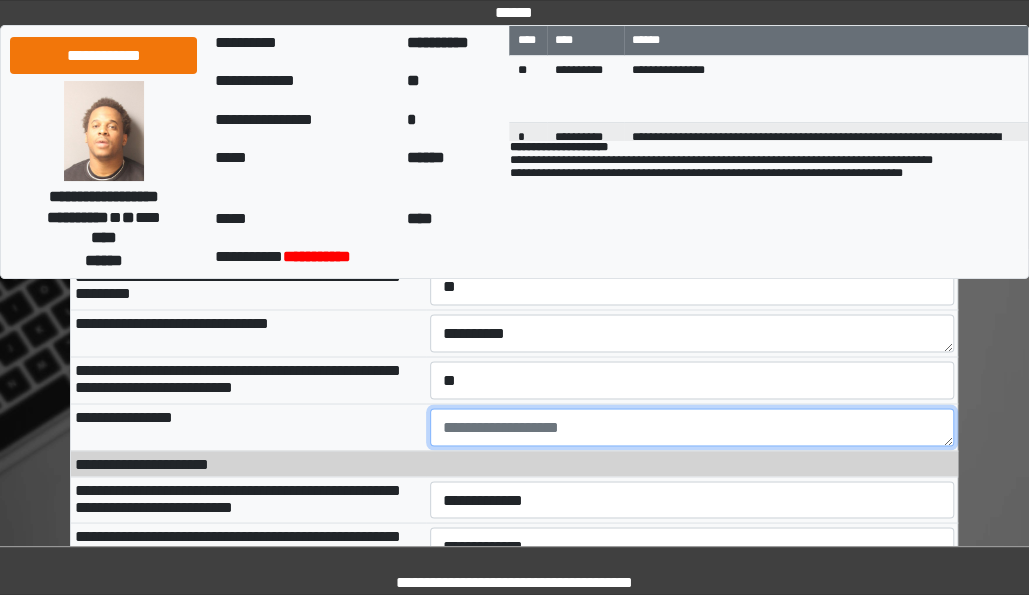 click at bounding box center [692, 427] 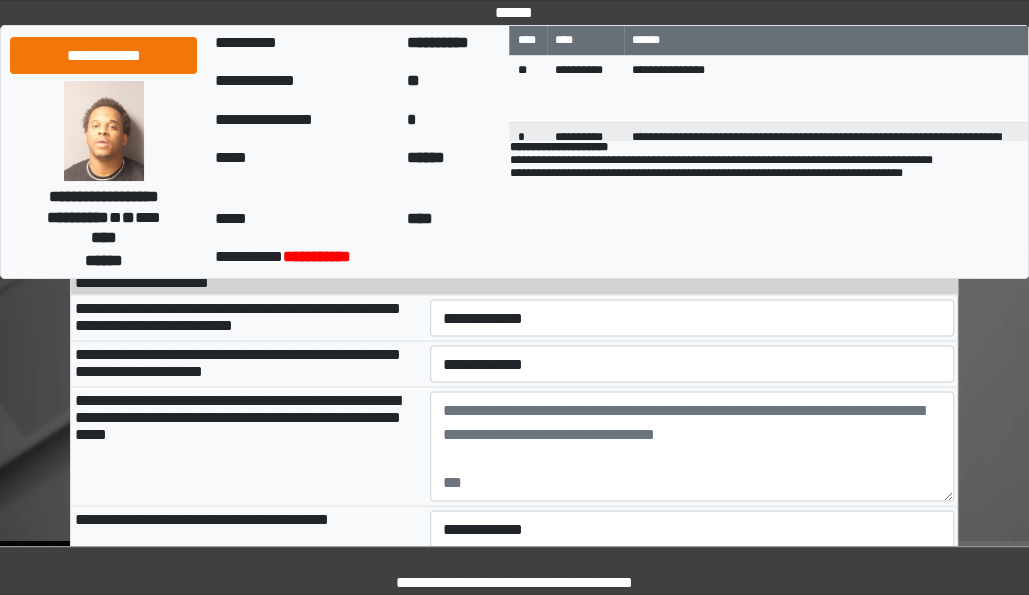 scroll, scrollTop: 1398, scrollLeft: 0, axis: vertical 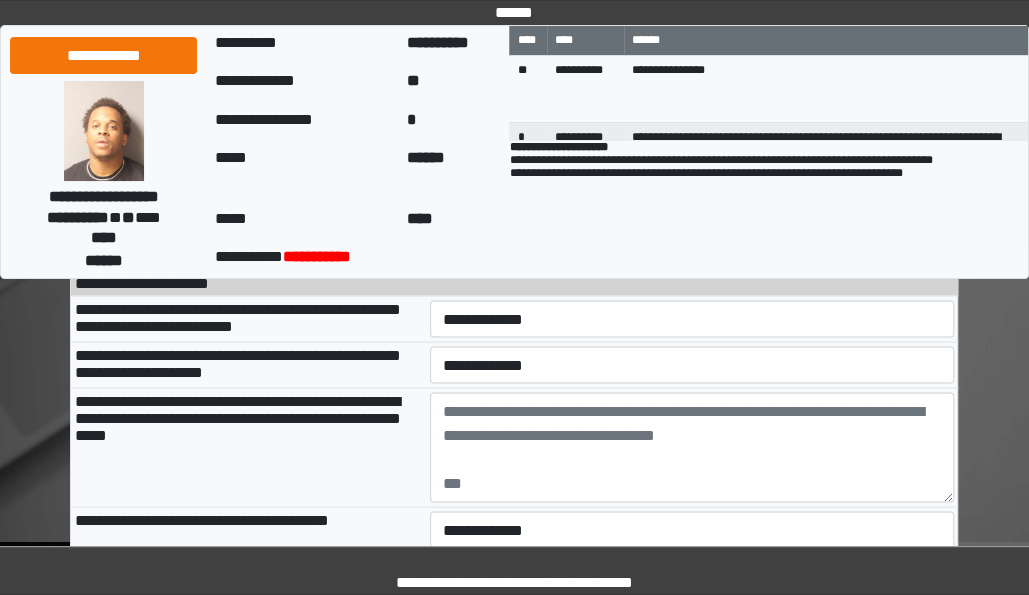 type on "**********" 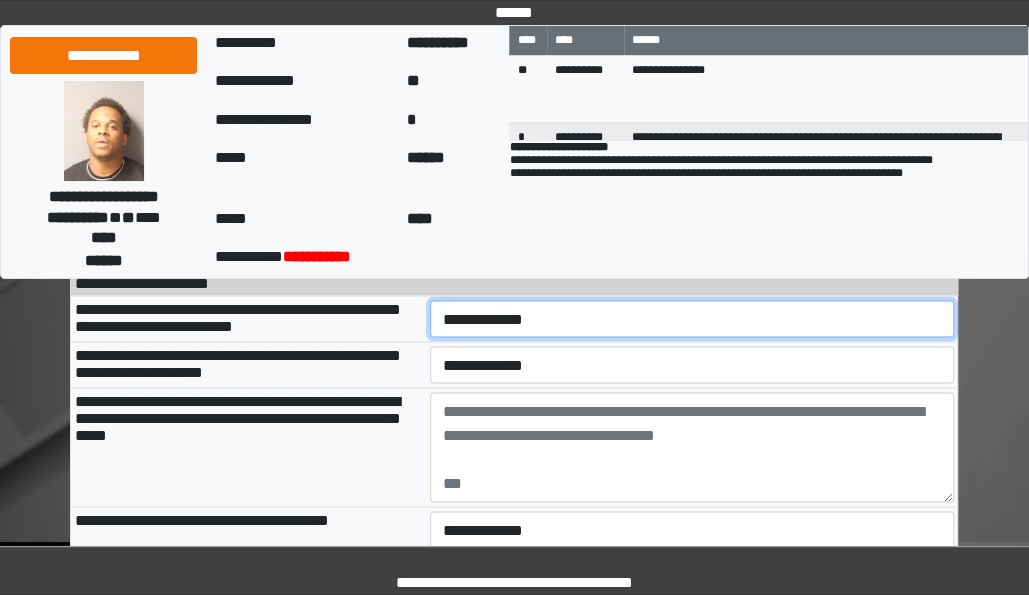 click on "**********" at bounding box center (692, 318) 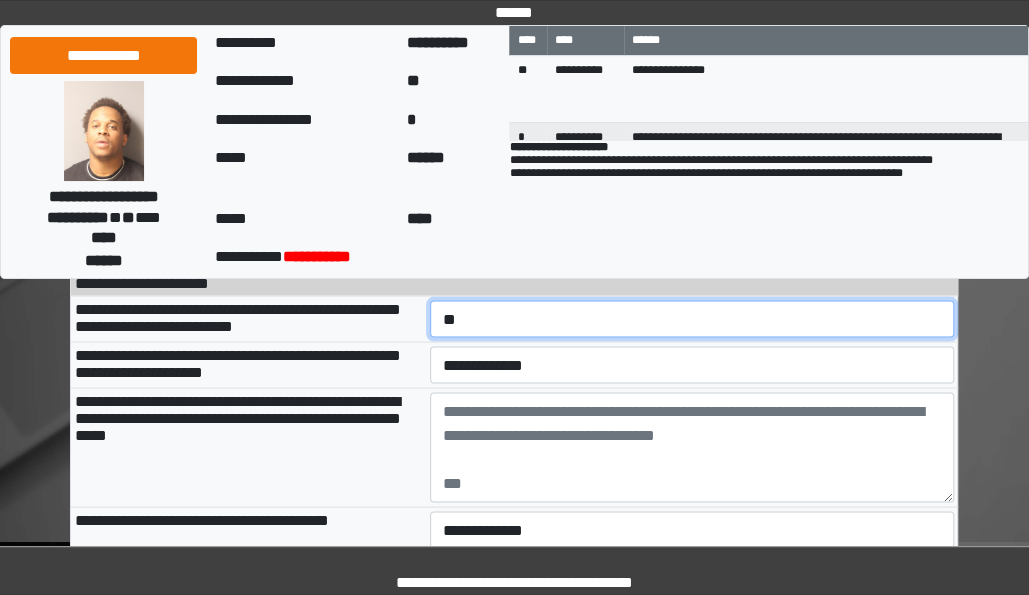 click on "**********" at bounding box center (692, 318) 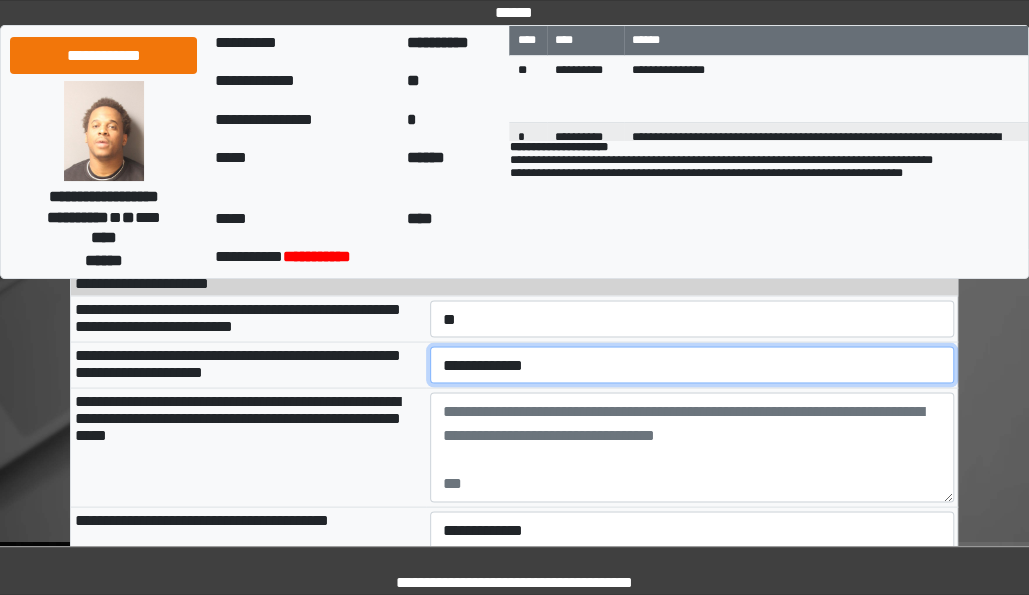 click on "**********" at bounding box center (692, 364) 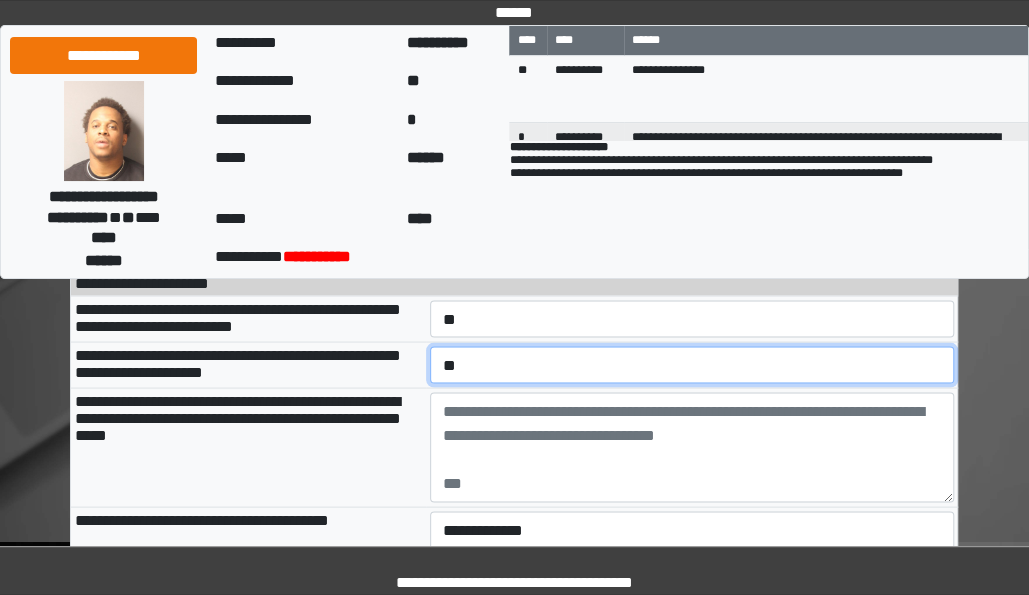 click on "**********" at bounding box center (692, 364) 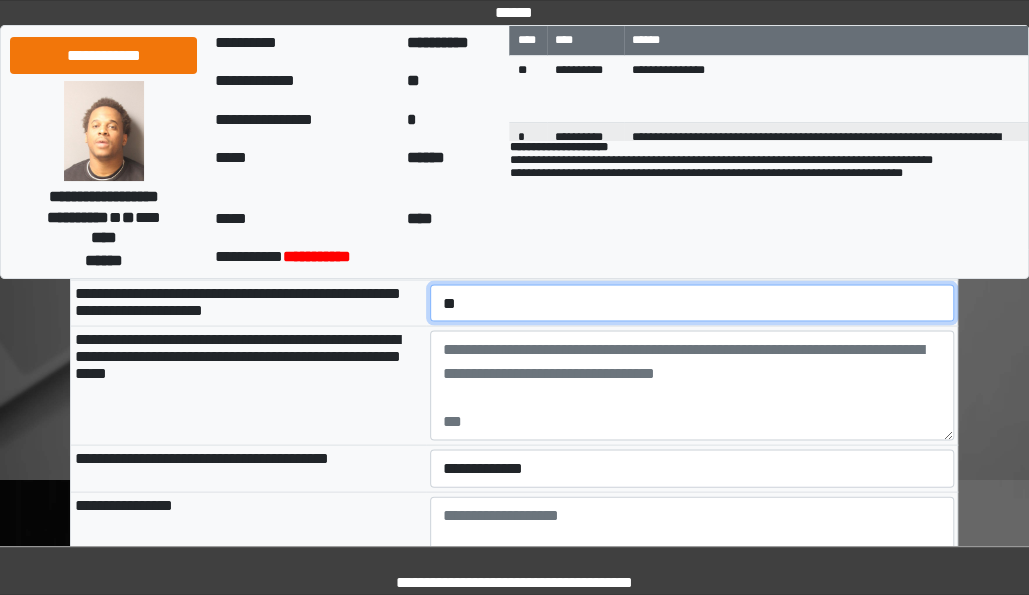 scroll, scrollTop: 1459, scrollLeft: 0, axis: vertical 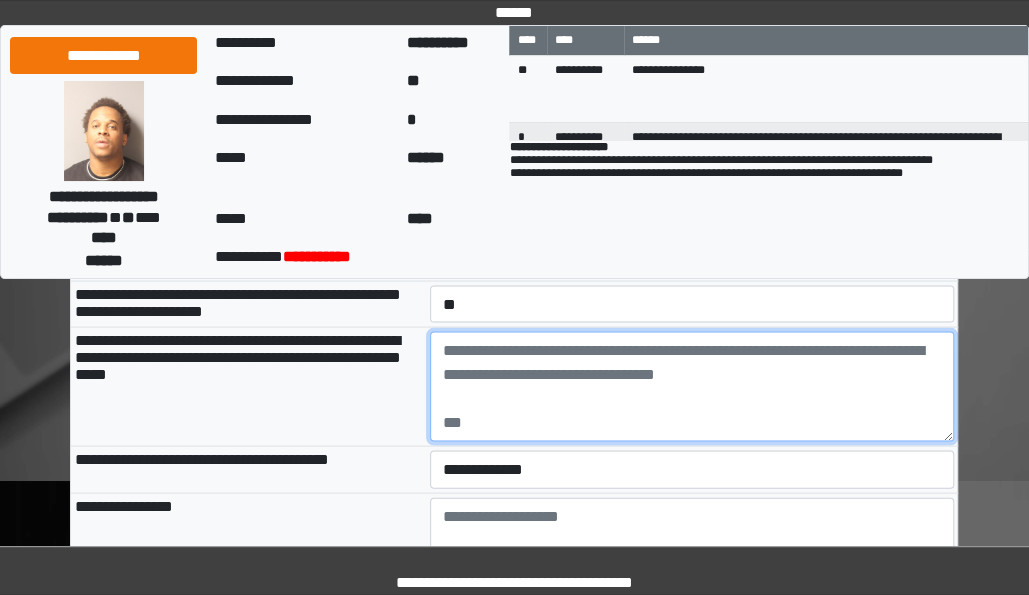 click at bounding box center [692, 386] 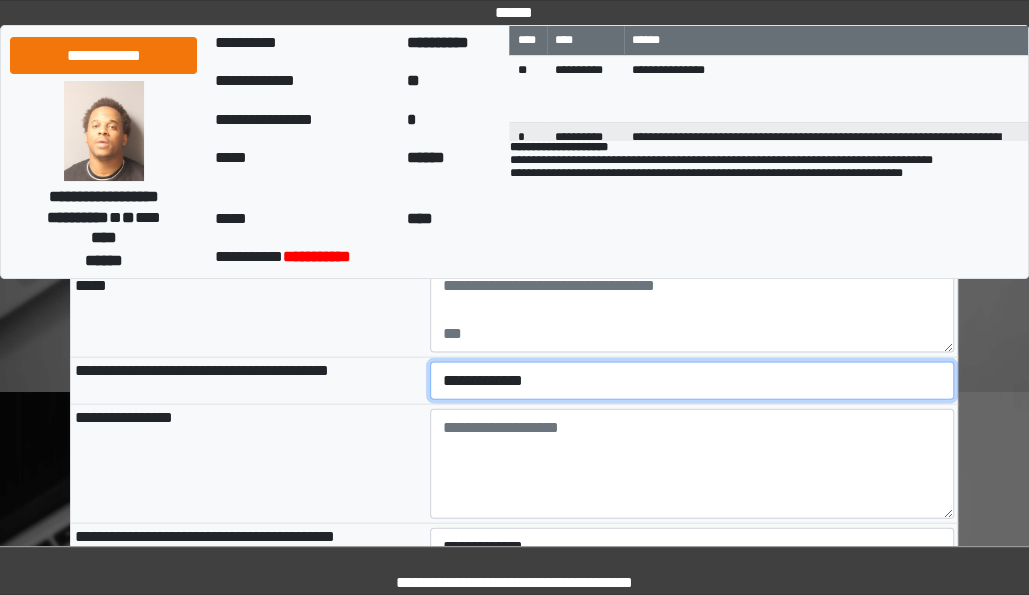 click on "**********" at bounding box center [692, 380] 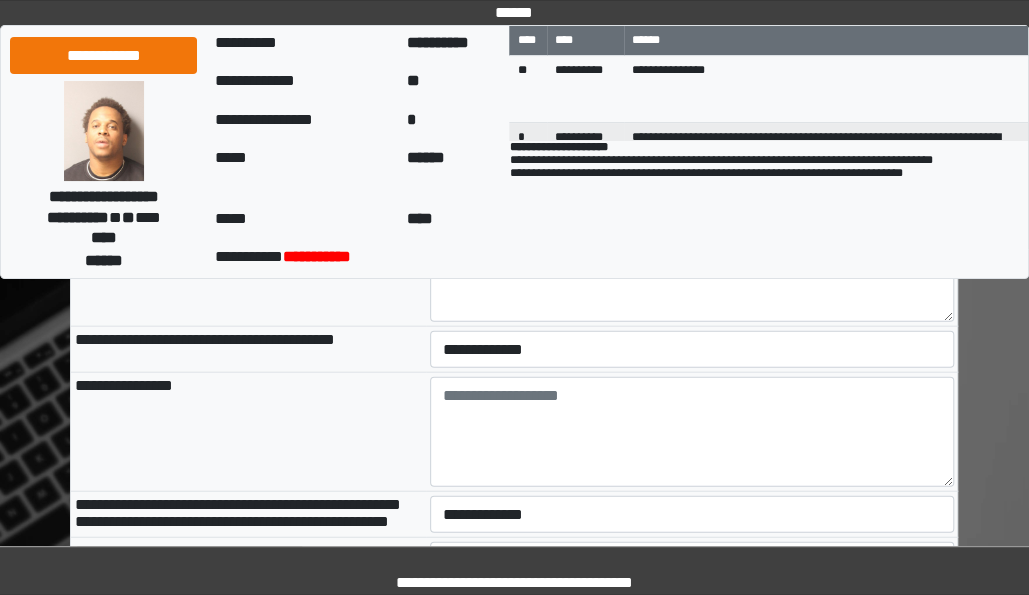 scroll, scrollTop: 1743, scrollLeft: 0, axis: vertical 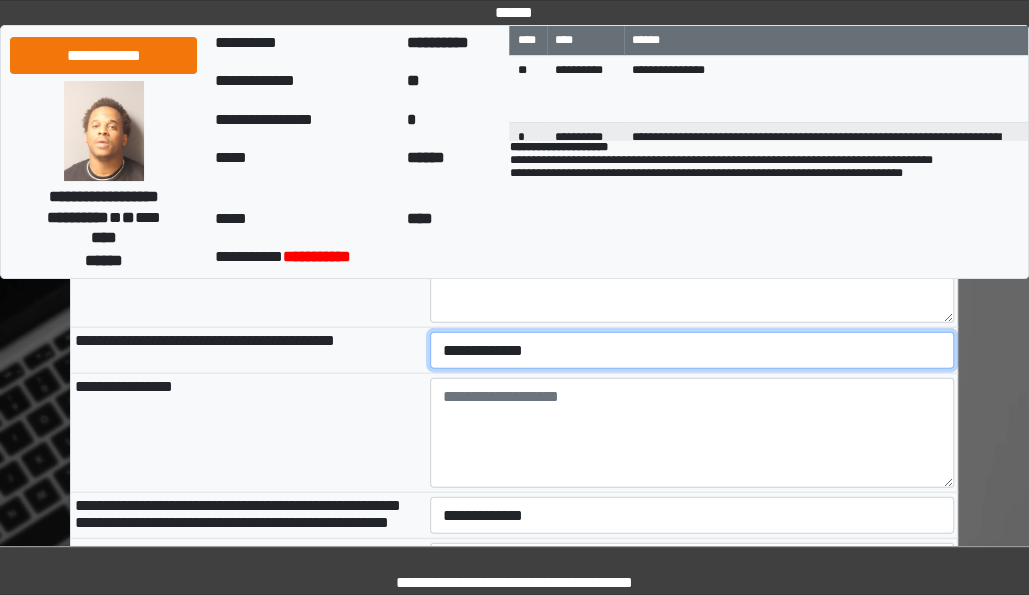 click on "**********" at bounding box center [692, 350] 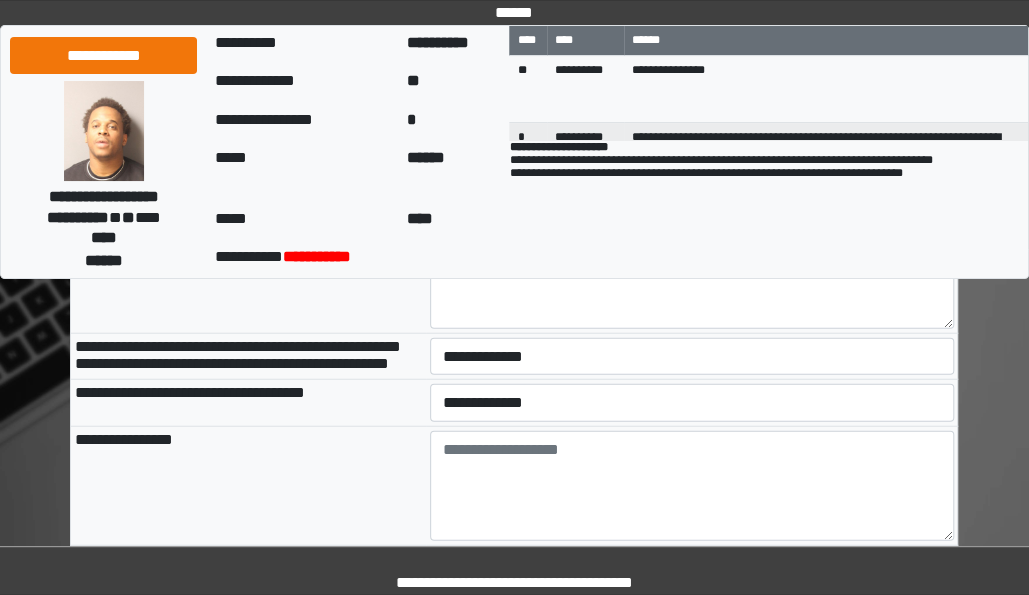 scroll, scrollTop: 1901, scrollLeft: 0, axis: vertical 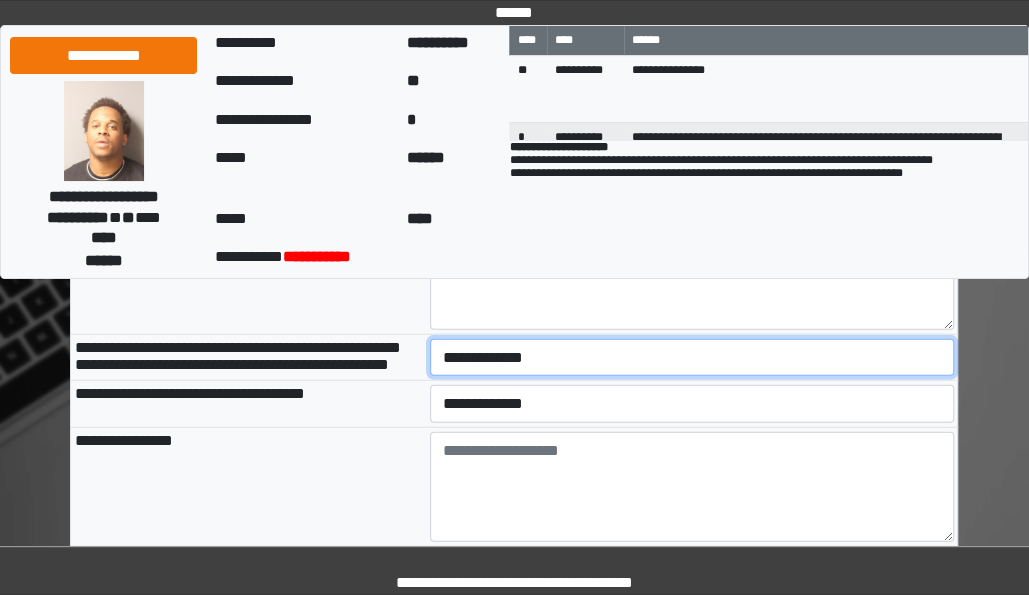click on "**********" at bounding box center (692, 357) 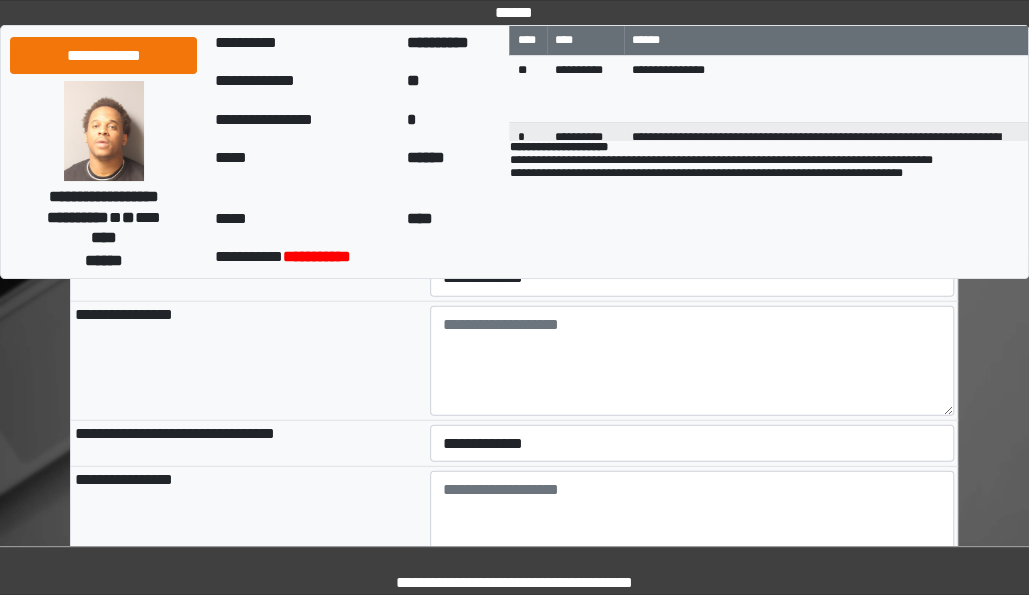 scroll, scrollTop: 2025, scrollLeft: 0, axis: vertical 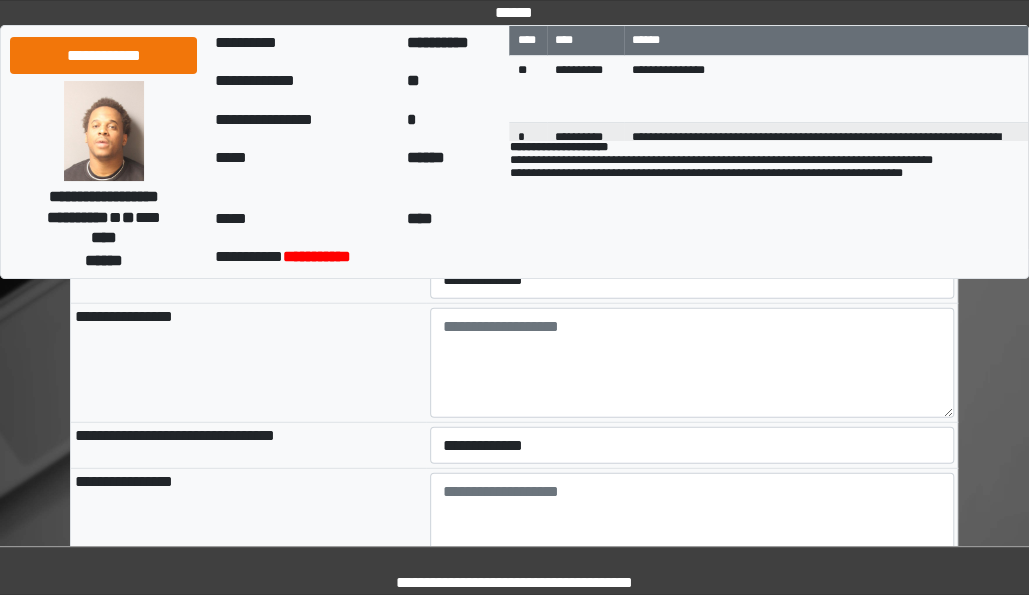 click on "**********" at bounding box center (692, 280) 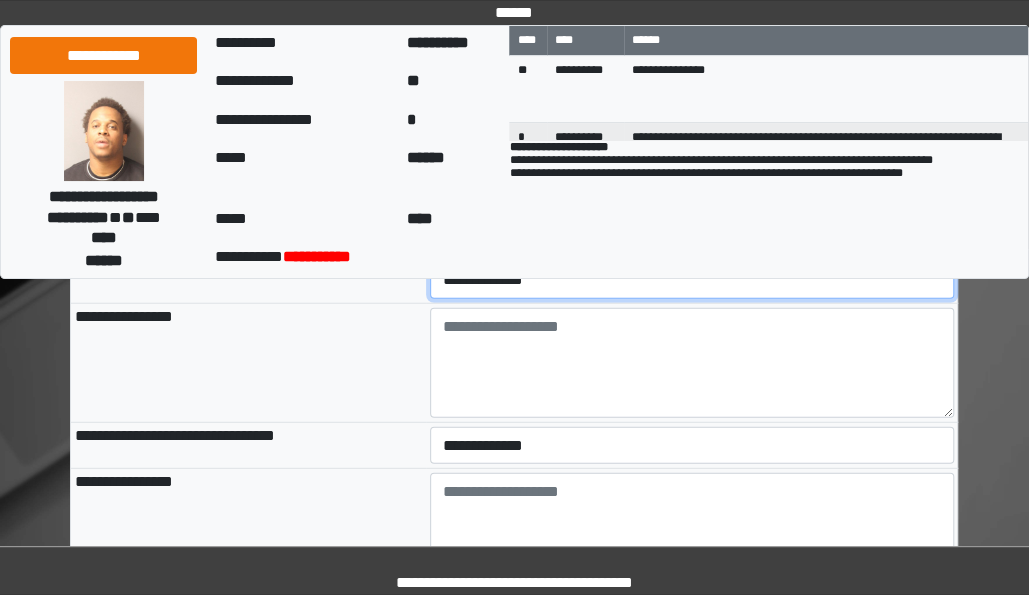 click on "**********" at bounding box center (692, 279) 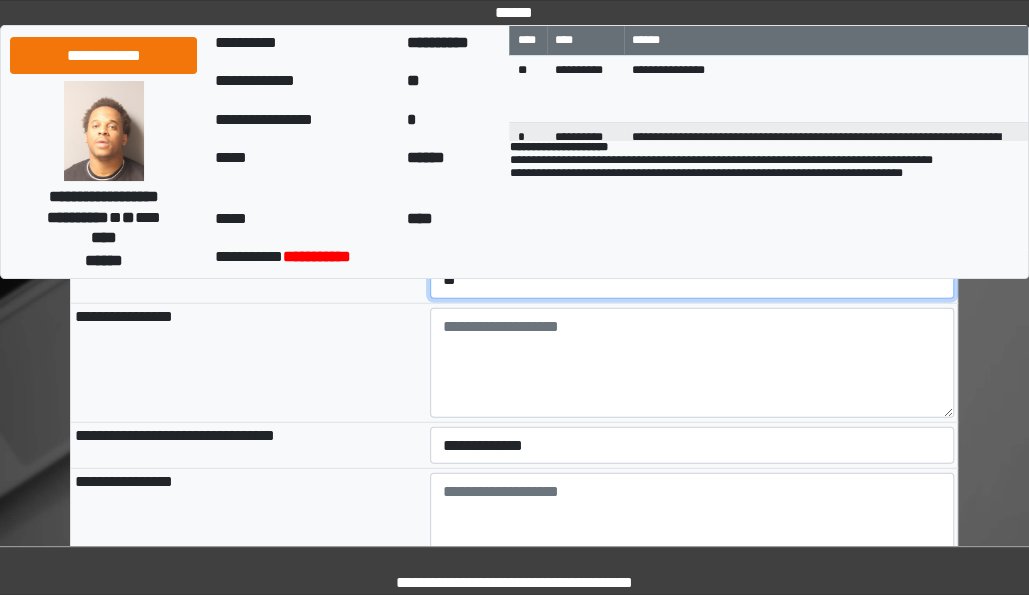 click on "**********" at bounding box center [692, 279] 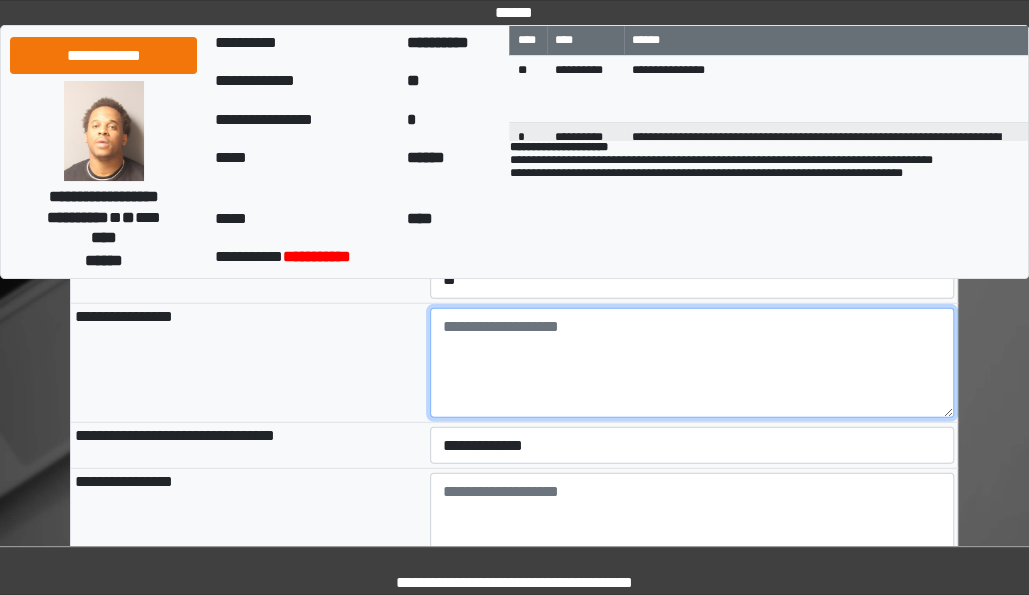 click at bounding box center [692, 363] 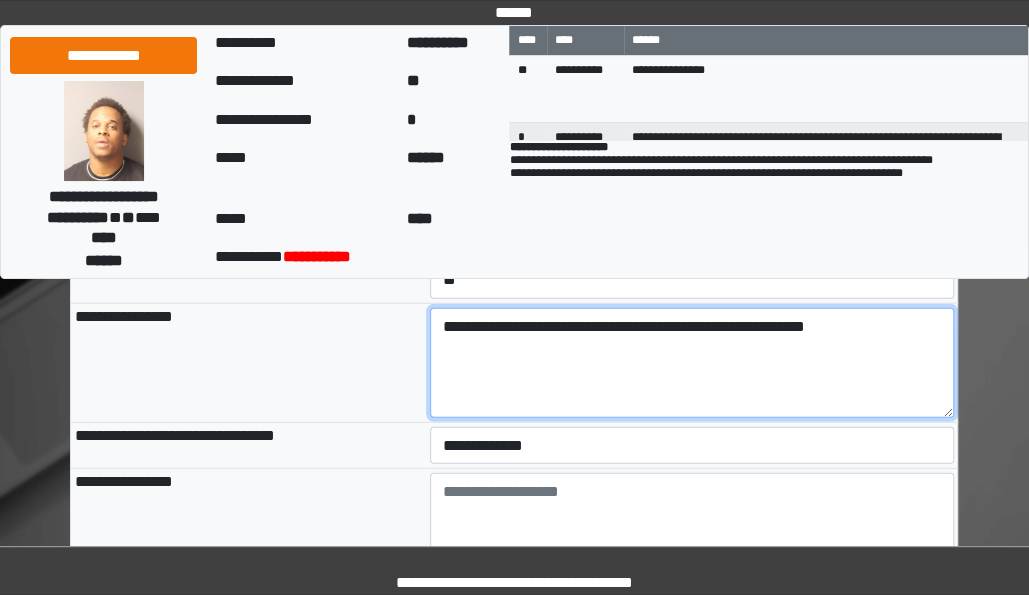 scroll, scrollTop: 2148, scrollLeft: 0, axis: vertical 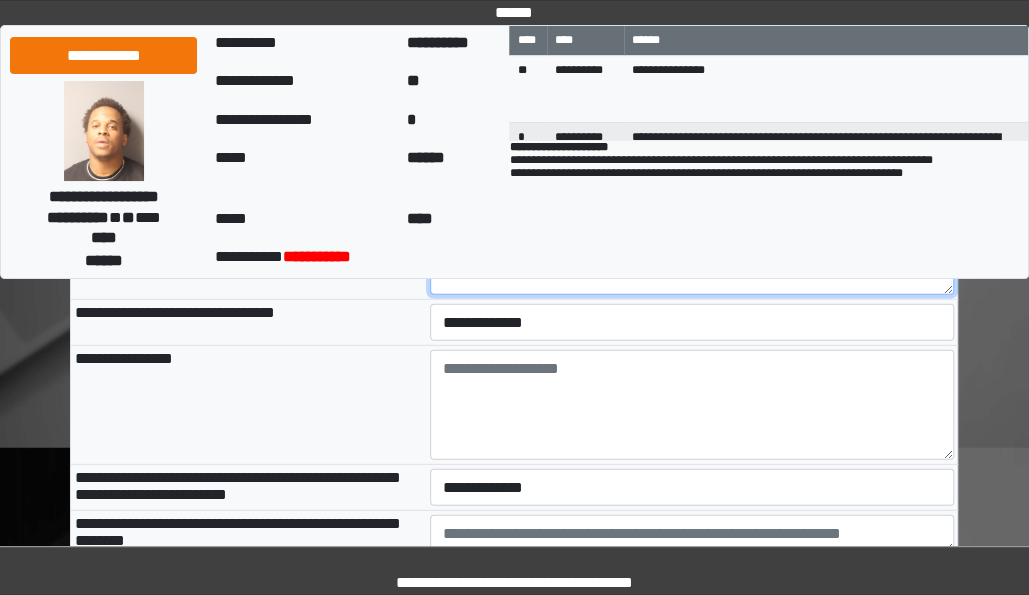 type on "**********" 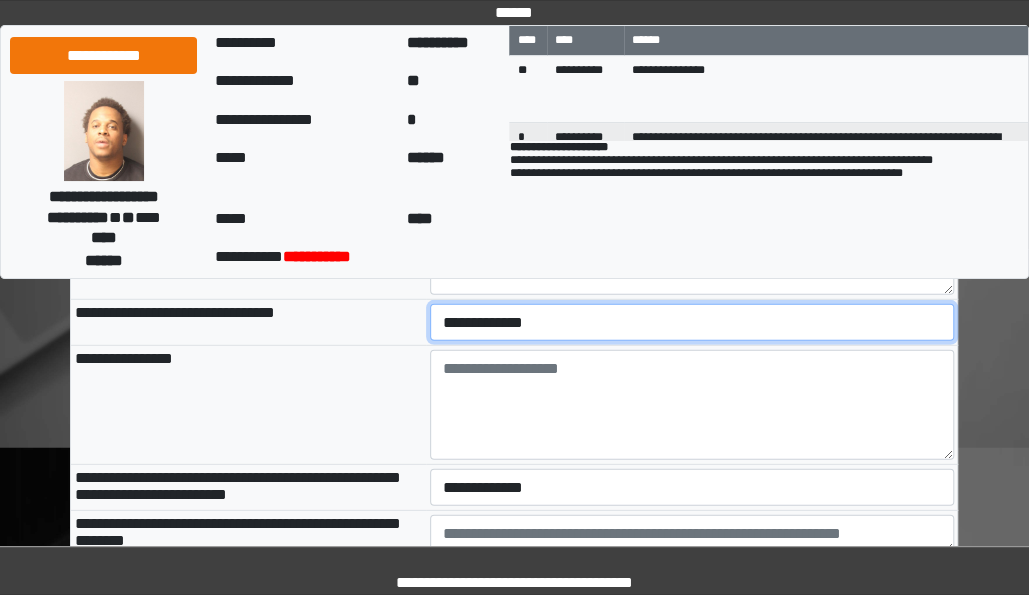 click on "**********" at bounding box center (692, 322) 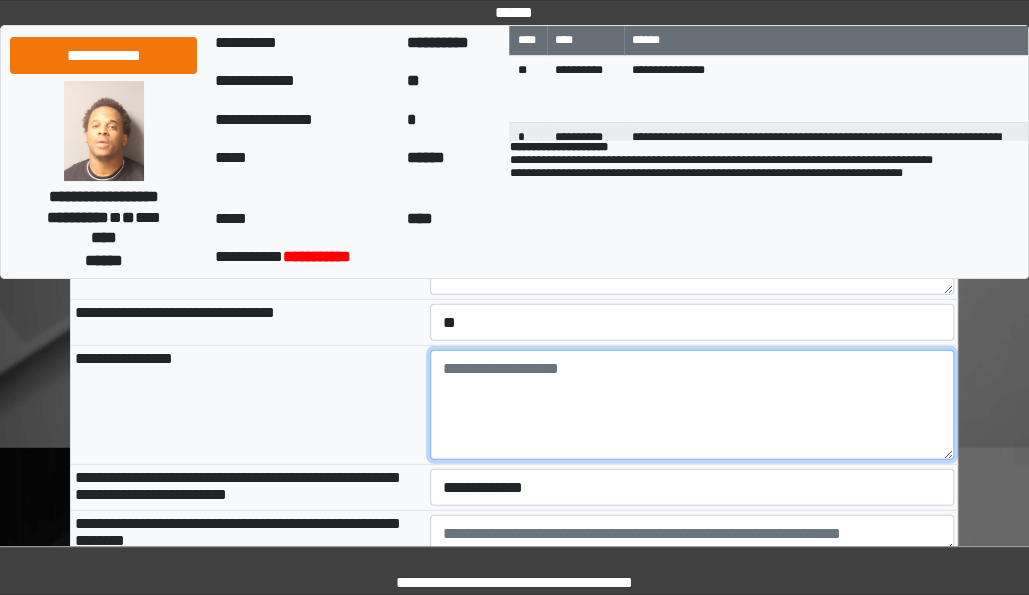 click at bounding box center (692, 405) 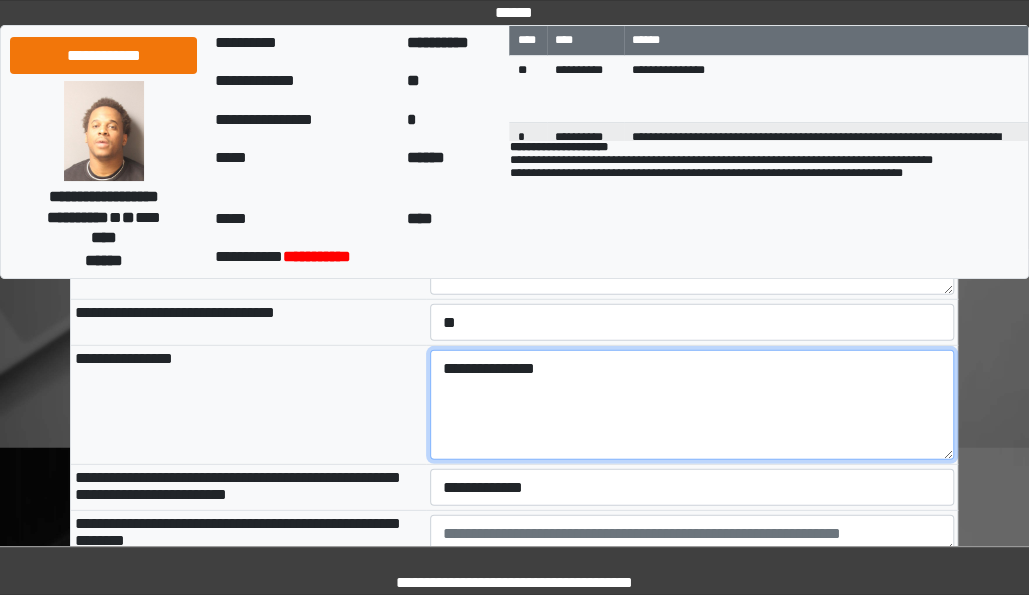 scroll, scrollTop: 2226, scrollLeft: 0, axis: vertical 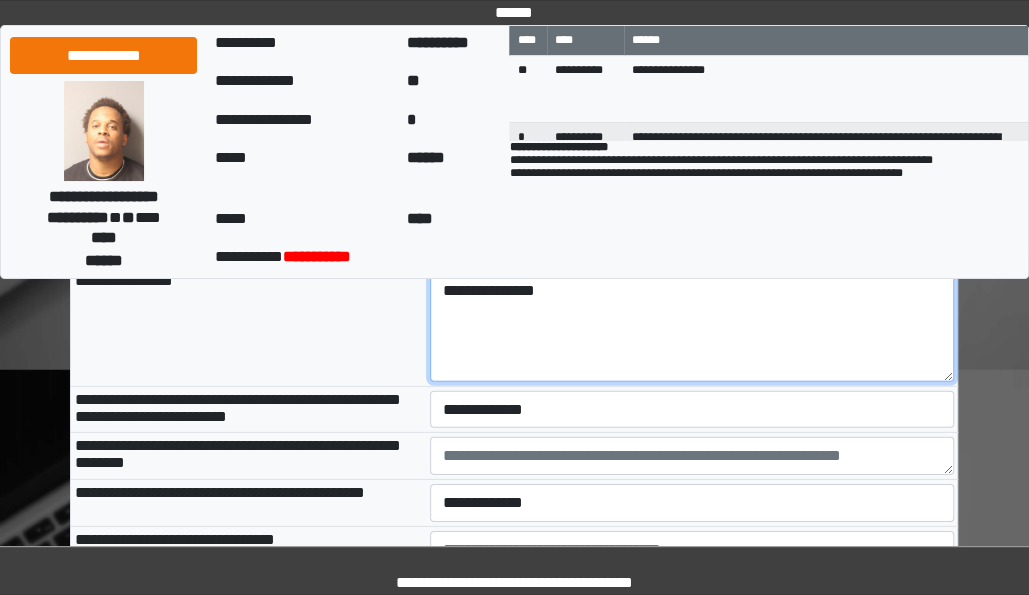 type on "**********" 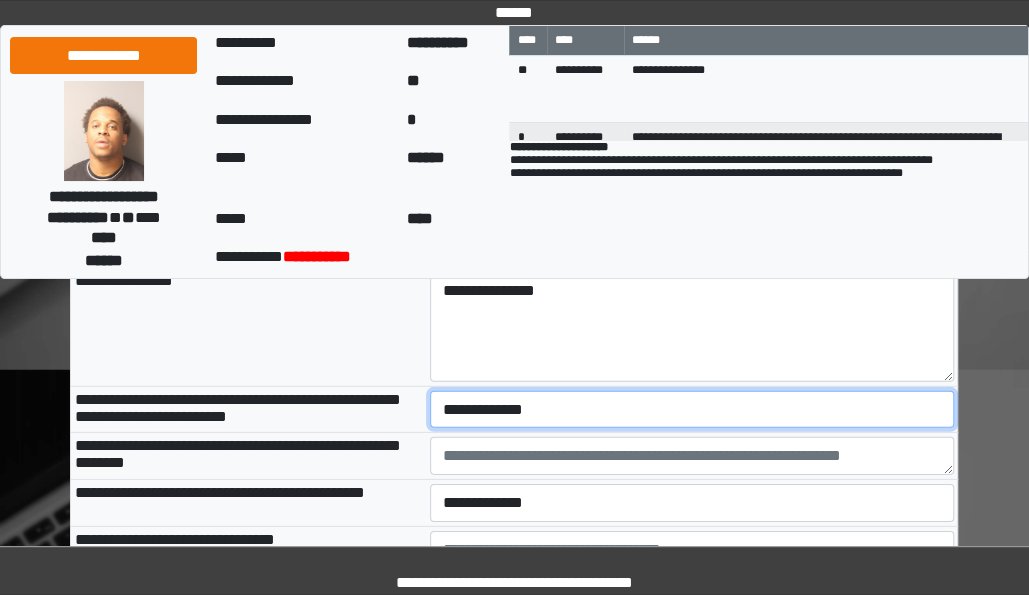 click on "**********" at bounding box center (692, 409) 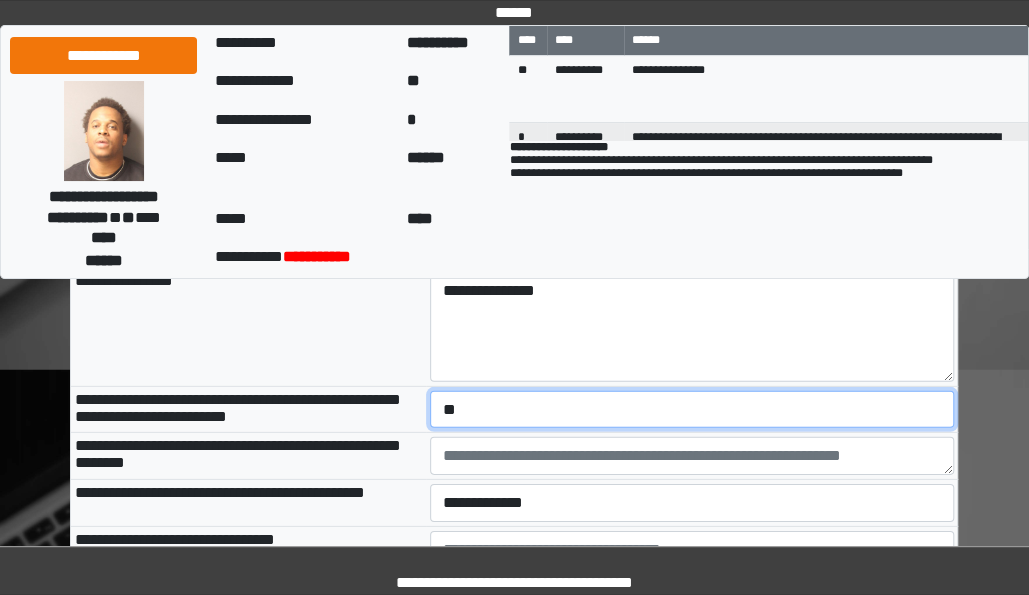 click on "**********" at bounding box center [692, 409] 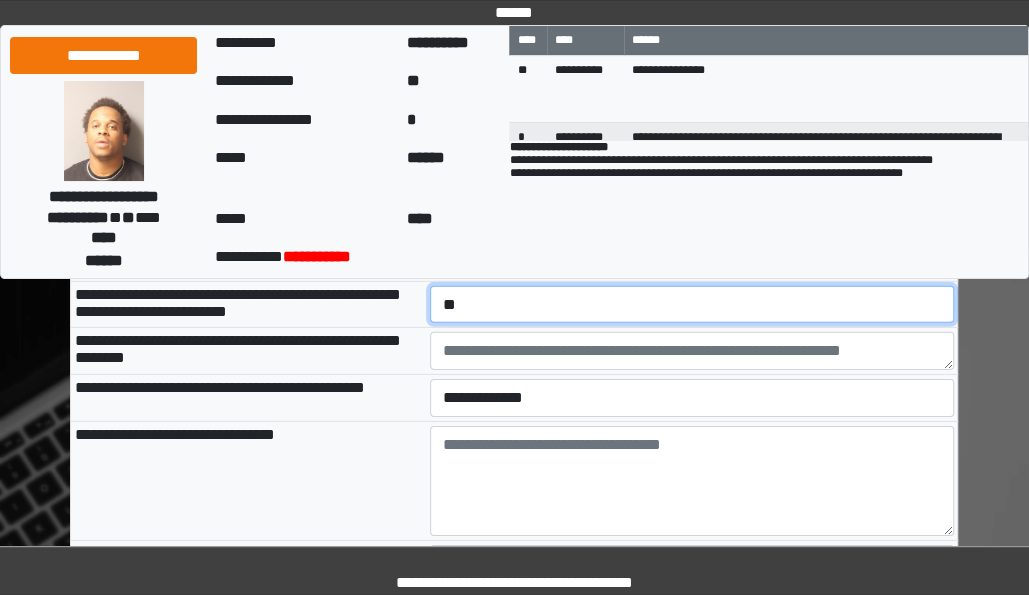 scroll, scrollTop: 2380, scrollLeft: 0, axis: vertical 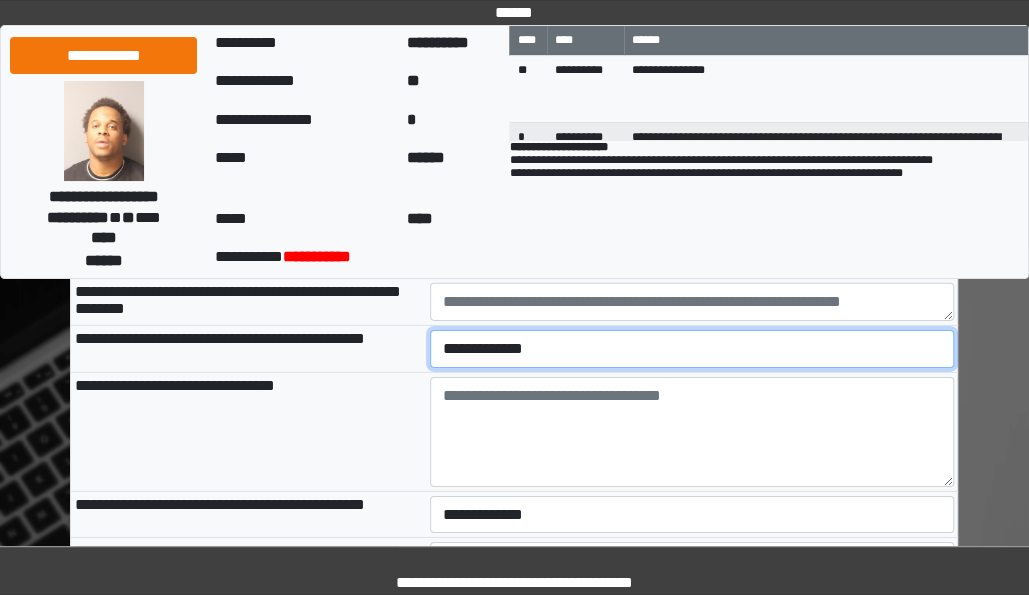click on "**********" at bounding box center [692, 348] 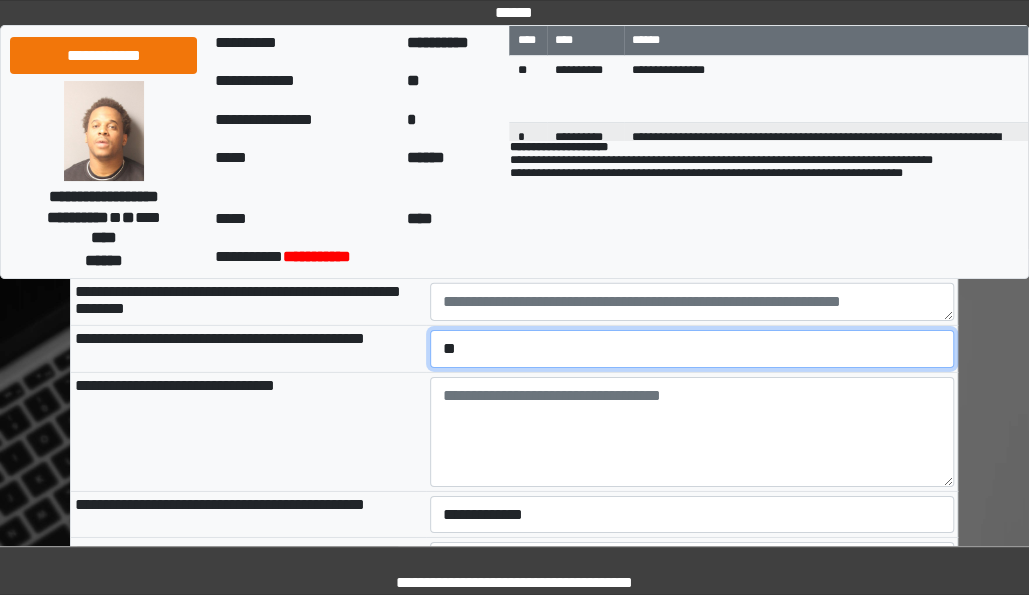 click on "**********" at bounding box center (692, 348) 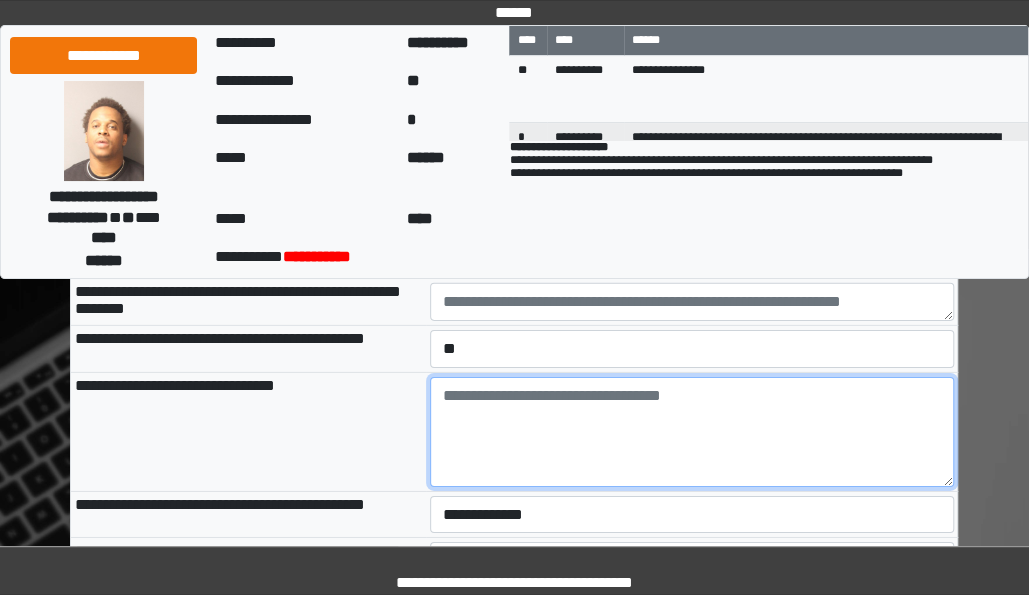 click at bounding box center [692, 432] 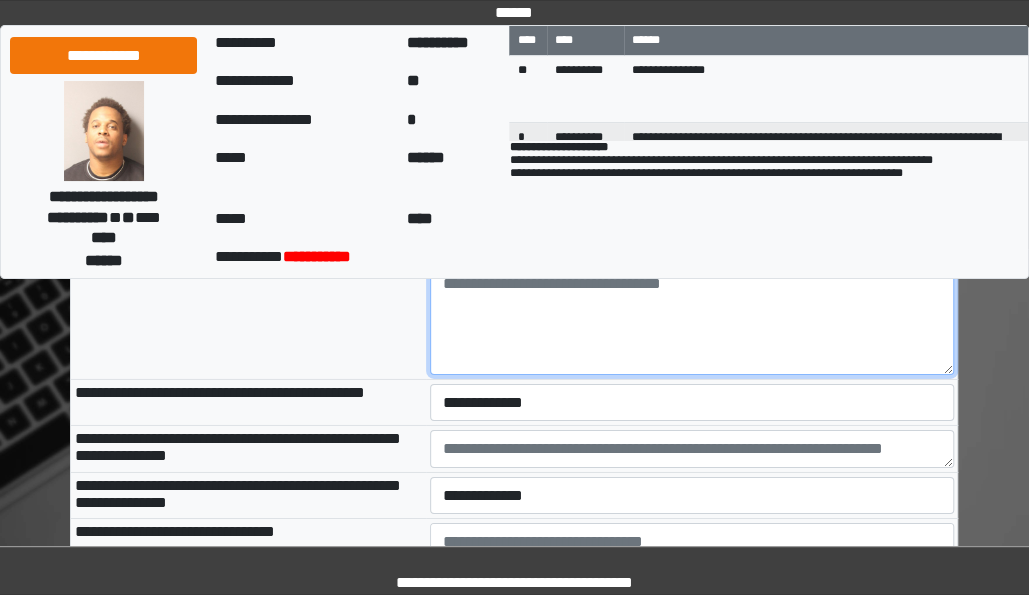 scroll, scrollTop: 2493, scrollLeft: 0, axis: vertical 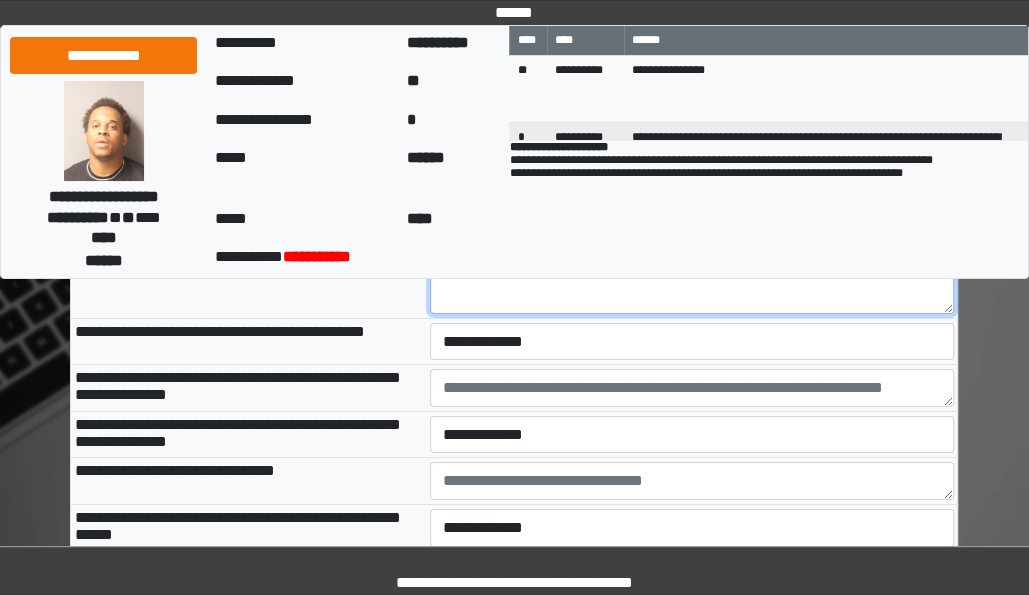 type on "**********" 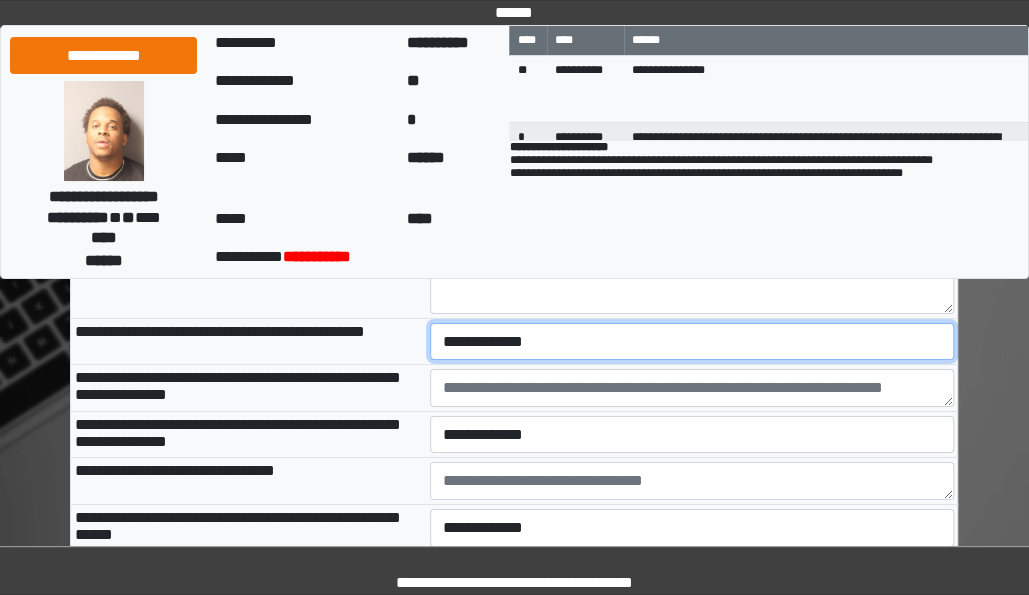 click on "**********" at bounding box center (692, 341) 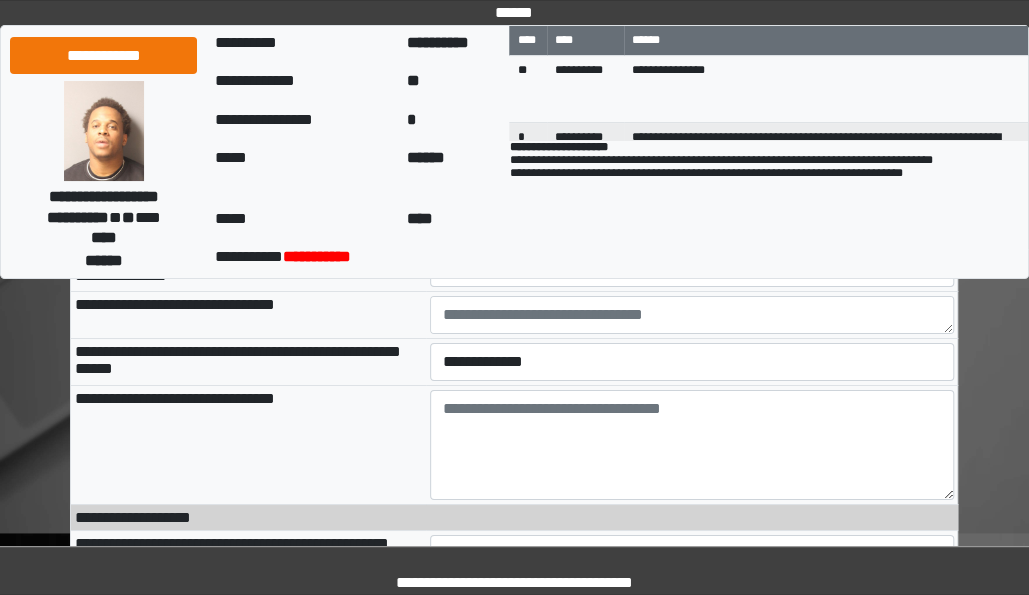 scroll, scrollTop: 2718, scrollLeft: 0, axis: vertical 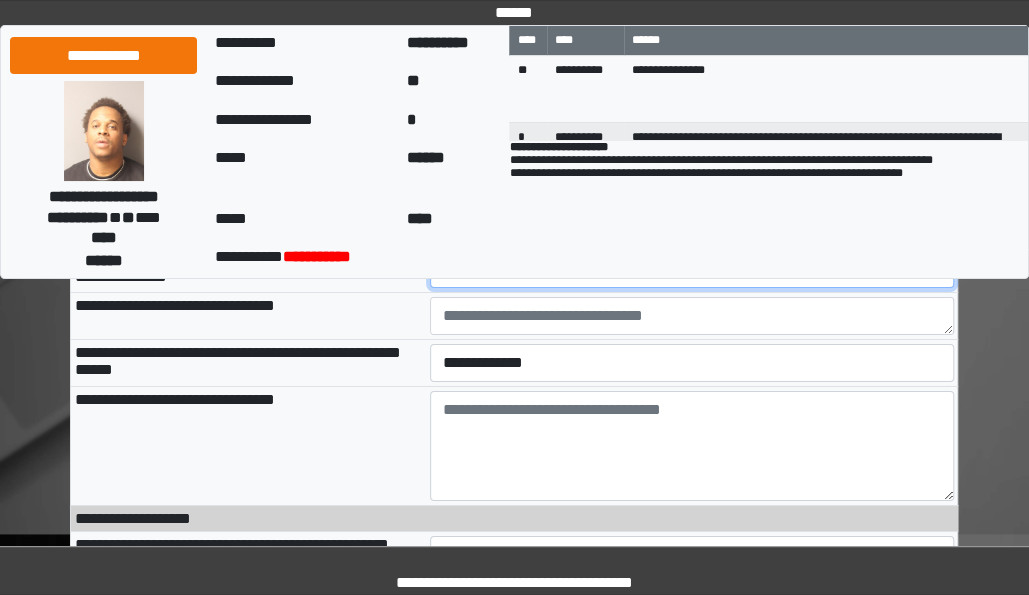 click on "**********" at bounding box center [692, 269] 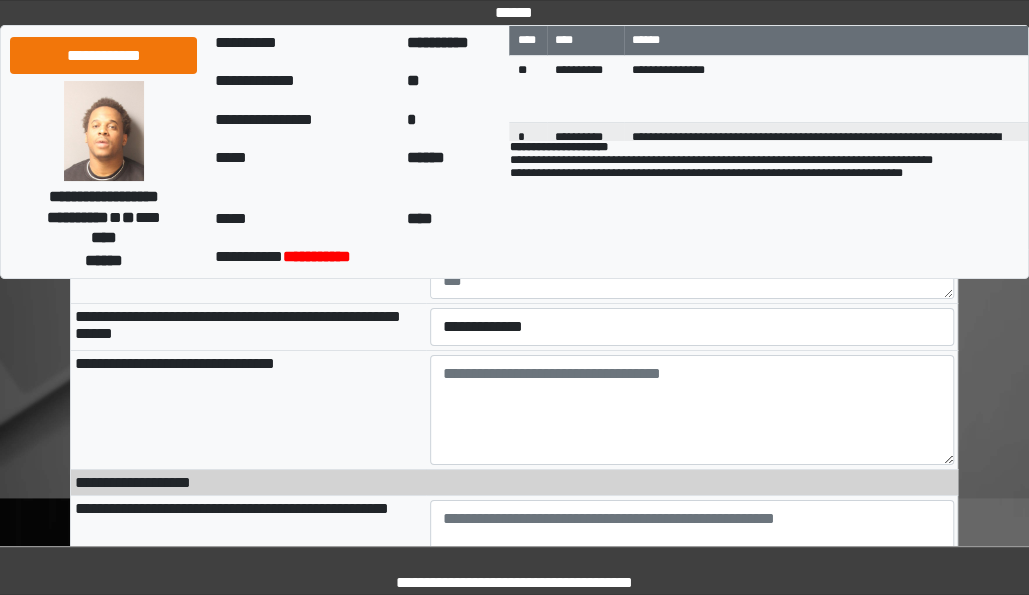 scroll, scrollTop: 2753, scrollLeft: 0, axis: vertical 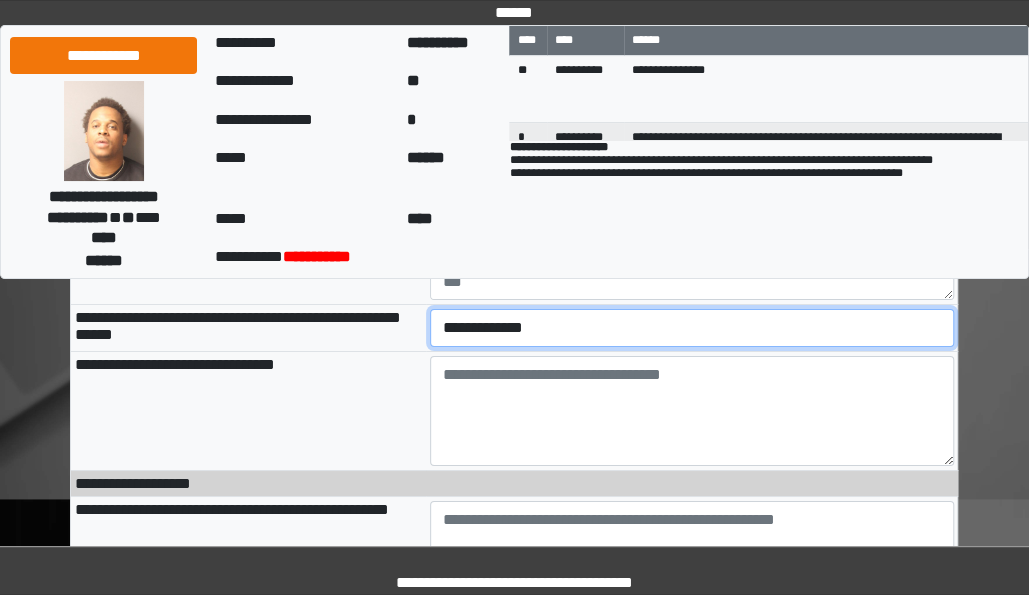 click on "**********" at bounding box center [692, 327] 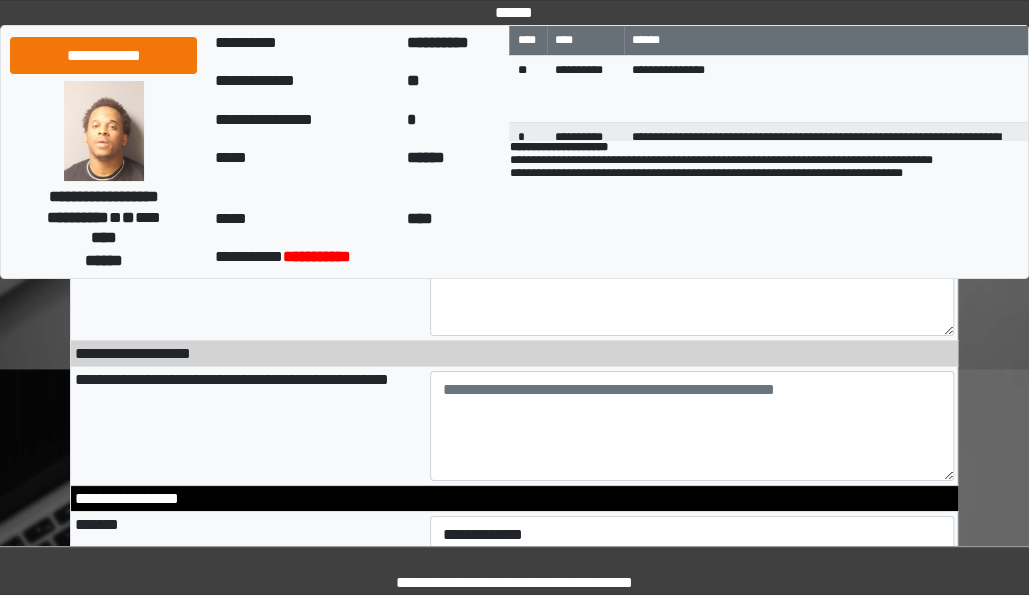 scroll, scrollTop: 2880, scrollLeft: 0, axis: vertical 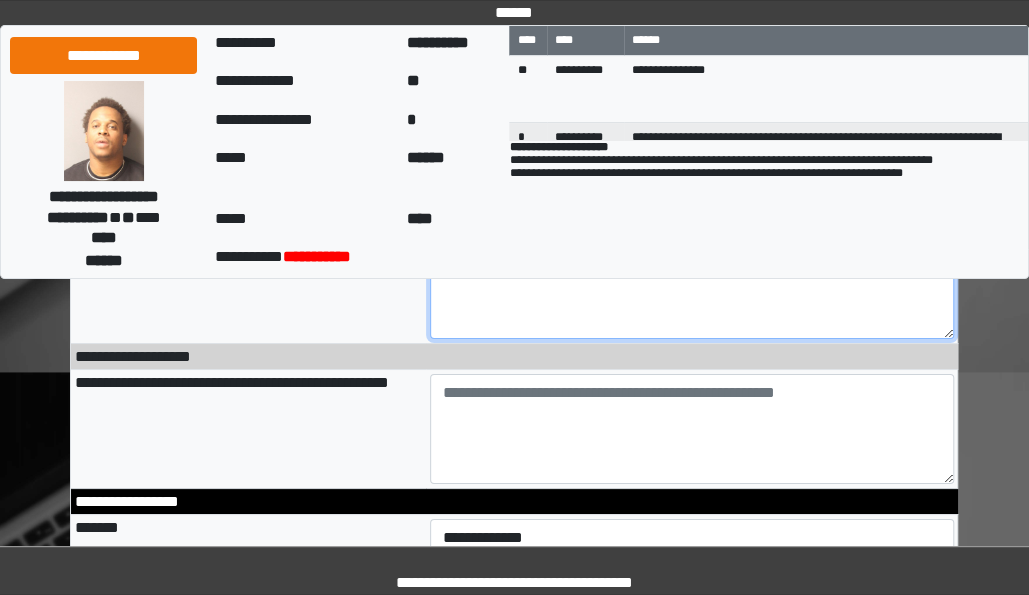 click at bounding box center [692, 284] 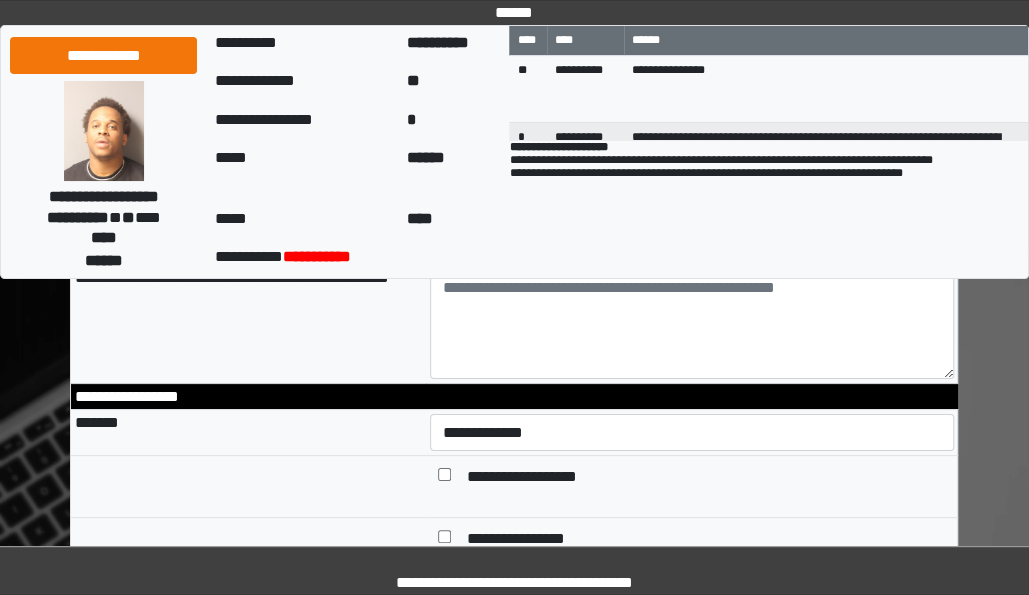 scroll, scrollTop: 2986, scrollLeft: 0, axis: vertical 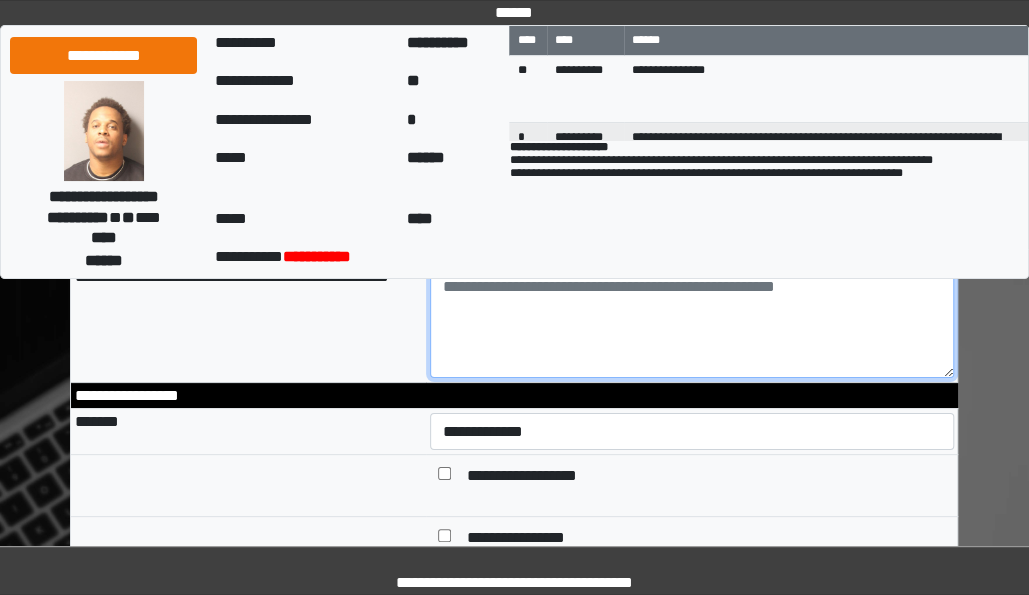 click at bounding box center (692, 323) 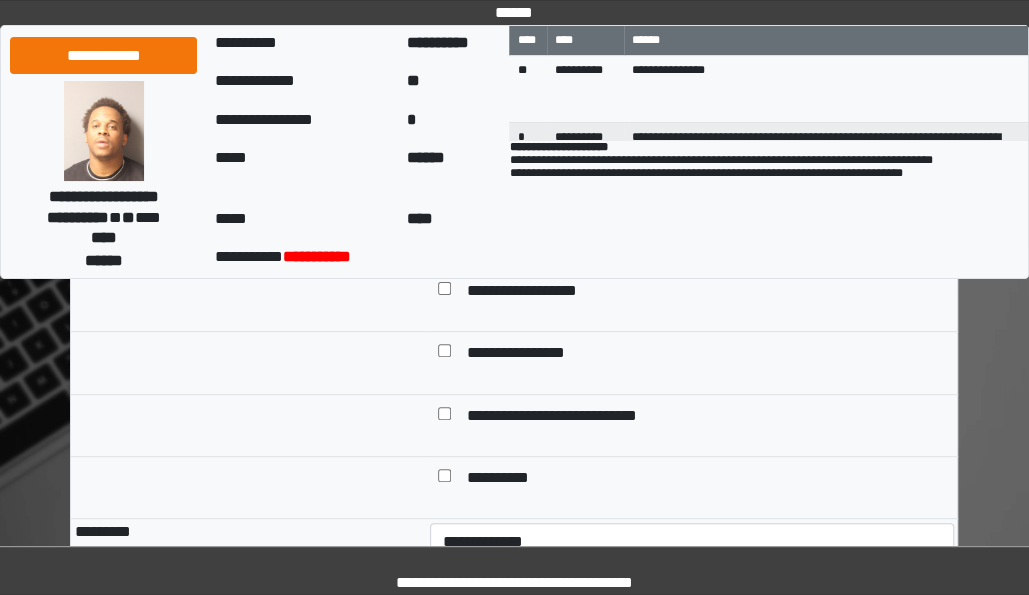 scroll, scrollTop: 3174, scrollLeft: 0, axis: vertical 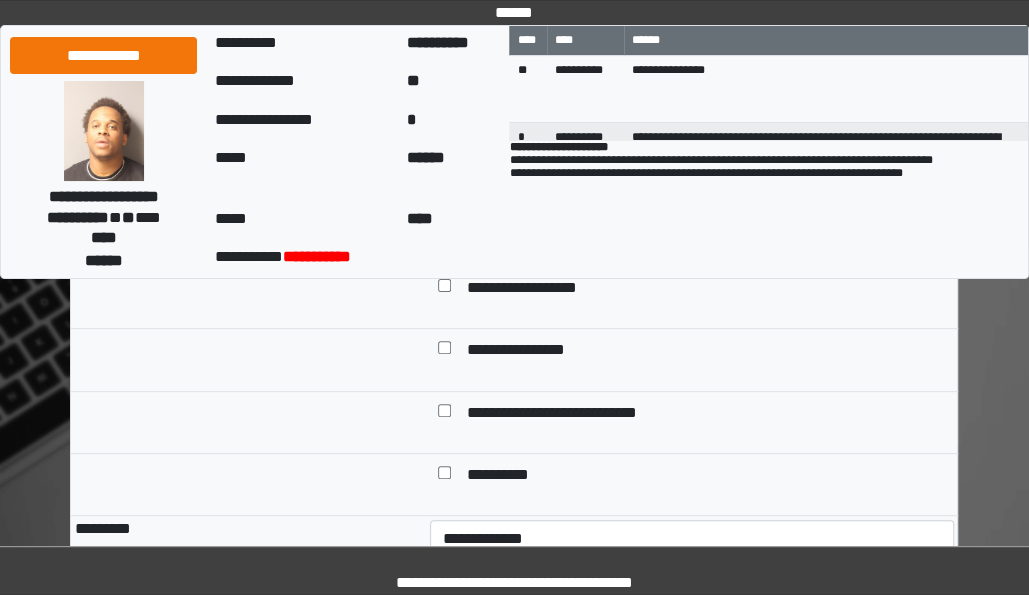 type on "******" 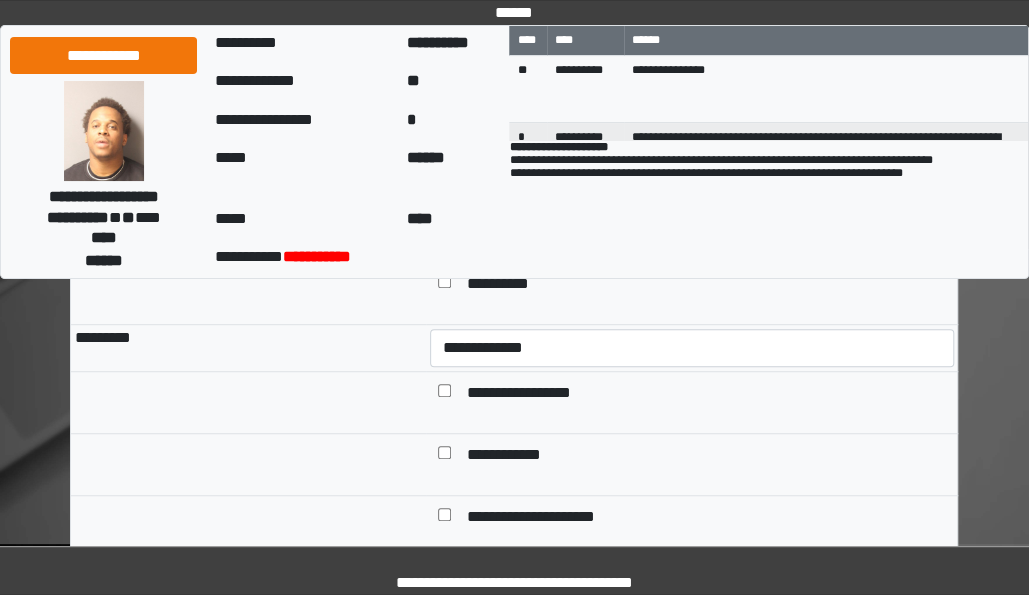 scroll, scrollTop: 3385, scrollLeft: 0, axis: vertical 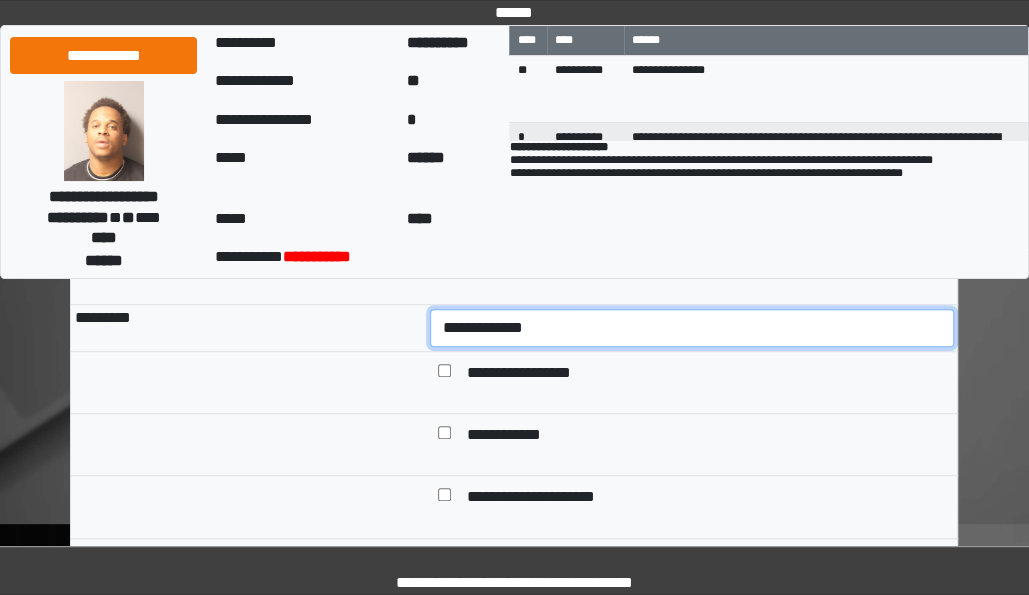 click on "**********" at bounding box center (692, 327) 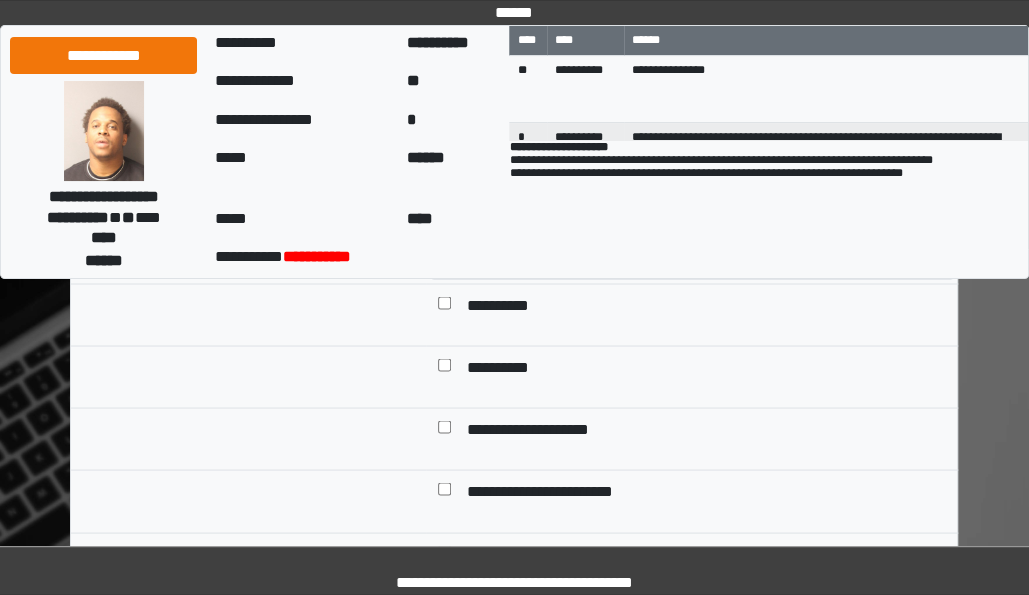 scroll, scrollTop: 4373, scrollLeft: 0, axis: vertical 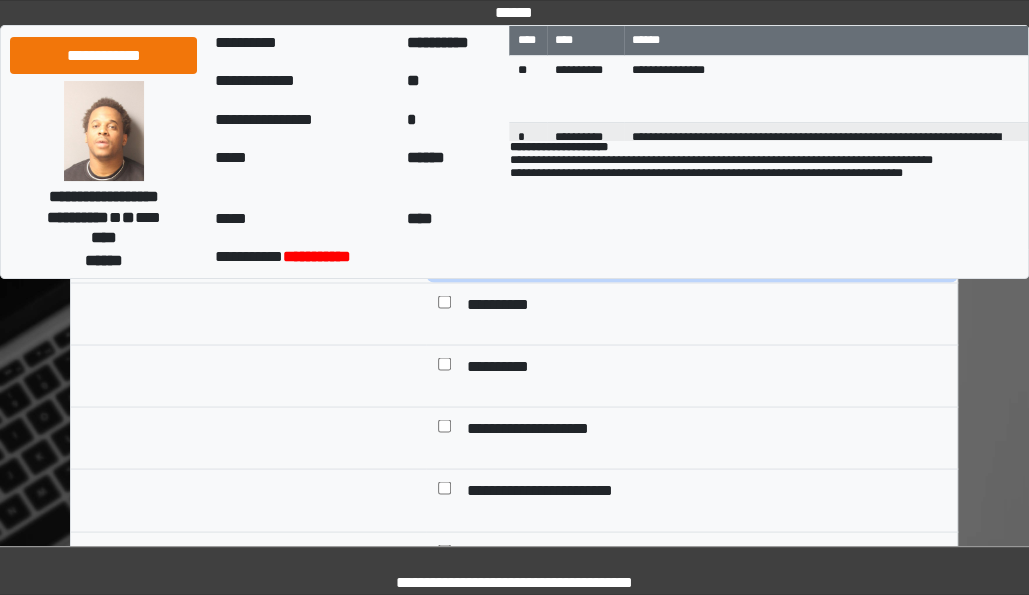 click on "**********" at bounding box center [692, 258] 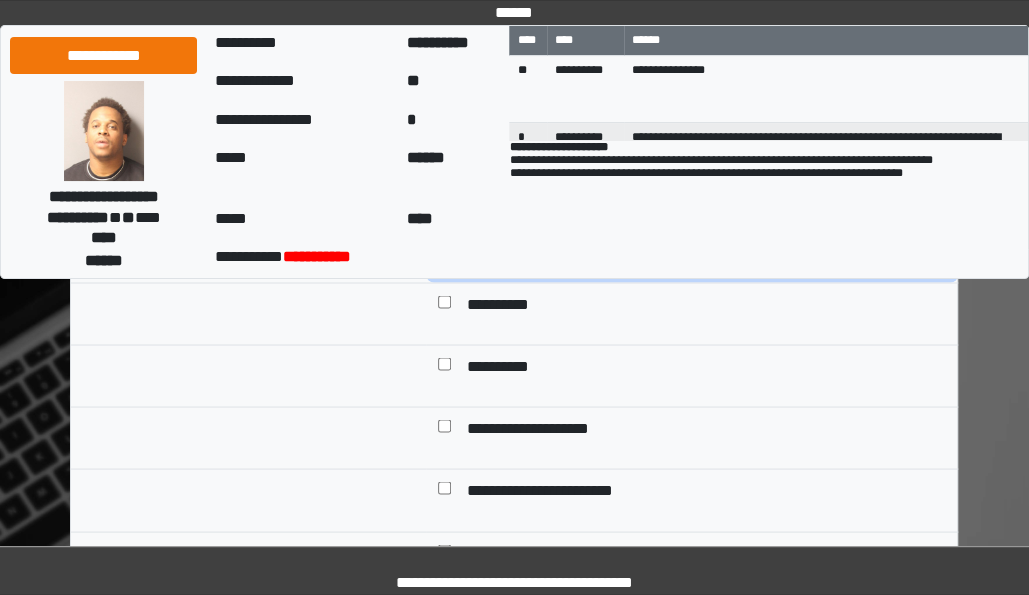 select on "*" 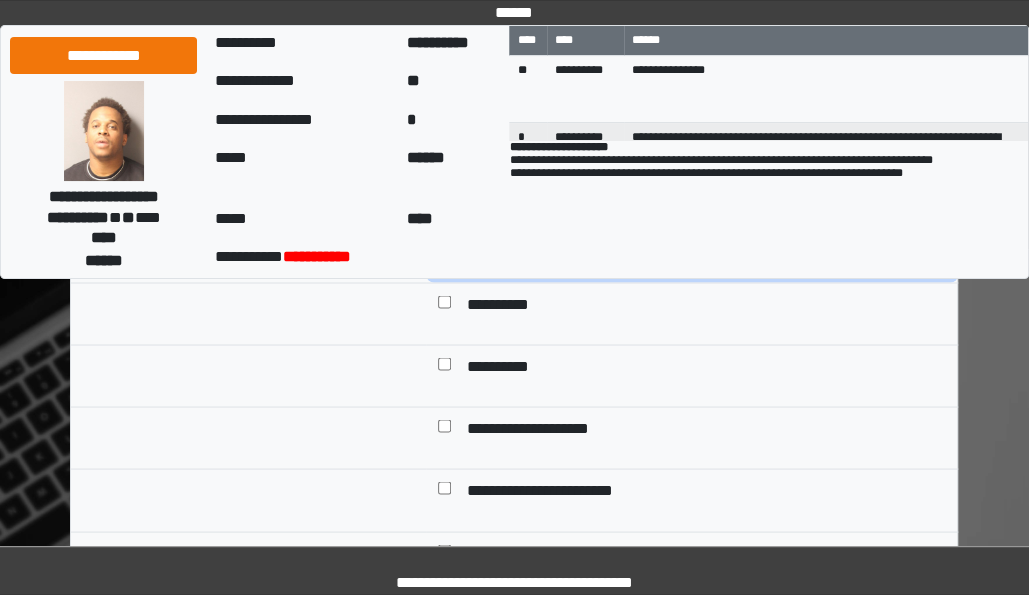 scroll, scrollTop: 4712, scrollLeft: 0, axis: vertical 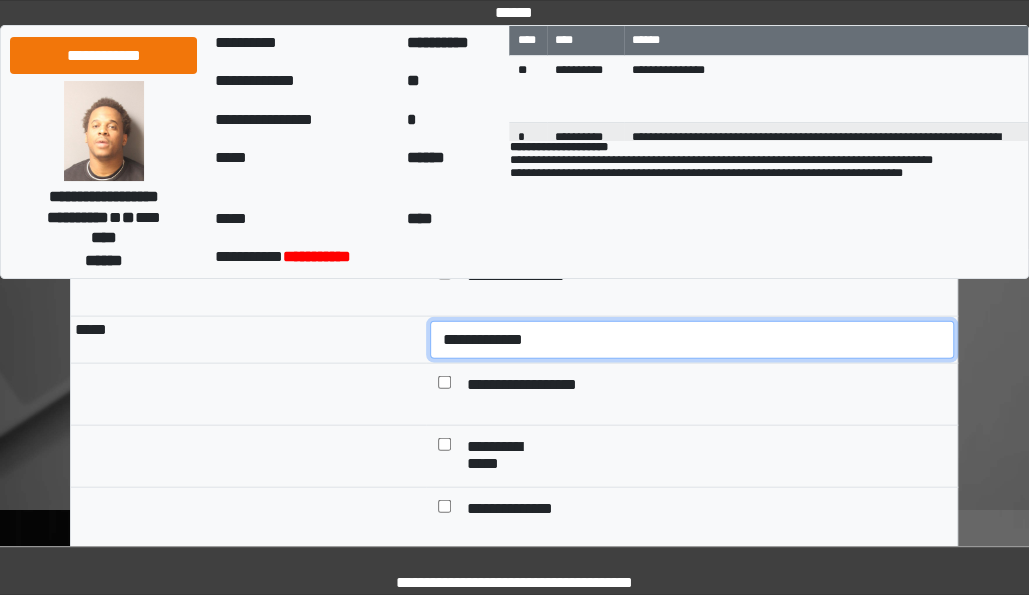 click on "**********" at bounding box center [692, 339] 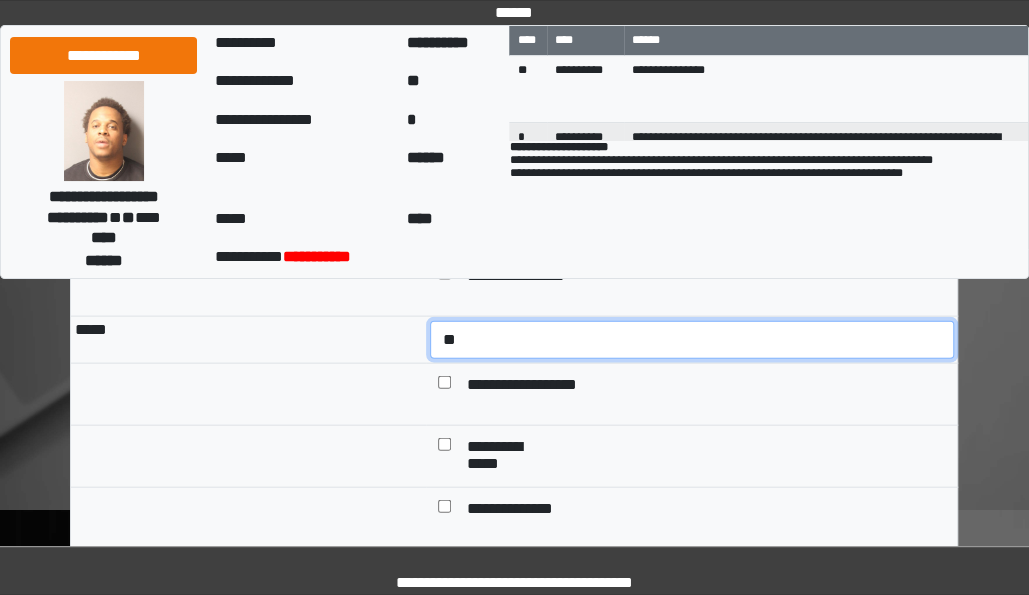 click on "**********" at bounding box center [692, 339] 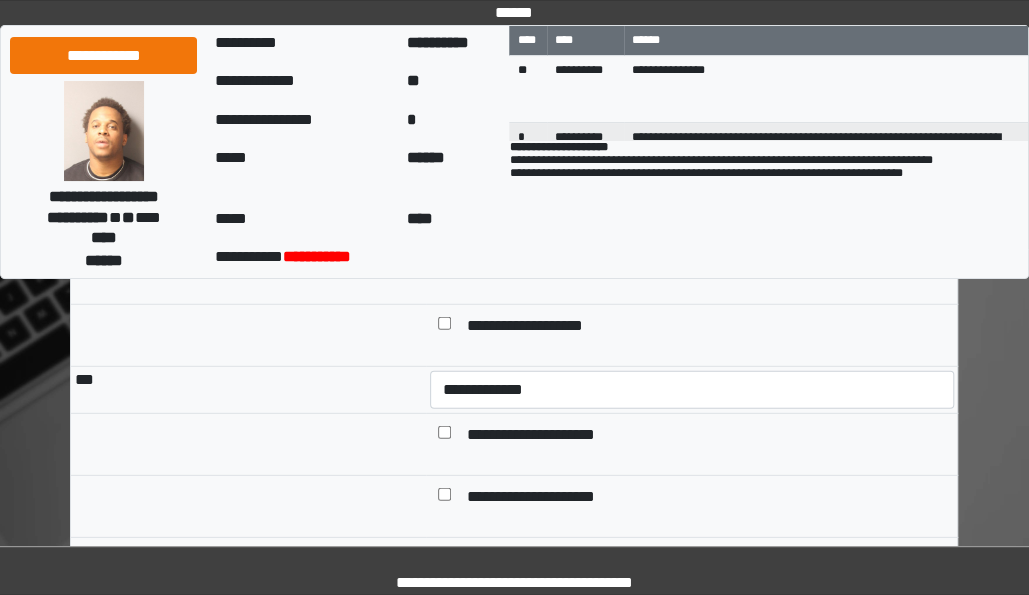 scroll, scrollTop: 5206, scrollLeft: 0, axis: vertical 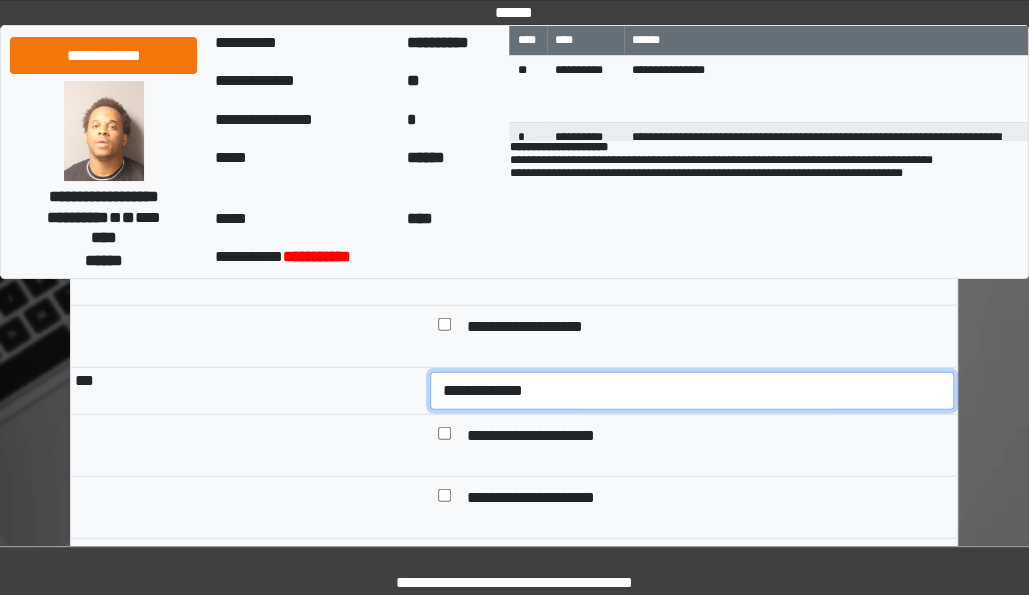 click on "**********" at bounding box center (692, 390) 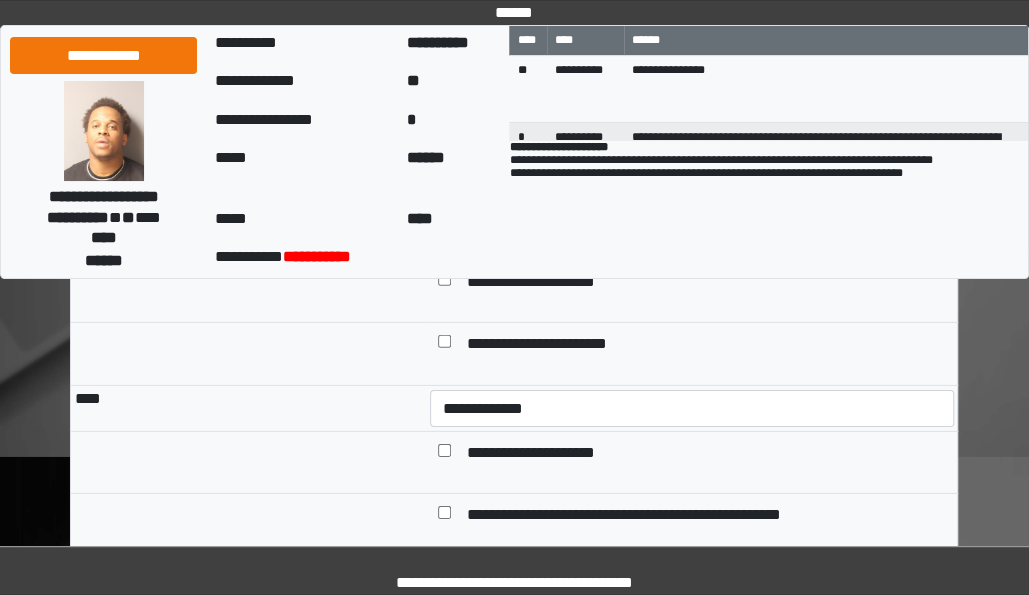 scroll, scrollTop: 5471, scrollLeft: 0, axis: vertical 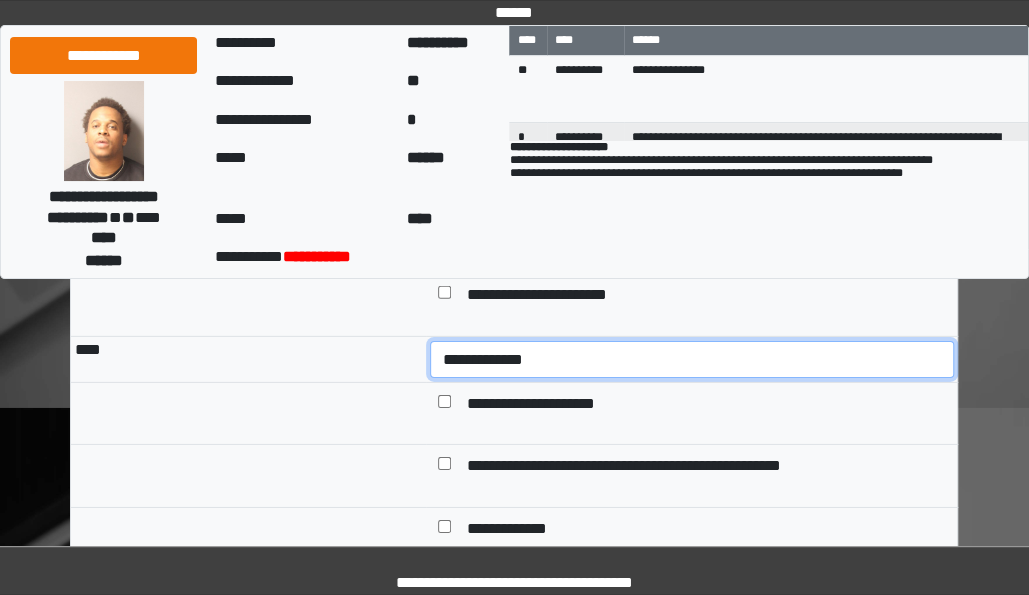 click on "**********" at bounding box center [692, 359] 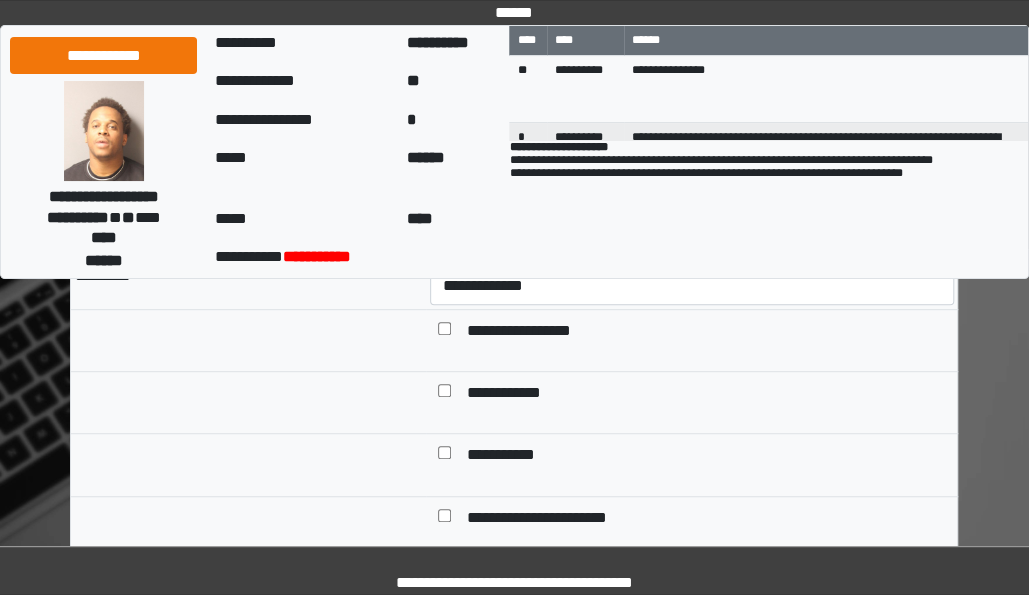 scroll, scrollTop: 6400, scrollLeft: 0, axis: vertical 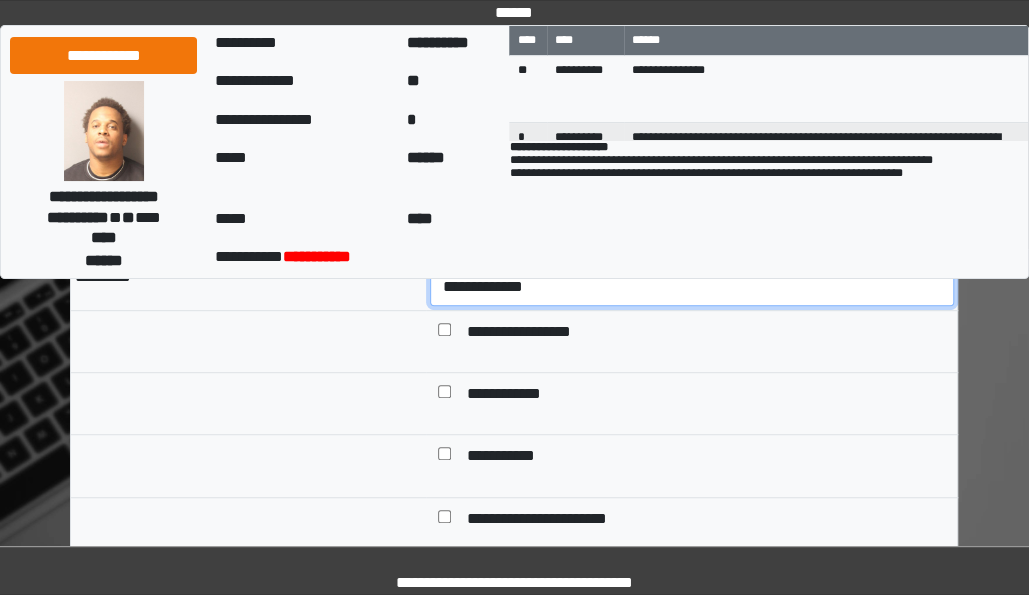 click on "**********" at bounding box center [692, 286] 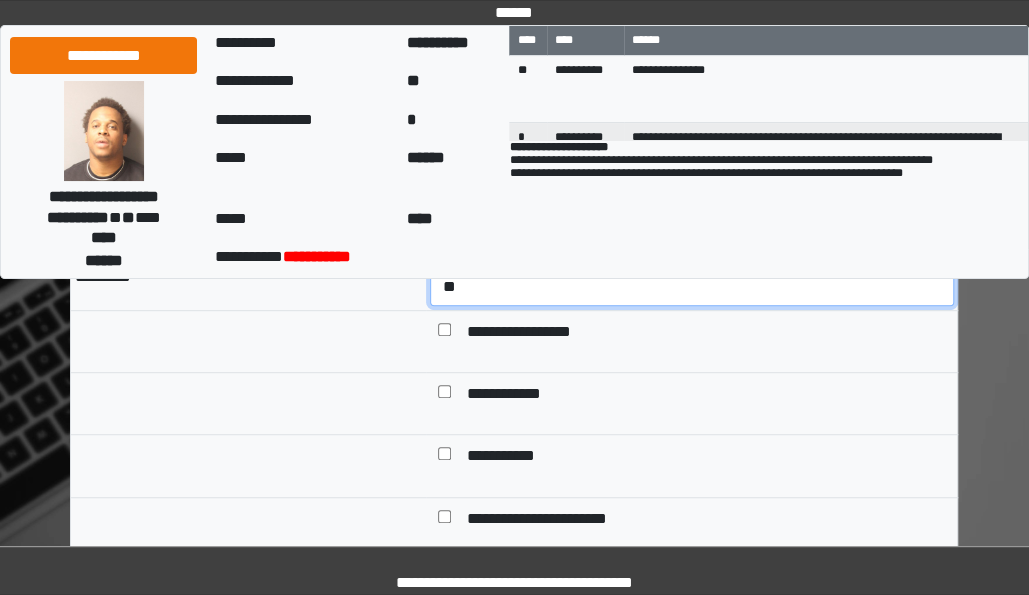 click on "**********" at bounding box center [692, 286] 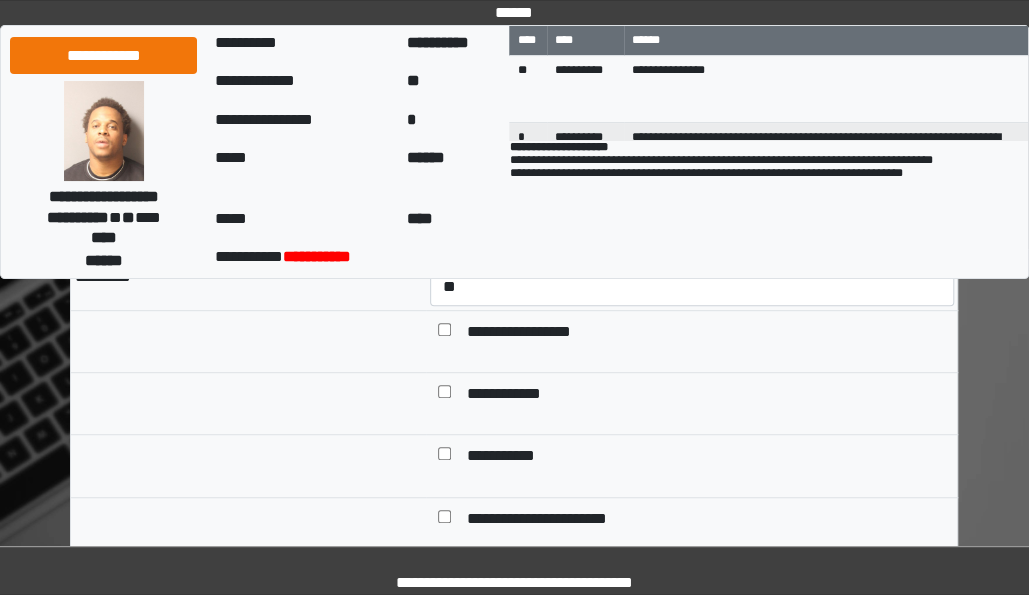 click at bounding box center [444, 395] 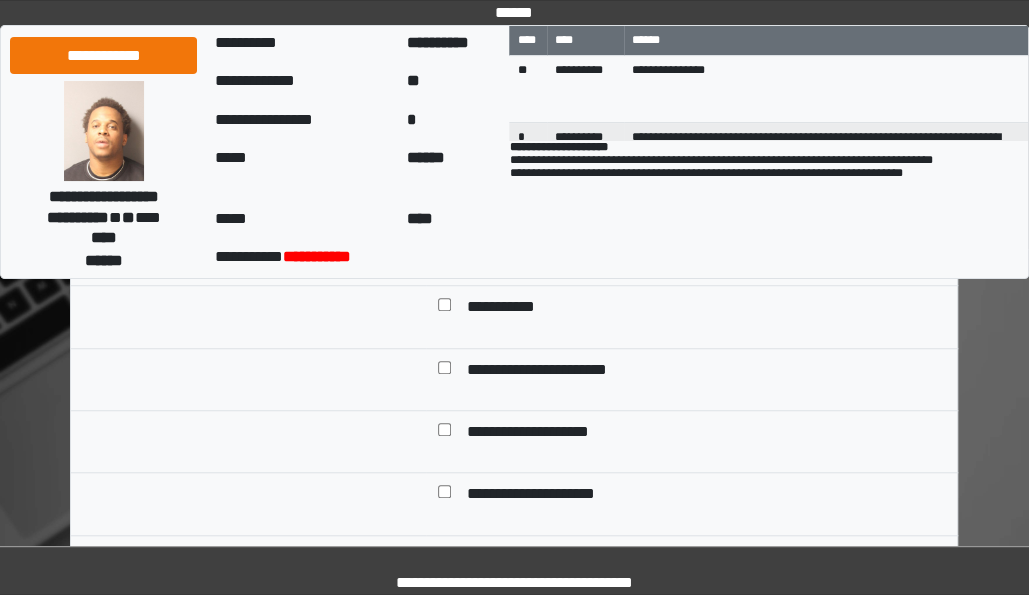 scroll, scrollTop: 6615, scrollLeft: 0, axis: vertical 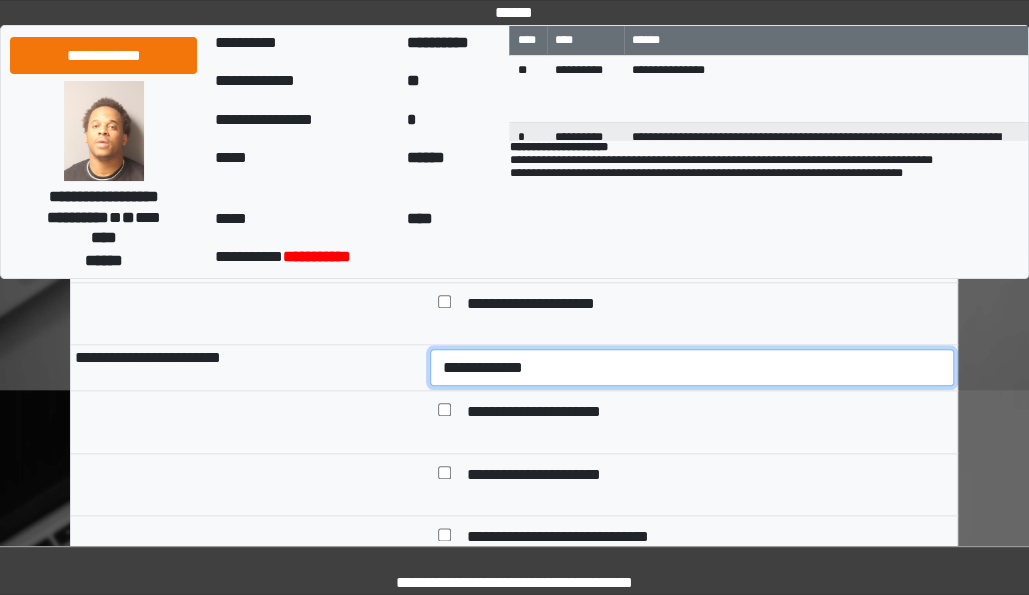 click on "**********" at bounding box center (692, 367) 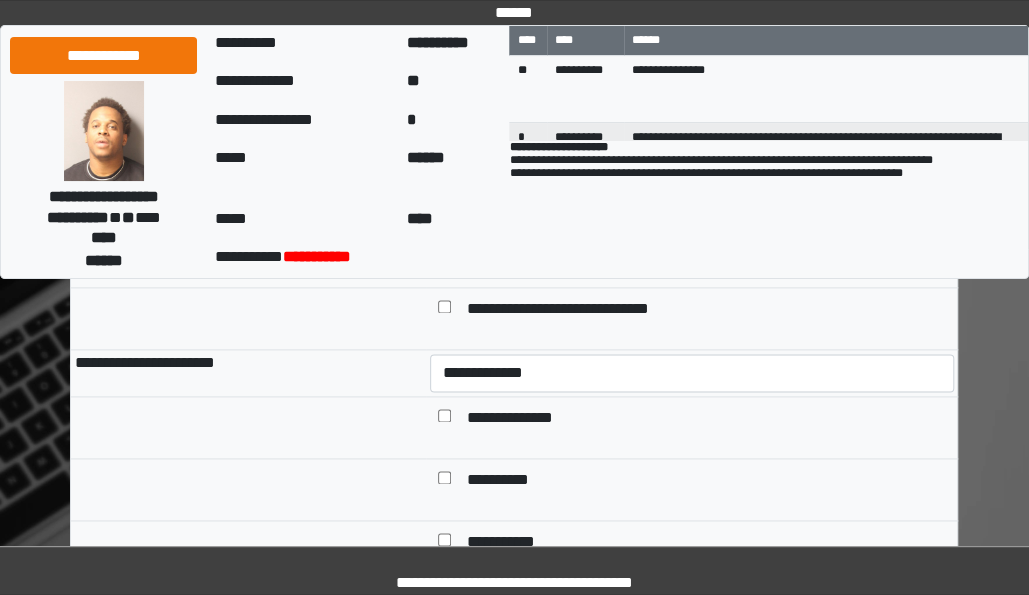 scroll, scrollTop: 7105, scrollLeft: 0, axis: vertical 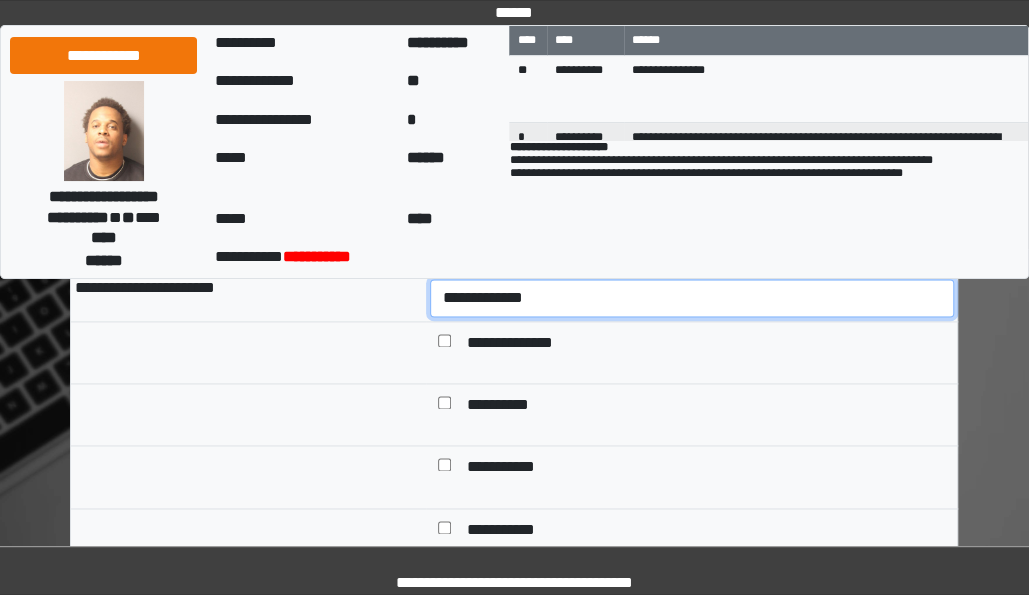 click on "**********" at bounding box center [692, 297] 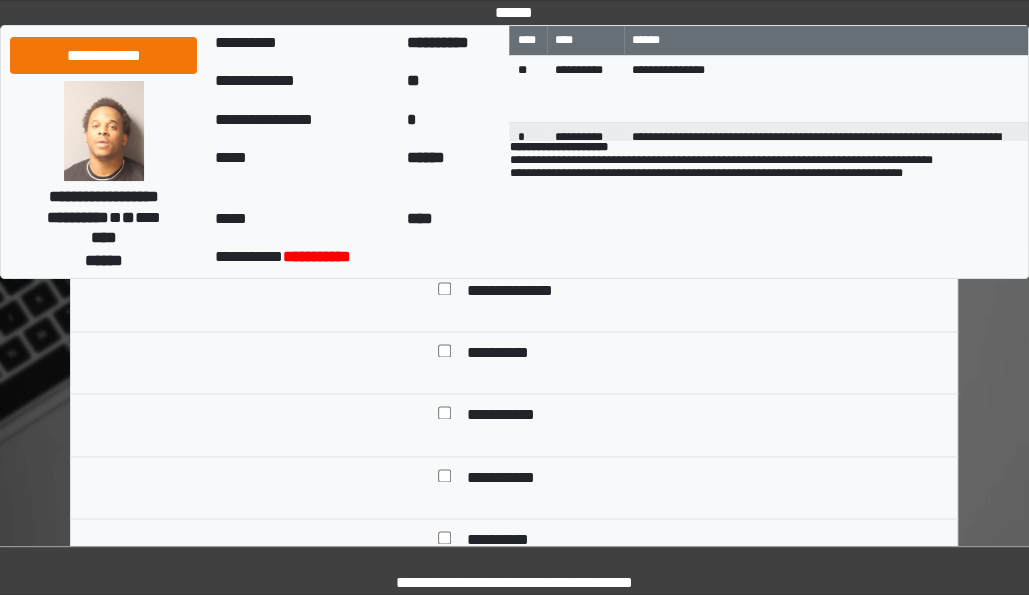 scroll, scrollTop: 7154, scrollLeft: 0, axis: vertical 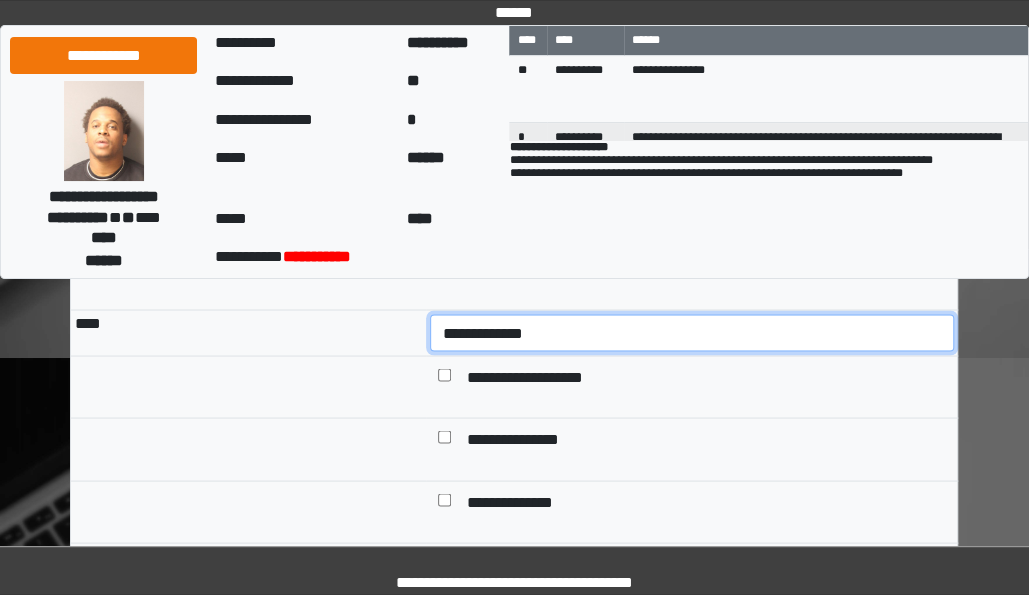 click on "**********" at bounding box center (692, 332) 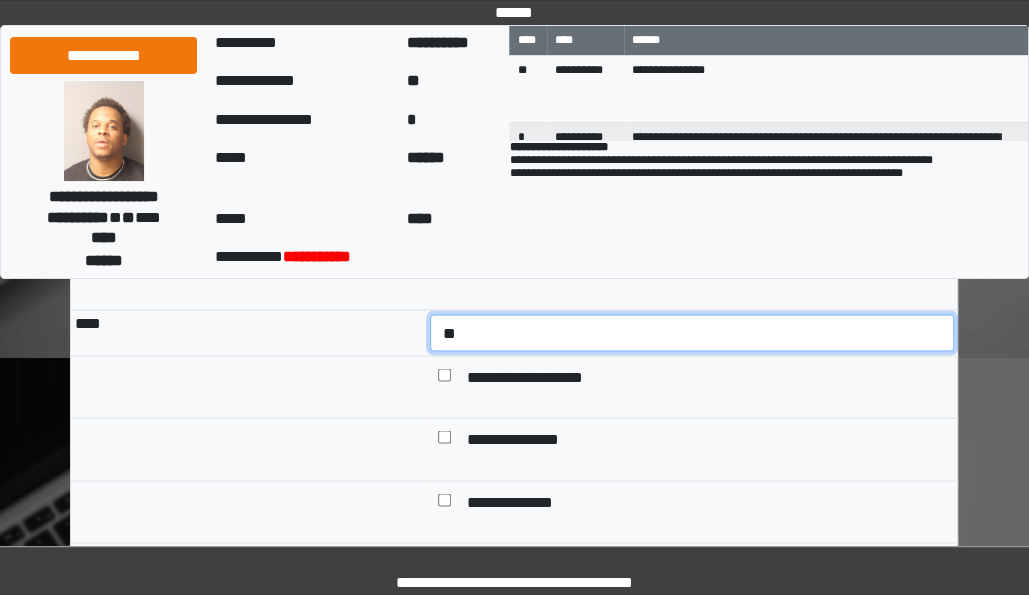 click on "**********" at bounding box center [692, 332] 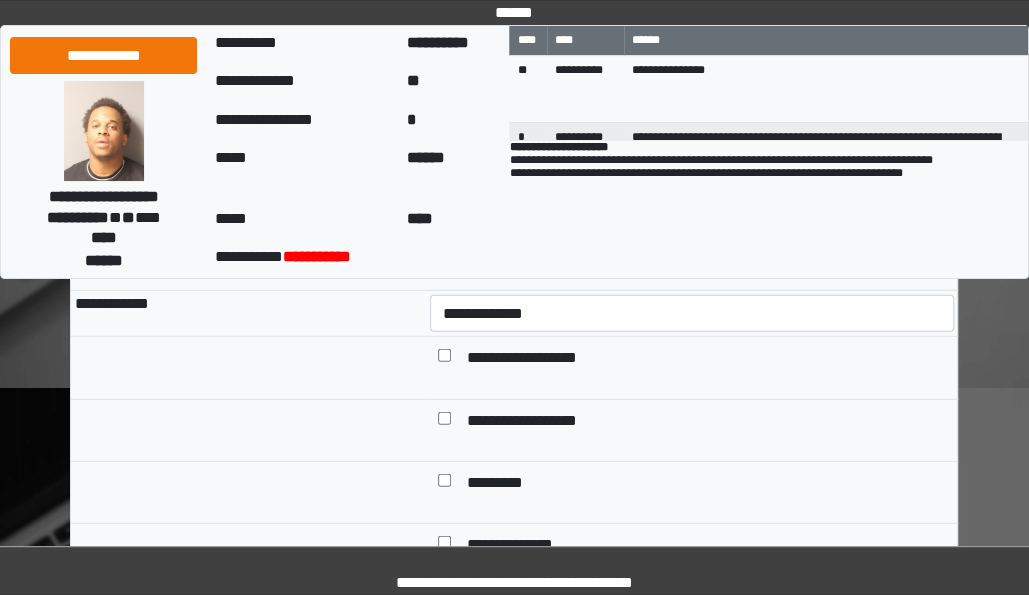 scroll, scrollTop: 8130, scrollLeft: 0, axis: vertical 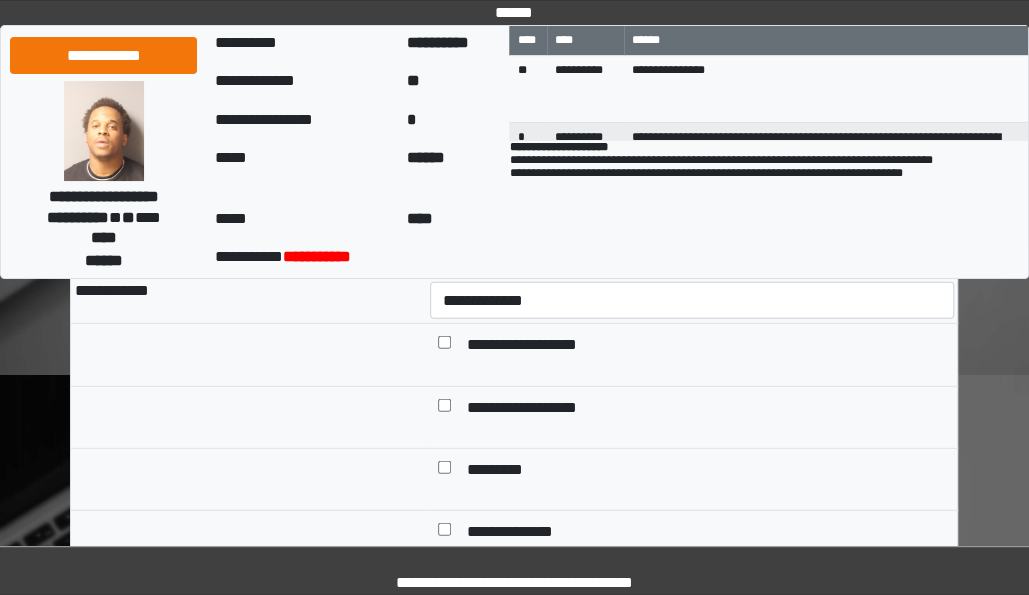 click on "**********" at bounding box center [692, 300] 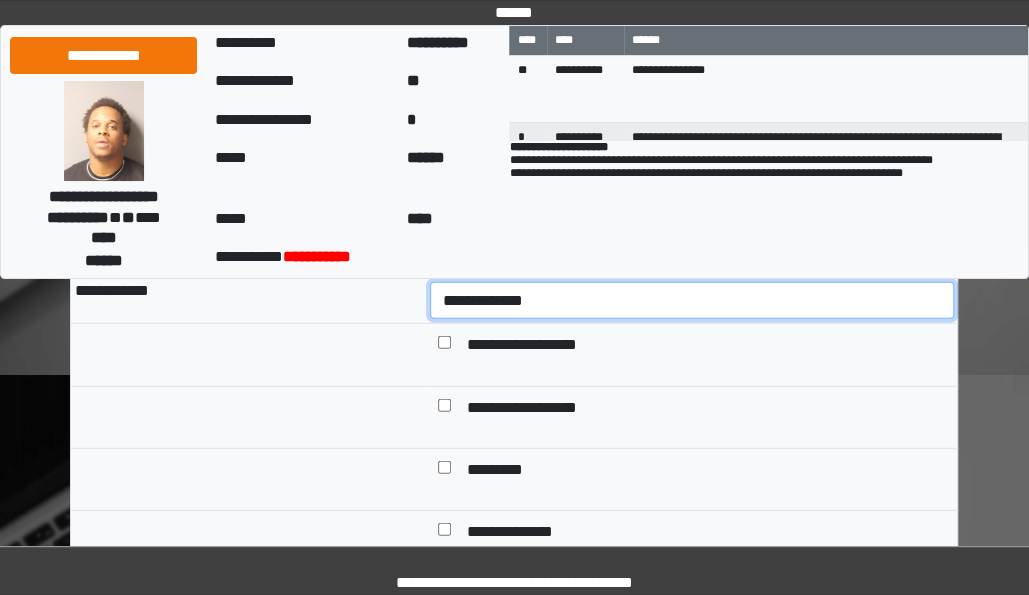 click on "**********" at bounding box center (692, 300) 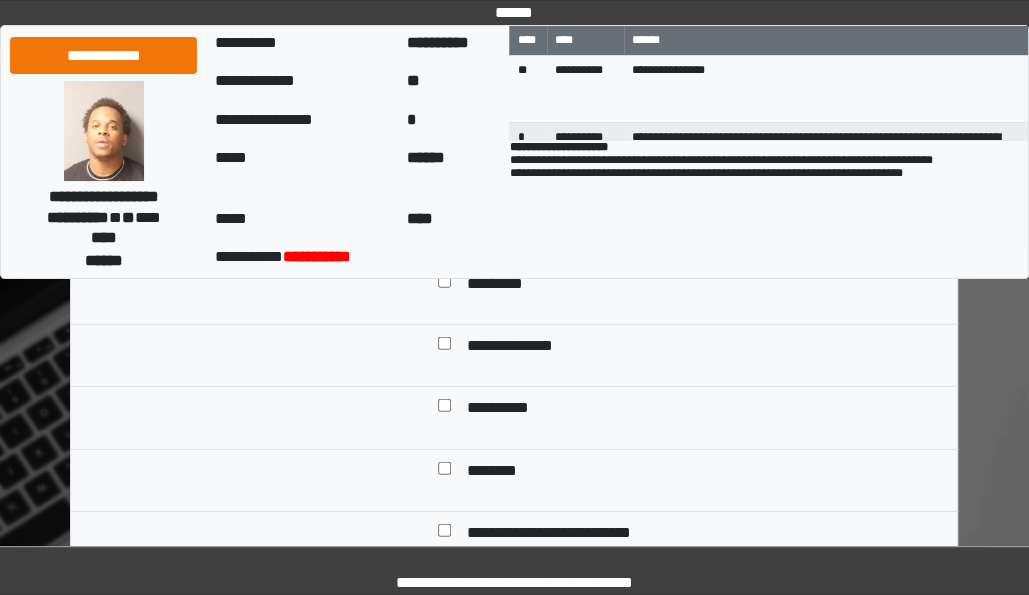 scroll, scrollTop: 8636, scrollLeft: 0, axis: vertical 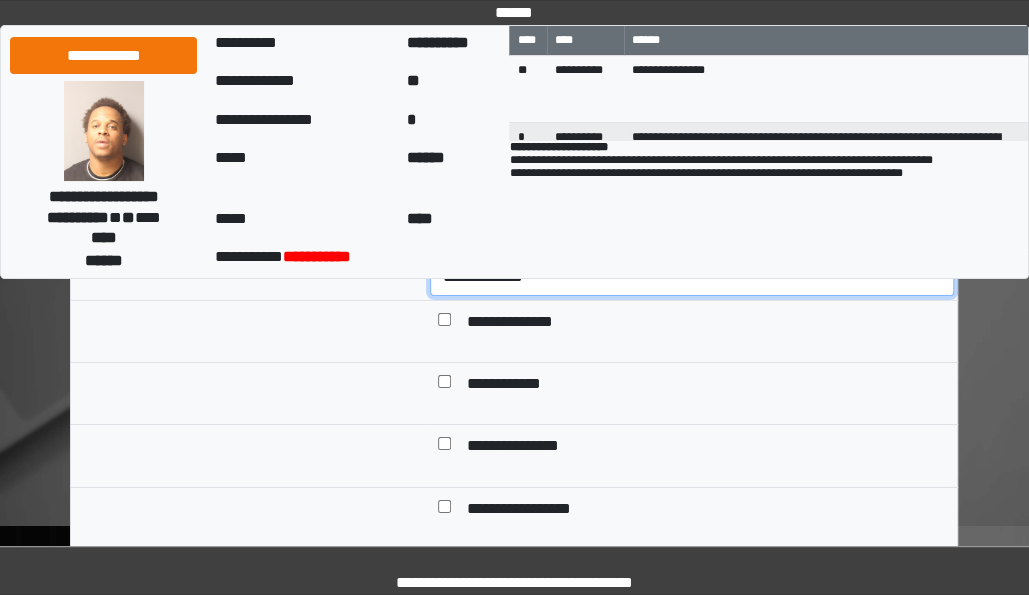 click on "**********" at bounding box center [692, 276] 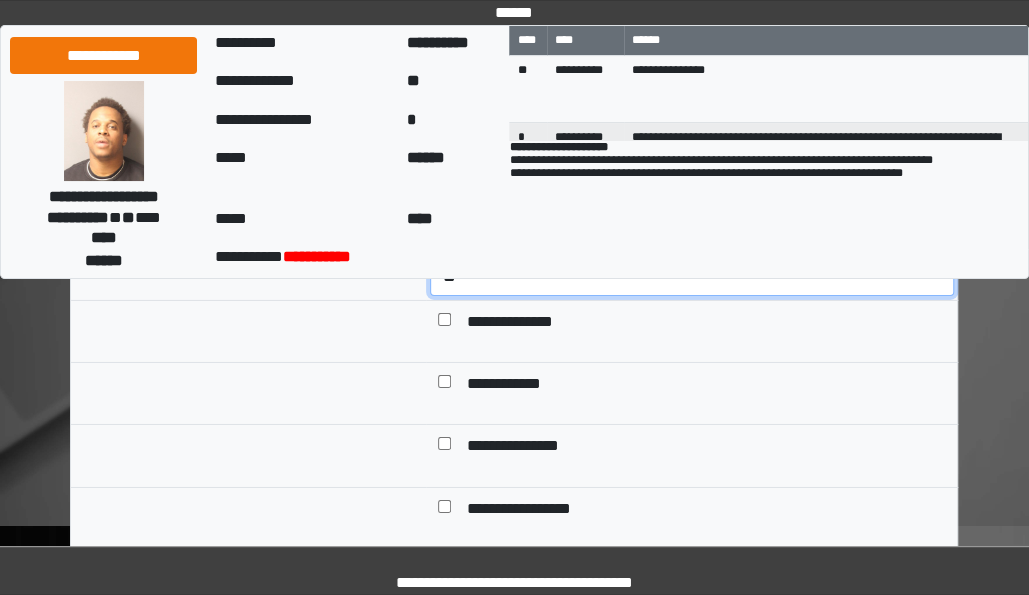 click on "**********" at bounding box center (692, 276) 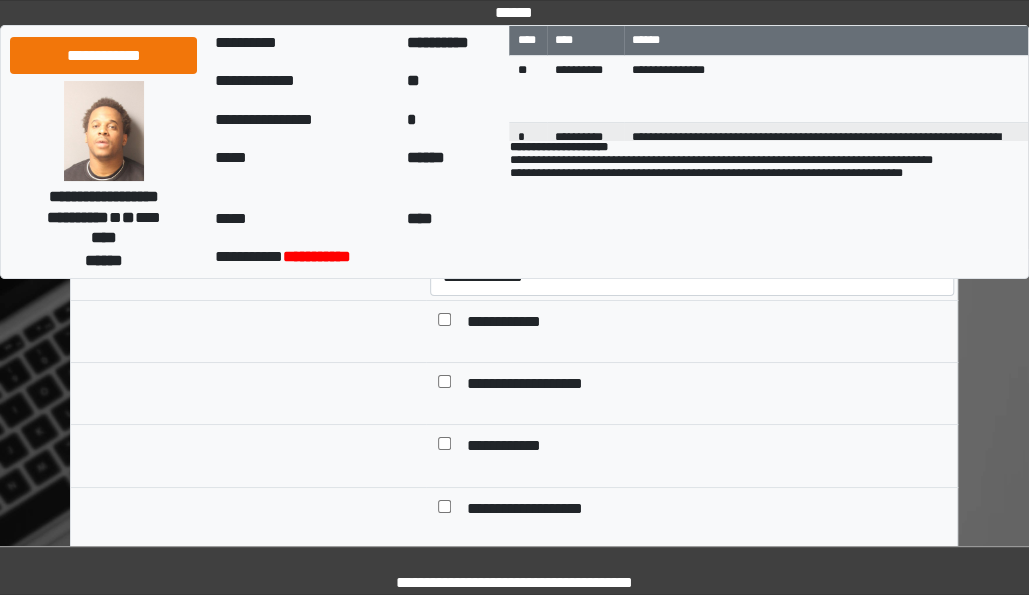 scroll, scrollTop: 8998, scrollLeft: 0, axis: vertical 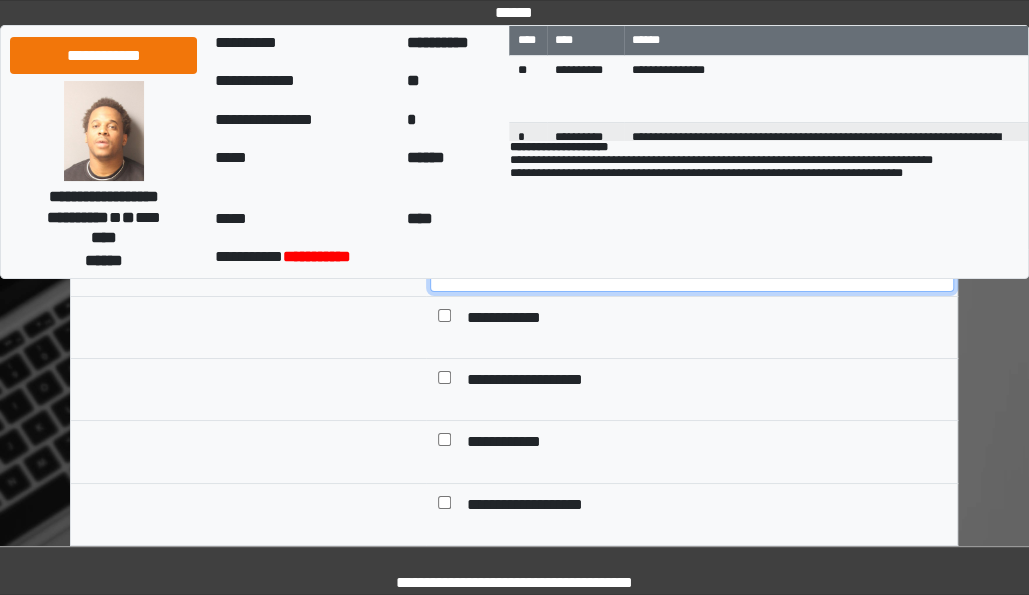 click on "**********" at bounding box center [692, 272] 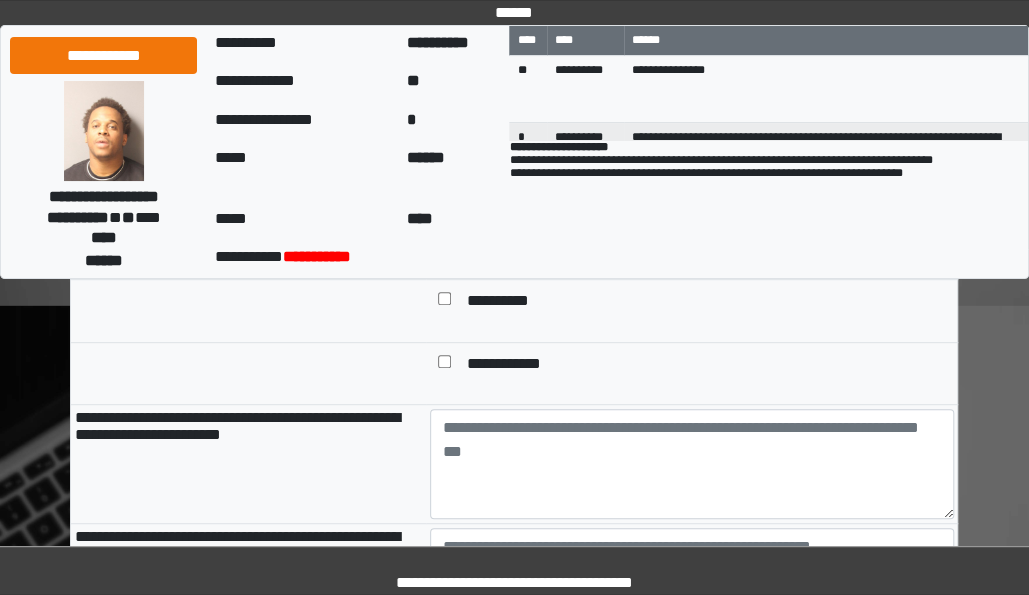 scroll, scrollTop: 9619, scrollLeft: 0, axis: vertical 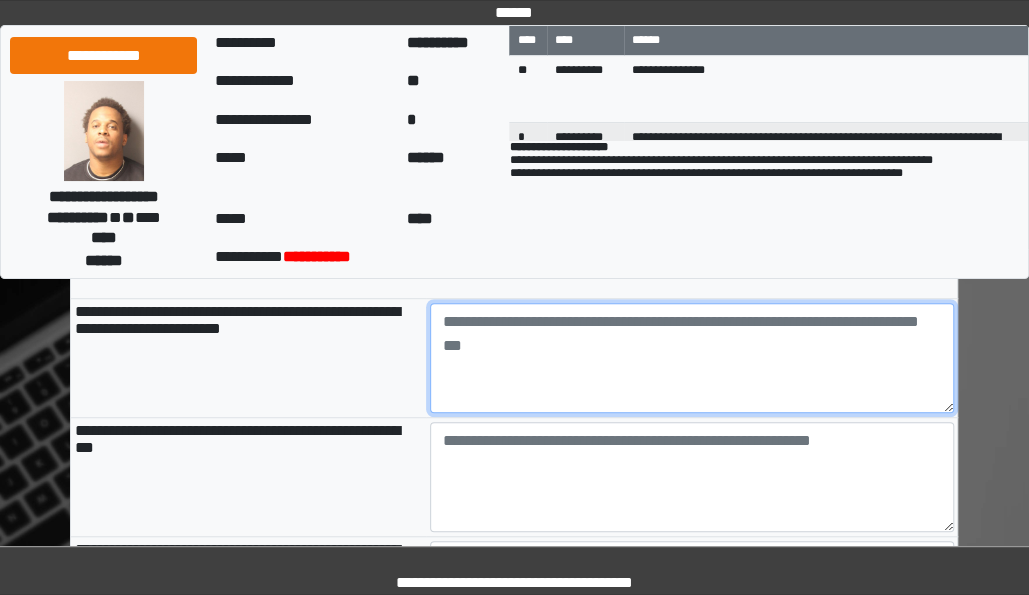 click at bounding box center (692, 358) 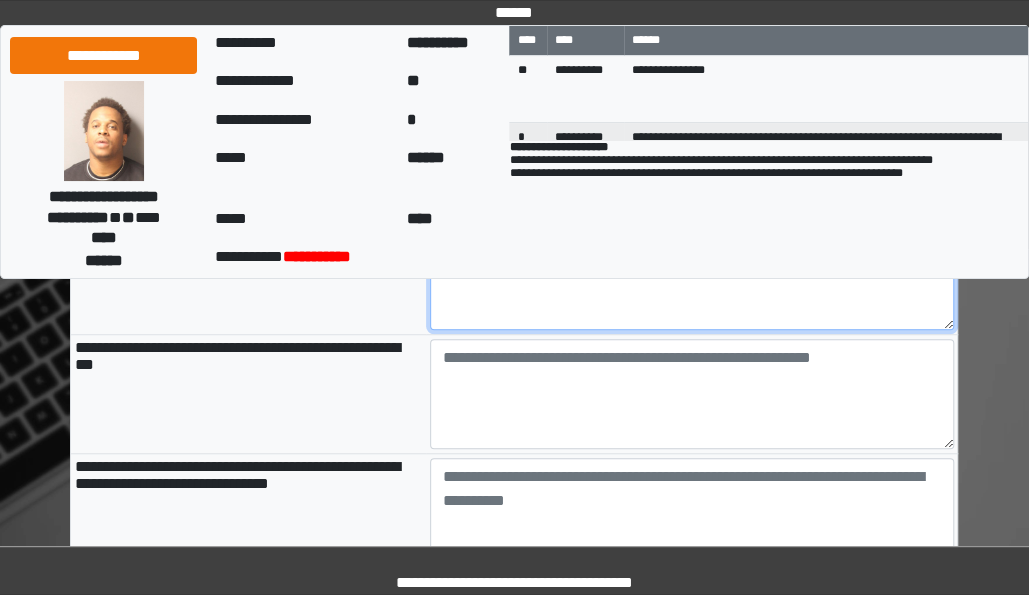 scroll, scrollTop: 9712, scrollLeft: 0, axis: vertical 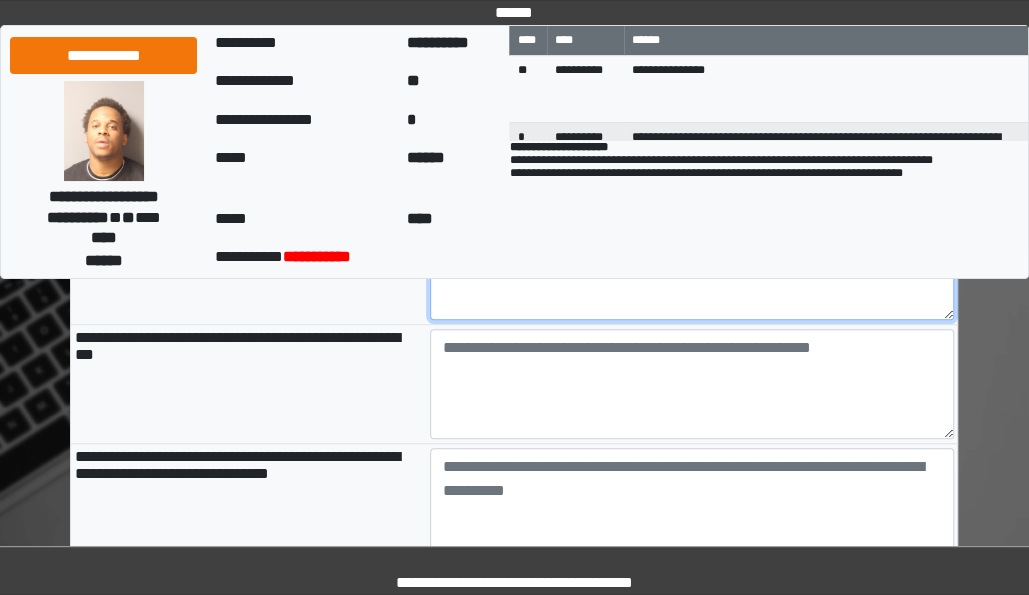 type on "**********" 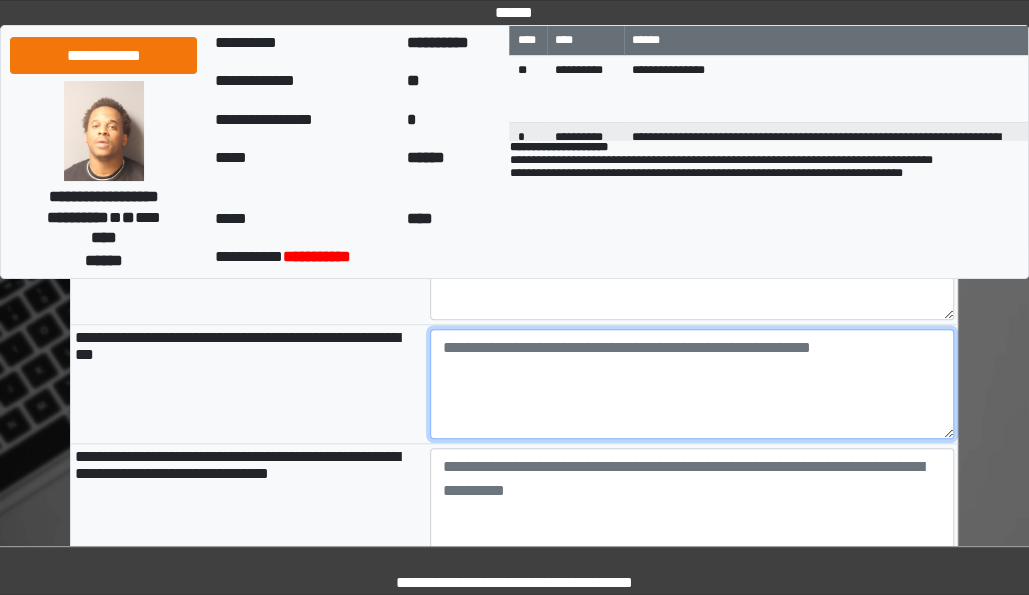 click at bounding box center [692, 384] 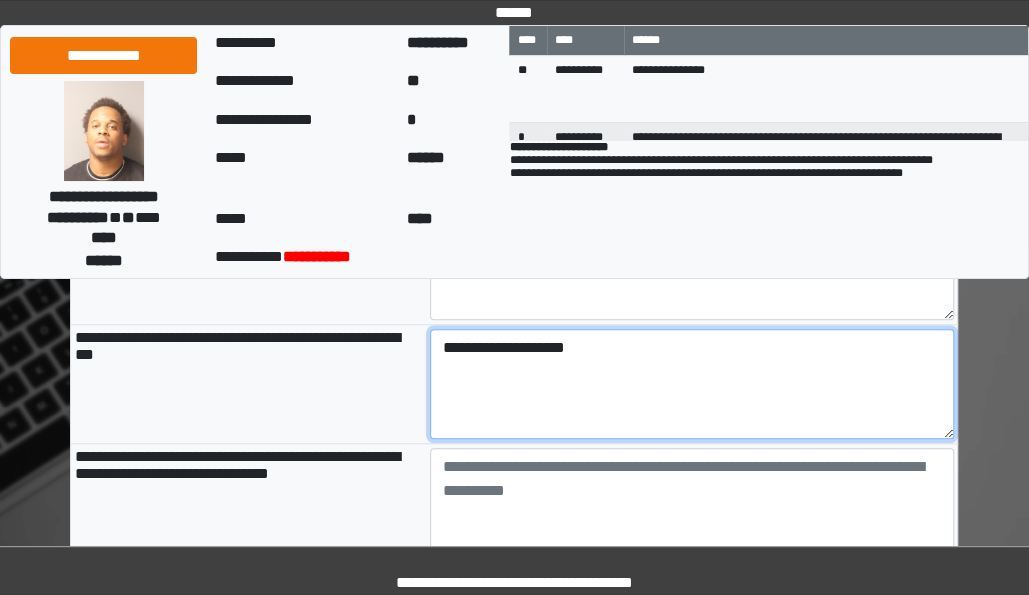 scroll, scrollTop: 9830, scrollLeft: 0, axis: vertical 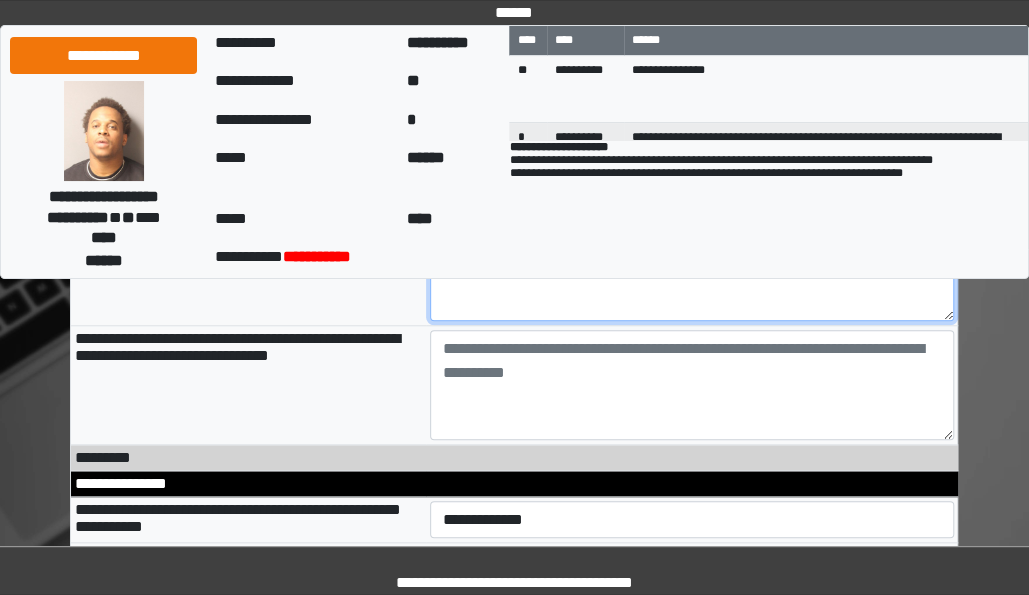 type on "**********" 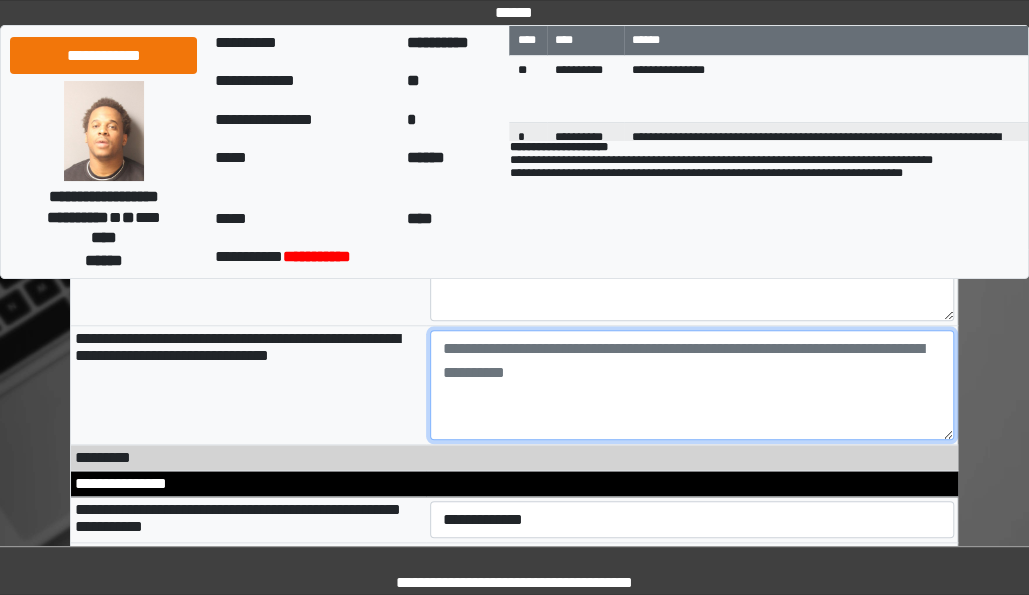 click at bounding box center (692, 385) 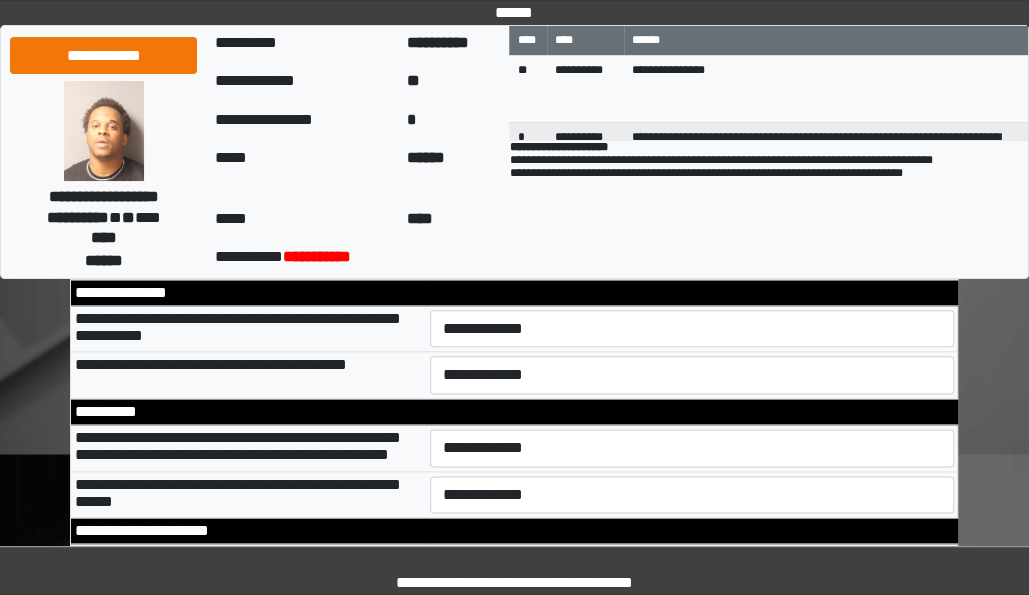 scroll, scrollTop: 10020, scrollLeft: 0, axis: vertical 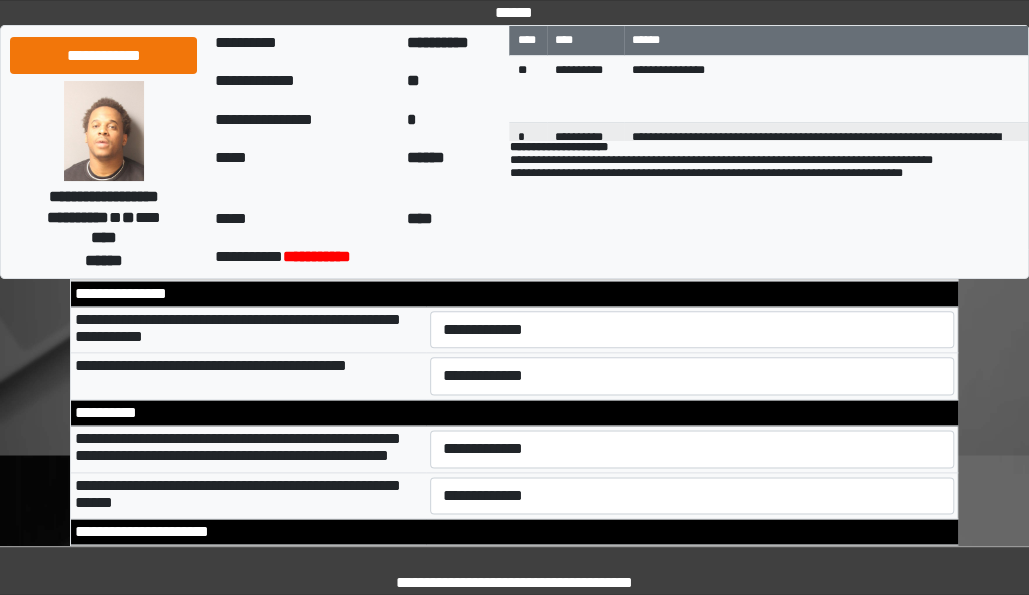 type on "***" 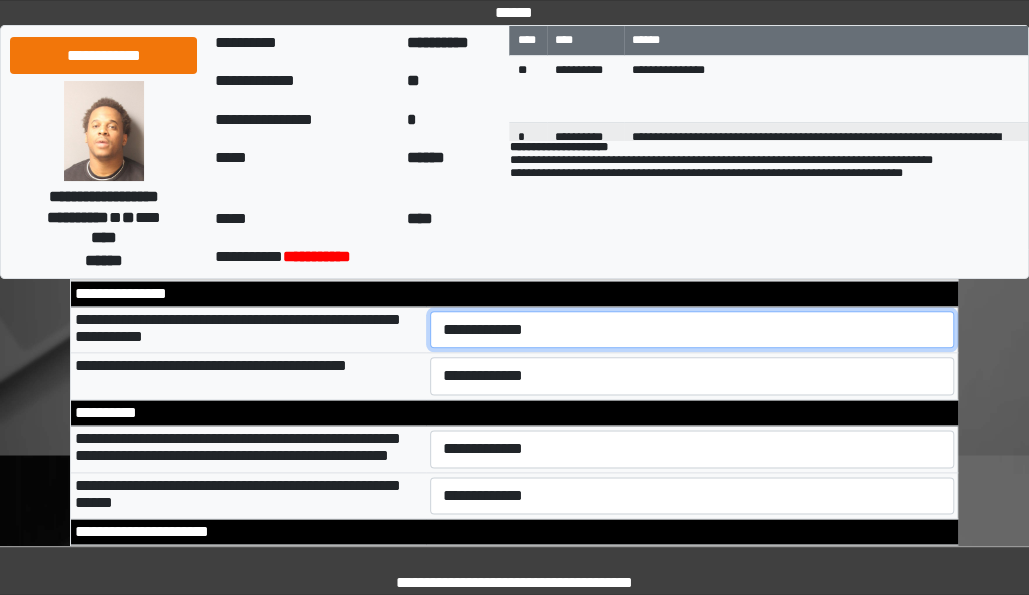 click on "**********" at bounding box center (692, 329) 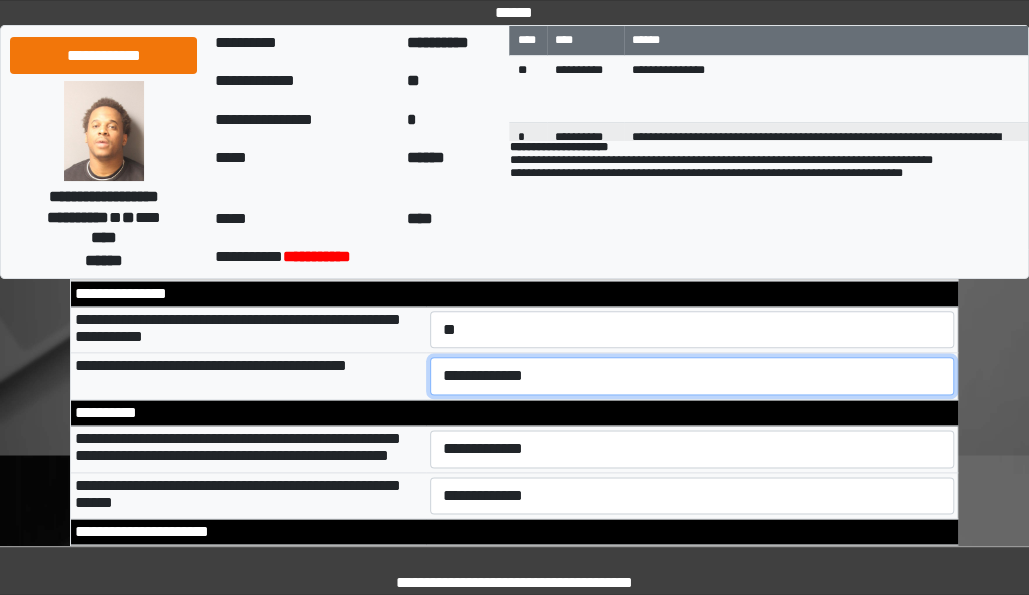 click on "**********" at bounding box center [692, 376] 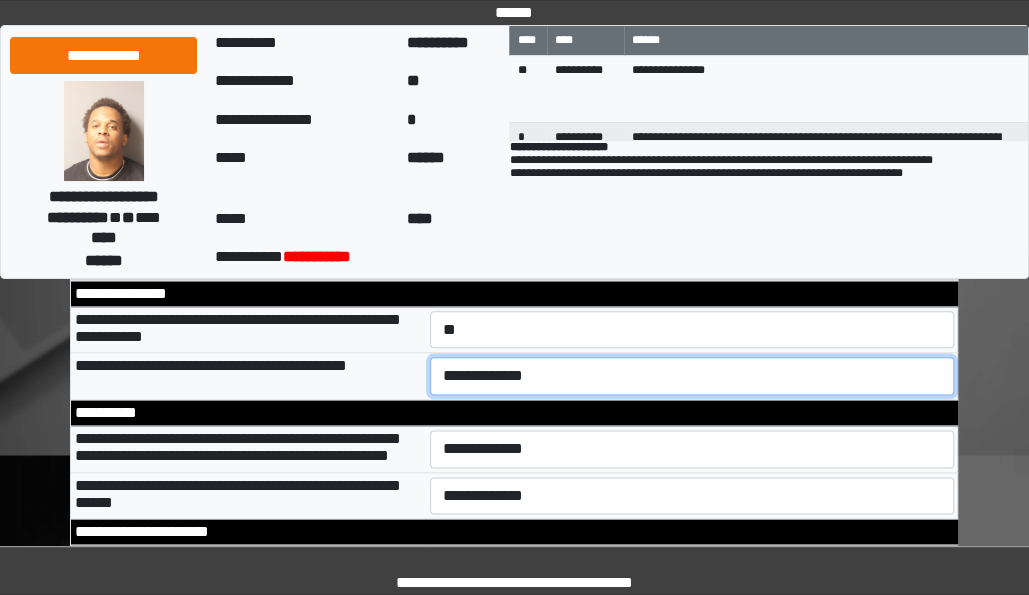 select on "***" 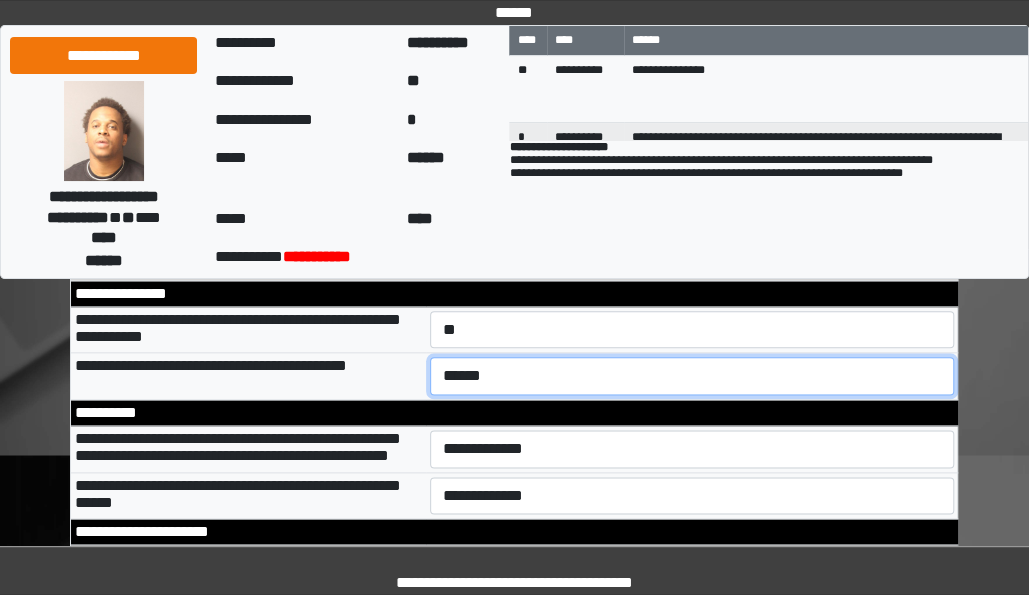 click on "**********" at bounding box center (692, 376) 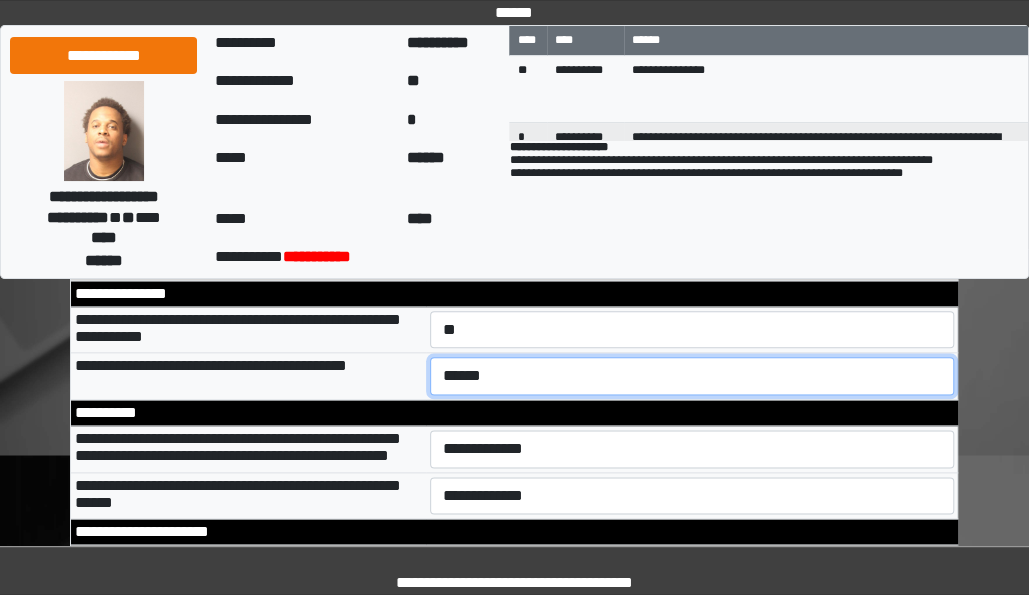 scroll, scrollTop: 10148, scrollLeft: 0, axis: vertical 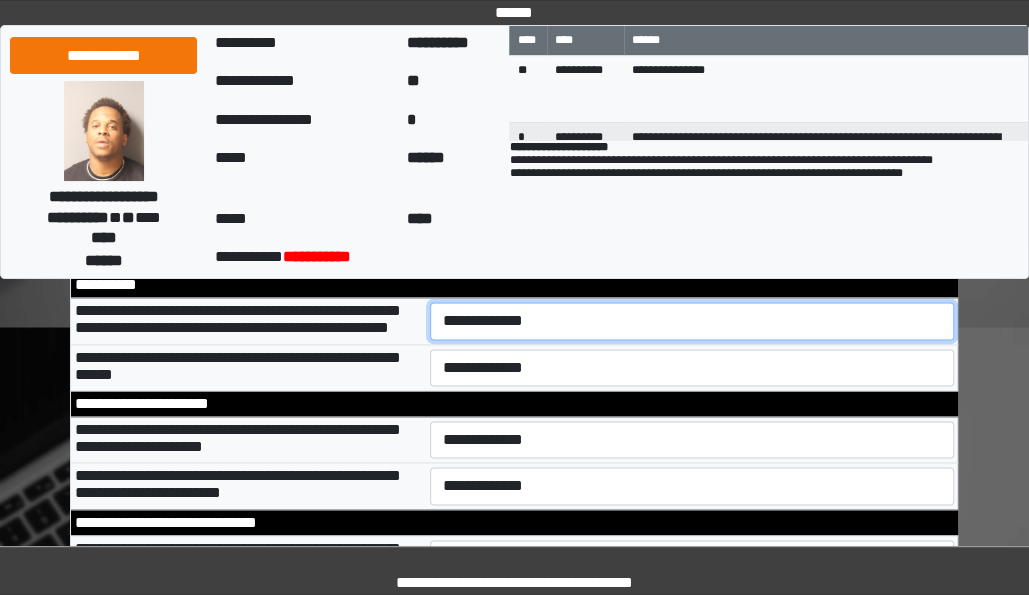 click on "**********" at bounding box center [692, 320] 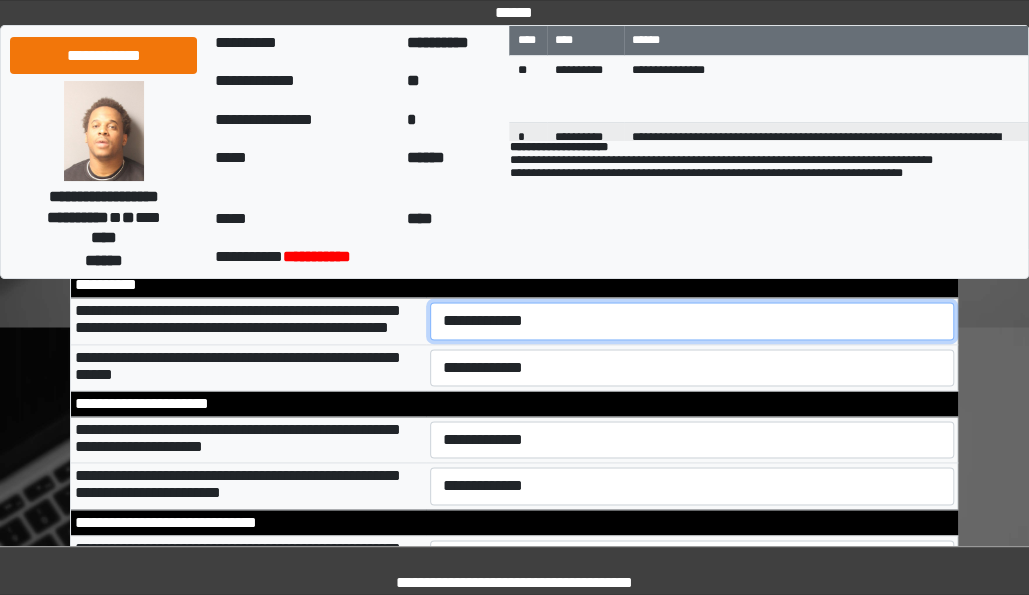 select on "*" 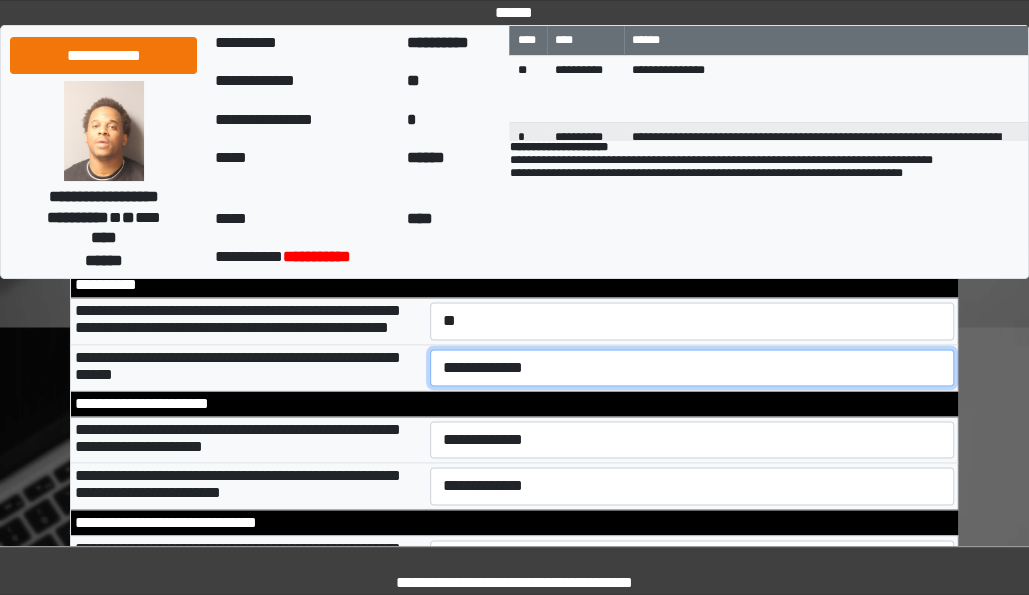 click on "**********" at bounding box center [692, 367] 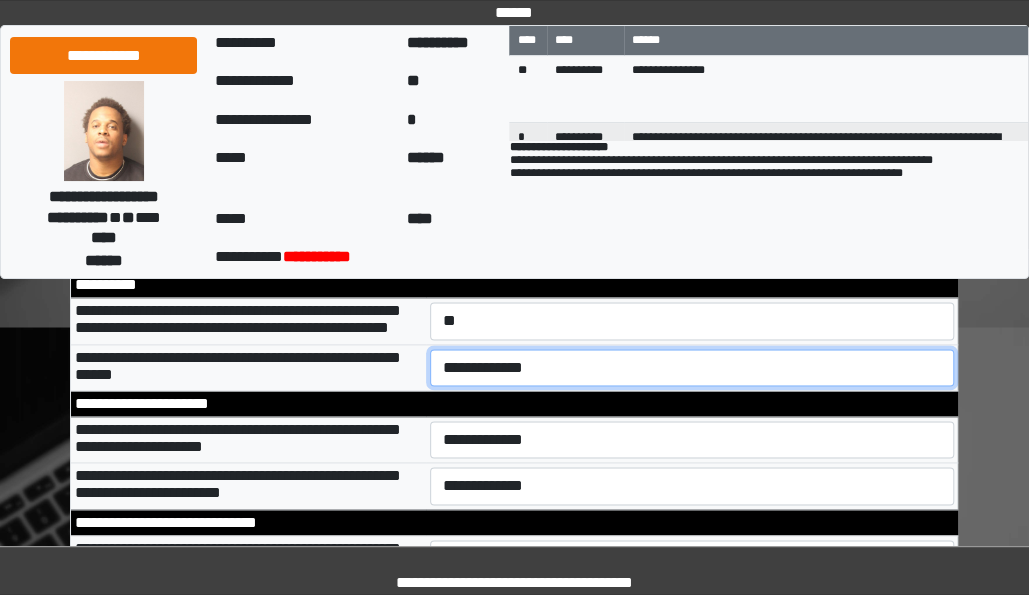 select on "*" 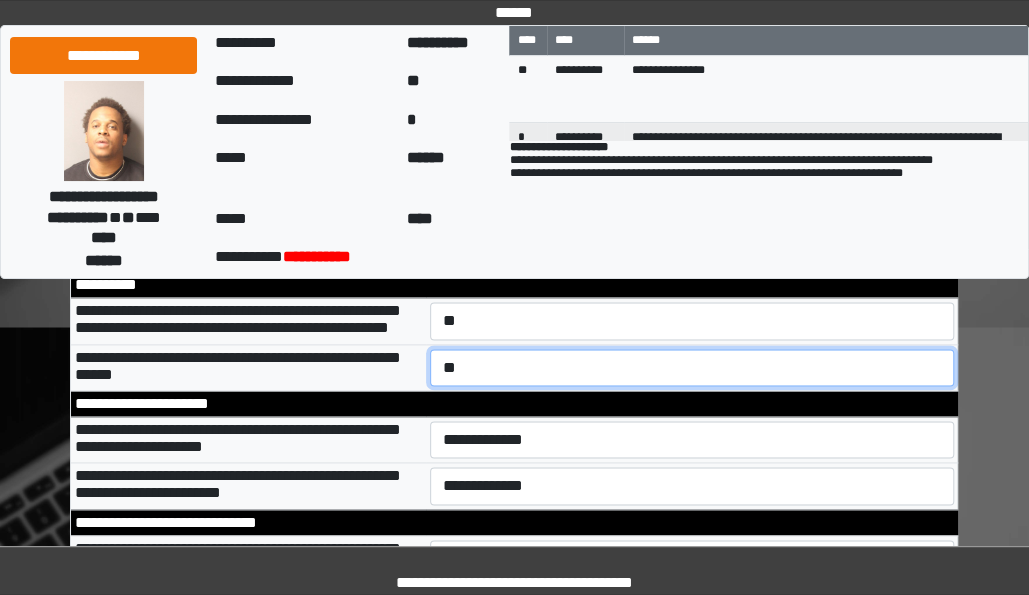 click on "**********" at bounding box center (692, 367) 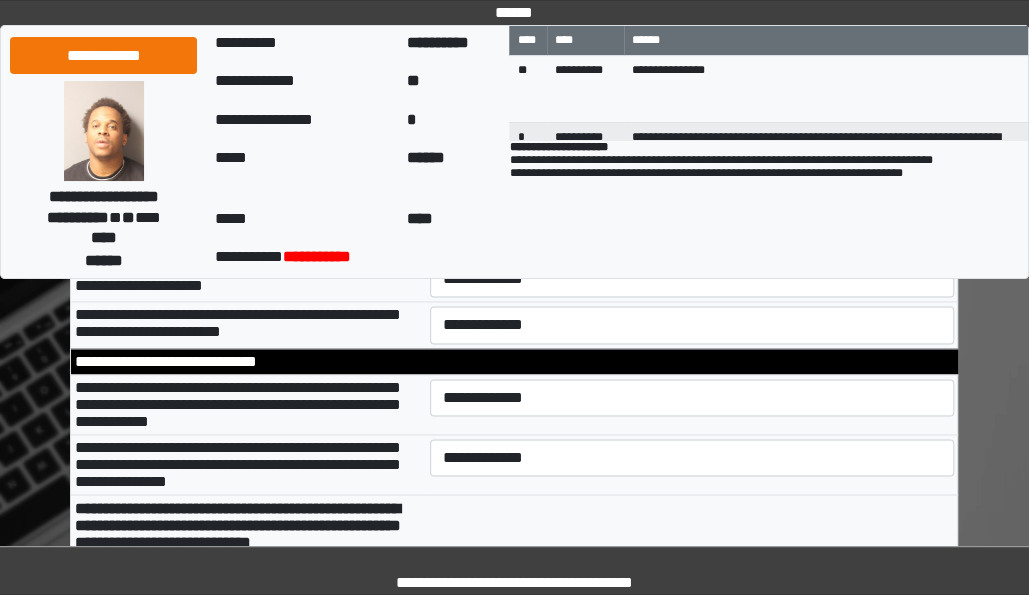scroll, scrollTop: 10310, scrollLeft: 0, axis: vertical 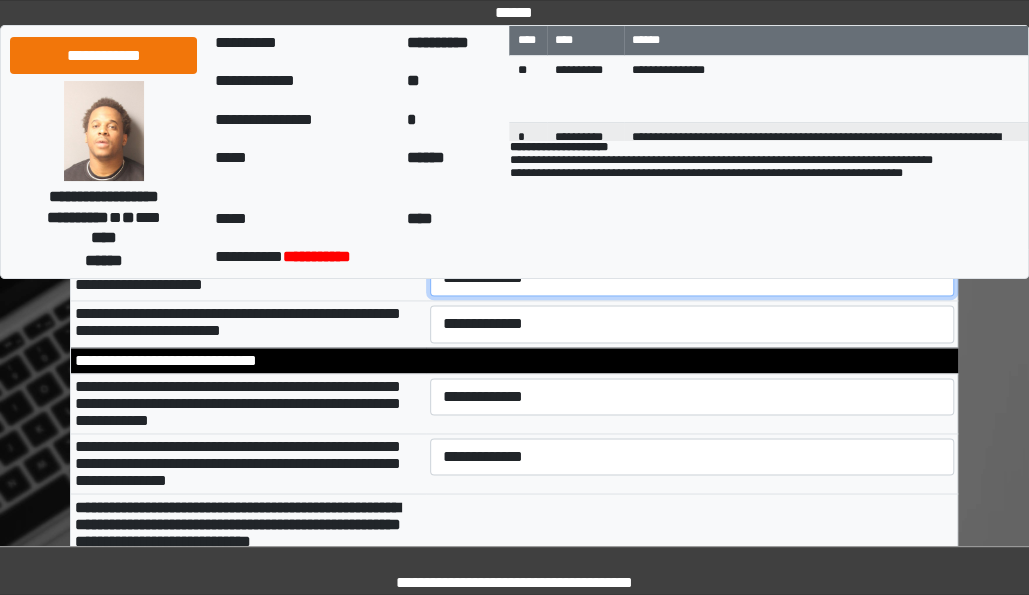 click on "**********" at bounding box center [692, 277] 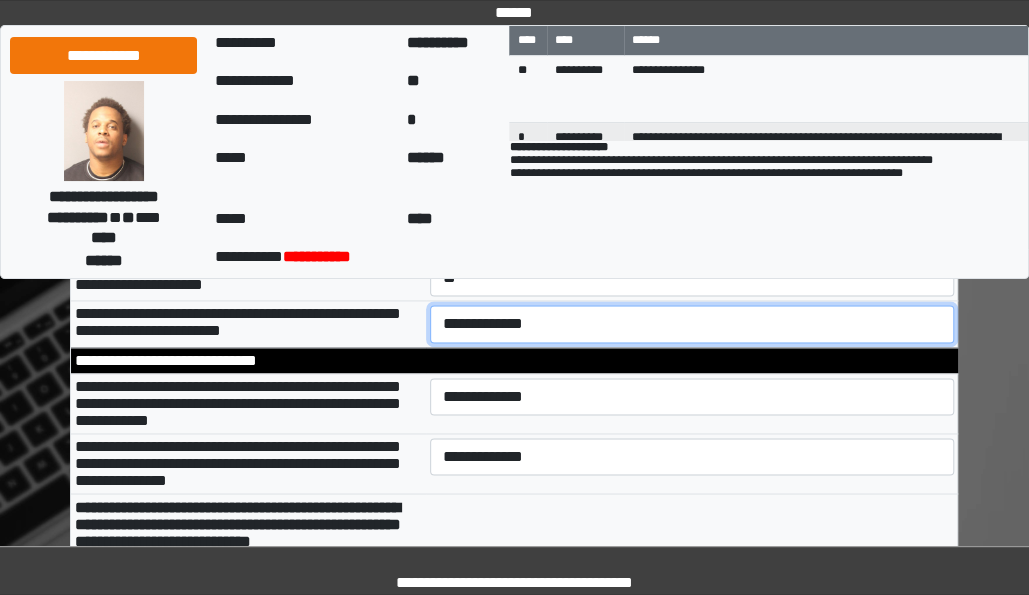 click on "**********" at bounding box center [692, 323] 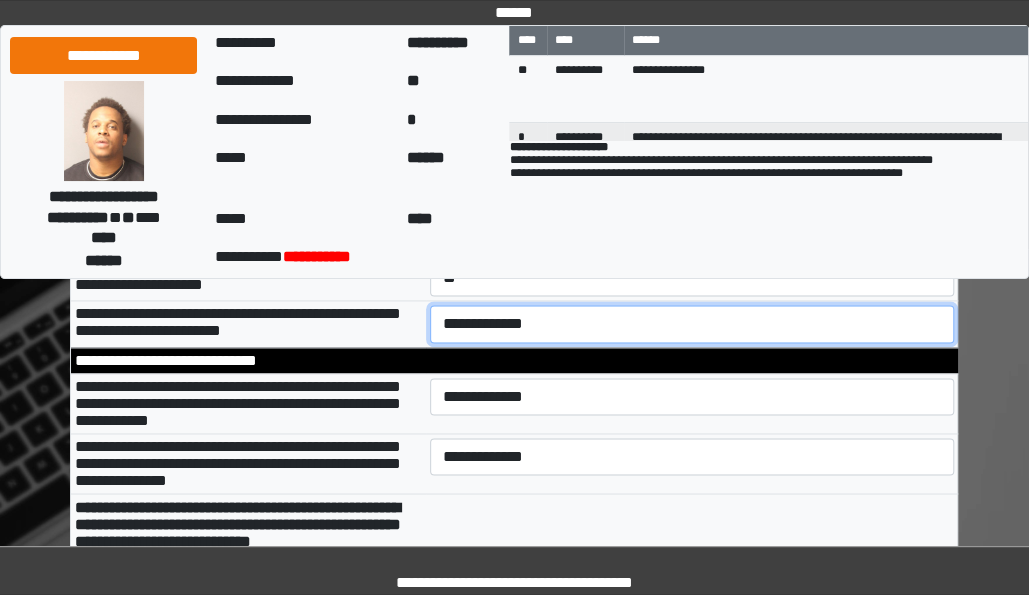 select on "*" 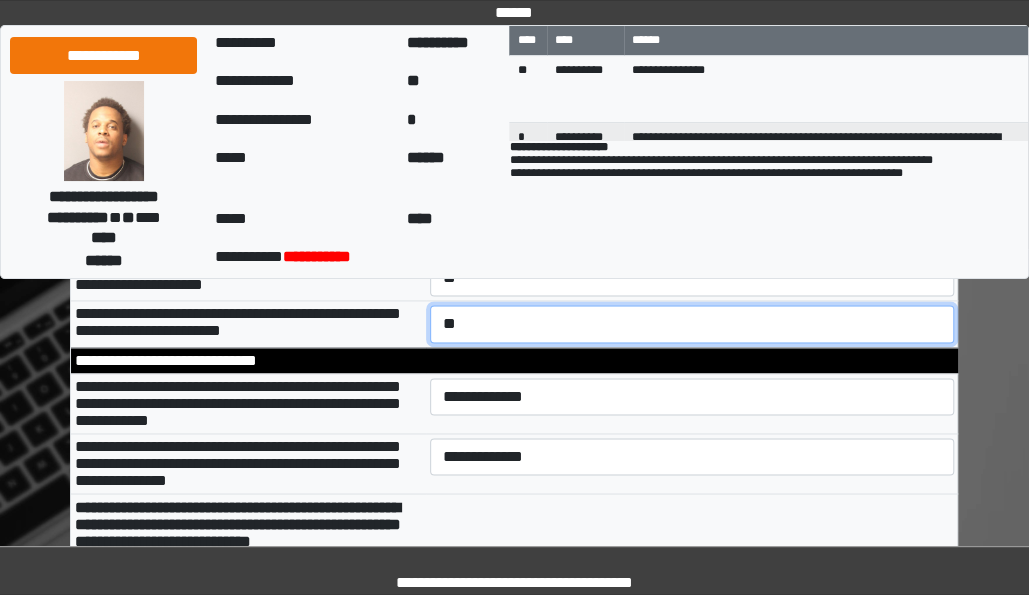 click on "**********" at bounding box center (692, 323) 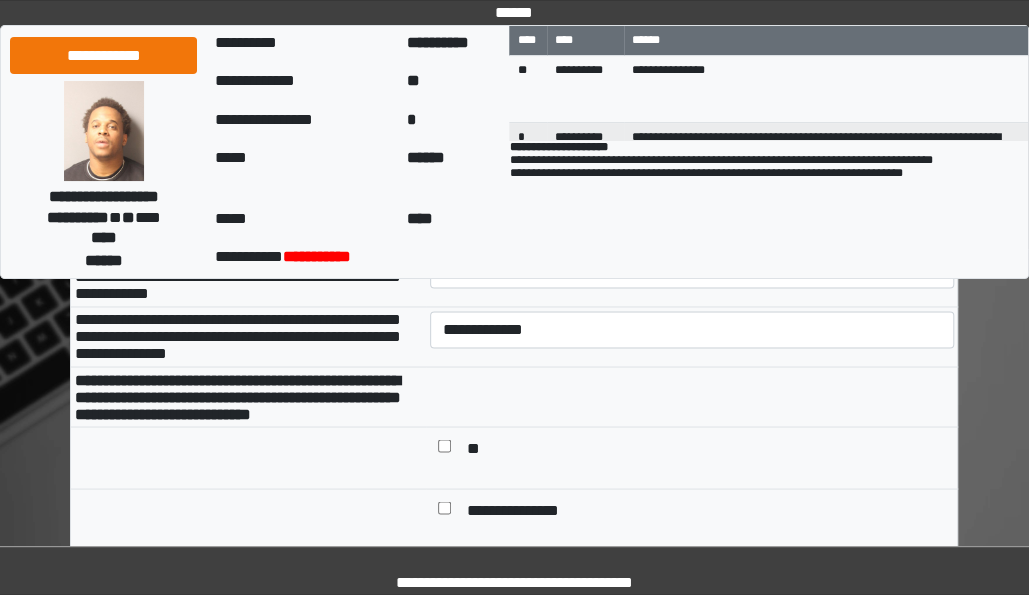 scroll, scrollTop: 10438, scrollLeft: 0, axis: vertical 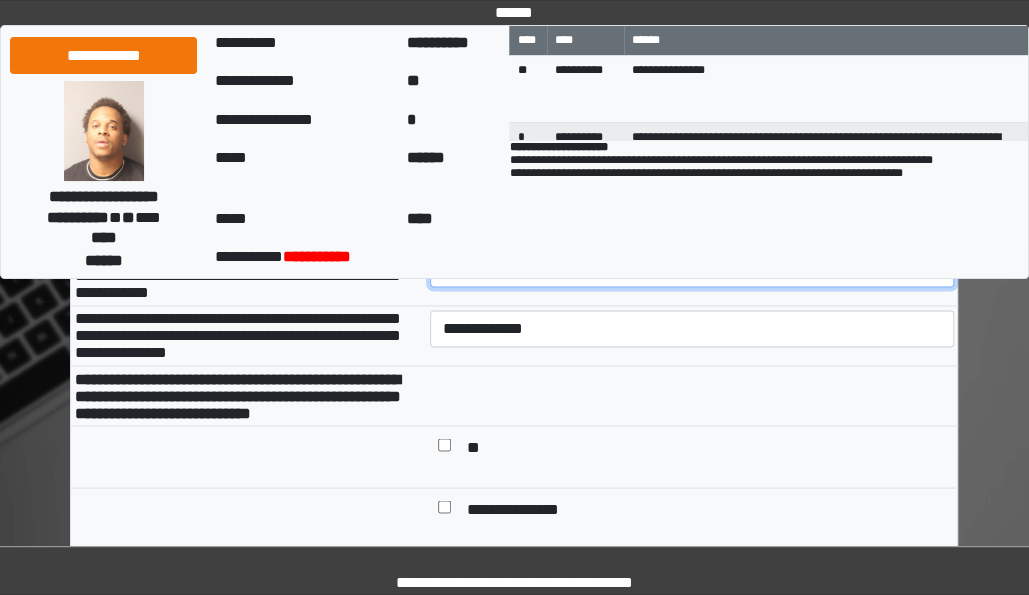 click on "**********" at bounding box center [692, 268] 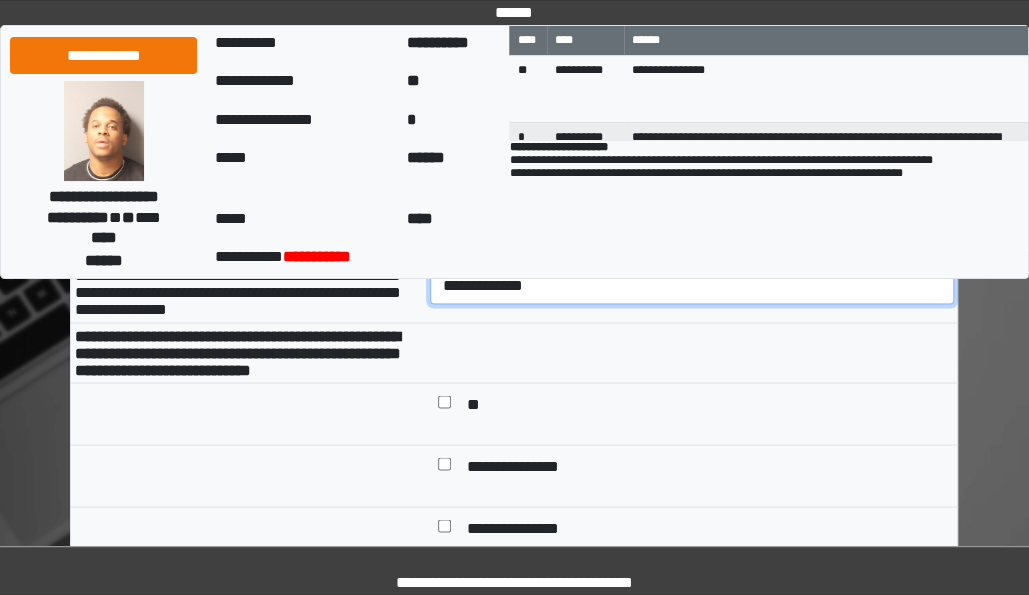click on "**********" at bounding box center (692, 285) 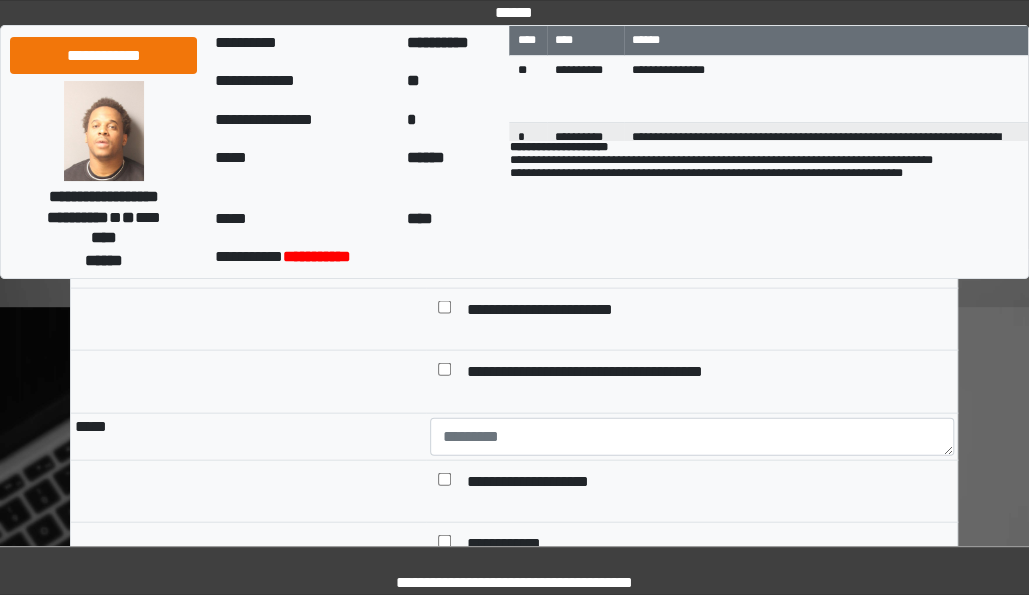 scroll, scrollTop: 11010, scrollLeft: 0, axis: vertical 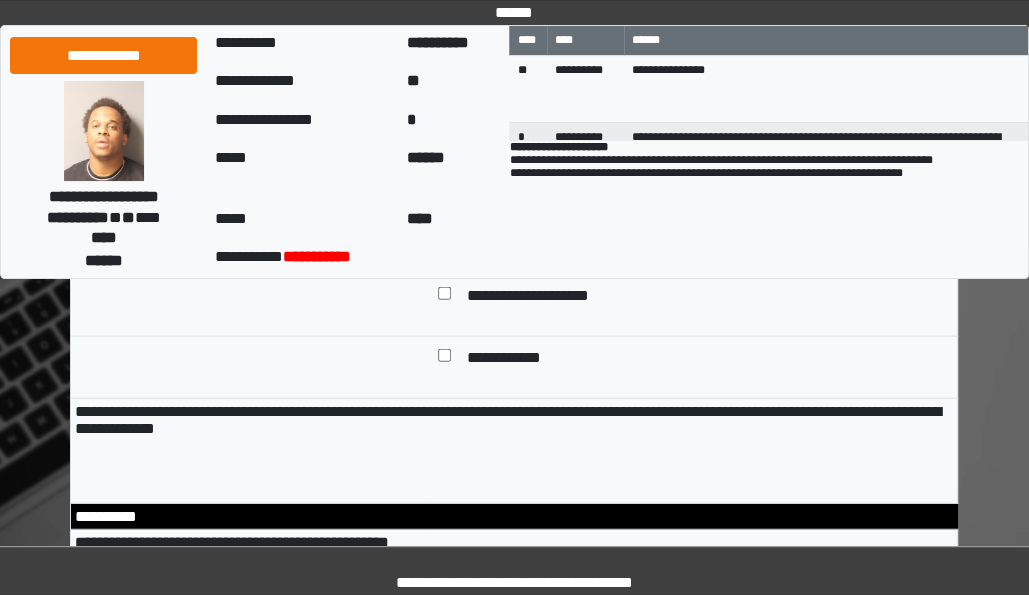 click at bounding box center [692, 251] 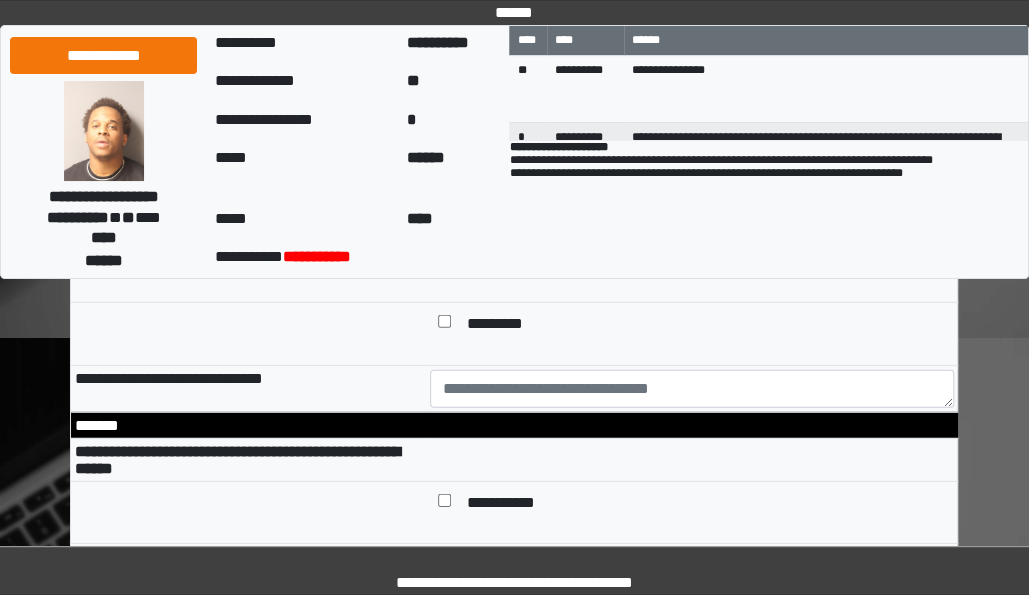 scroll, scrollTop: 11449, scrollLeft: 0, axis: vertical 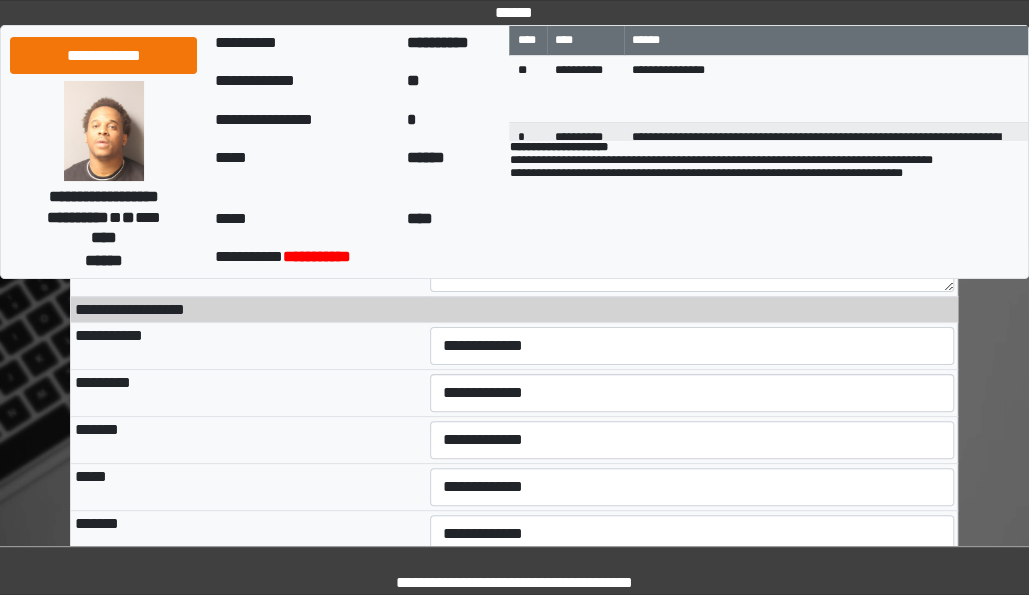 click on "**********" at bounding box center [692, 212] 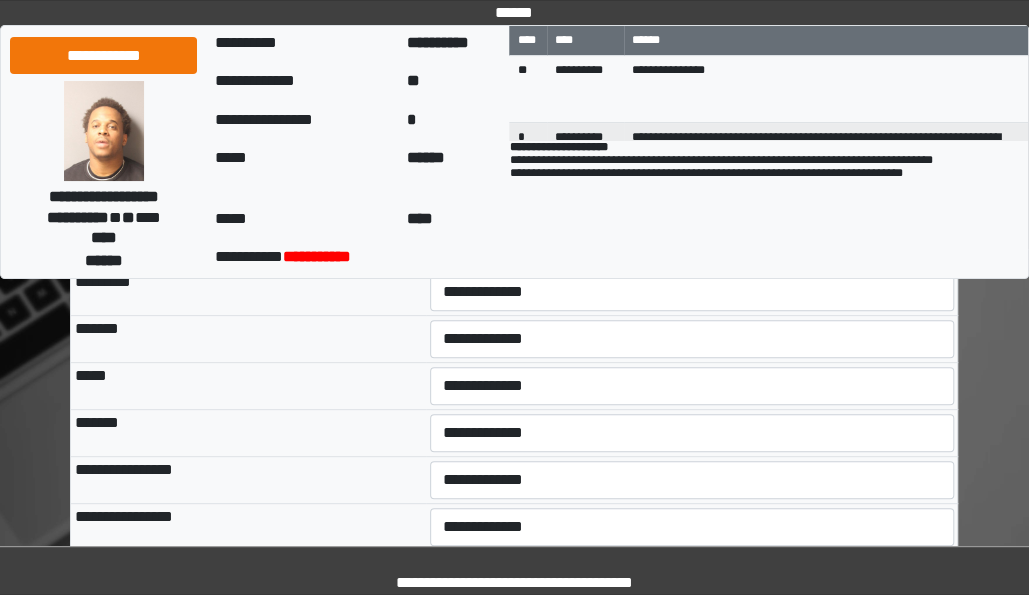 click at bounding box center (692, 172) 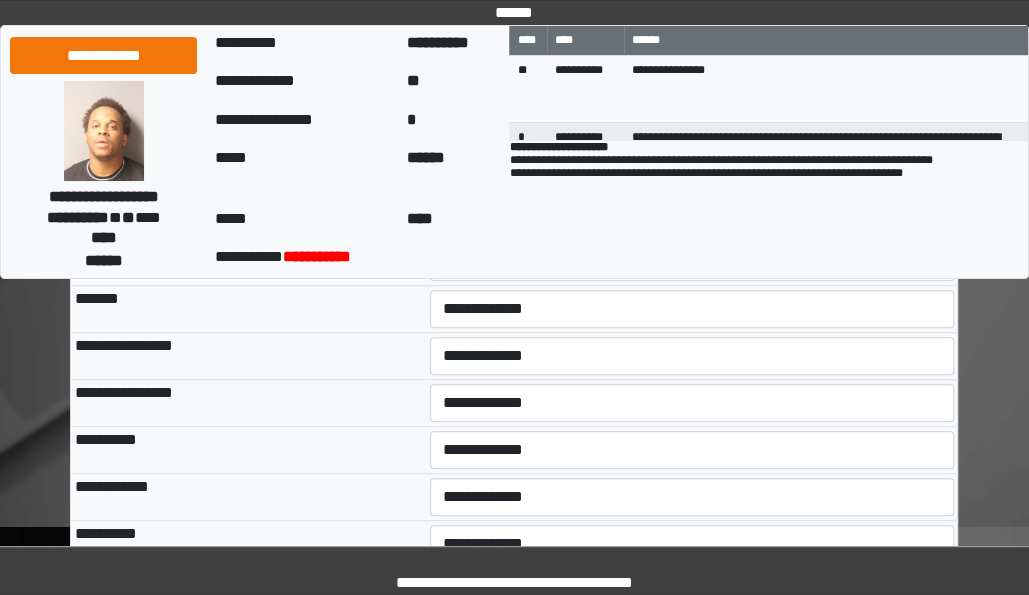scroll, scrollTop: 12577, scrollLeft: 0, axis: vertical 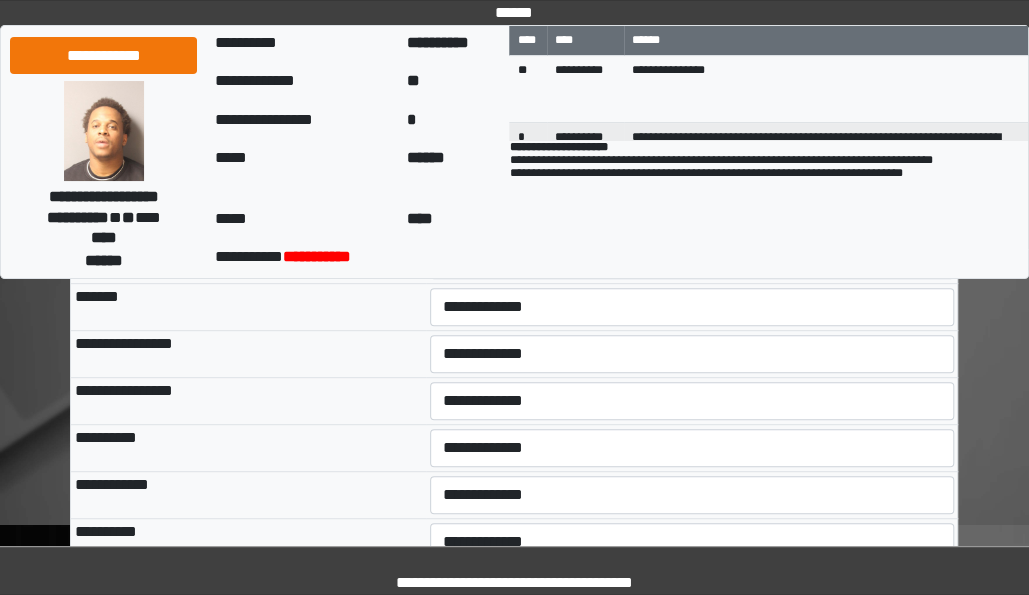 type on "****" 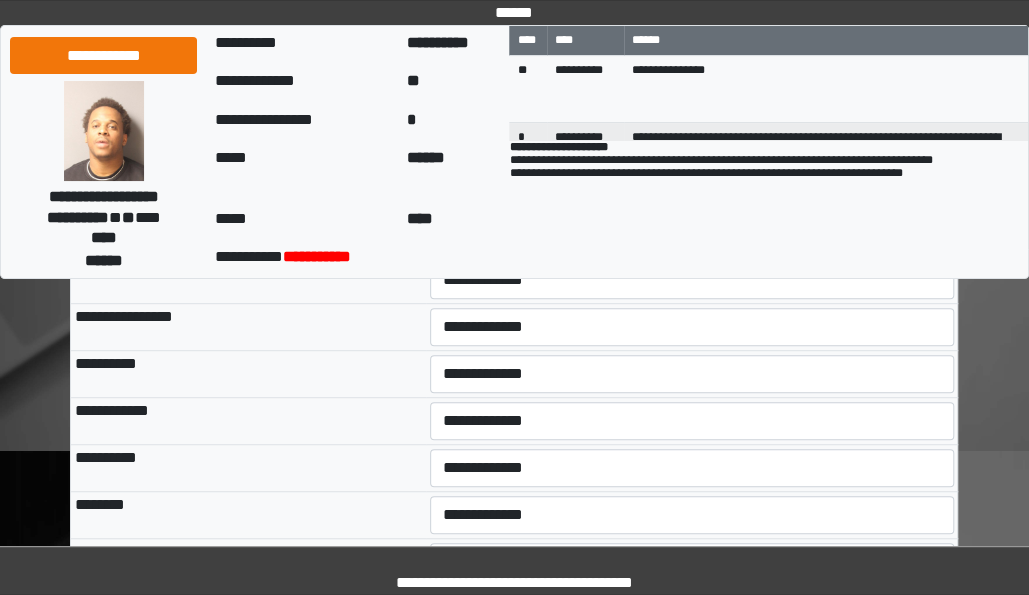 scroll, scrollTop: 12650, scrollLeft: 0, axis: vertical 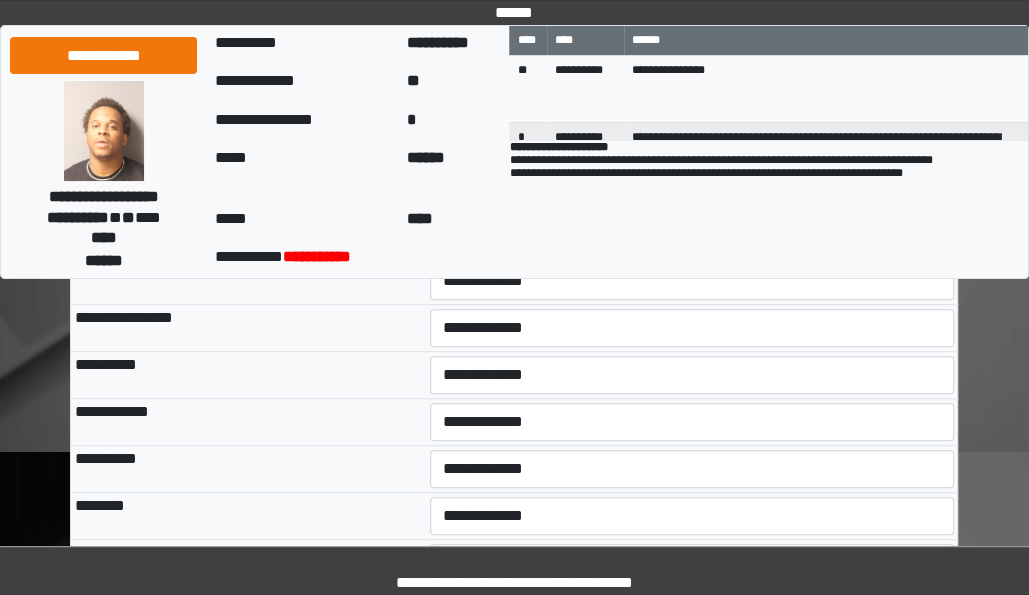 click on "**********" at bounding box center (692, 187) 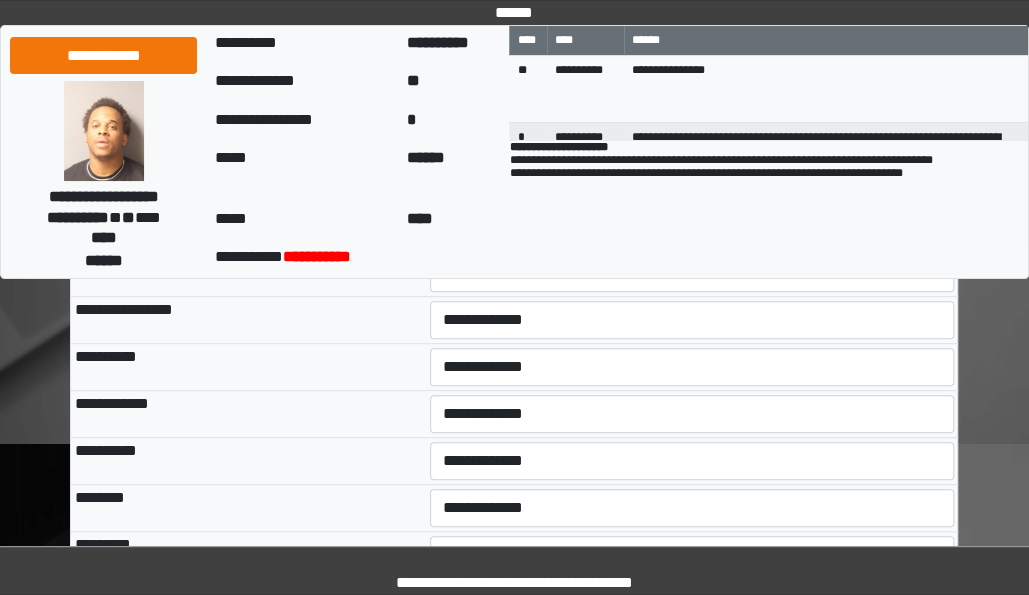 scroll, scrollTop: 12644, scrollLeft: 0, axis: vertical 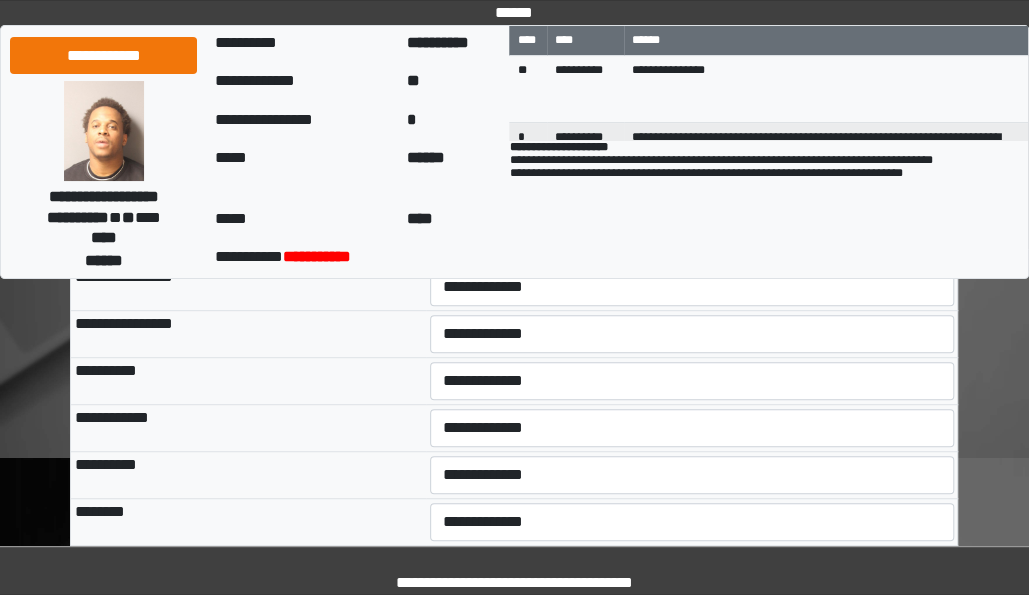 click on "**********" at bounding box center (692, 240) 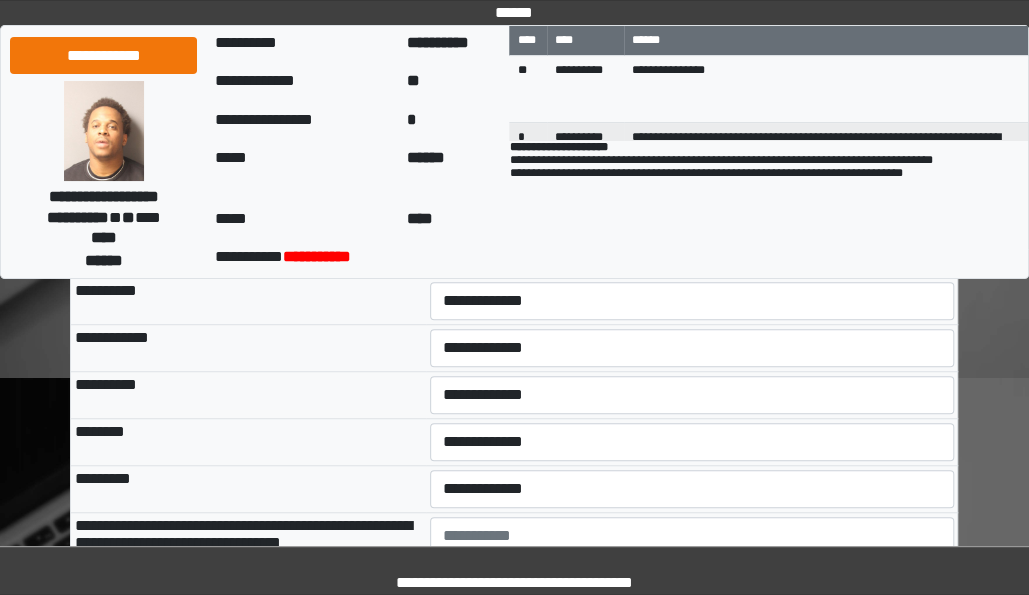 scroll, scrollTop: 12725, scrollLeft: 0, axis: vertical 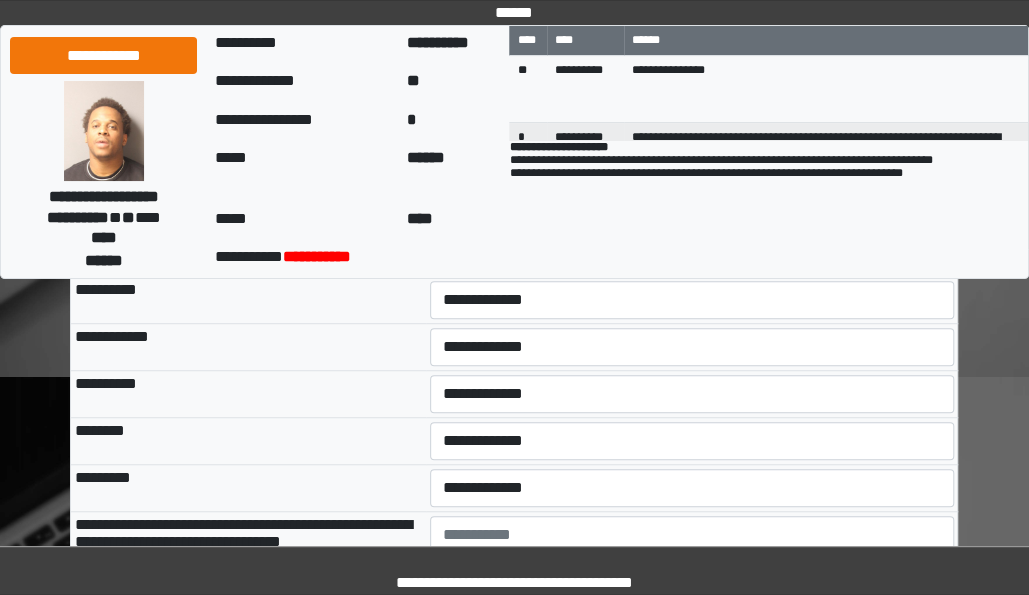 click on "**********" at bounding box center [692, 206] 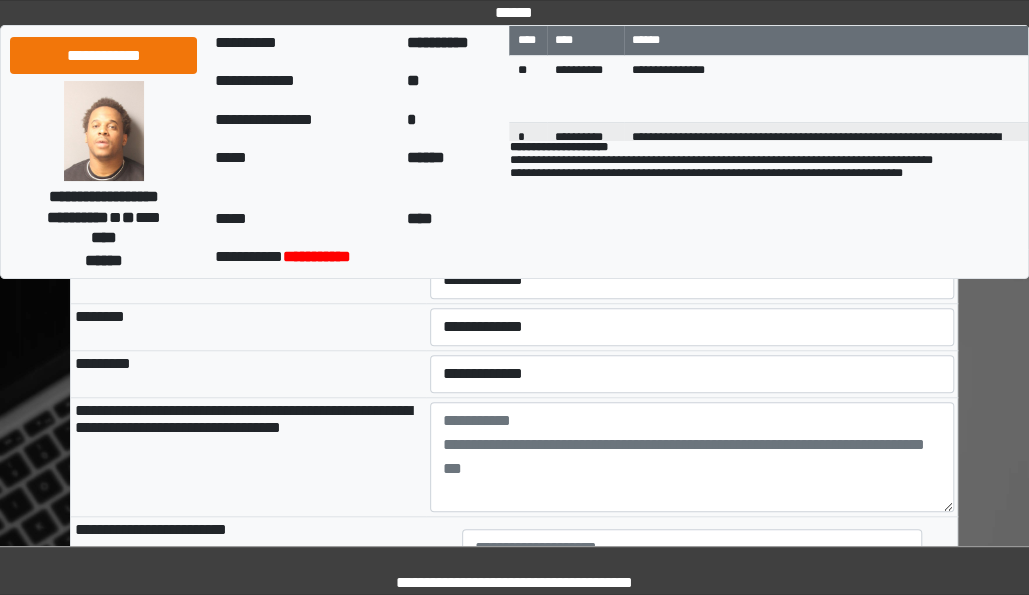 click on "**********" at bounding box center [692, 139] 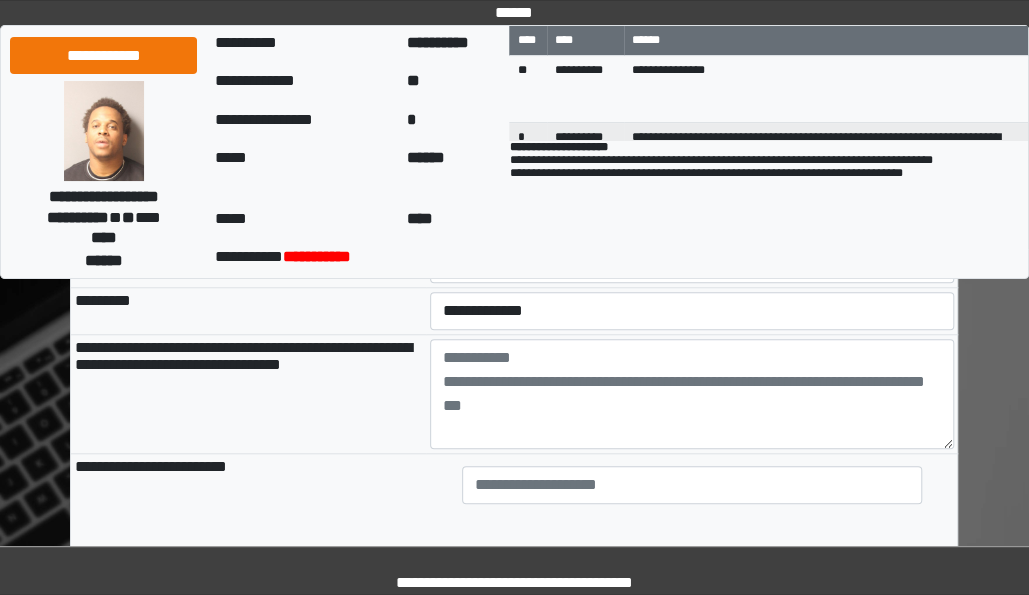 scroll, scrollTop: 12900, scrollLeft: 0, axis: vertical 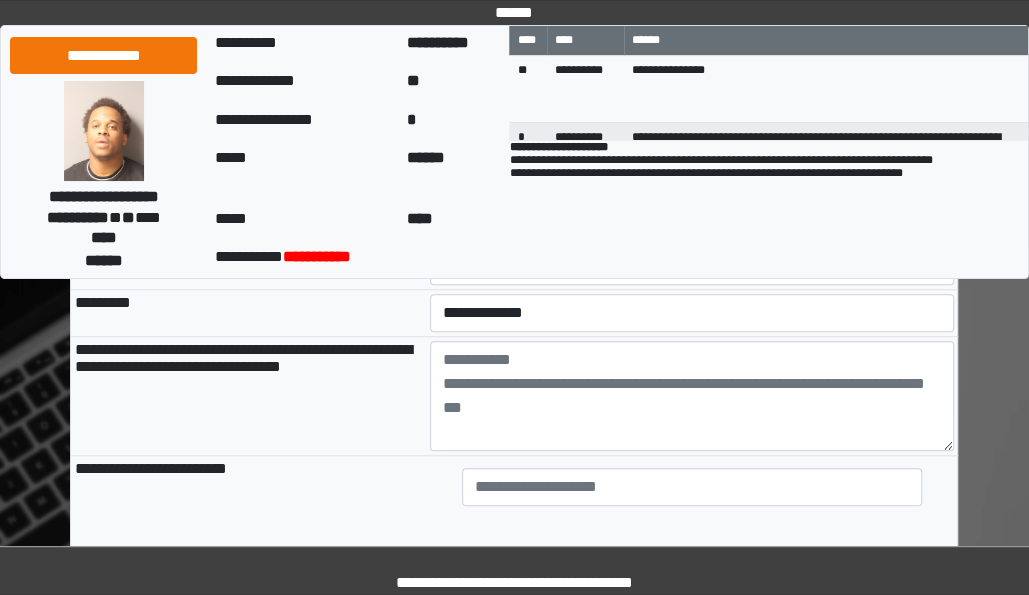 click on "**********" at bounding box center [692, 124] 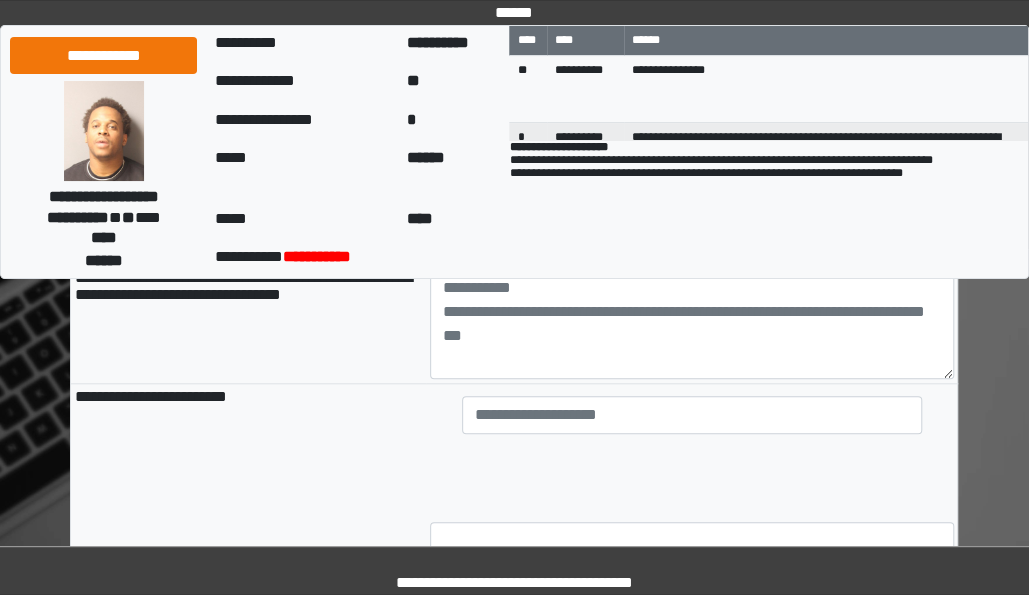 scroll, scrollTop: 12973, scrollLeft: 0, axis: vertical 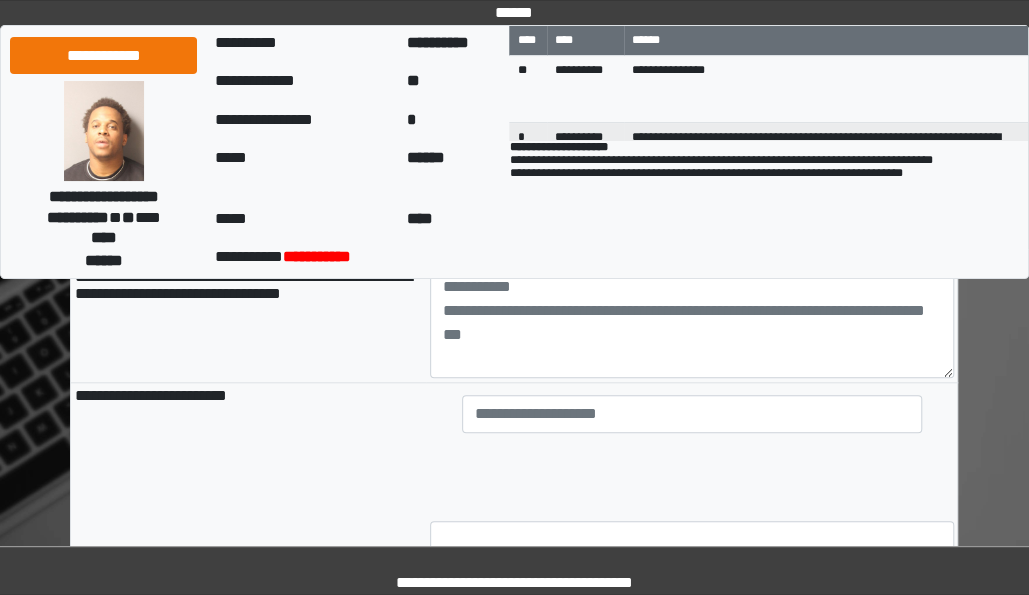 click on "**********" at bounding box center [692, 98] 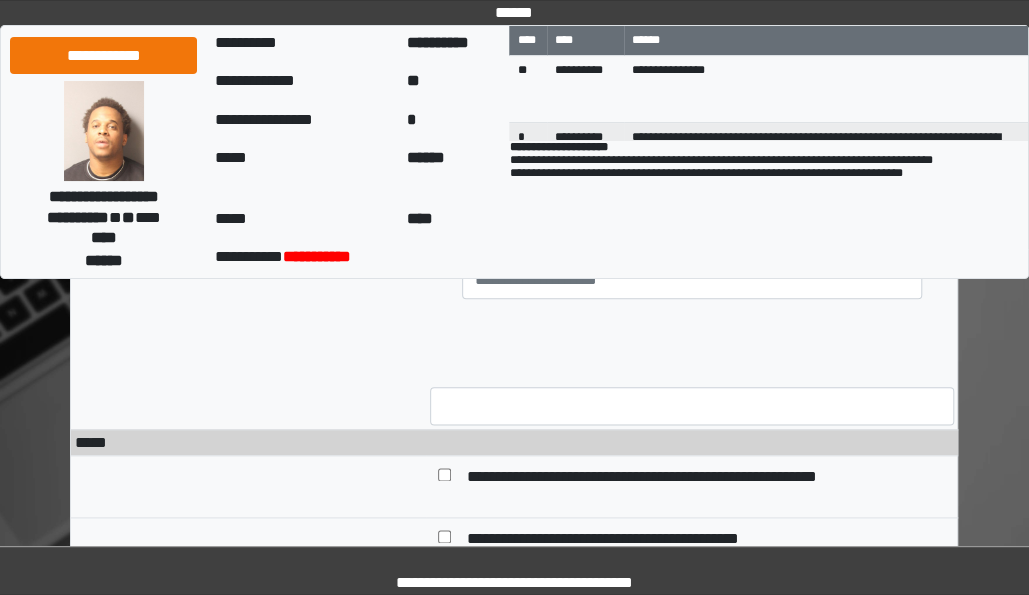 scroll, scrollTop: 13119, scrollLeft: 0, axis: vertical 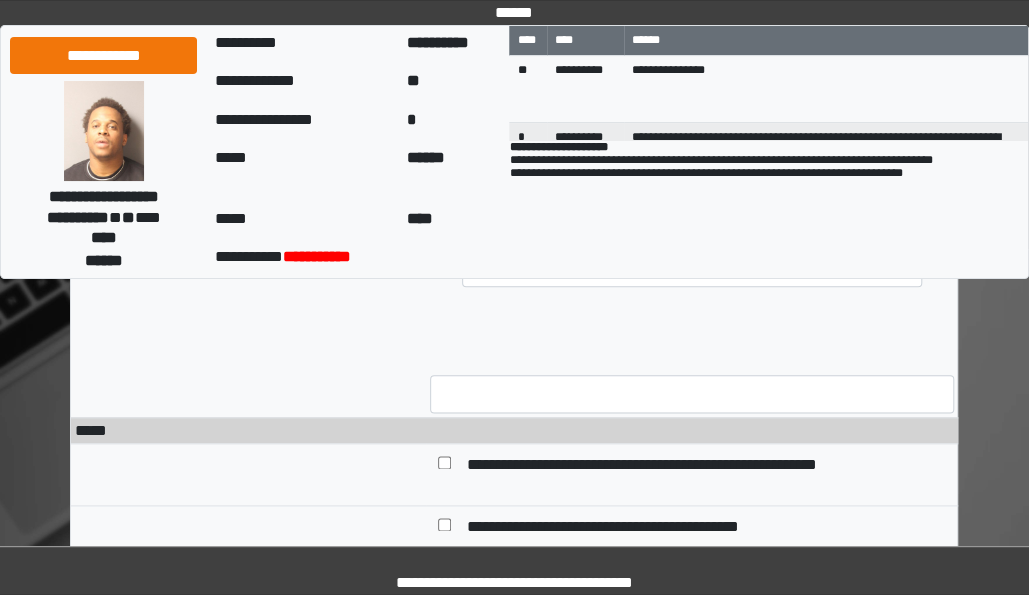 click at bounding box center (692, 177) 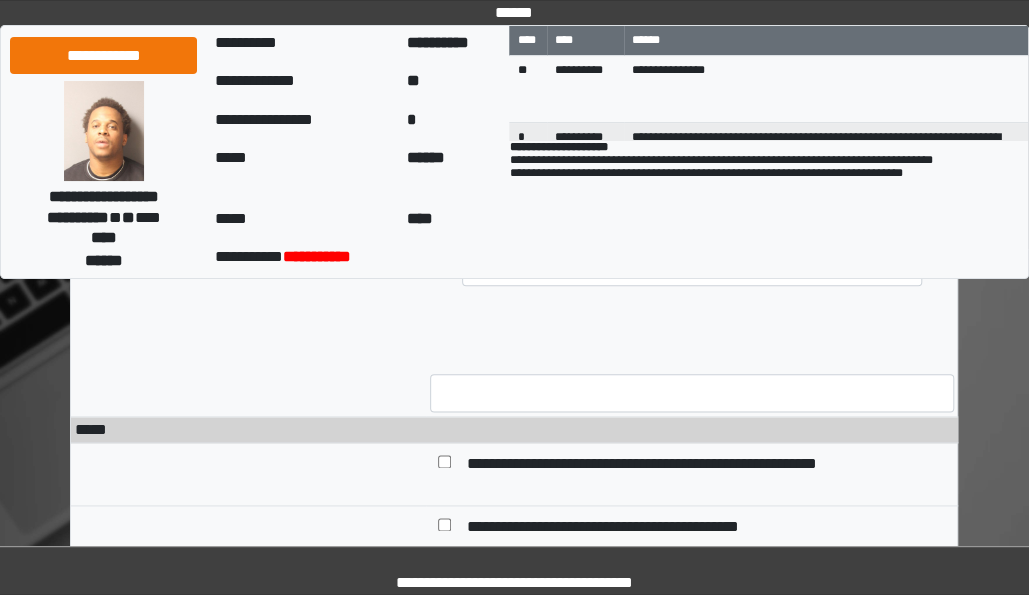 scroll, scrollTop: 0, scrollLeft: 0, axis: both 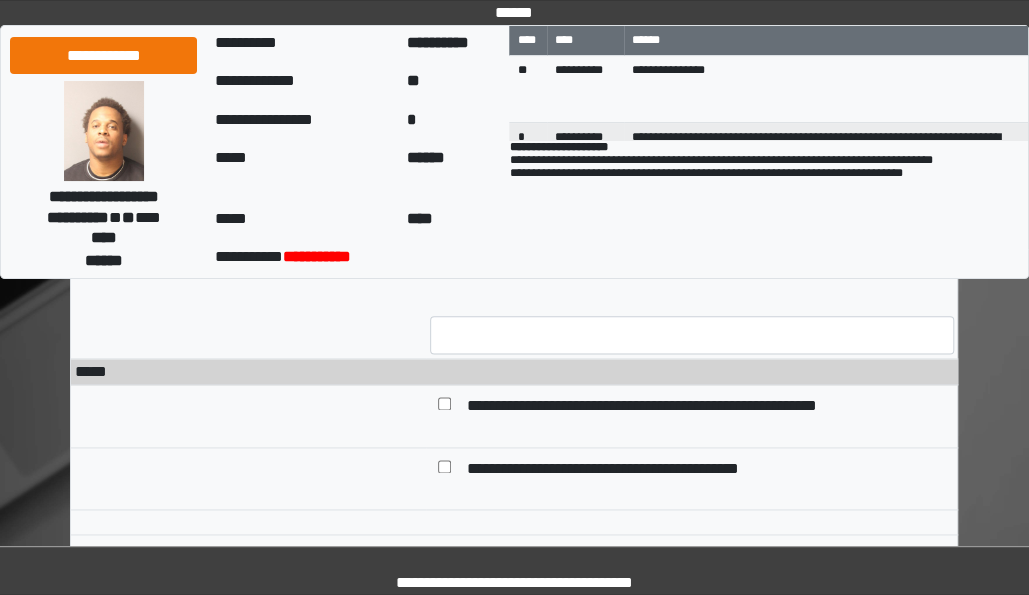 click on "**********" at bounding box center [692, 118] 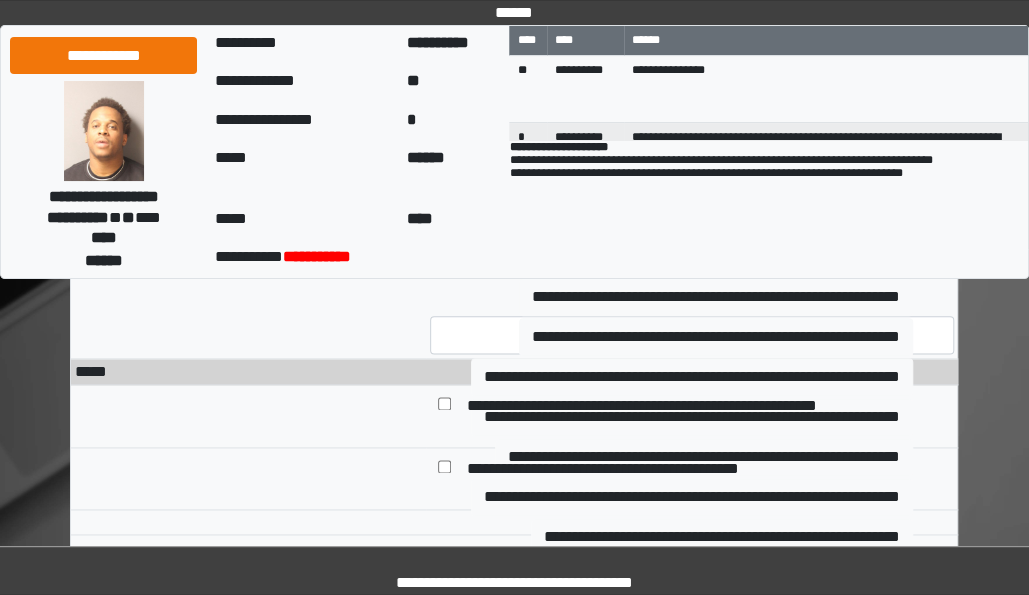scroll, scrollTop: 13417, scrollLeft: 0, axis: vertical 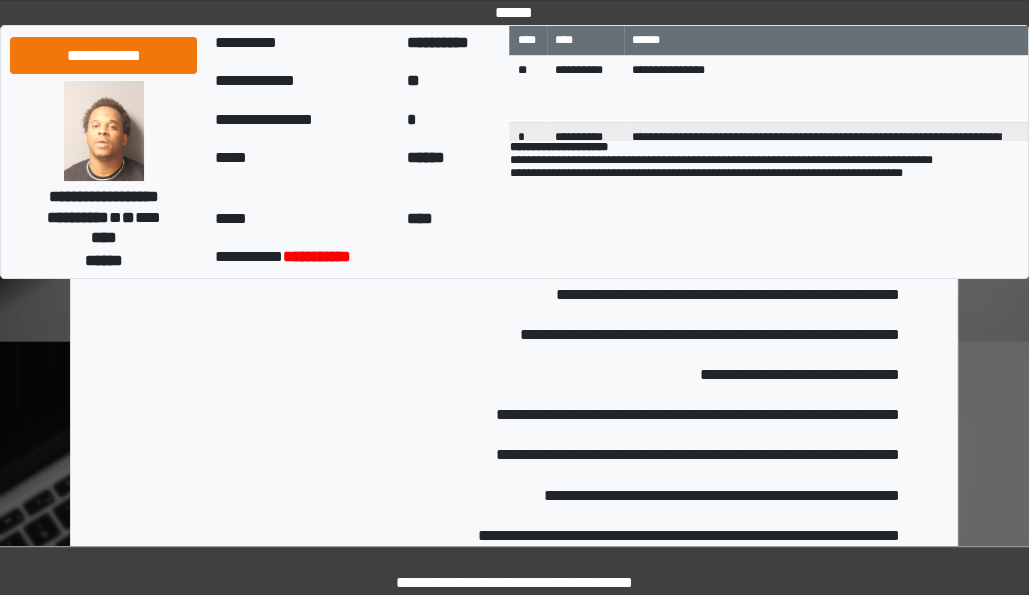 type on "*" 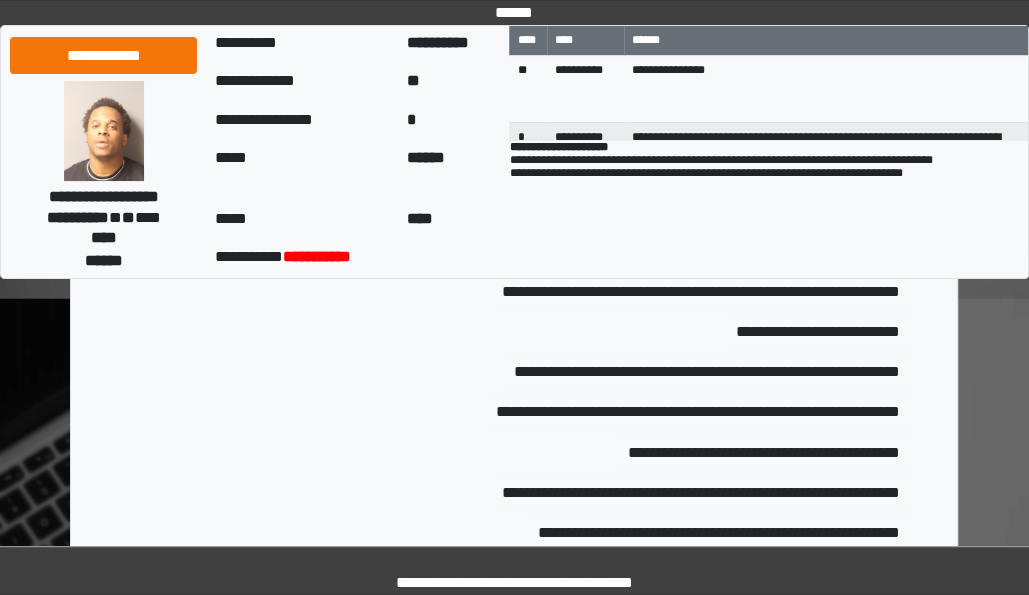 scroll, scrollTop: 13417, scrollLeft: 0, axis: vertical 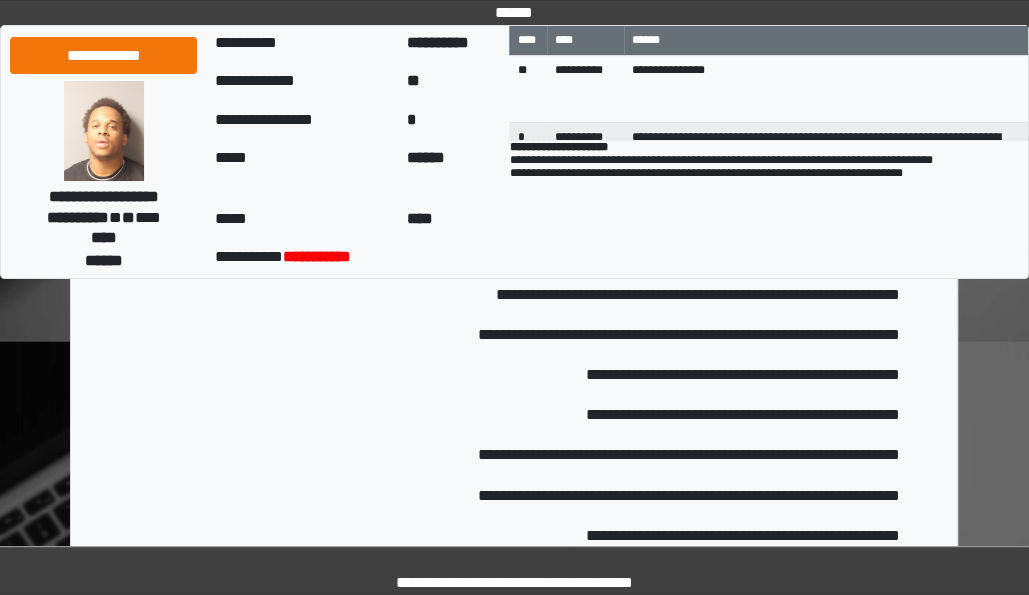 type 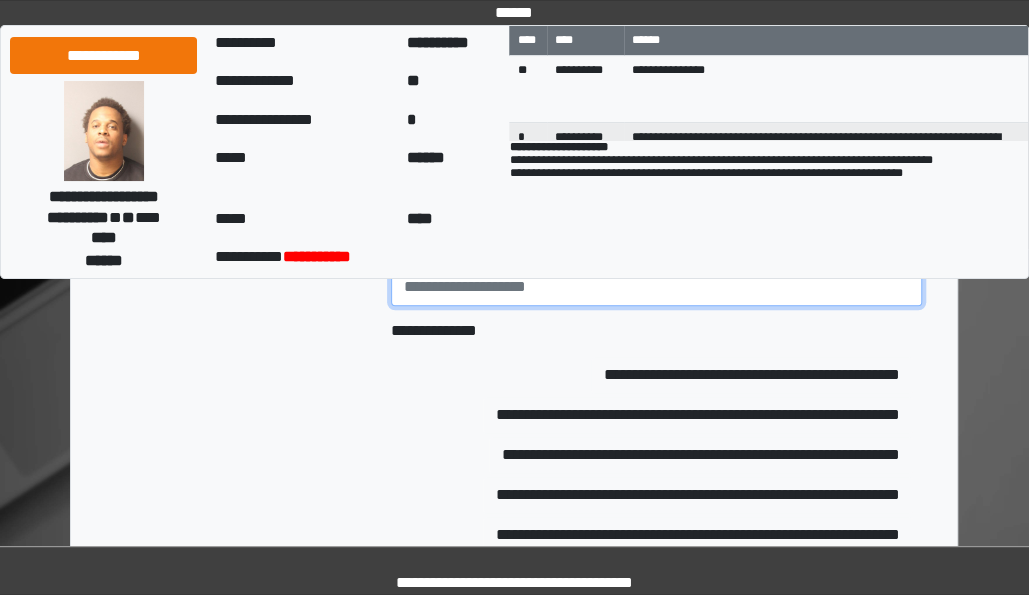 scroll, scrollTop: 72, scrollLeft: 0, axis: vertical 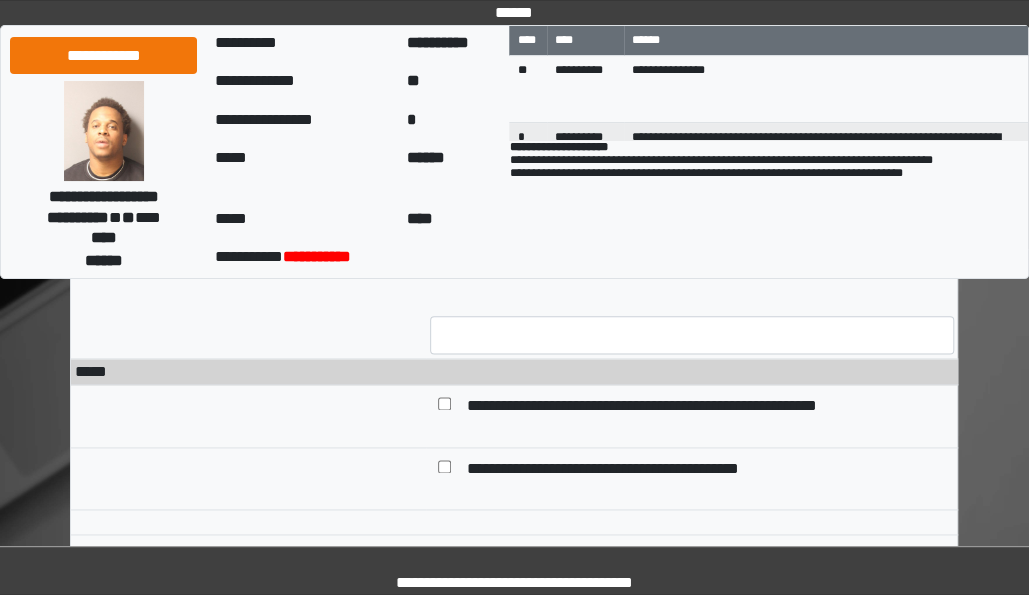 click on "**********" at bounding box center [248, 267] 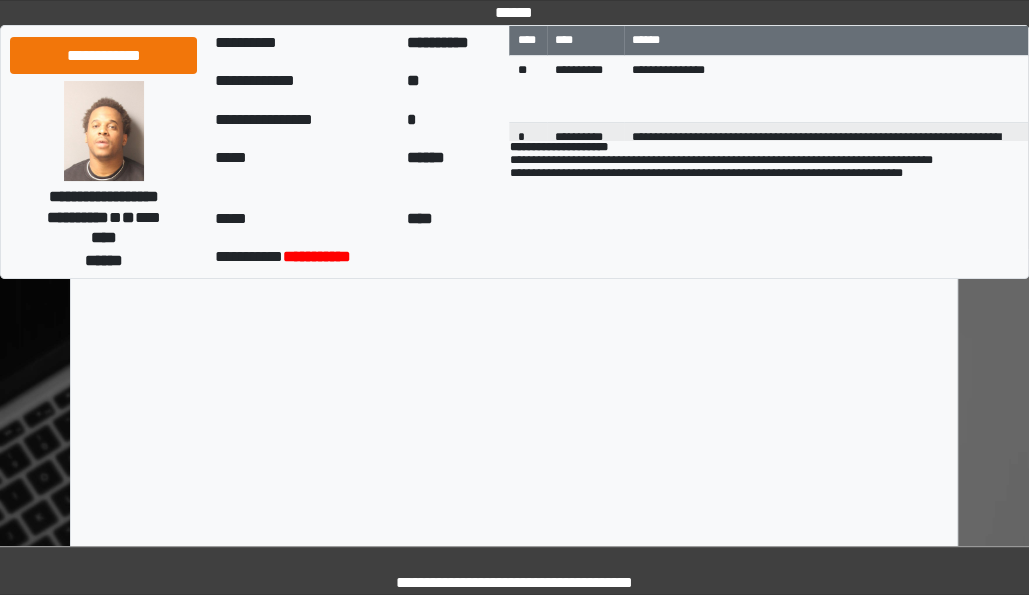 scroll, scrollTop: 13504, scrollLeft: 0, axis: vertical 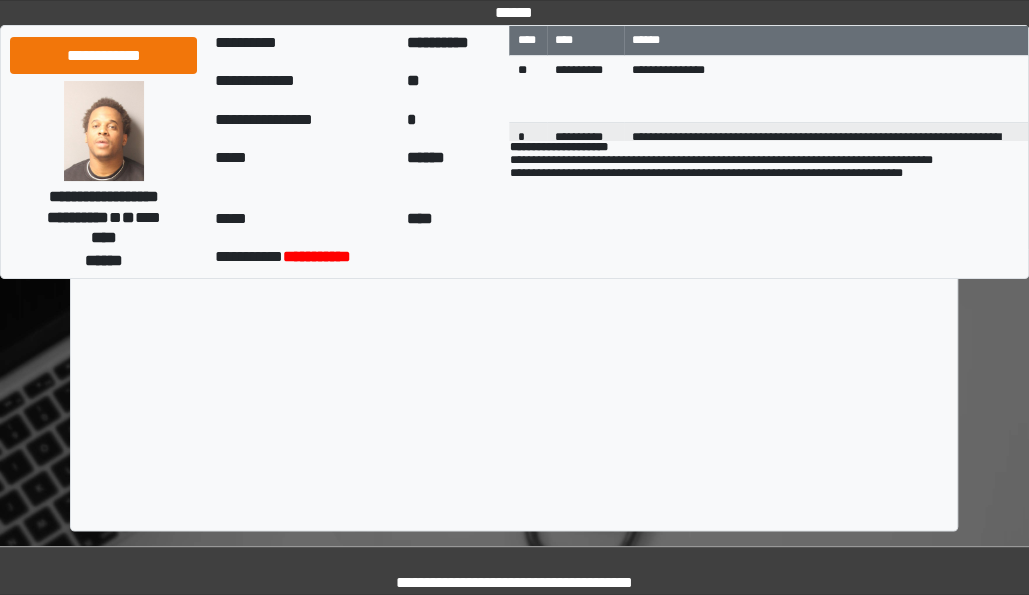 click on "****" at bounding box center [514, 213] 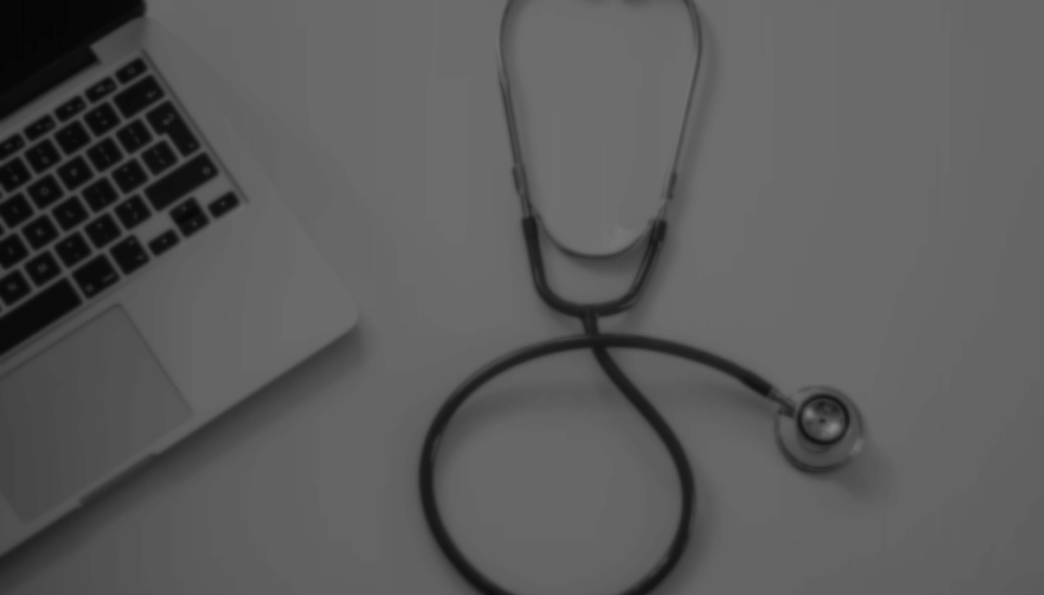 scroll, scrollTop: 0, scrollLeft: 0, axis: both 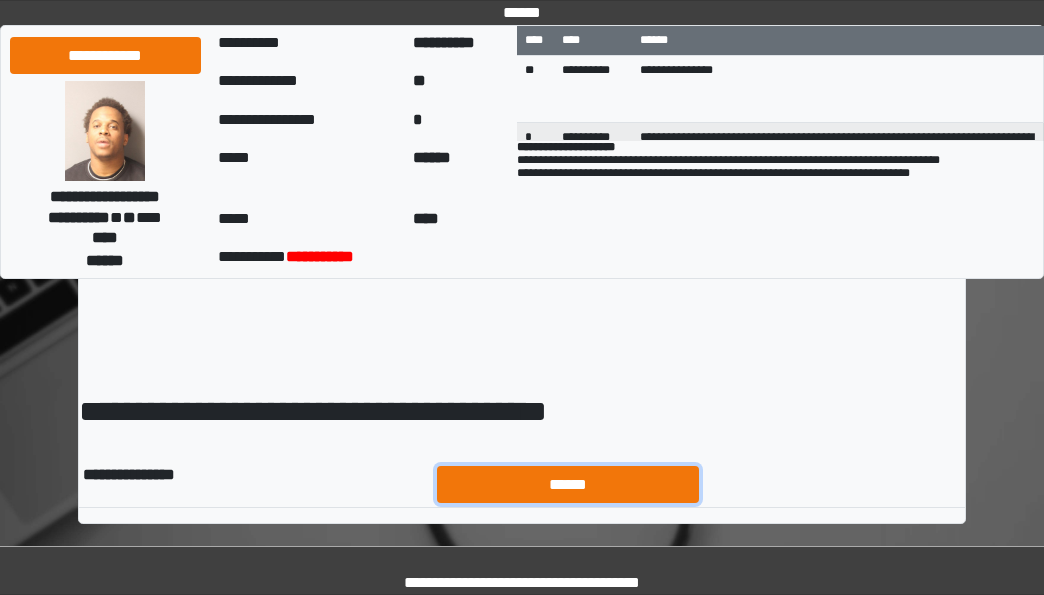 click on "******" at bounding box center (568, 484) 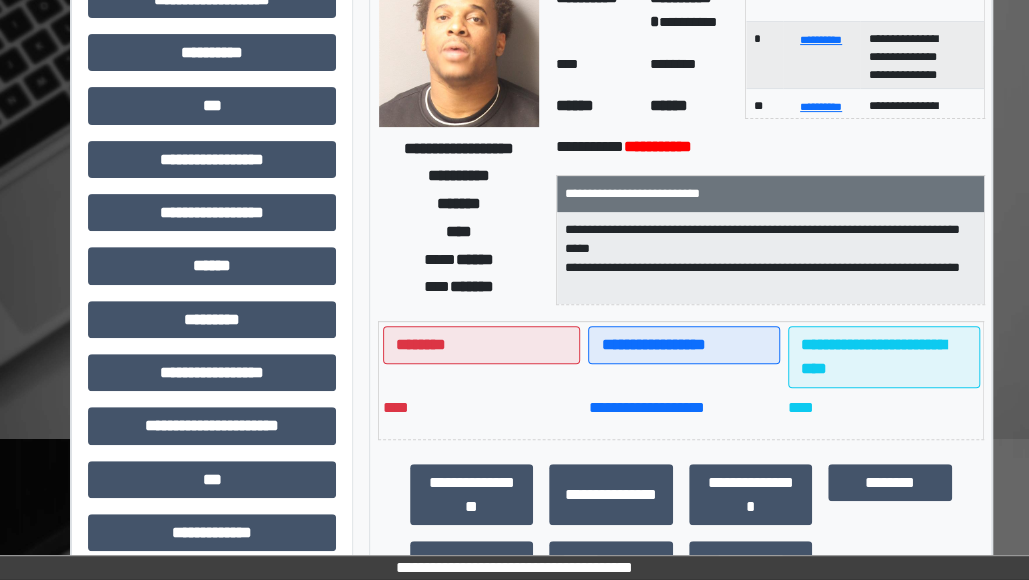 scroll, scrollTop: 186, scrollLeft: 0, axis: vertical 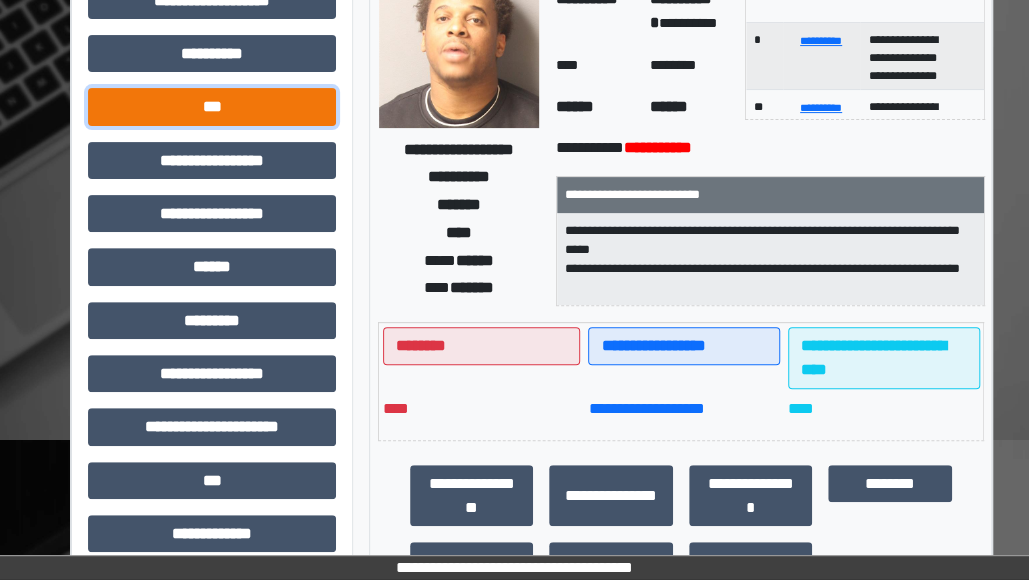 click on "***" at bounding box center (212, 106) 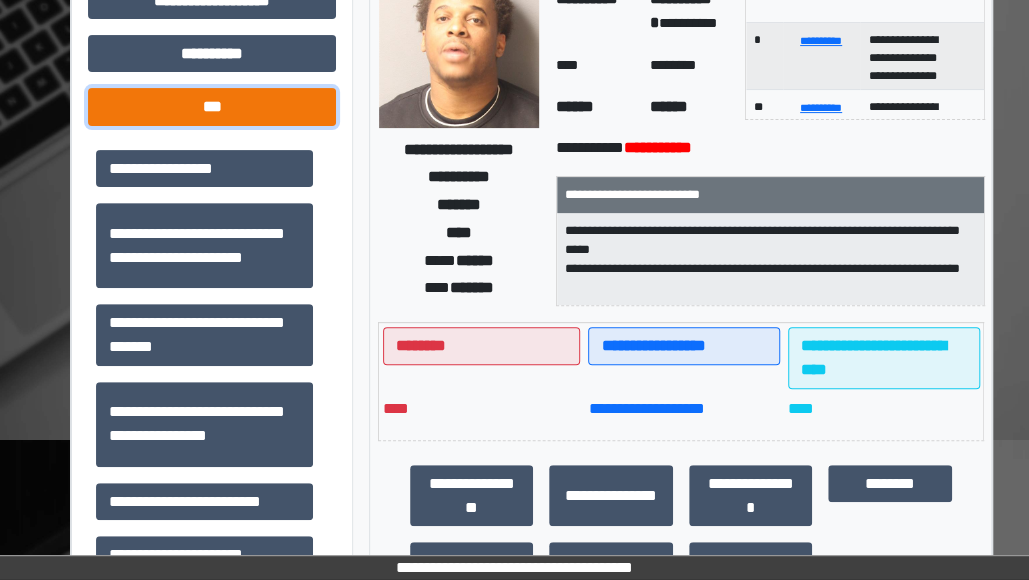 click on "***" at bounding box center [212, 106] 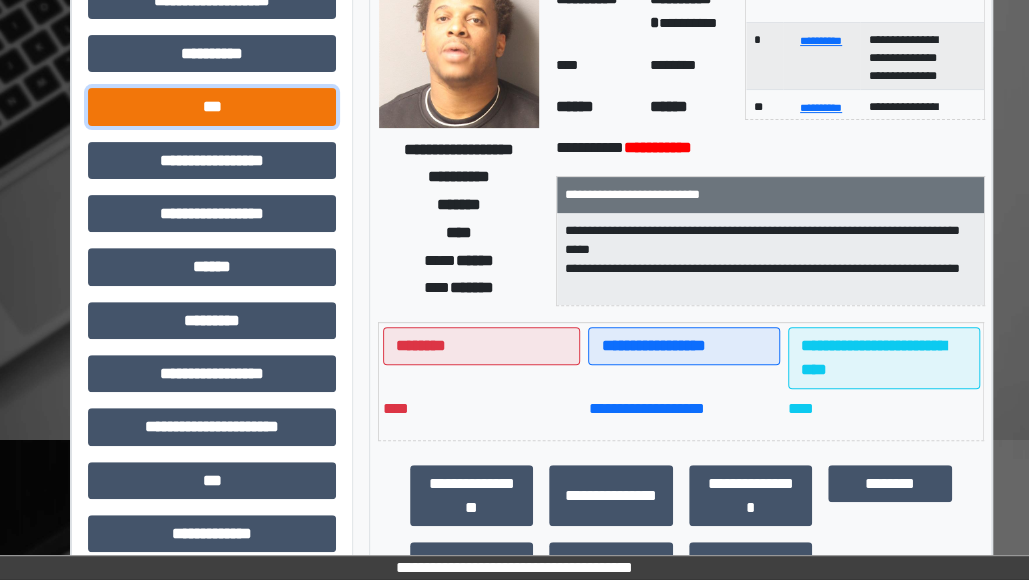 click on "***" at bounding box center [212, 106] 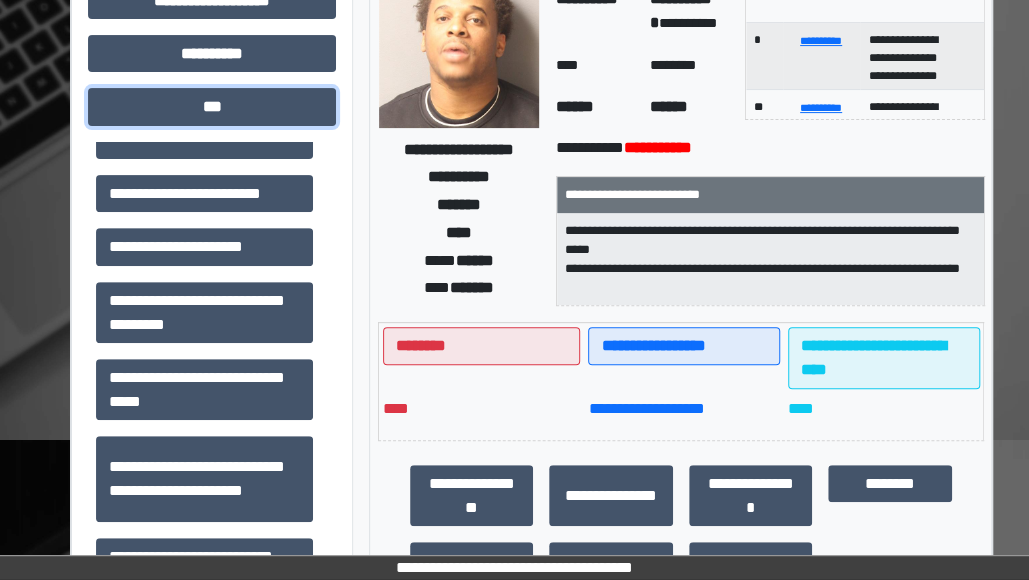 scroll, scrollTop: 307, scrollLeft: 0, axis: vertical 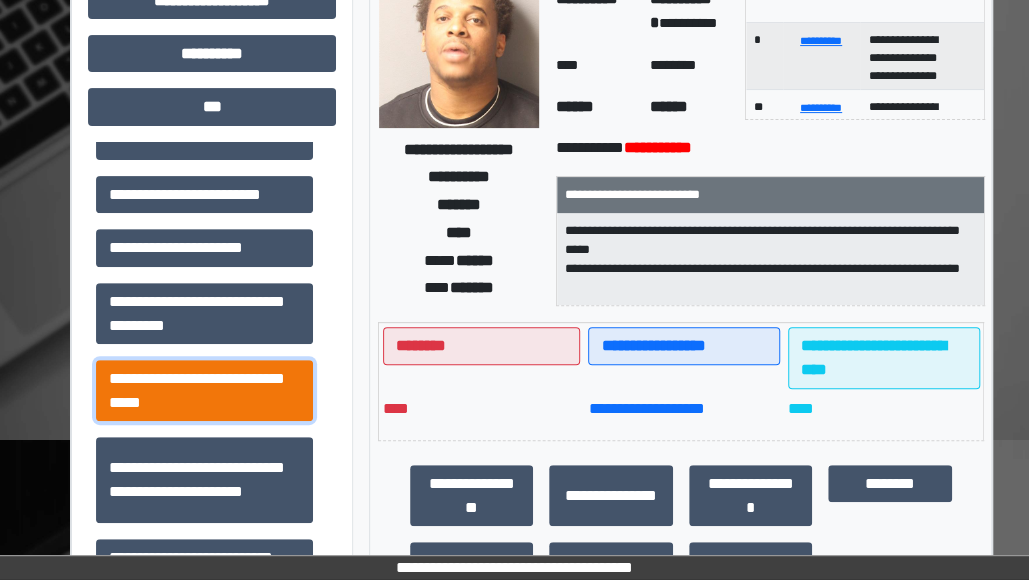 click on "**********" at bounding box center [204, 390] 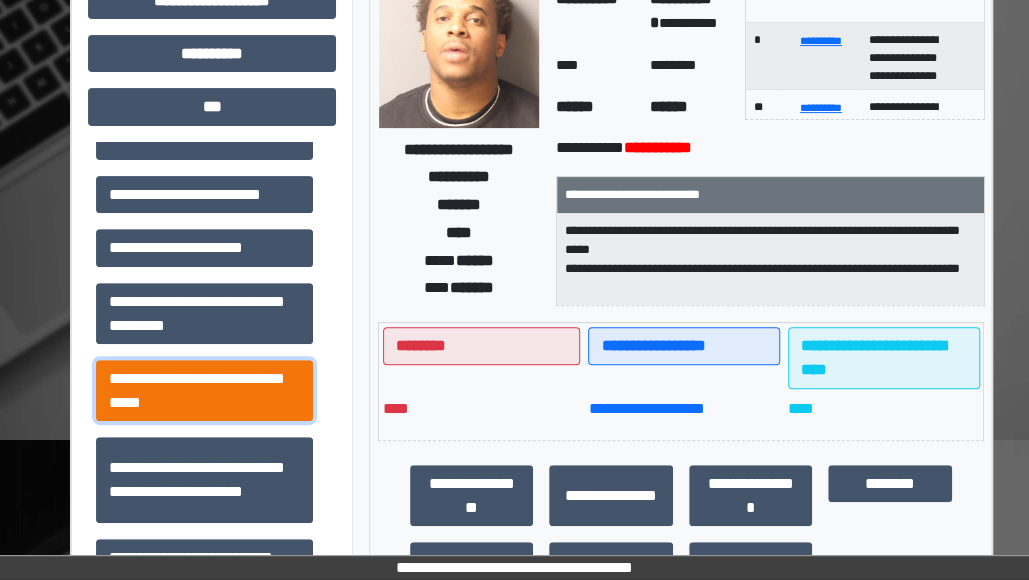 click on "**********" at bounding box center [204, 390] 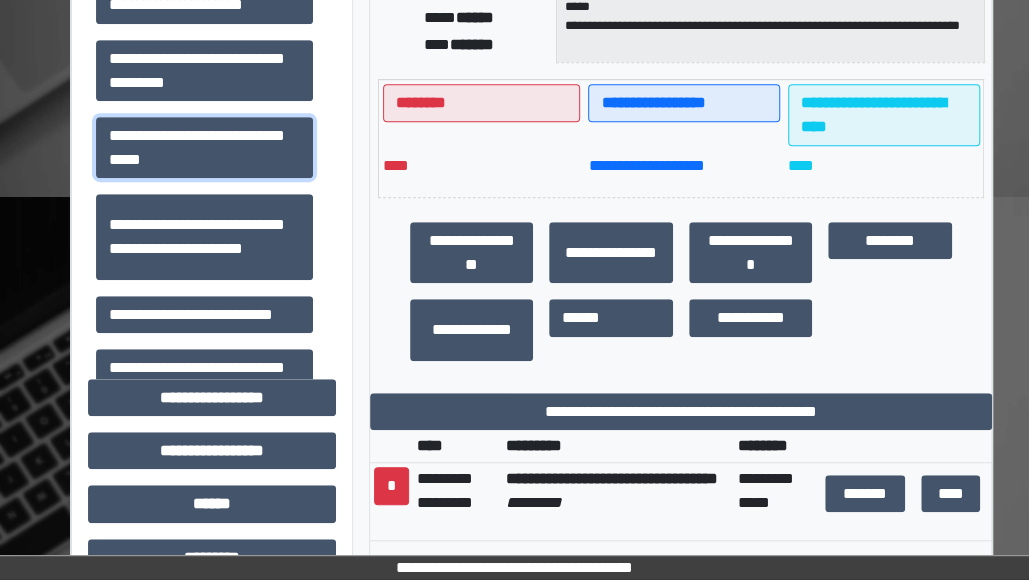 scroll, scrollTop: 528, scrollLeft: 0, axis: vertical 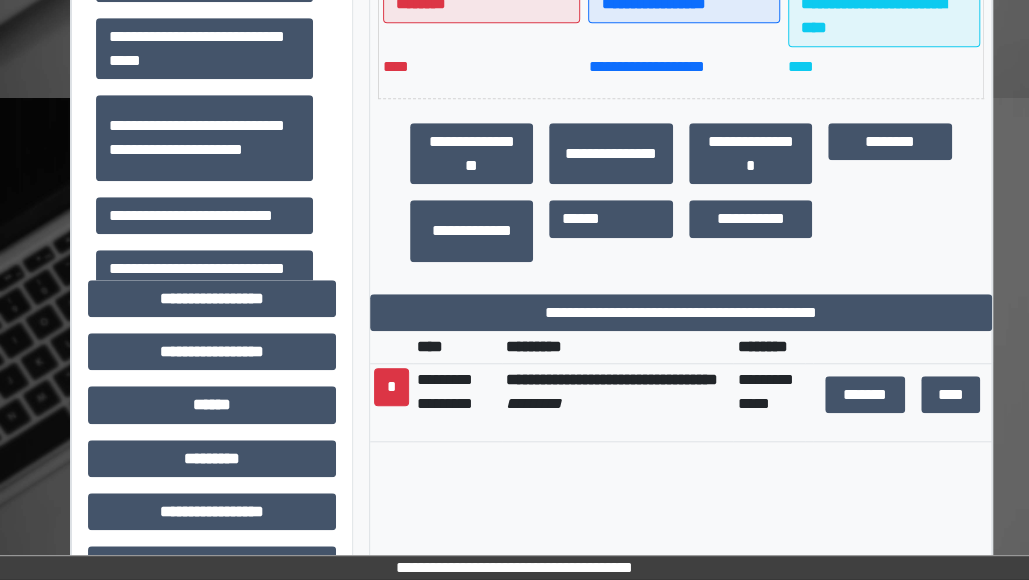 click on "**********" at bounding box center [612, 379] 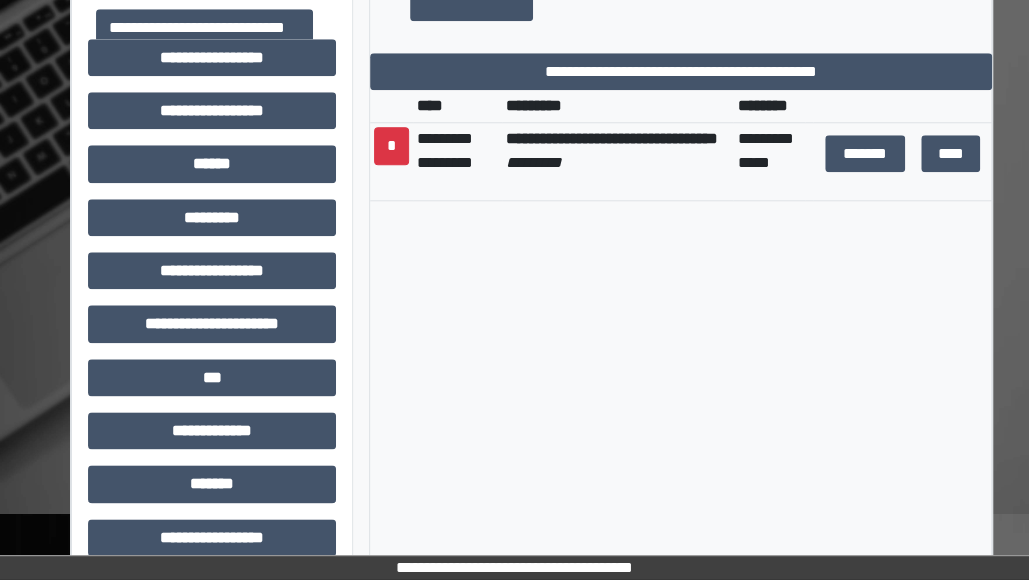 scroll, scrollTop: 783, scrollLeft: 0, axis: vertical 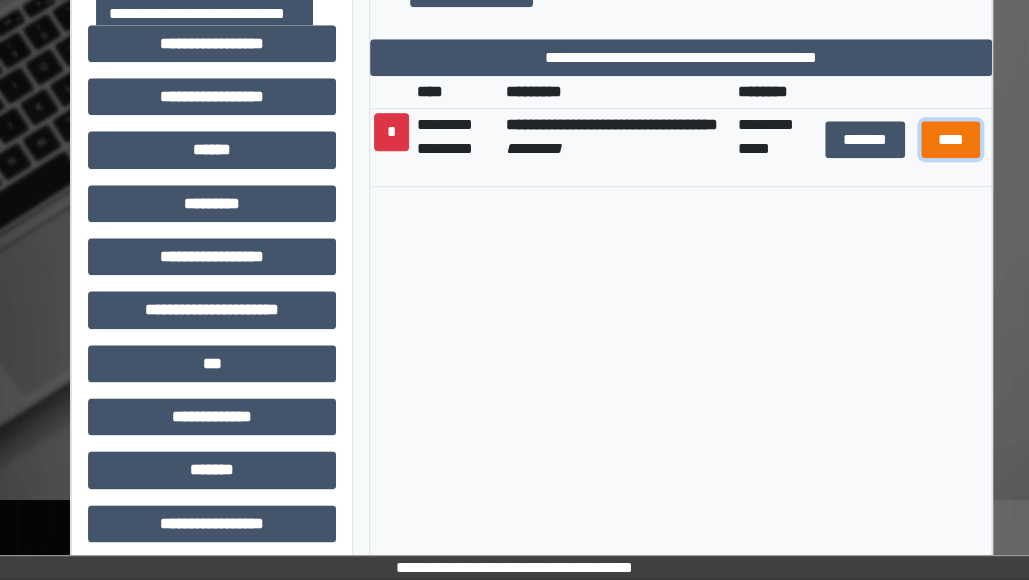 click on "****" at bounding box center (950, 139) 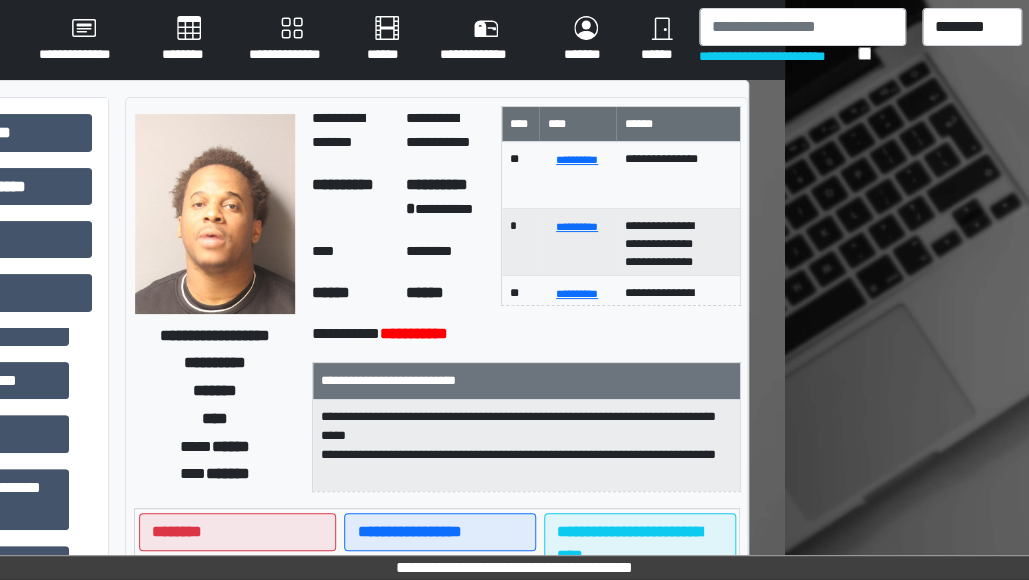 scroll, scrollTop: 0, scrollLeft: 0, axis: both 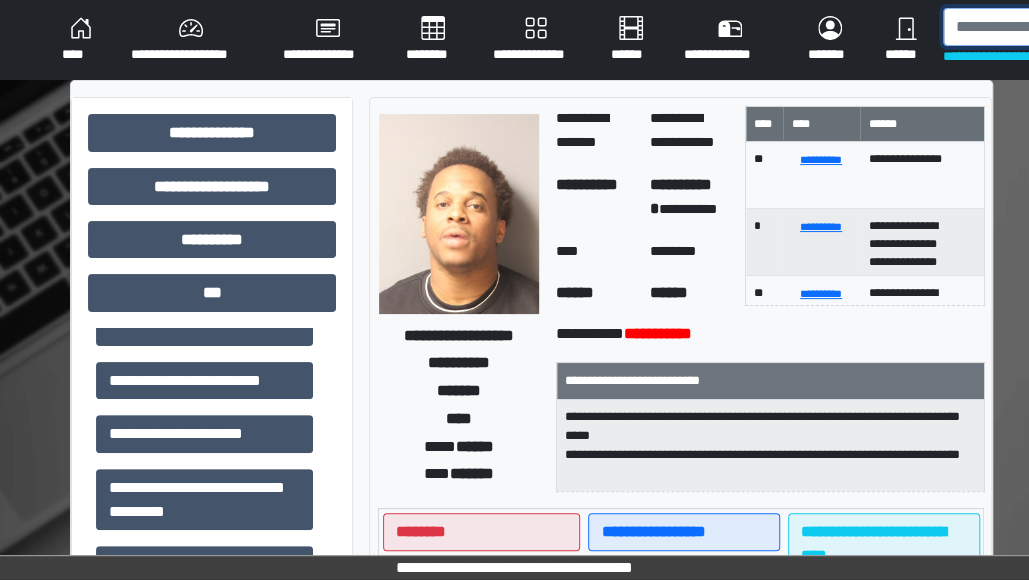 click at bounding box center [1046, 27] 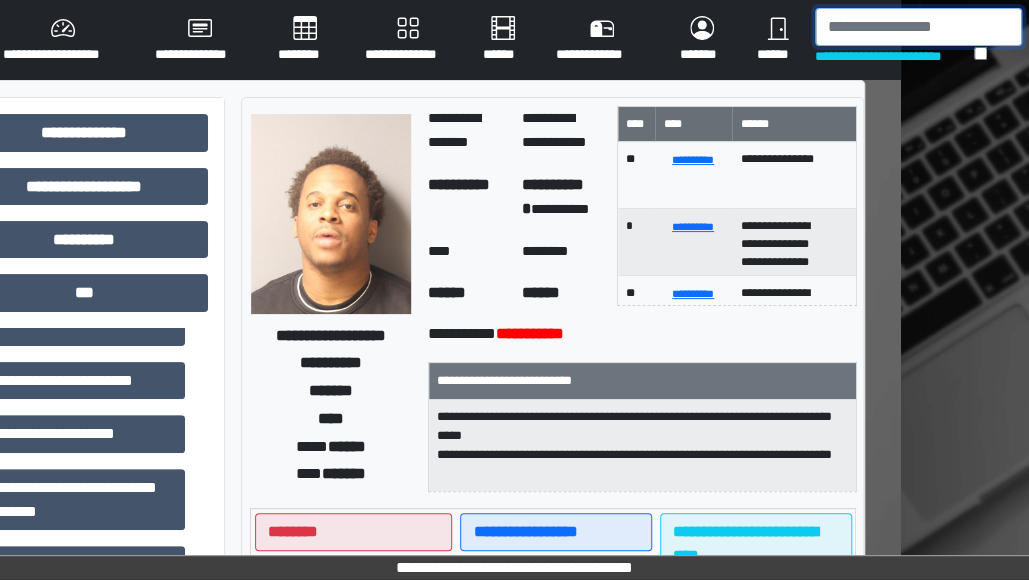 scroll, scrollTop: 0, scrollLeft: 130, axis: horizontal 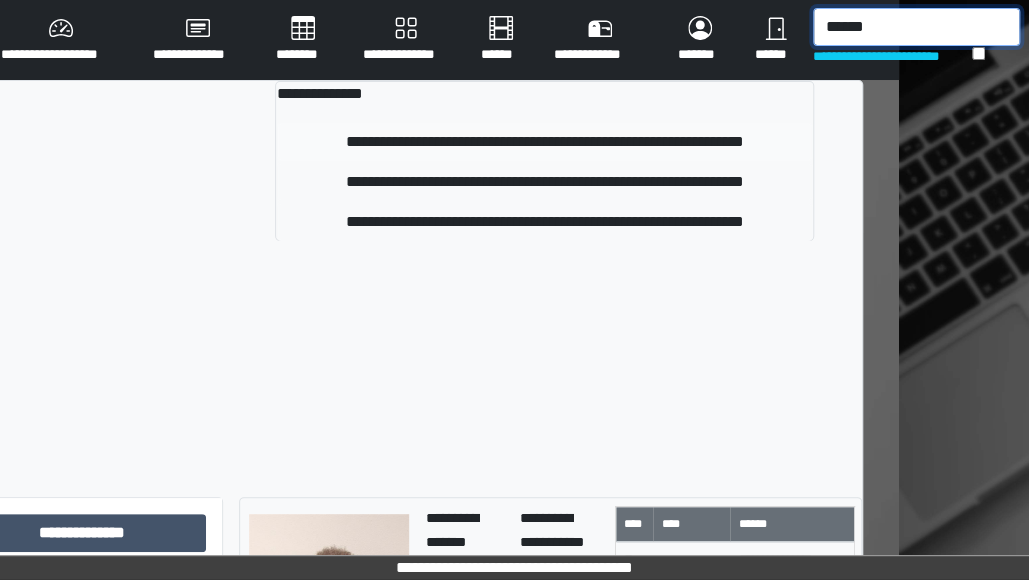 type on "******" 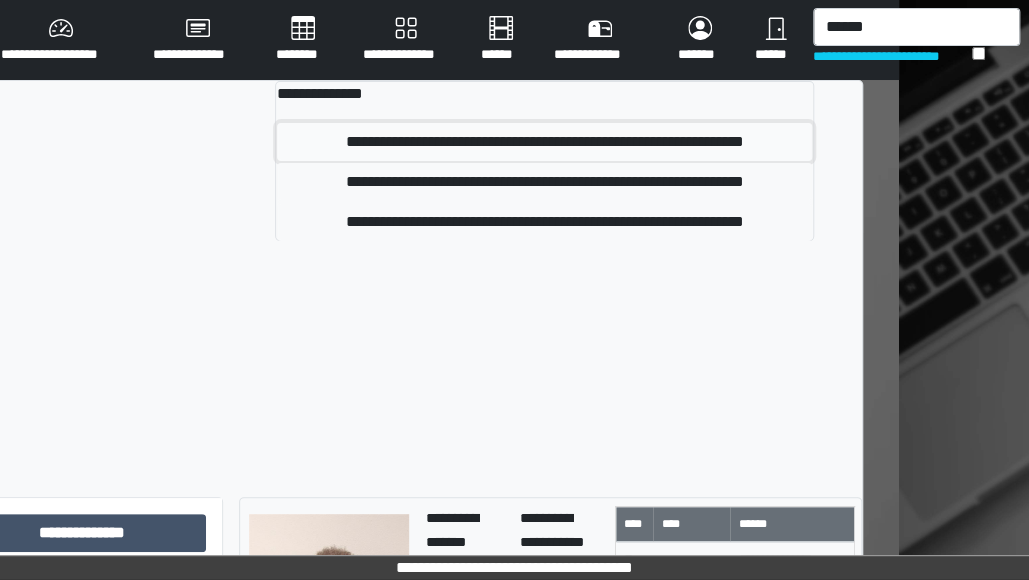 click on "**********" at bounding box center (544, 142) 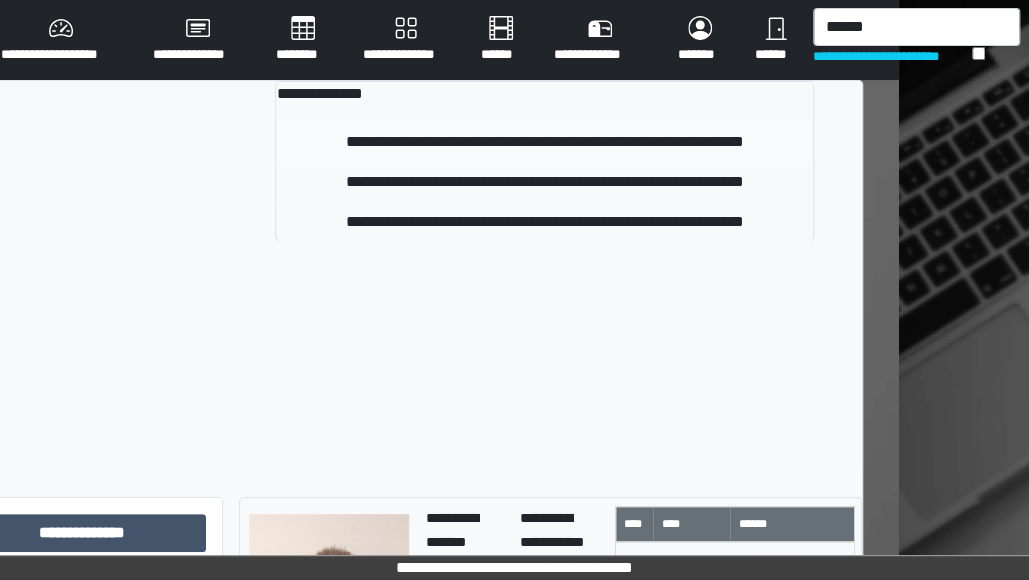 type 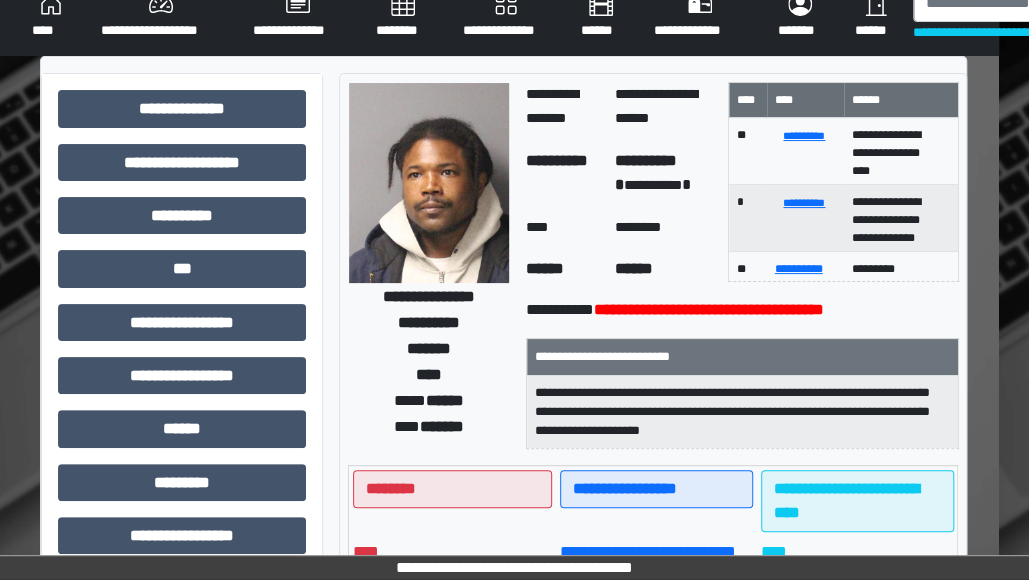 scroll, scrollTop: 24, scrollLeft: 26, axis: both 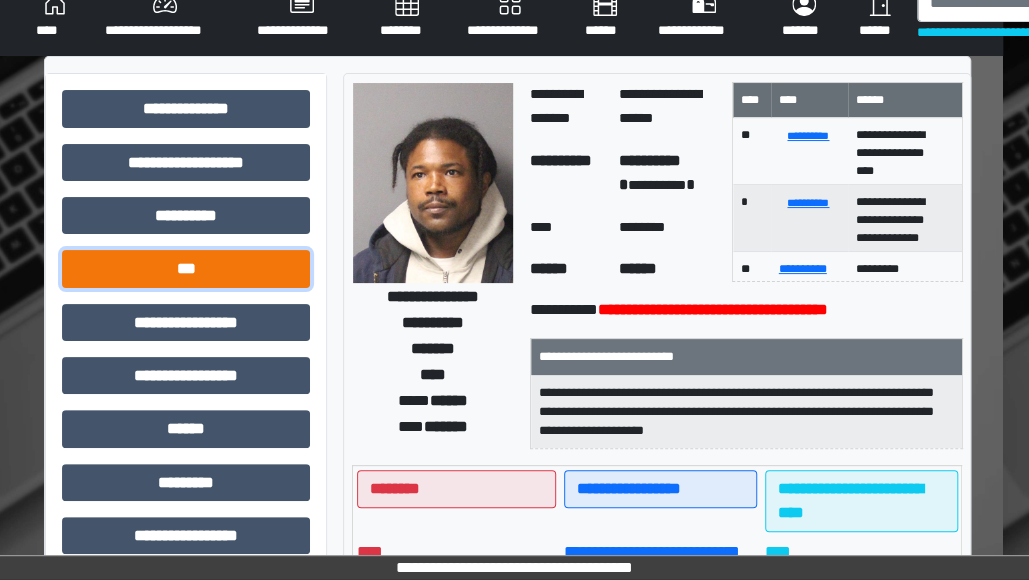 click on "***" at bounding box center [186, 268] 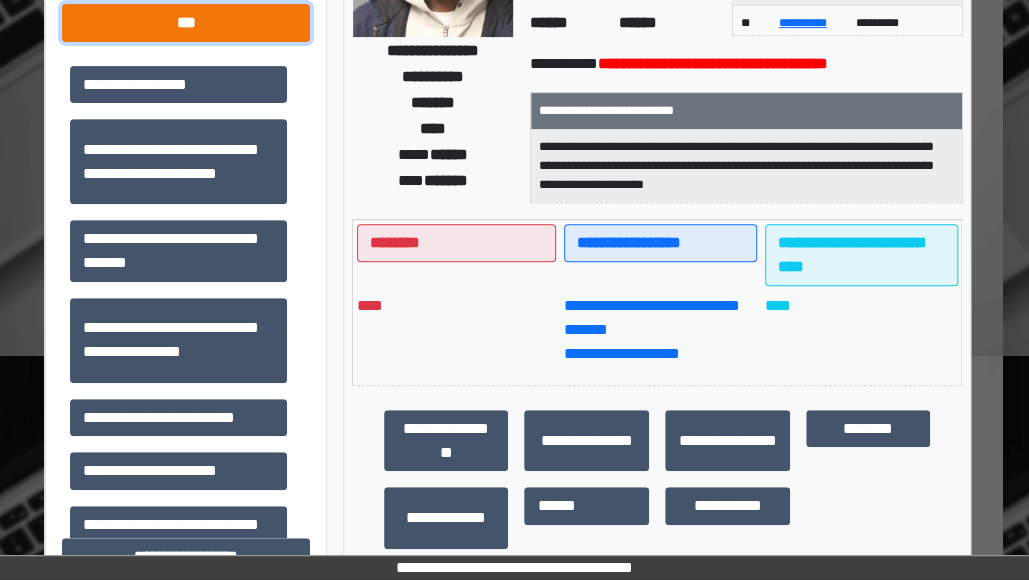 scroll, scrollTop: 270, scrollLeft: 26, axis: both 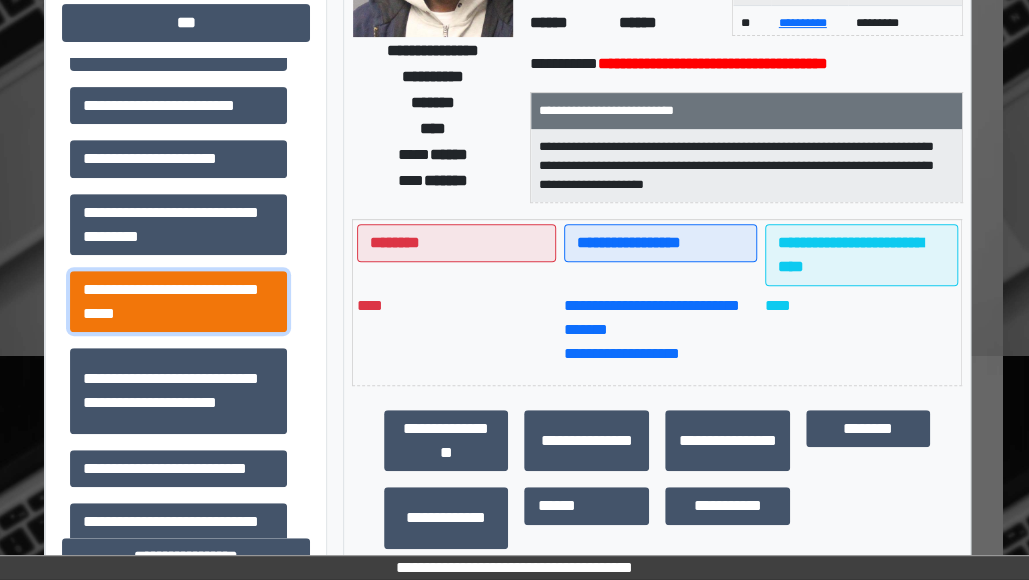 click on "**********" at bounding box center (178, 301) 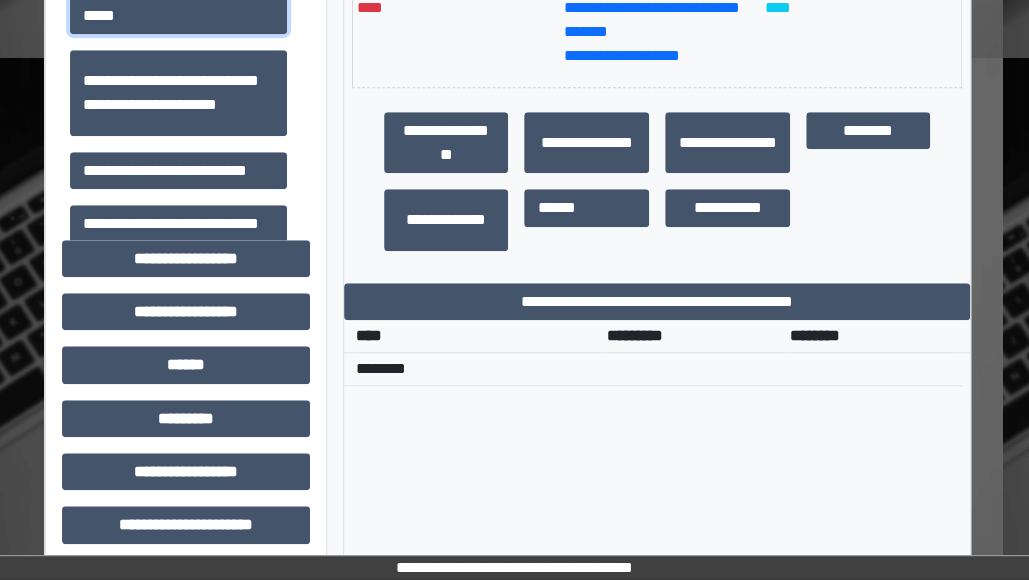 scroll, scrollTop: 570, scrollLeft: 26, axis: both 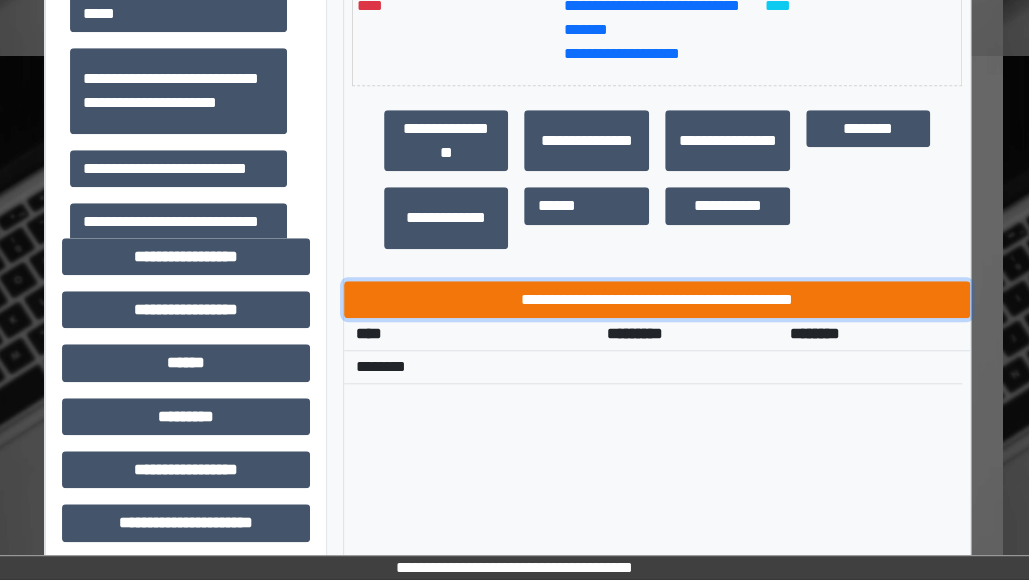 click on "**********" at bounding box center [657, 299] 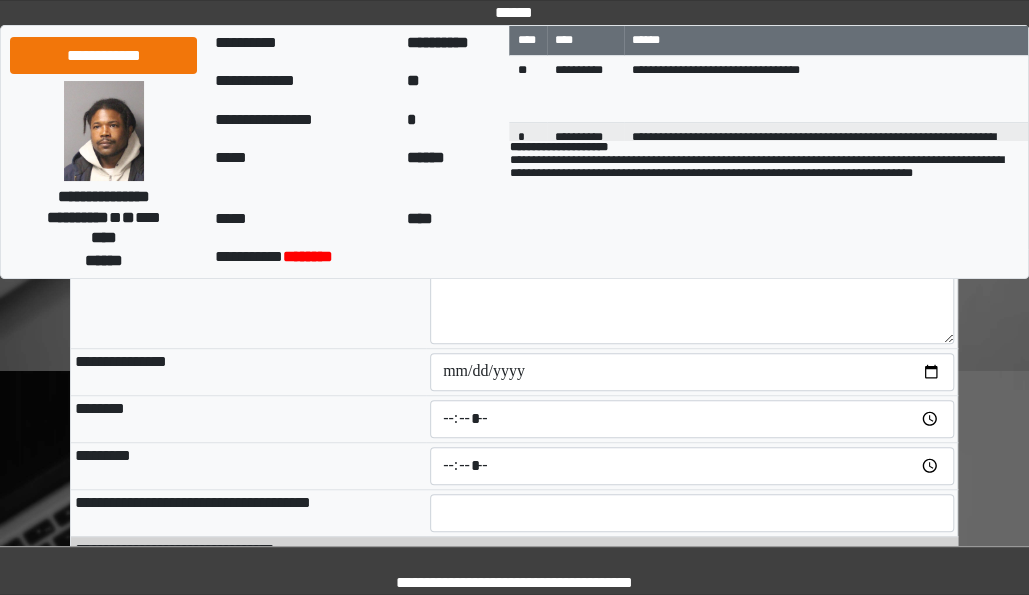 scroll, scrollTop: 114, scrollLeft: 0, axis: vertical 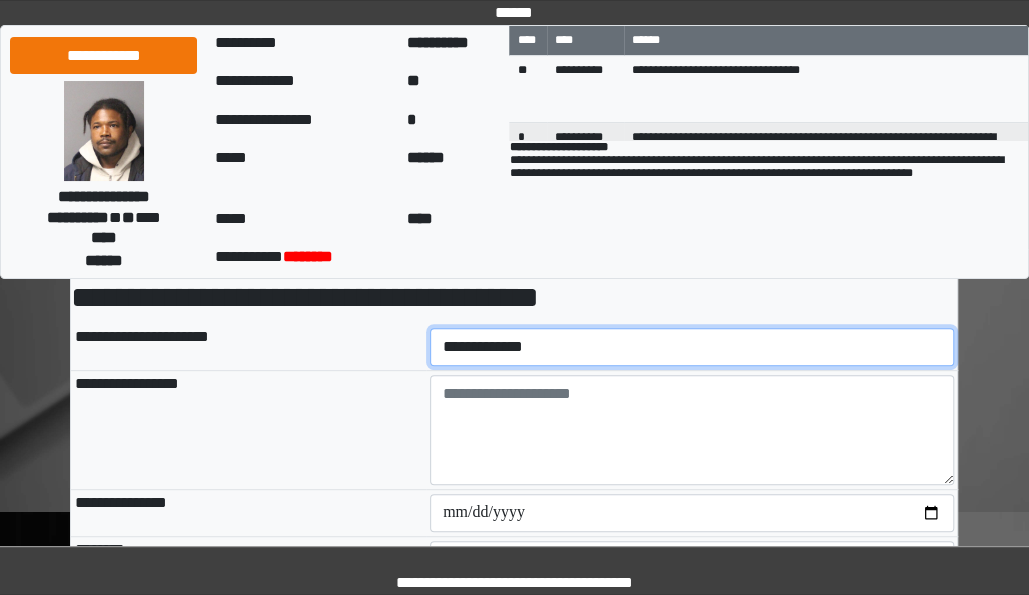 click on "**********" at bounding box center [692, 347] 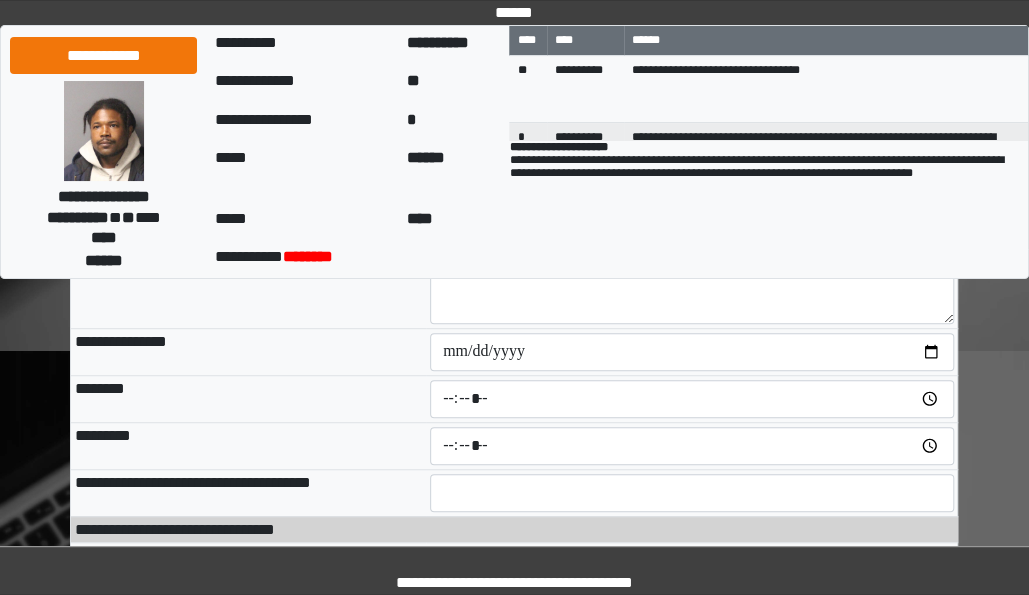scroll, scrollTop: 274, scrollLeft: 0, axis: vertical 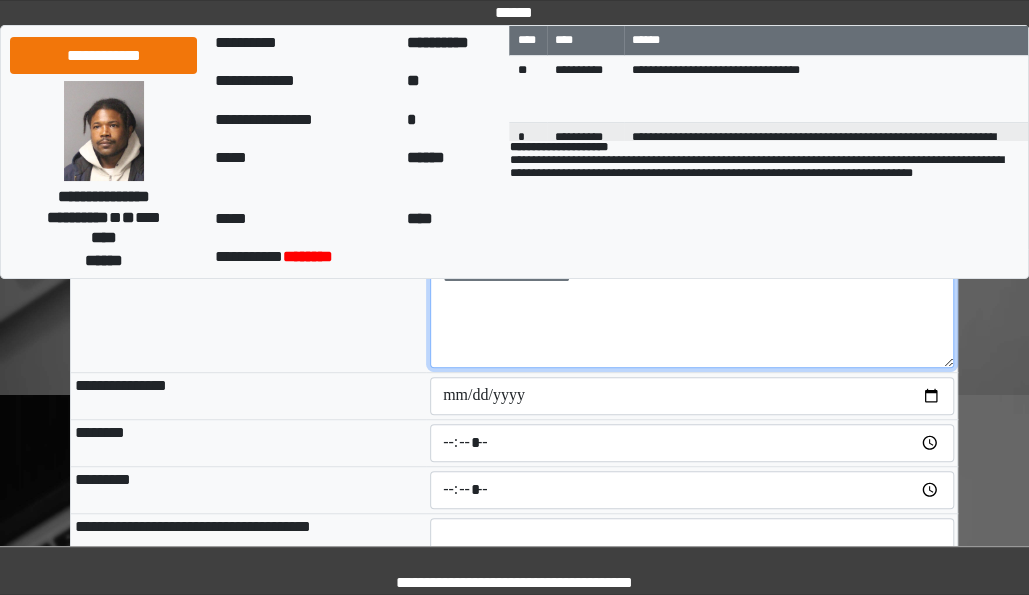 click at bounding box center [692, 313] 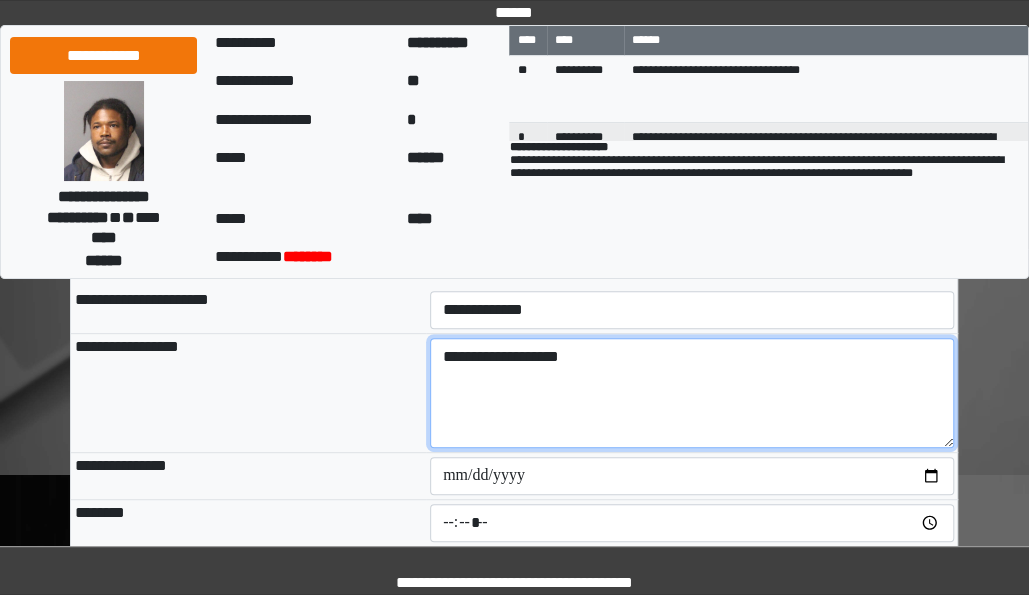 type on "**********" 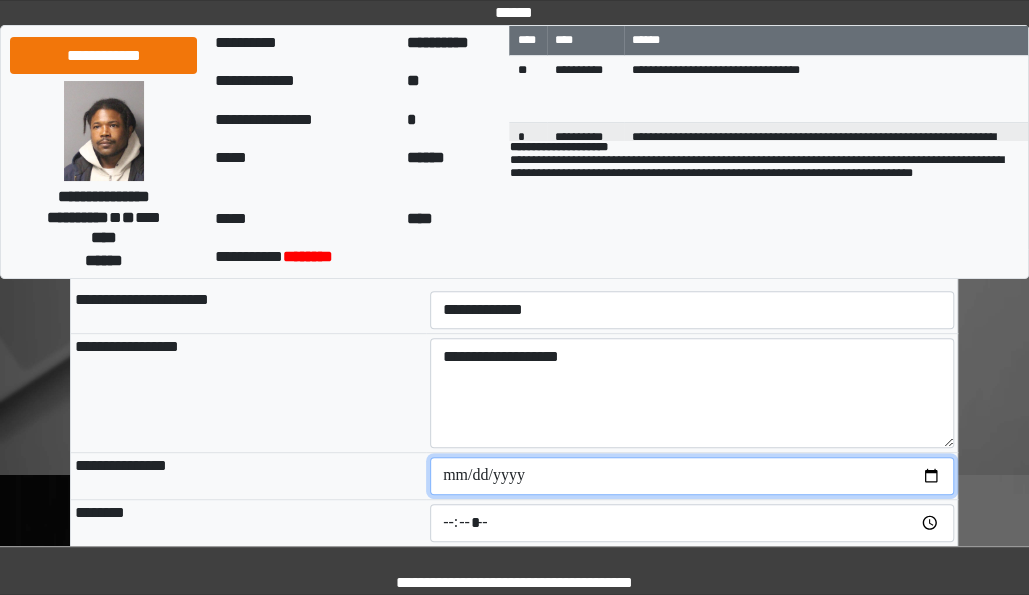 click at bounding box center [692, 476] 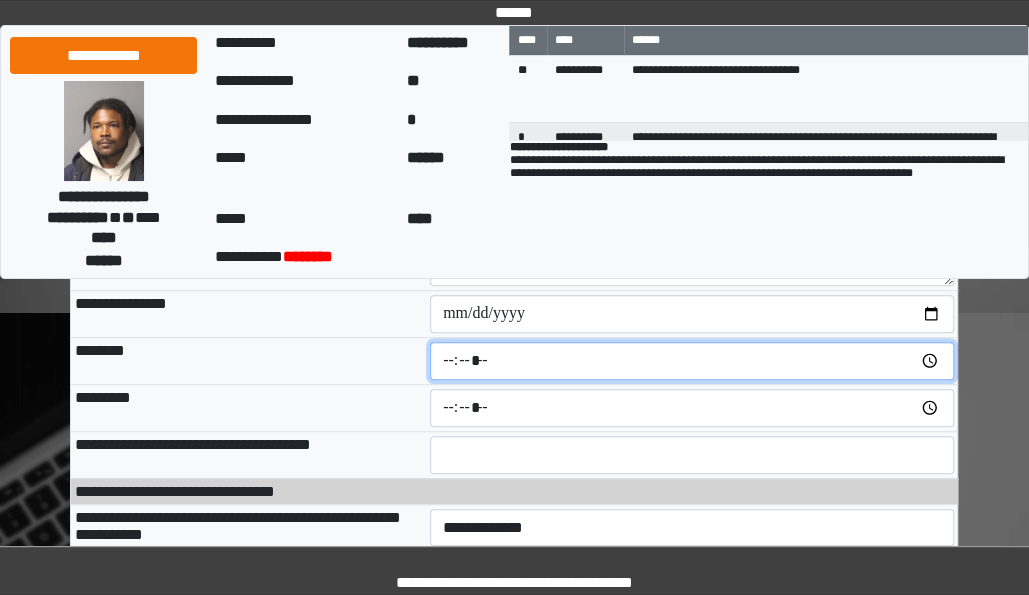 click at bounding box center [692, 361] 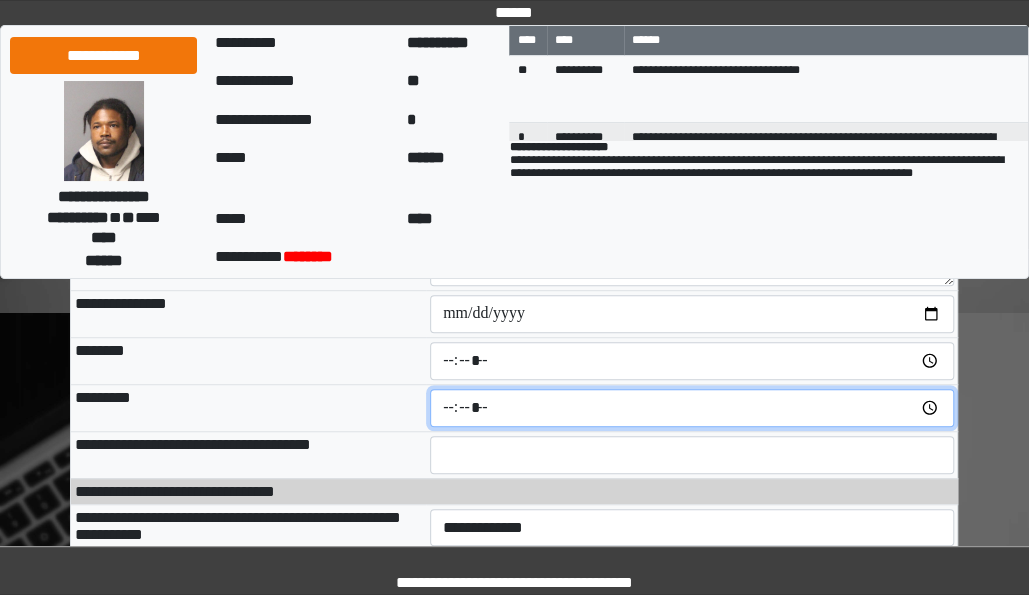 click at bounding box center (692, 408) 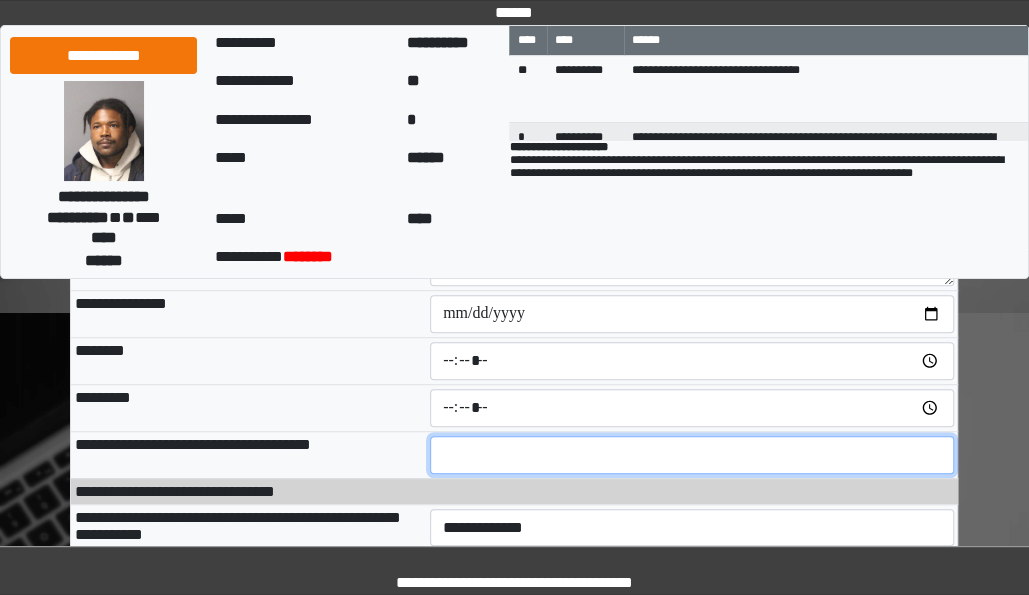 click at bounding box center [692, 455] 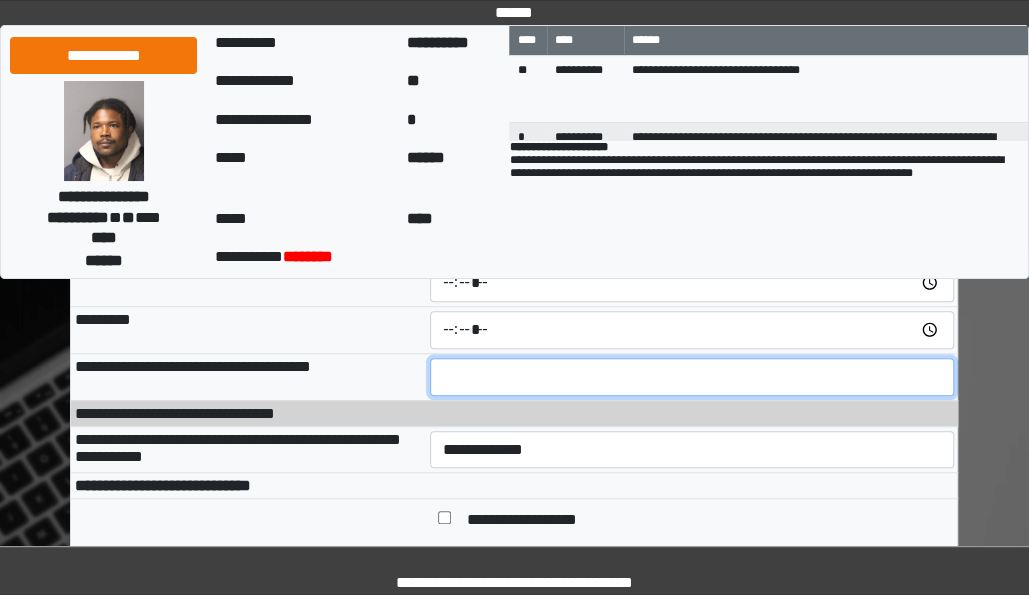 scroll, scrollTop: 390, scrollLeft: 0, axis: vertical 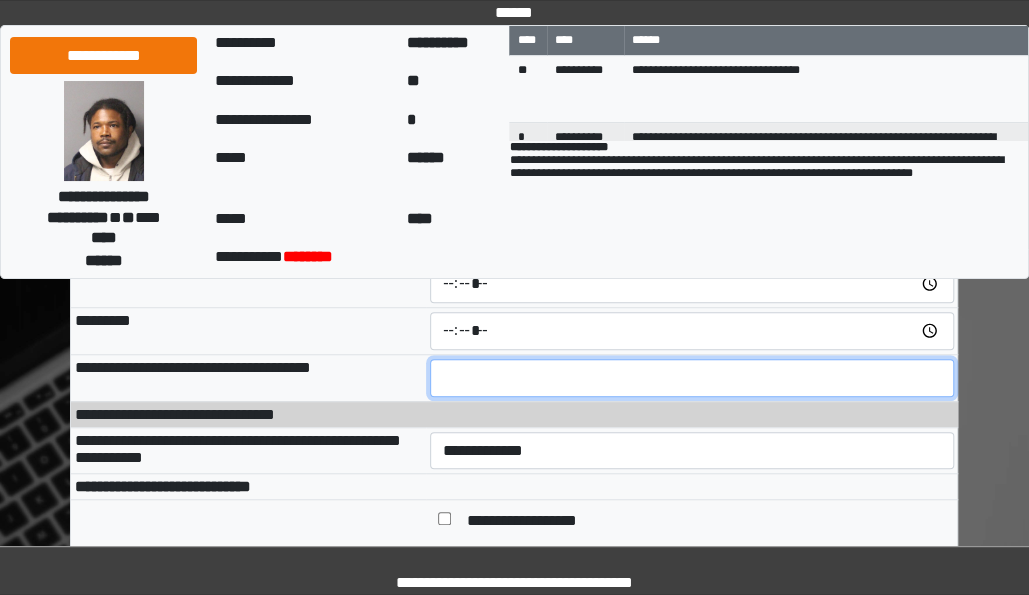 type on "**" 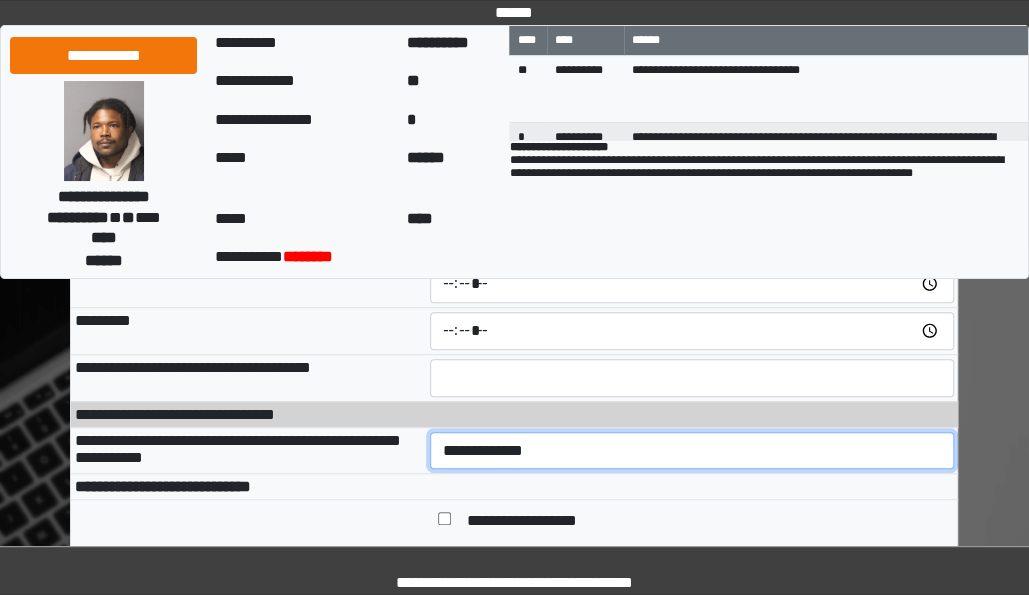 click on "**********" at bounding box center (692, 450) 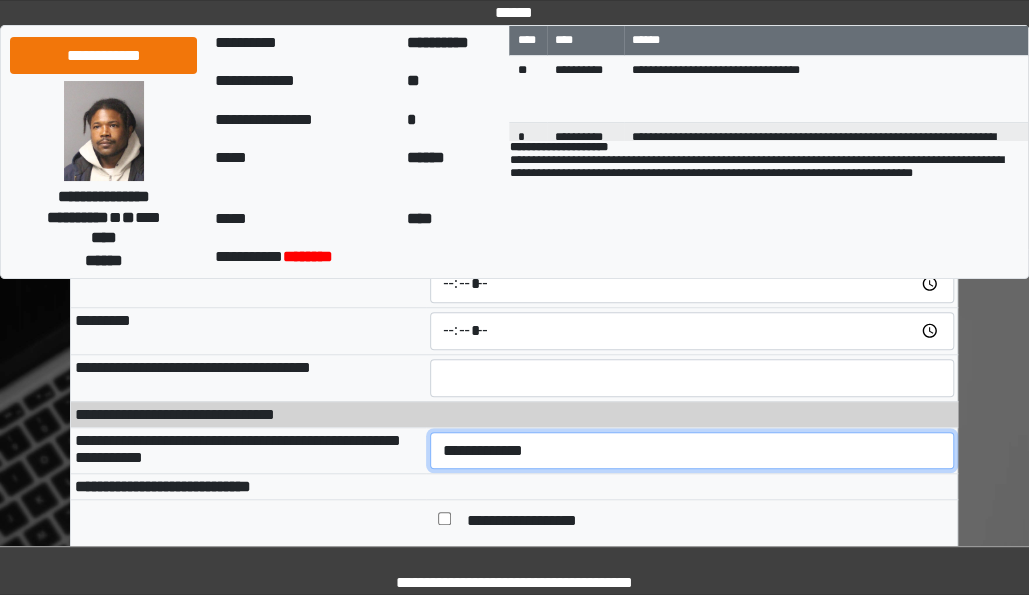 select on "*" 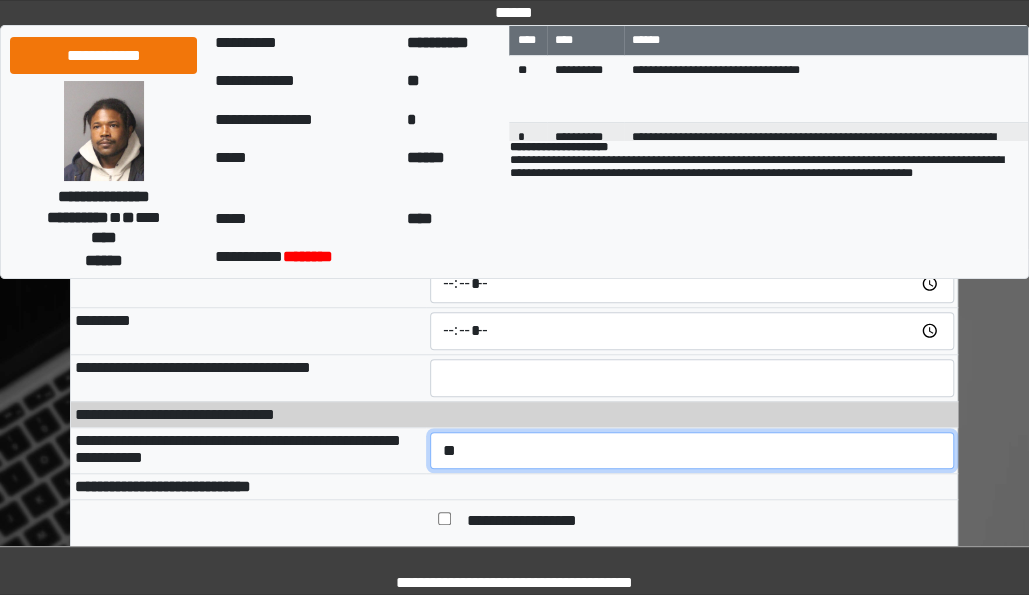 click on "**********" at bounding box center (692, 450) 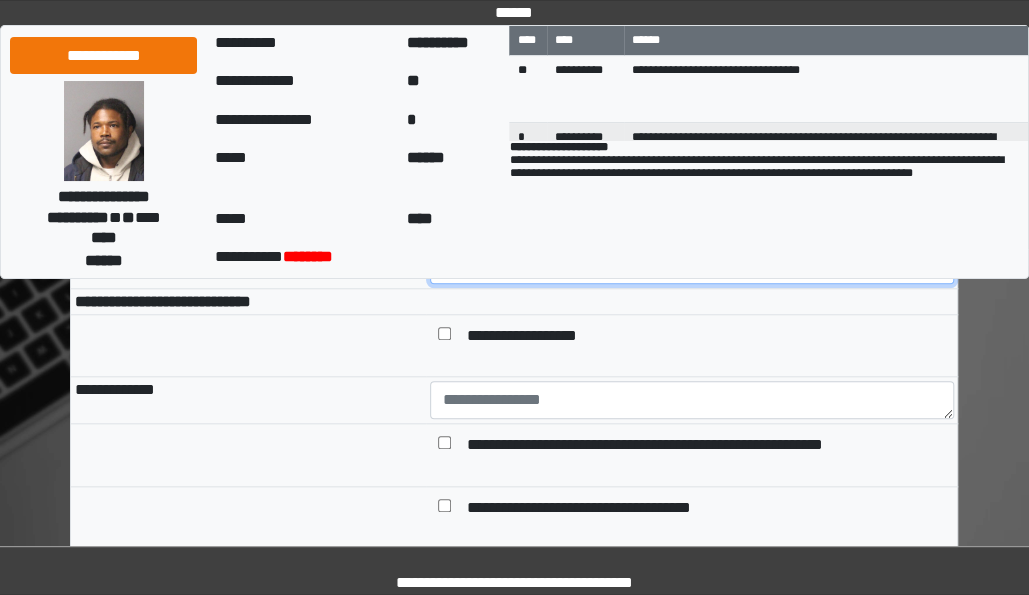 scroll, scrollTop: 574, scrollLeft: 0, axis: vertical 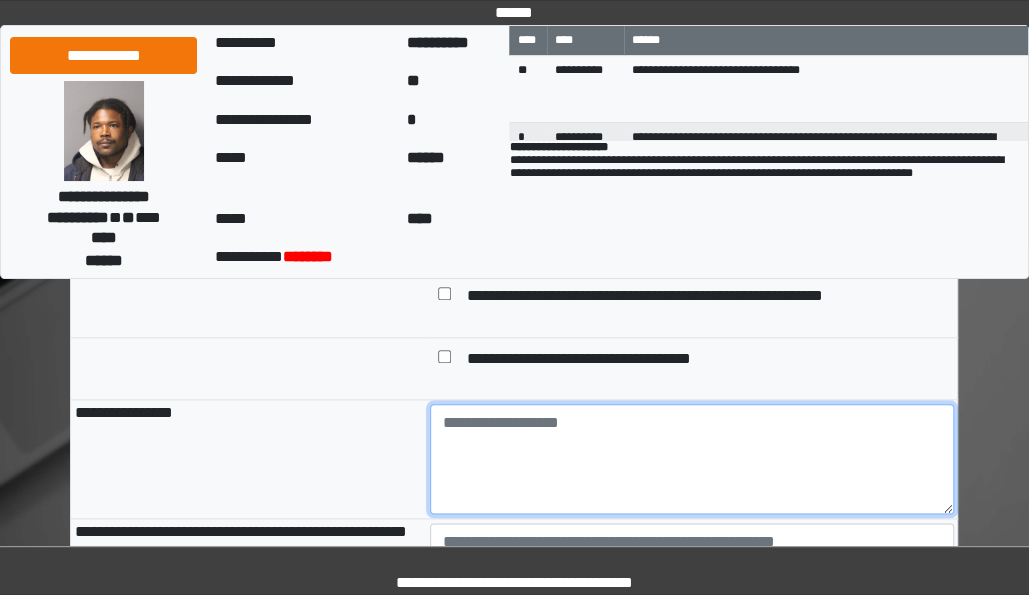 click at bounding box center [692, 459] 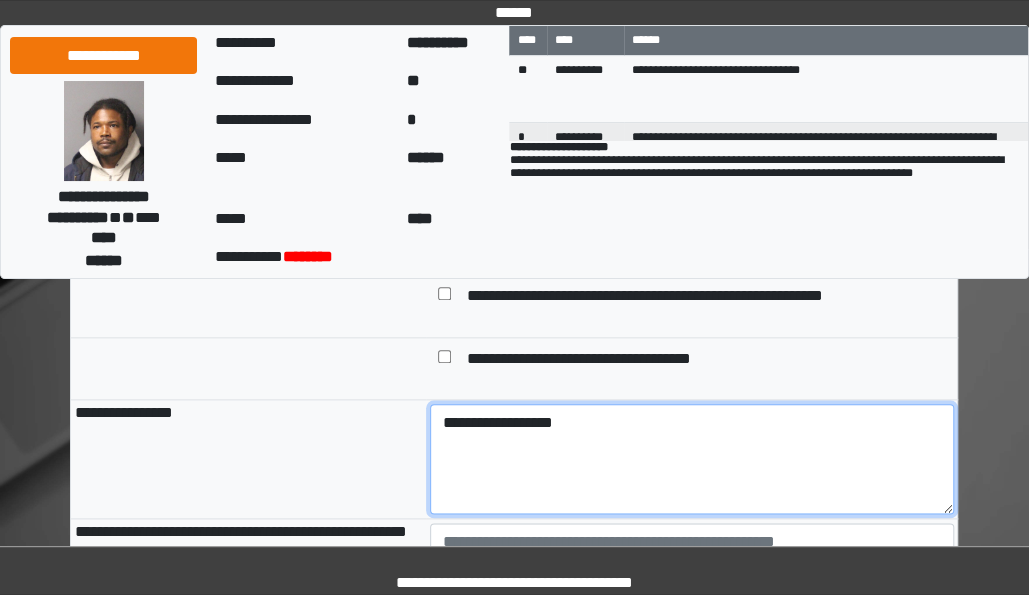 drag, startPoint x: 562, startPoint y: 425, endPoint x: 610, endPoint y: 433, distance: 48.6621 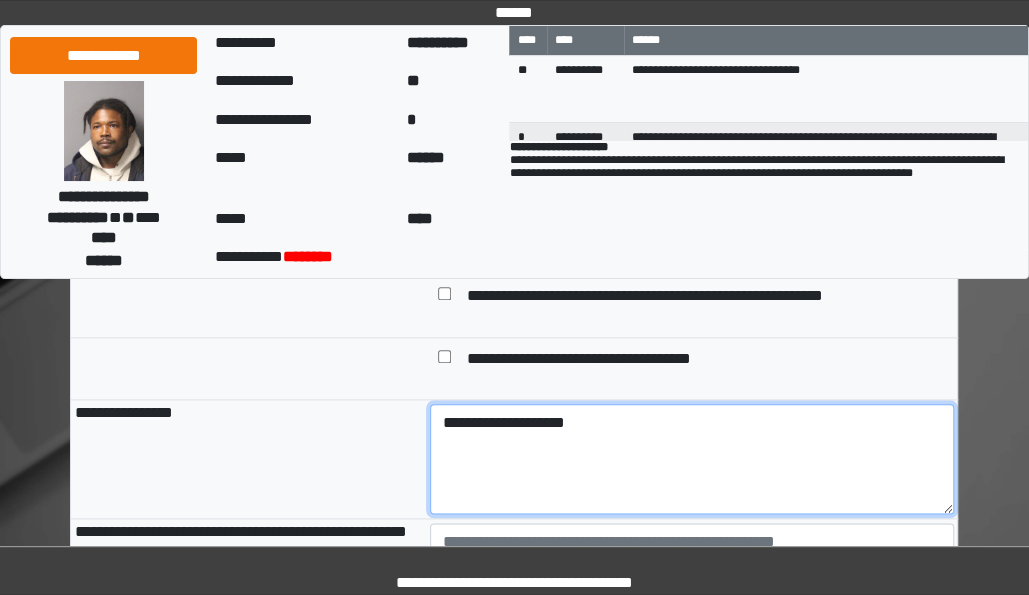 scroll, scrollTop: 755, scrollLeft: 0, axis: vertical 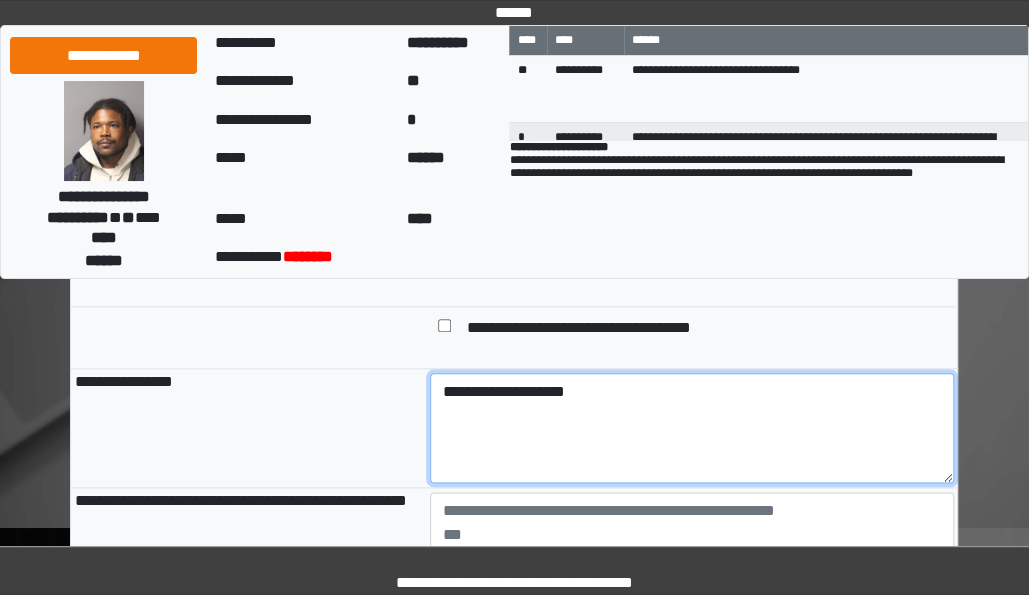click on "**********" at bounding box center (692, 428) 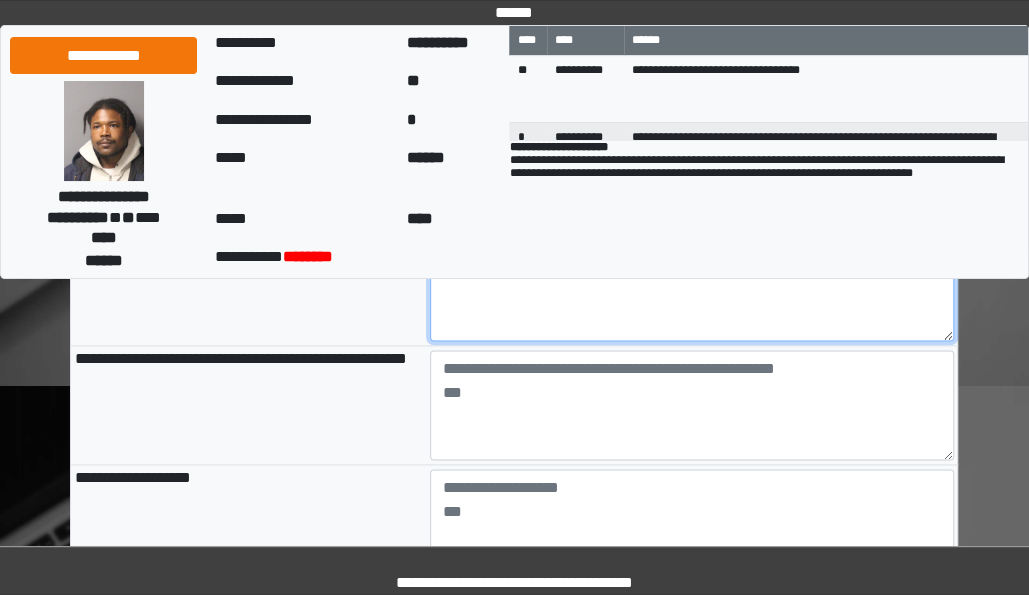 type on "**********" 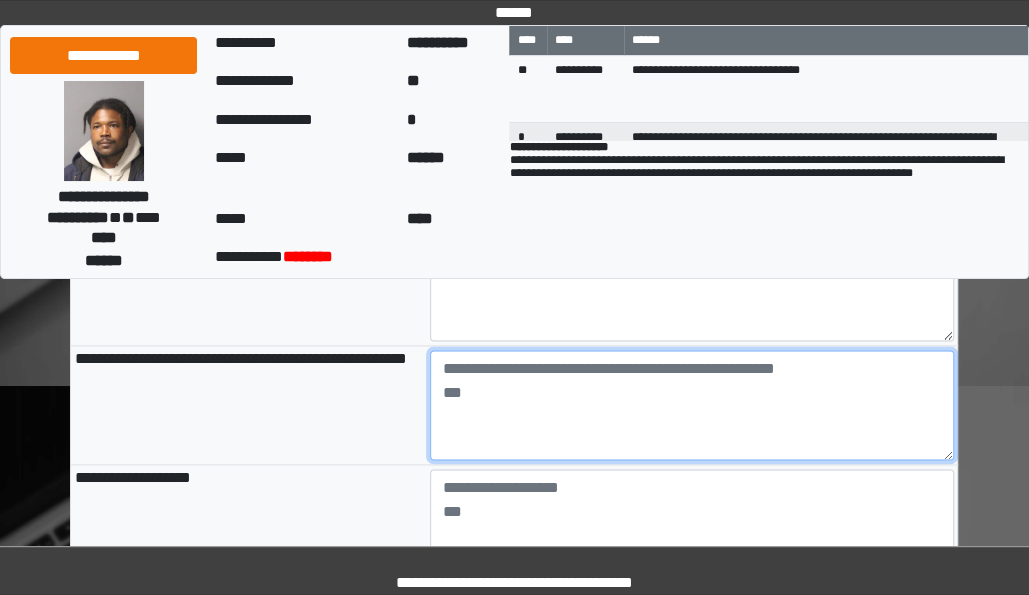 click at bounding box center (692, 405) 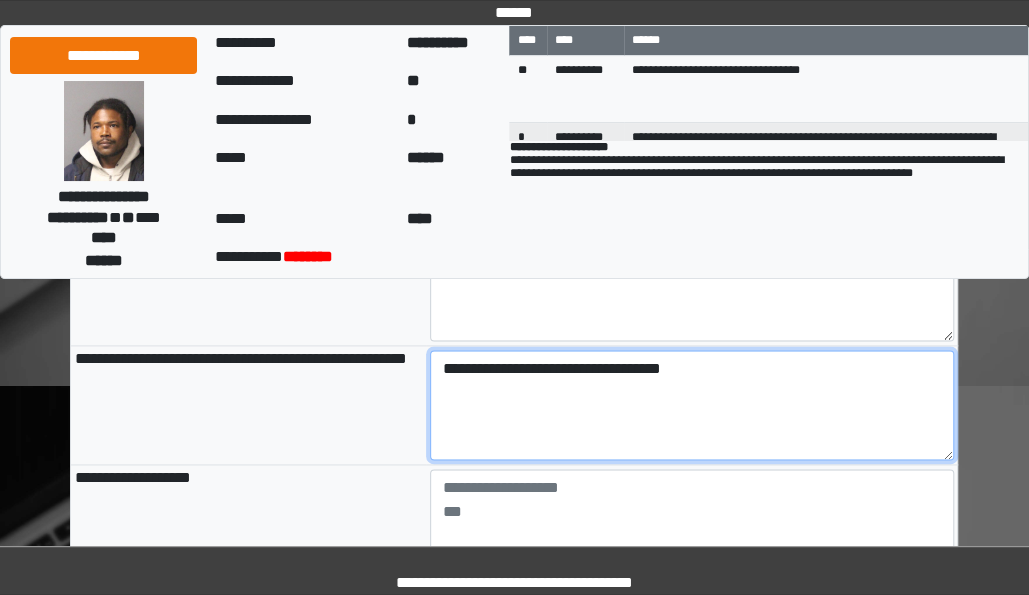 scroll, scrollTop: 991, scrollLeft: 0, axis: vertical 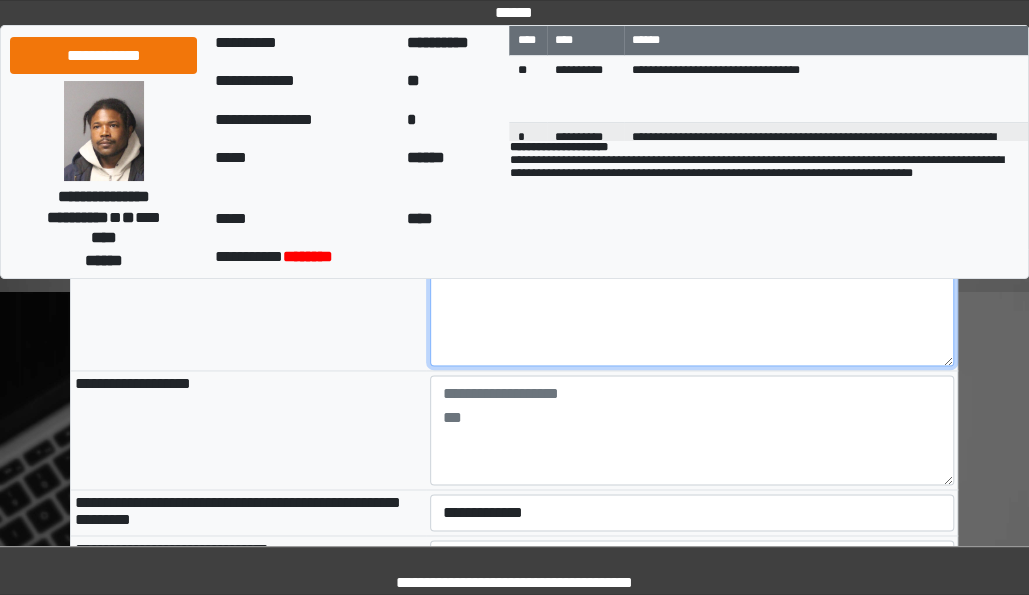 type on "**********" 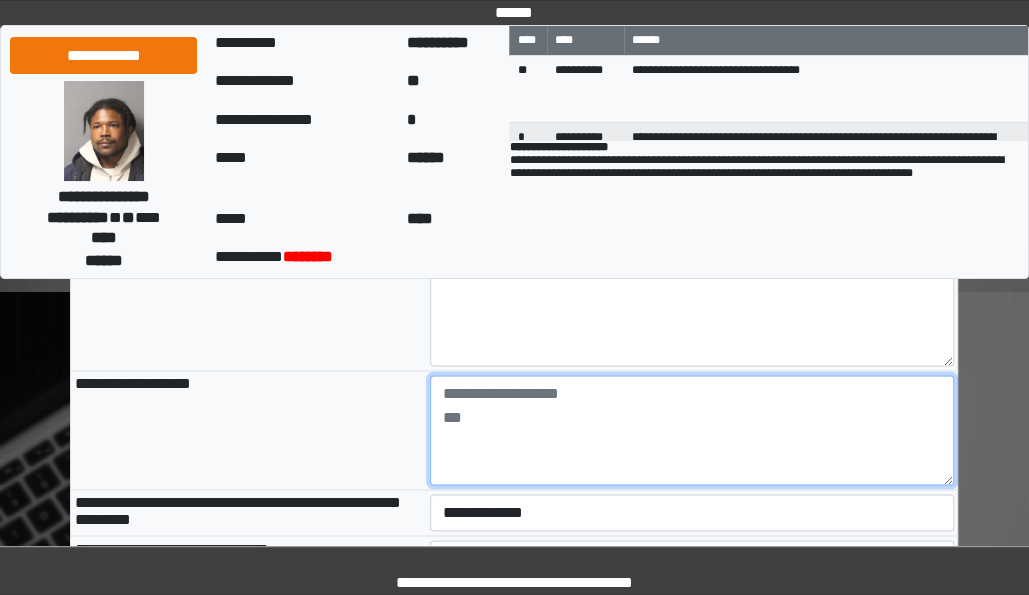 click at bounding box center [692, 430] 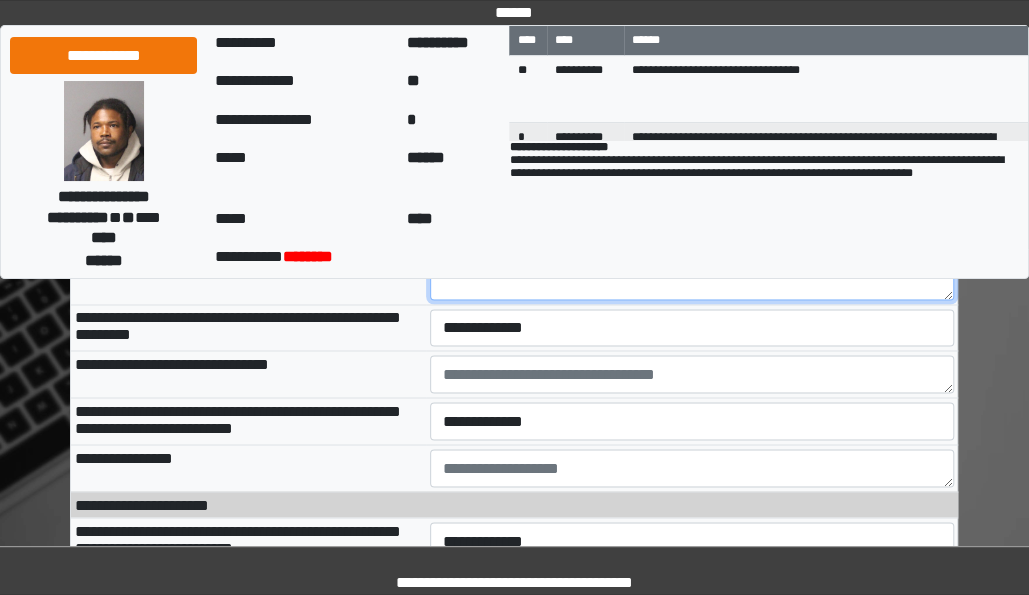 scroll, scrollTop: 1175, scrollLeft: 0, axis: vertical 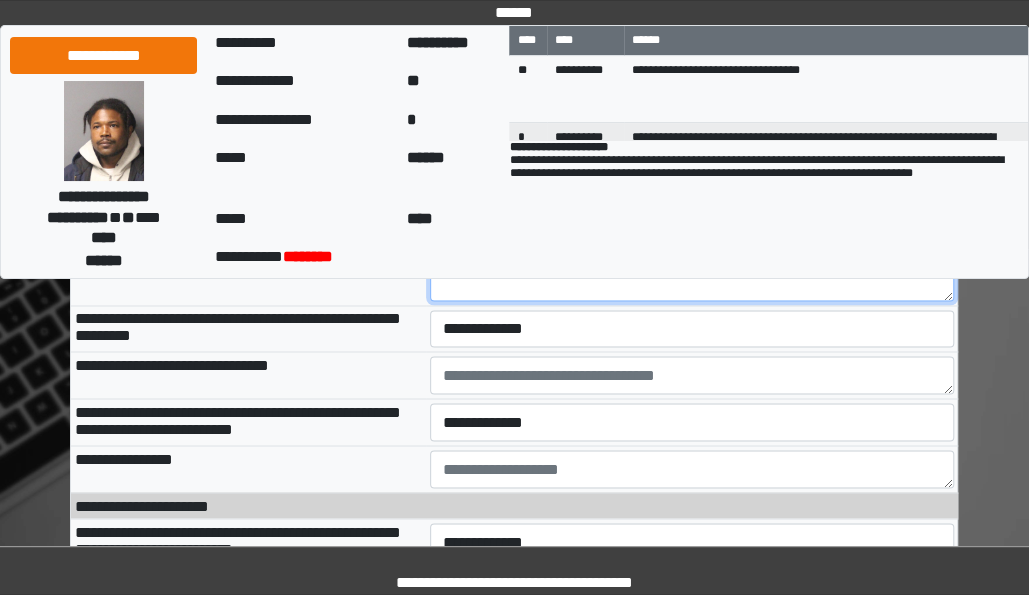 type on "**********" 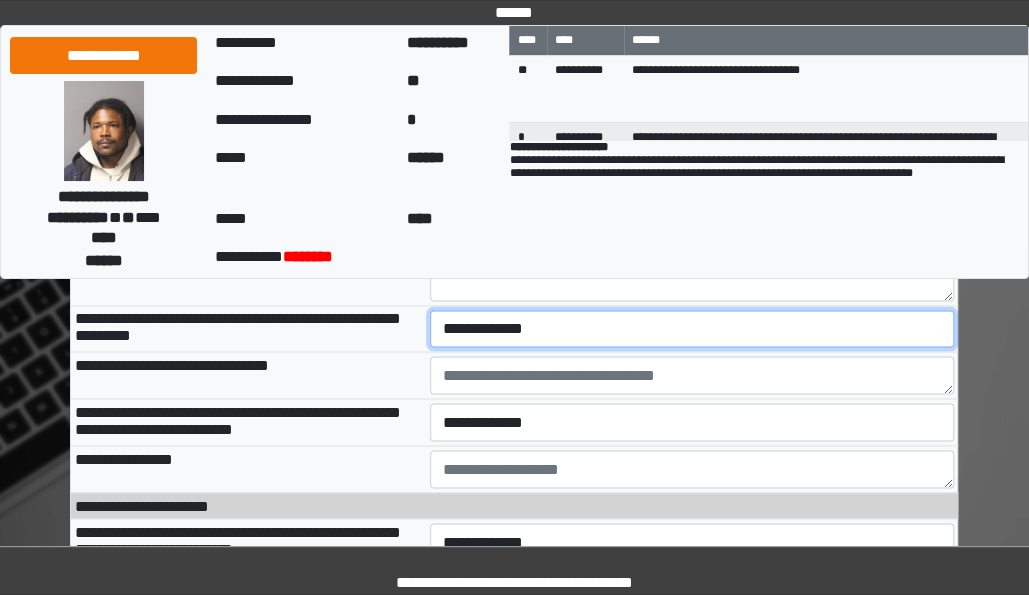 click on "**********" at bounding box center (692, 328) 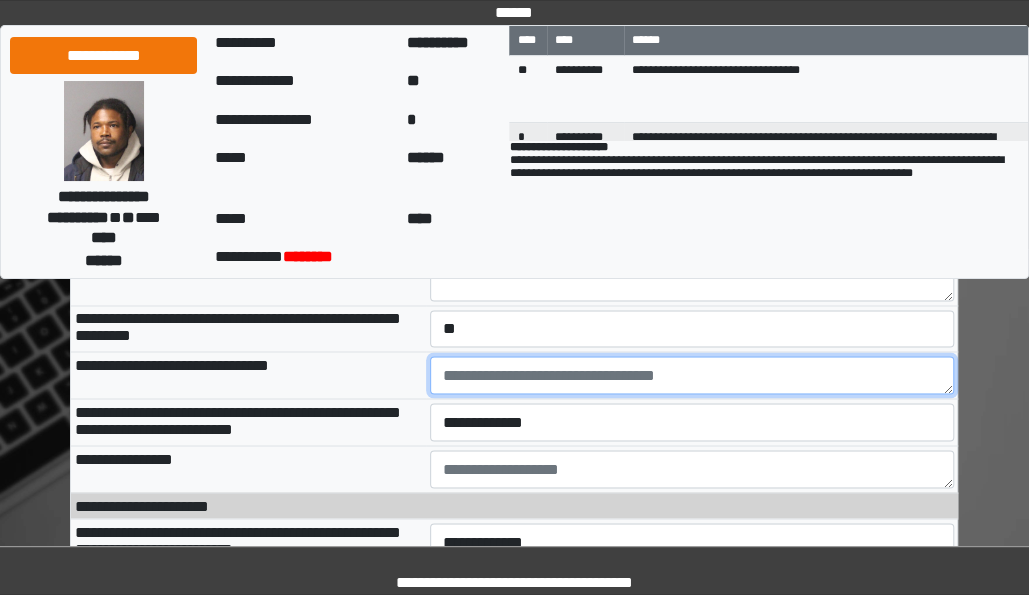 click at bounding box center [692, 375] 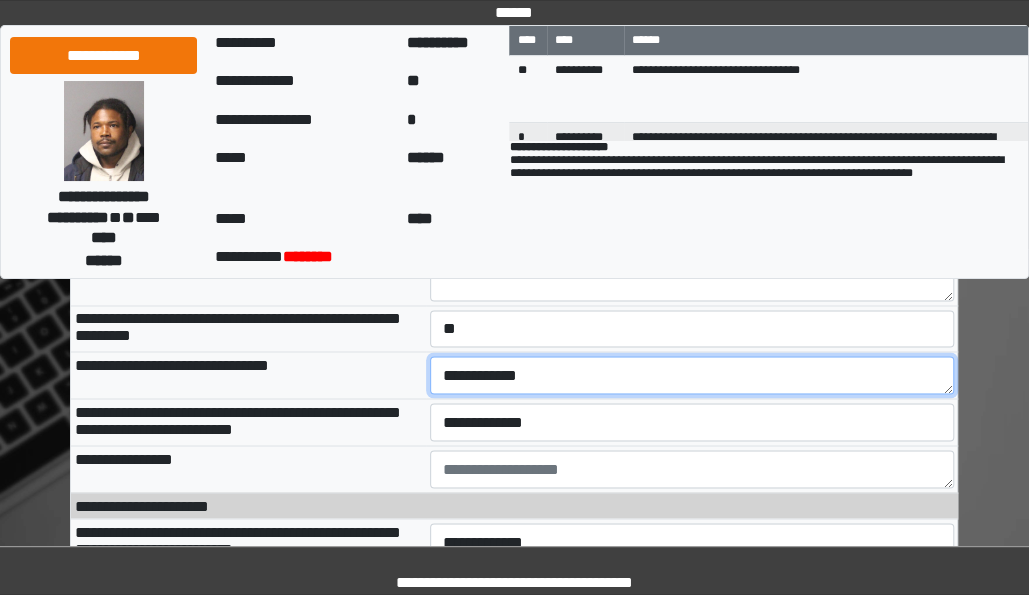 paste on "********" 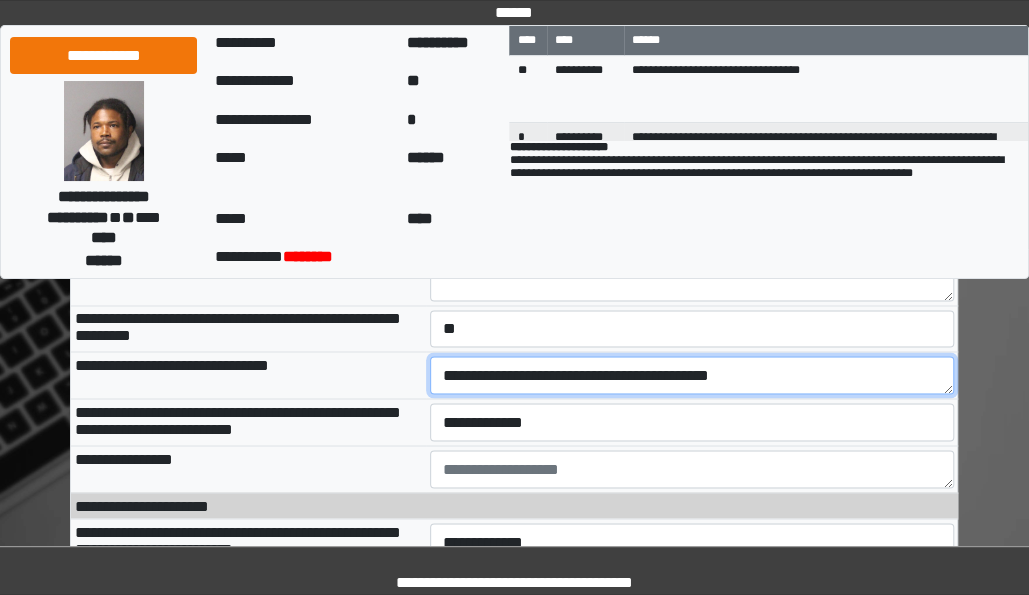 type on "**********" 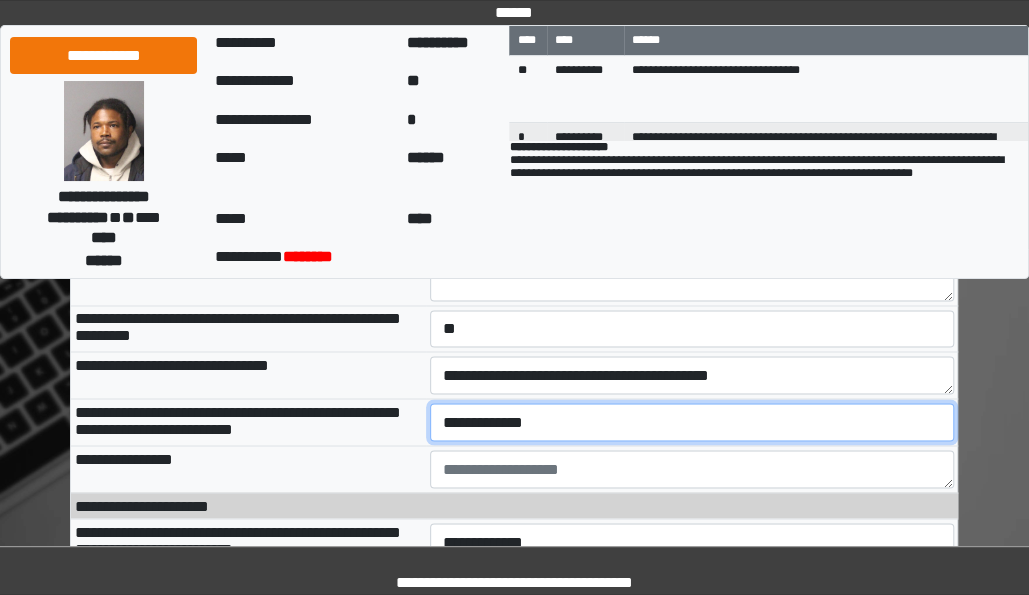 click on "**********" at bounding box center [692, 421] 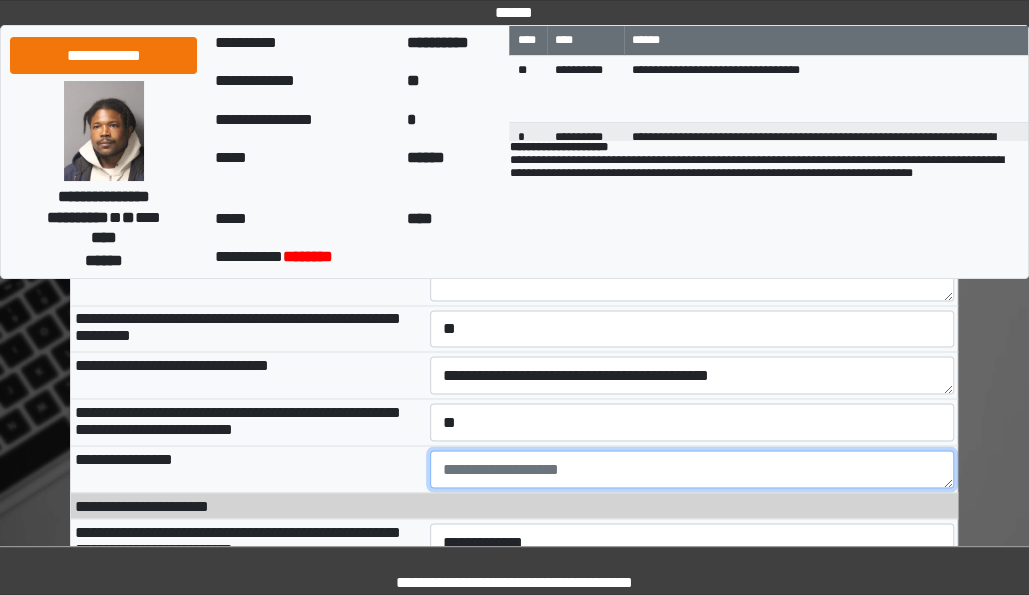 click at bounding box center (692, 469) 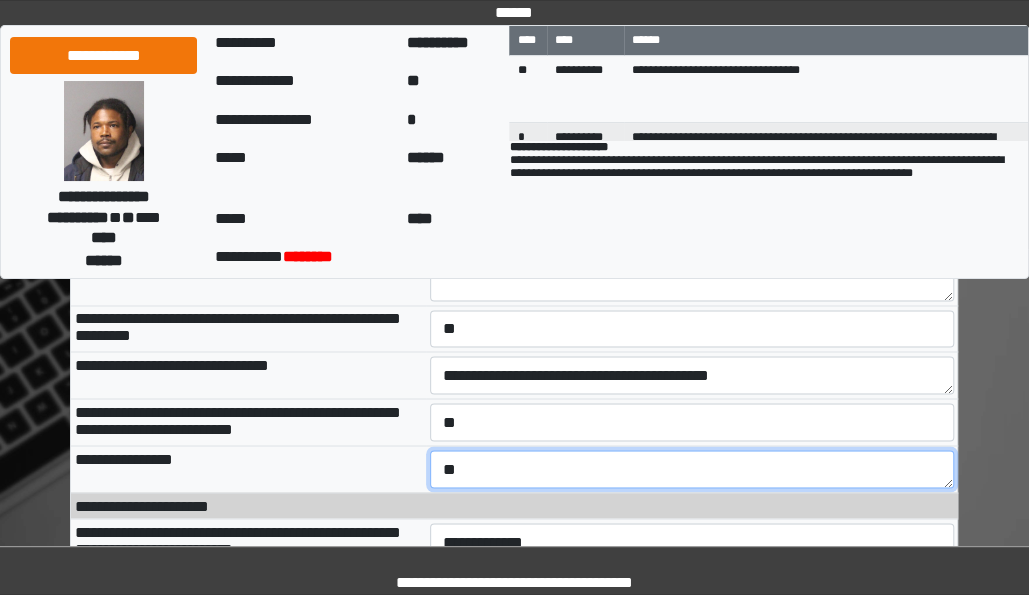 type on "*" 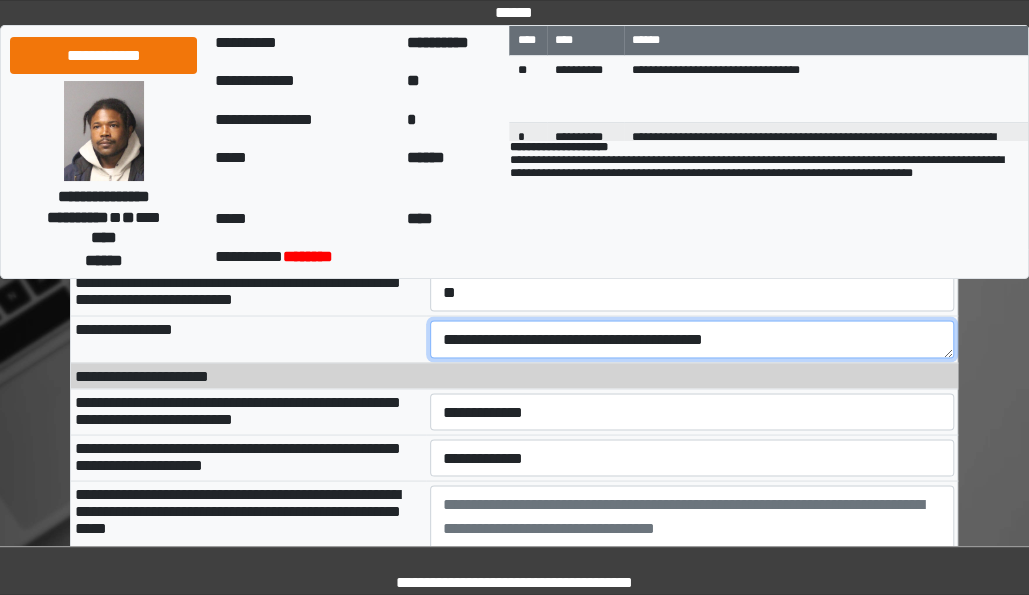 scroll, scrollTop: 1304, scrollLeft: 0, axis: vertical 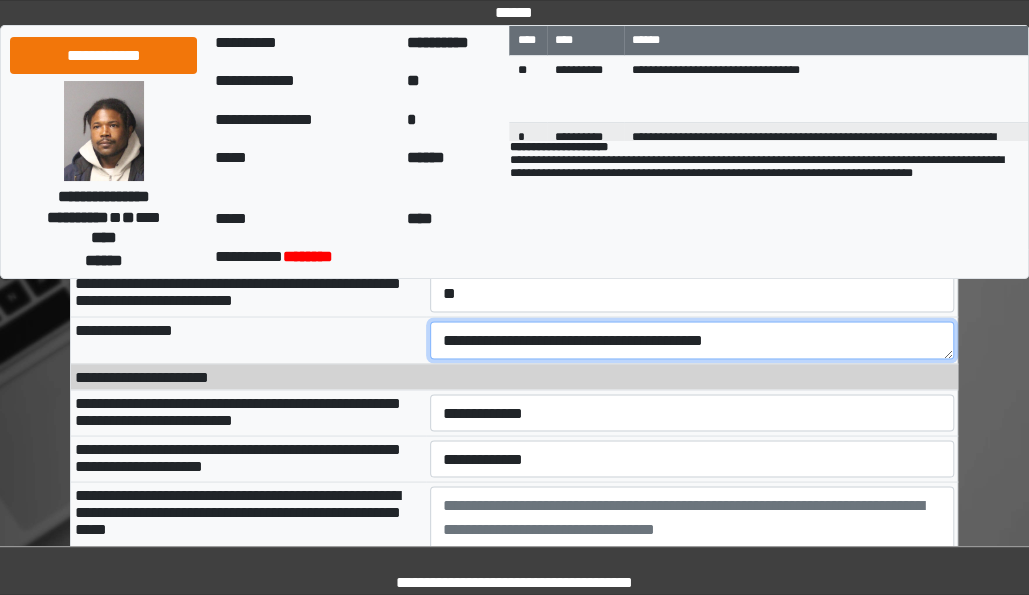 type on "**********" 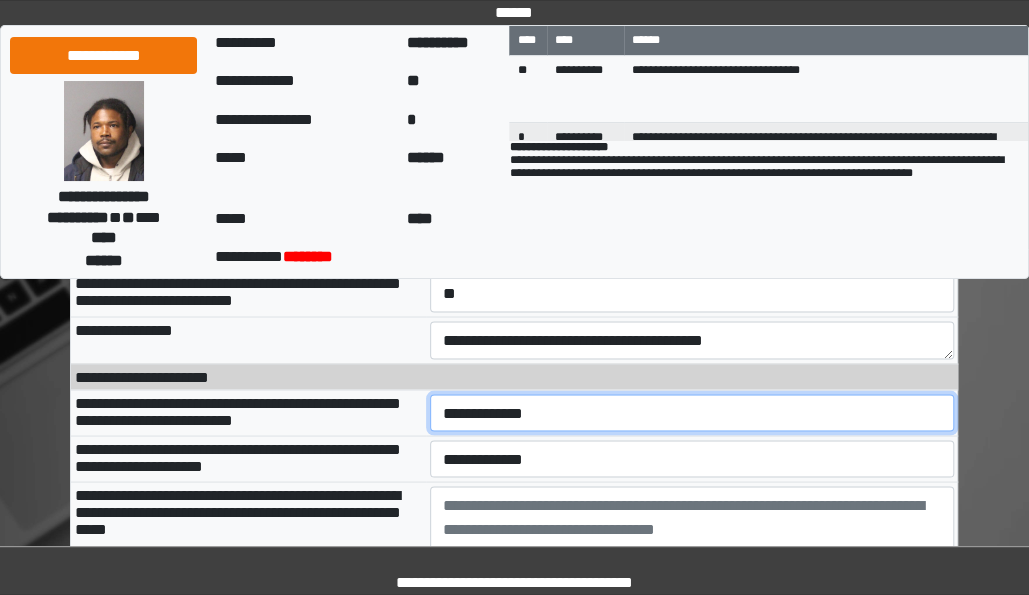 click on "**********" at bounding box center [692, 412] 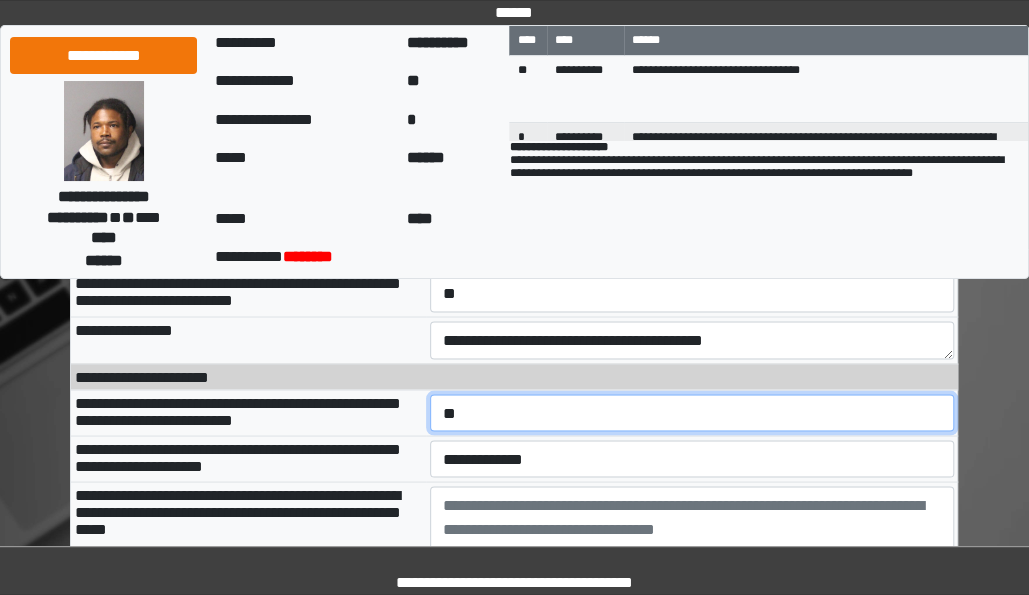 scroll, scrollTop: 1349, scrollLeft: 0, axis: vertical 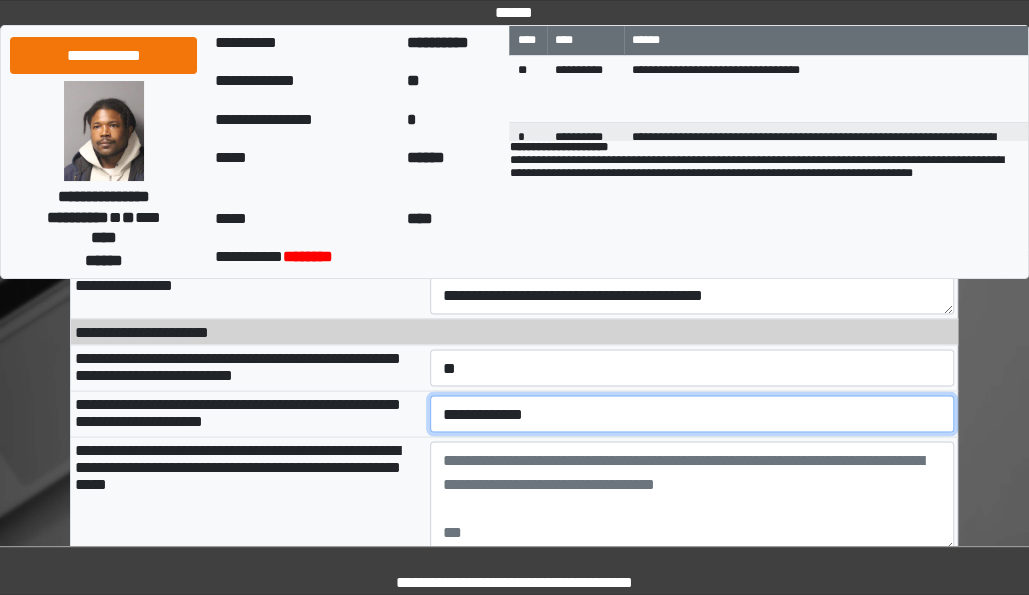 click on "**********" at bounding box center (692, 413) 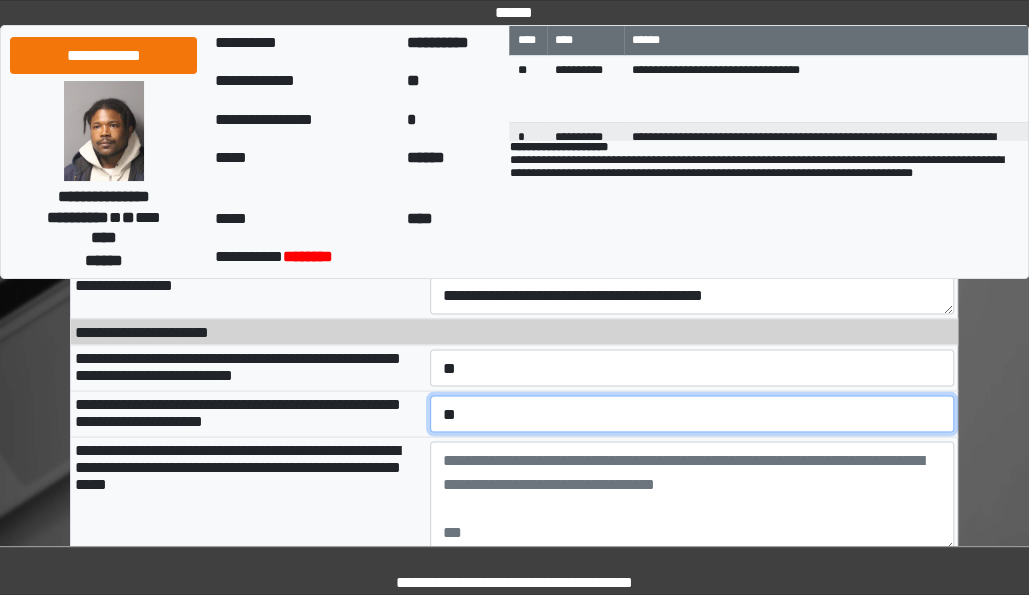 click on "**********" at bounding box center [692, 413] 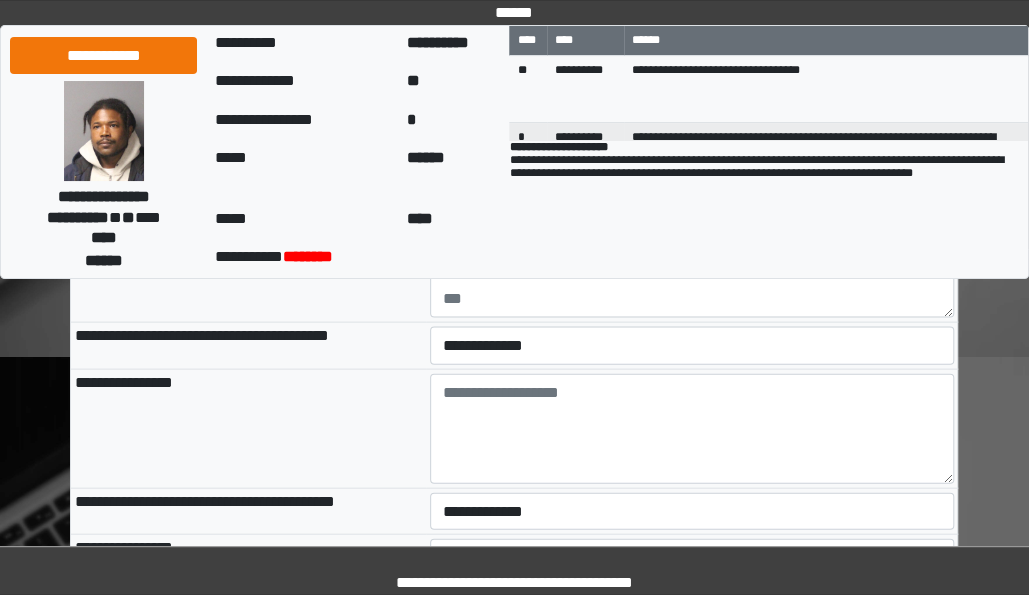 scroll, scrollTop: 1581, scrollLeft: 0, axis: vertical 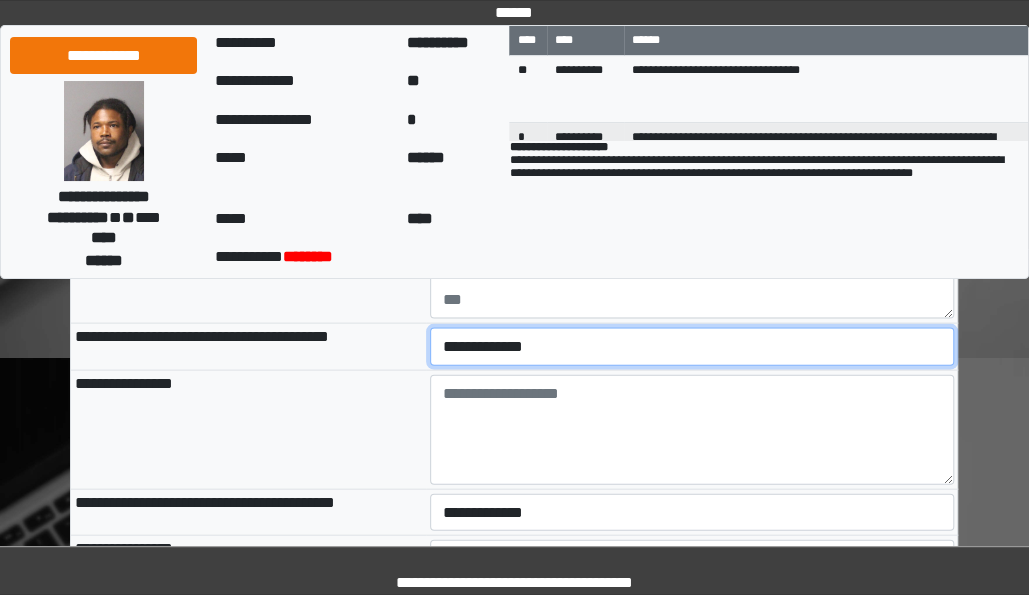 click on "**********" at bounding box center [692, 346] 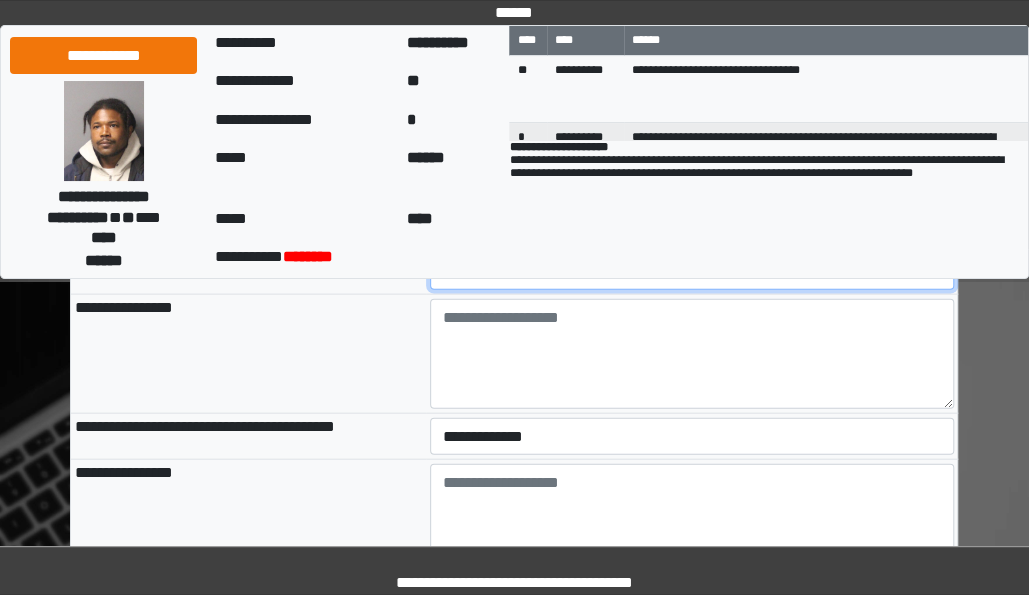 scroll, scrollTop: 1731, scrollLeft: 0, axis: vertical 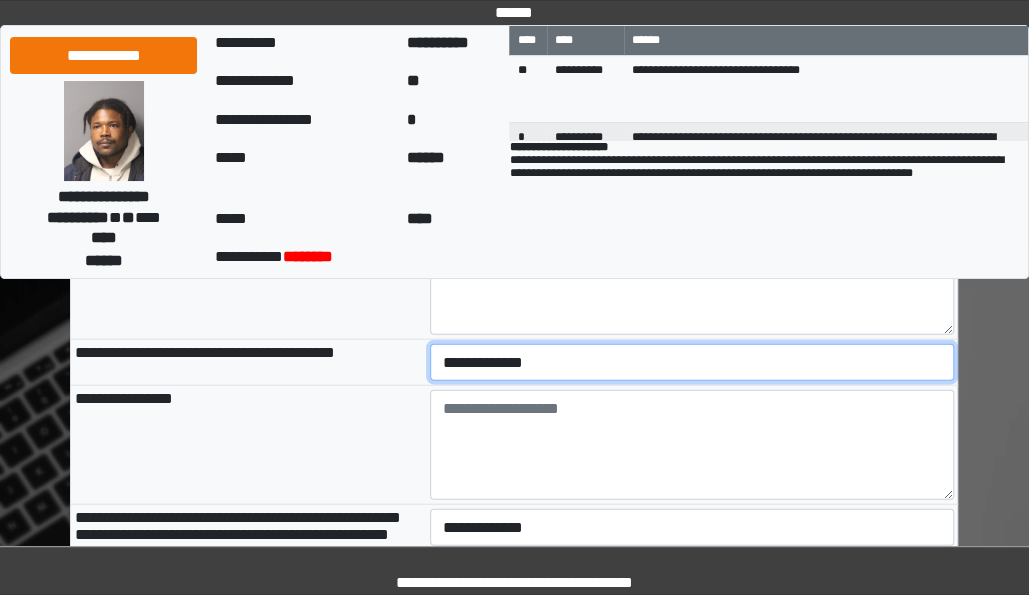 click on "**********" at bounding box center [692, 362] 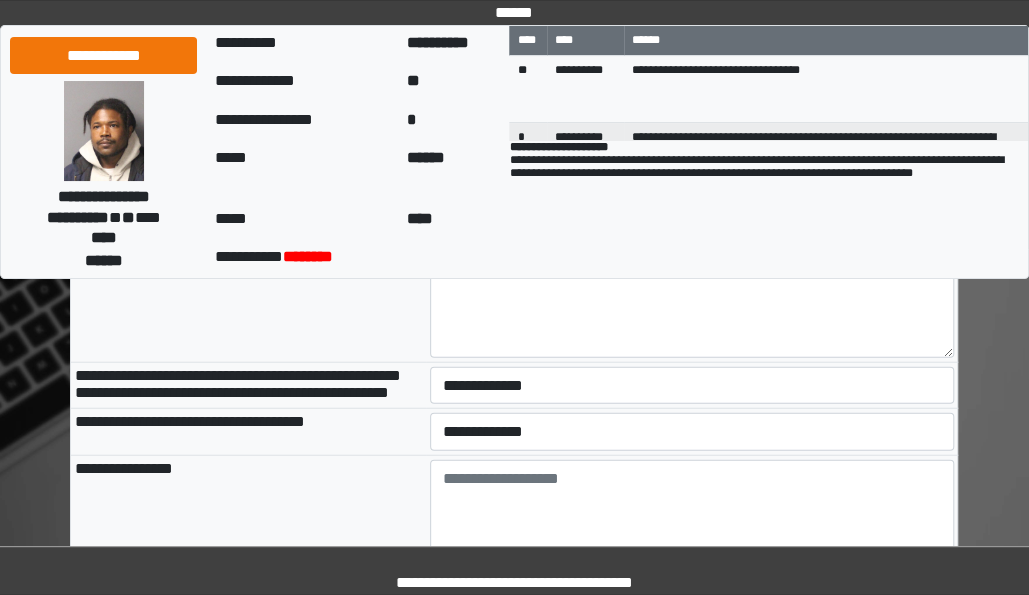scroll, scrollTop: 1828, scrollLeft: 0, axis: vertical 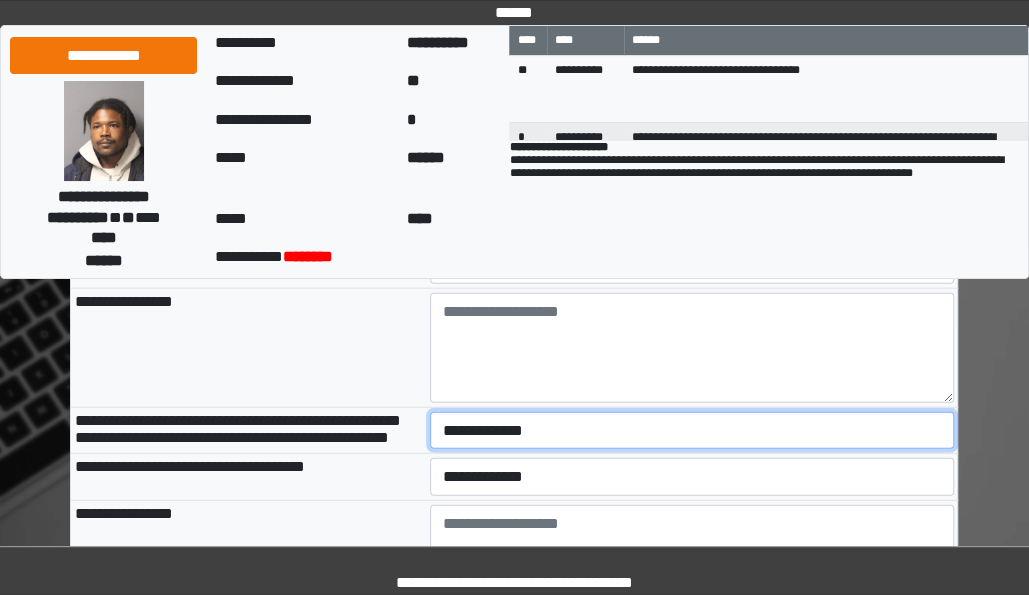 click on "**********" at bounding box center [692, 430] 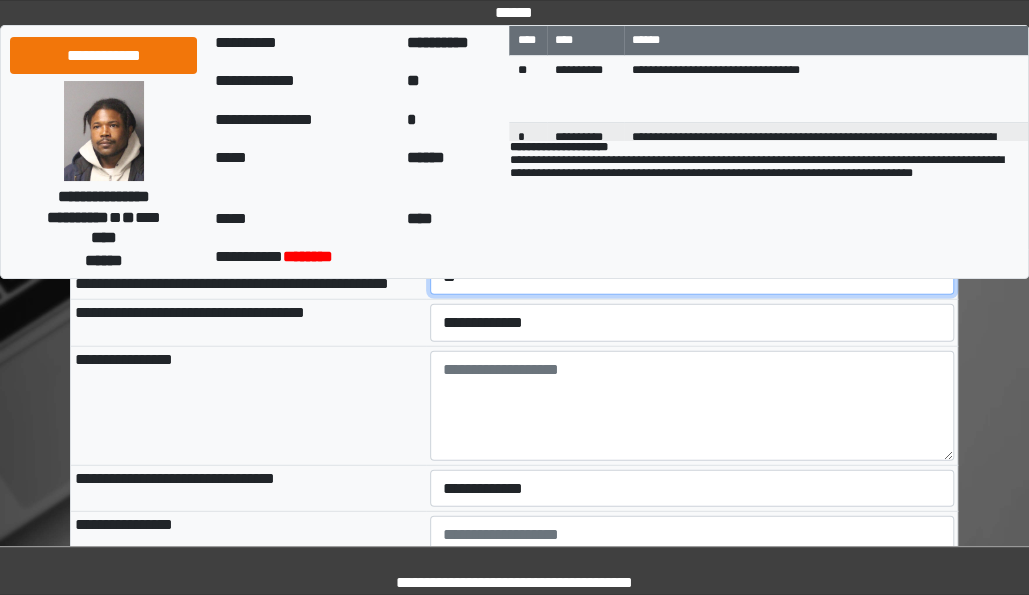 scroll, scrollTop: 1981, scrollLeft: 0, axis: vertical 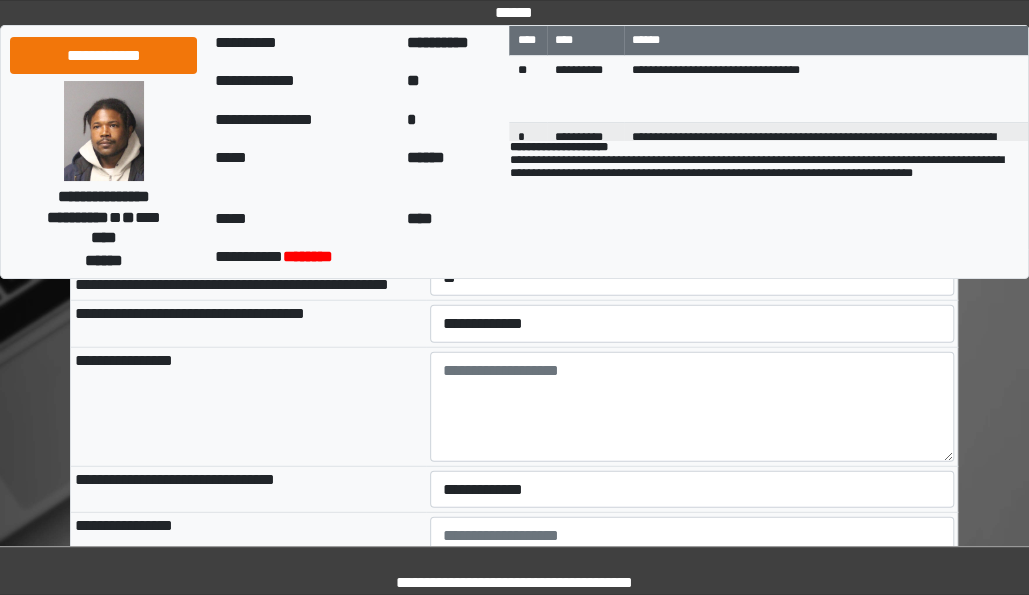 click on "**********" at bounding box center (692, 324) 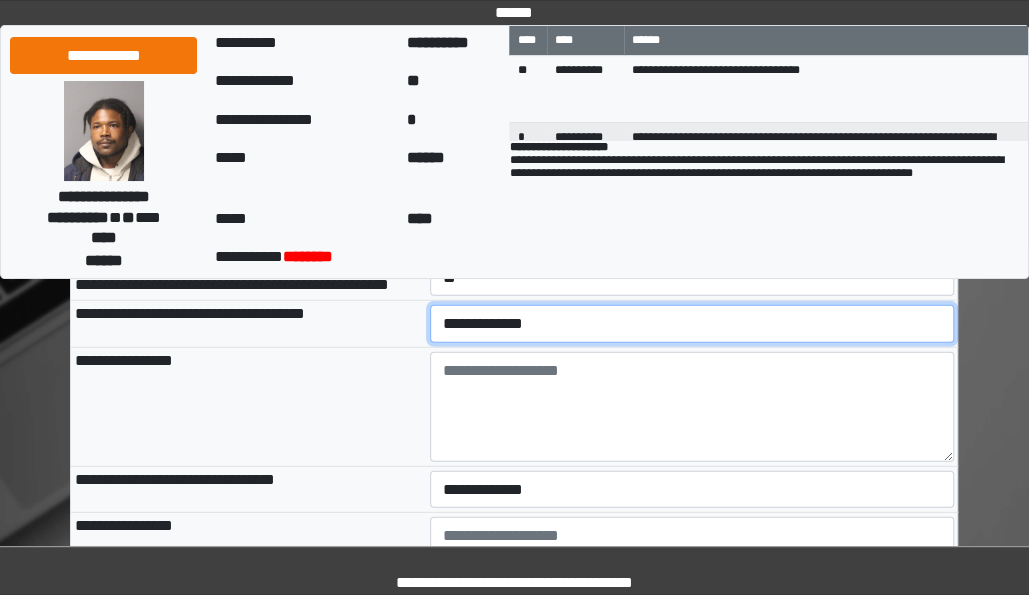 click on "**********" at bounding box center [692, 323] 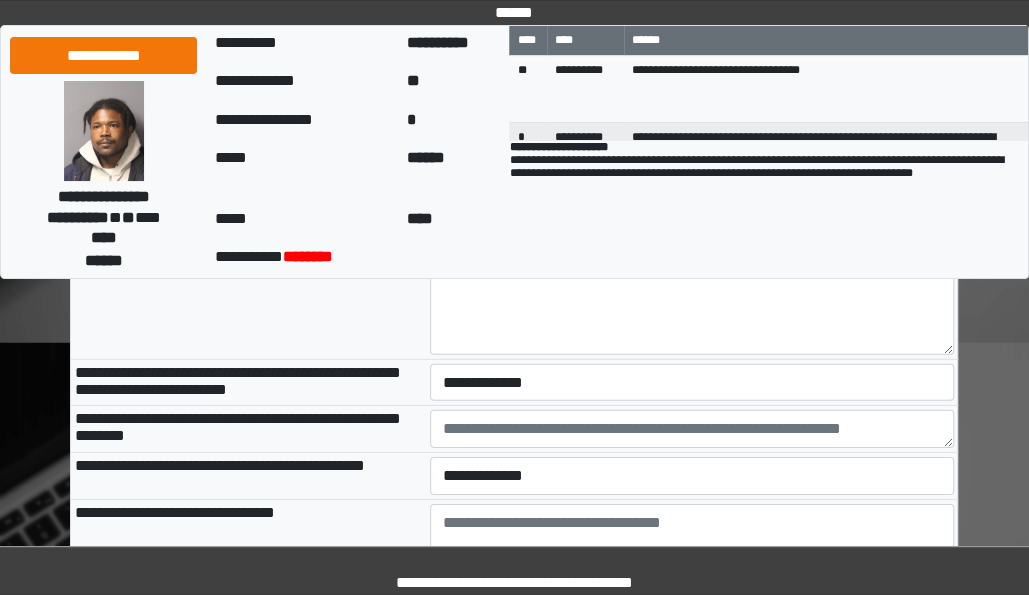 scroll, scrollTop: 2118, scrollLeft: 0, axis: vertical 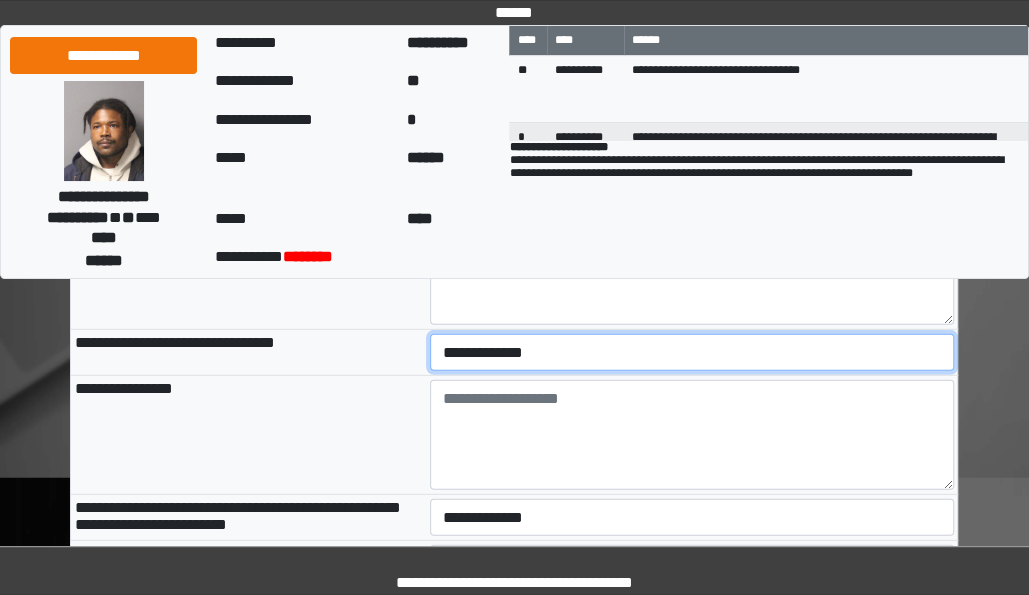 click on "**********" at bounding box center [692, 352] 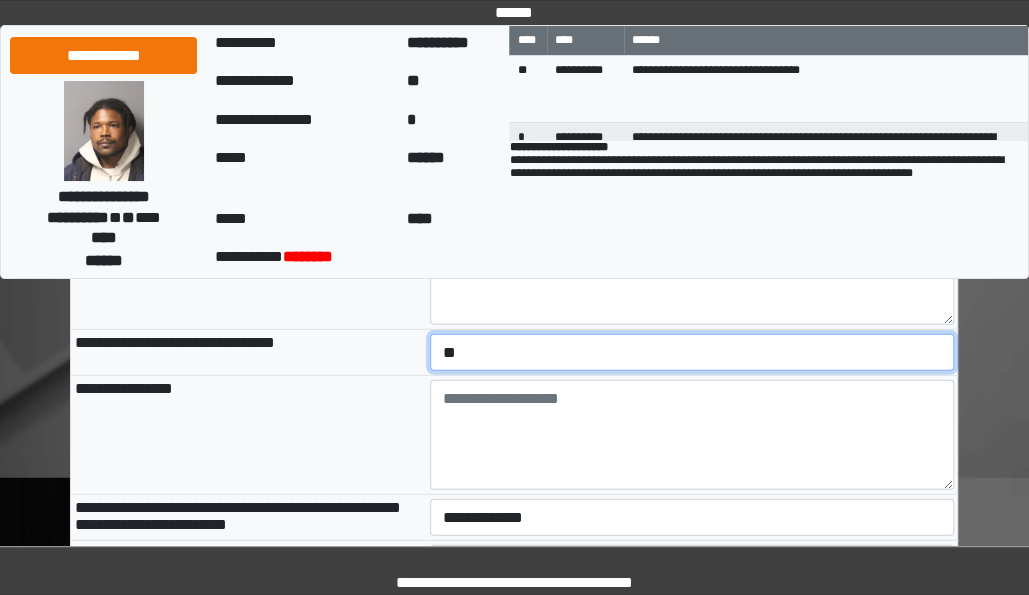 click on "**********" at bounding box center [692, 352] 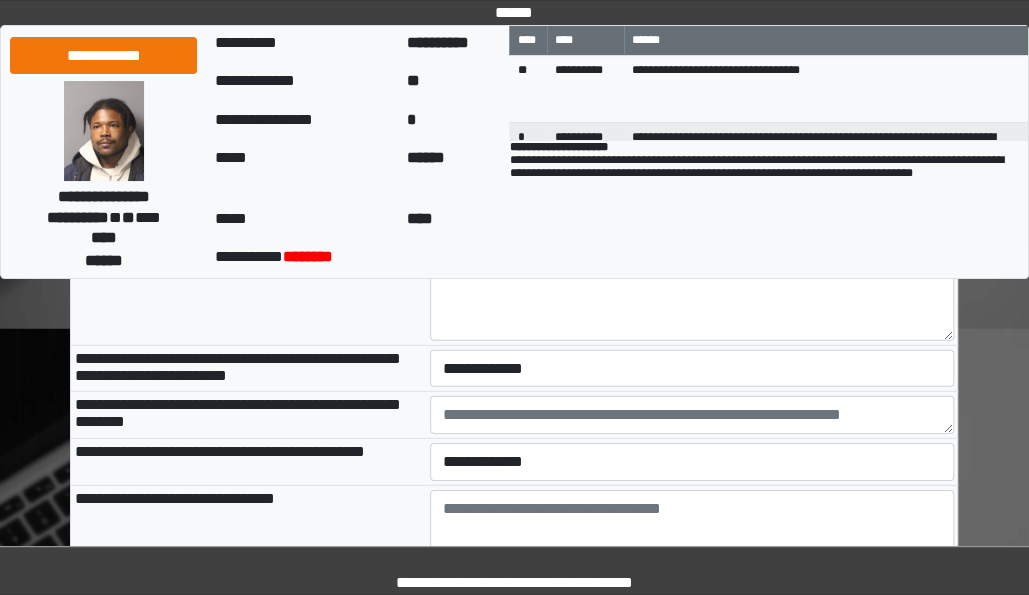 scroll, scrollTop: 2266, scrollLeft: 0, axis: vertical 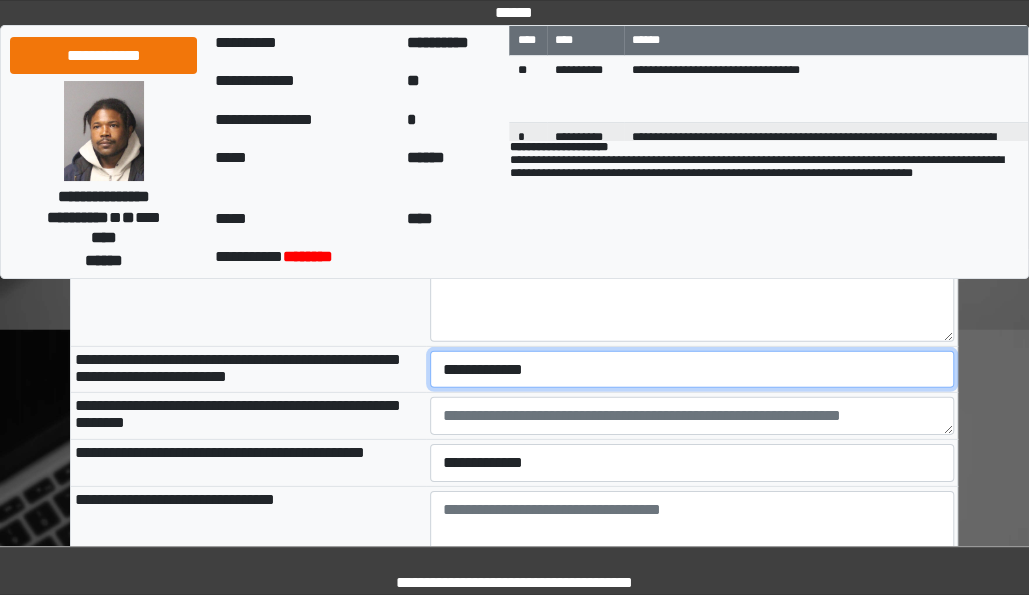 click on "**********" at bounding box center [692, 369] 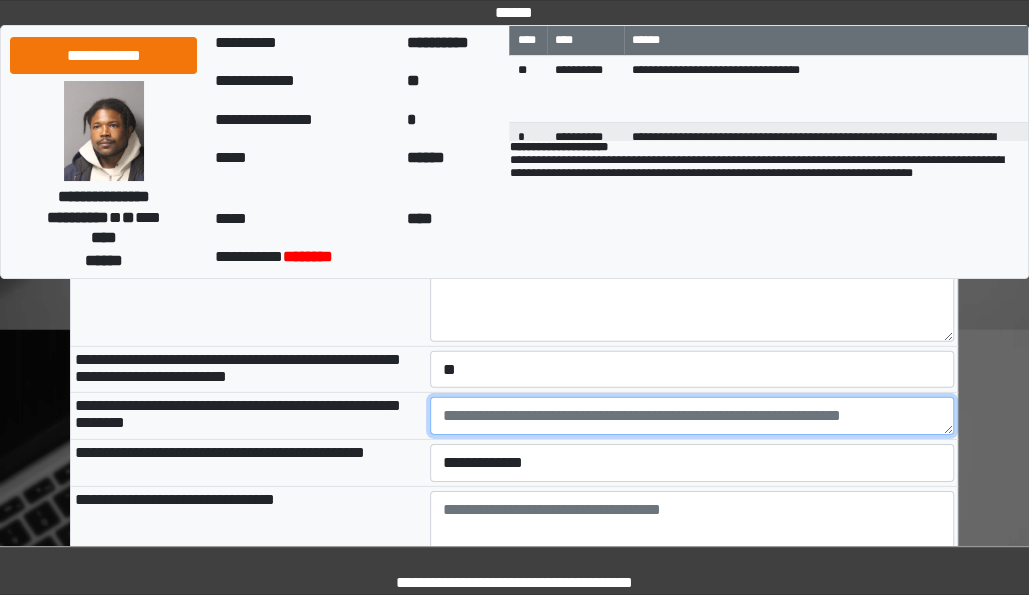click at bounding box center [692, 416] 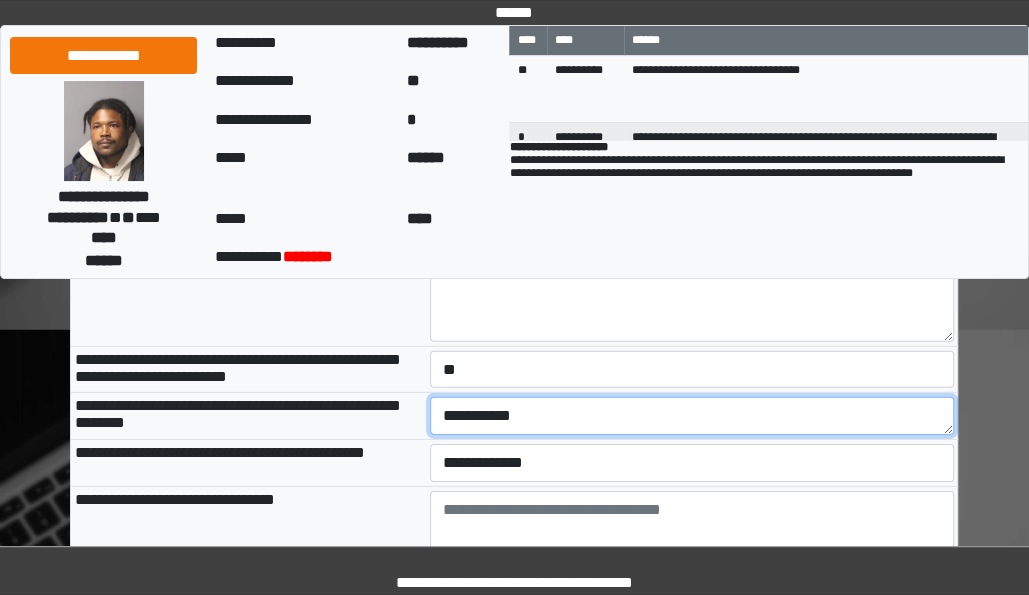 scroll, scrollTop: 2383, scrollLeft: 0, axis: vertical 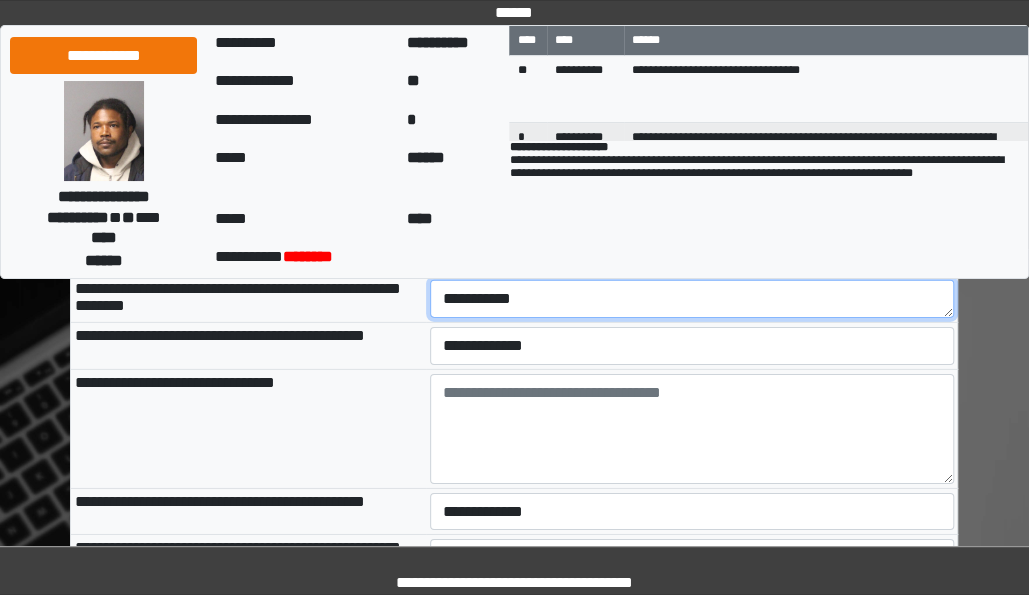 type on "**********" 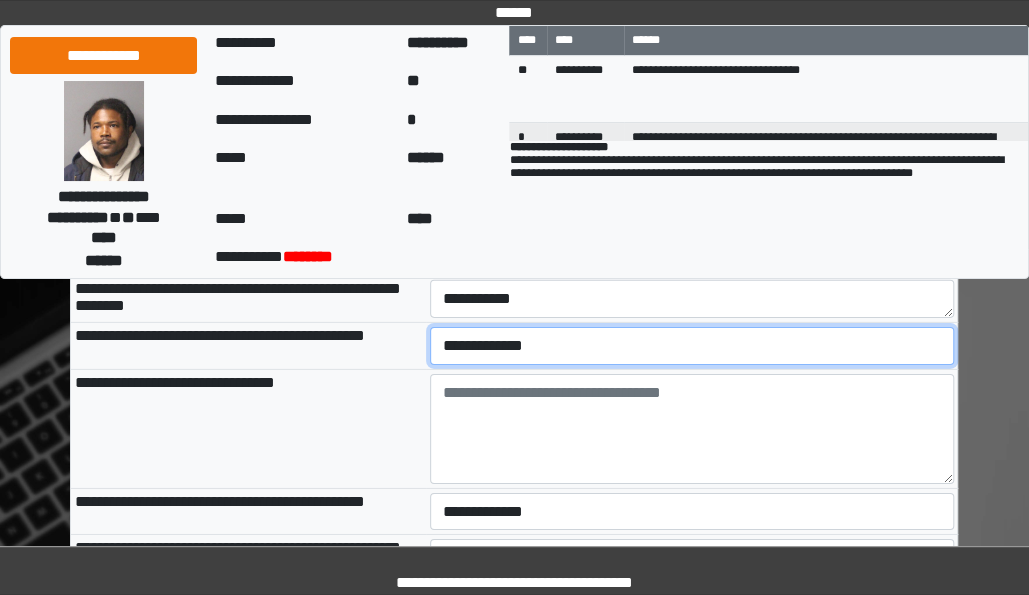 click on "**********" at bounding box center [692, 345] 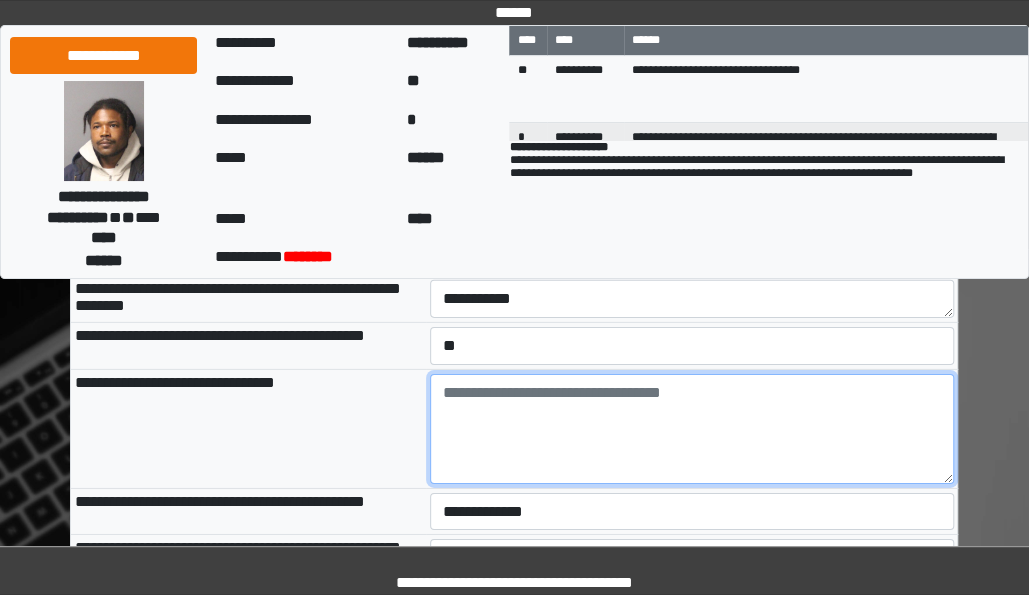 click at bounding box center [692, 429] 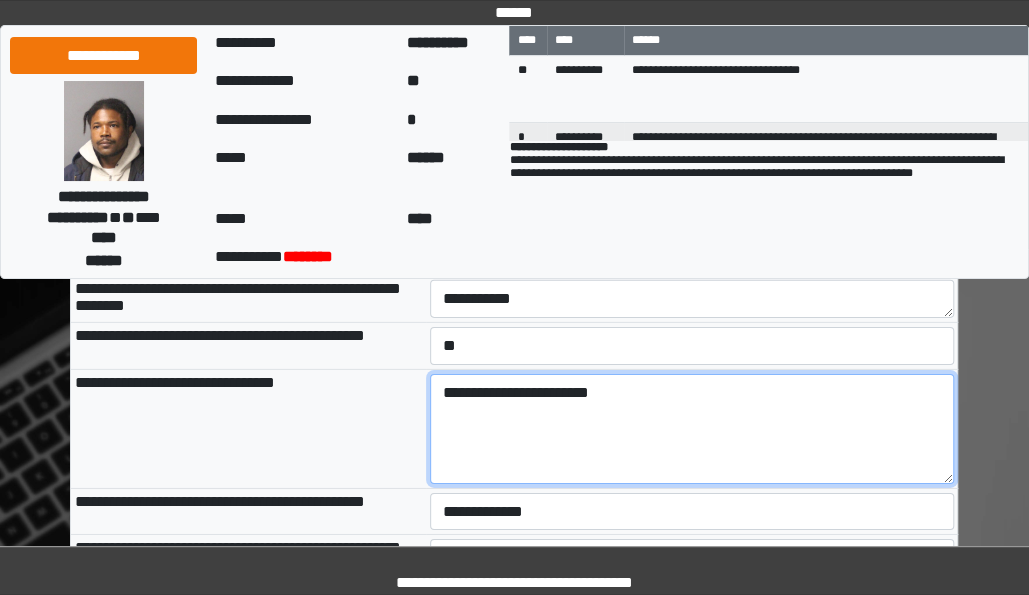 scroll, scrollTop: 2575, scrollLeft: 0, axis: vertical 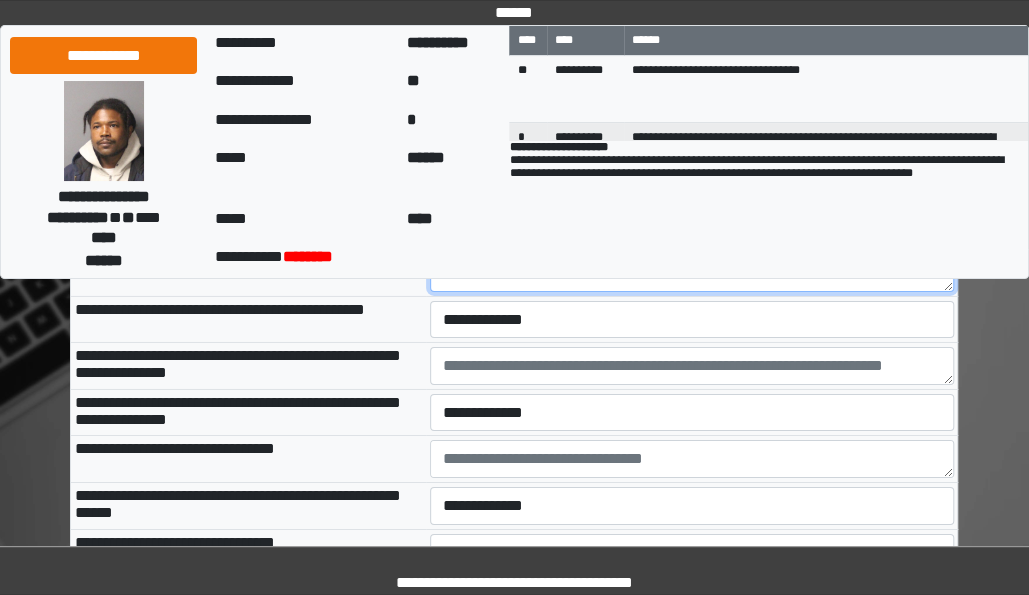 type on "**********" 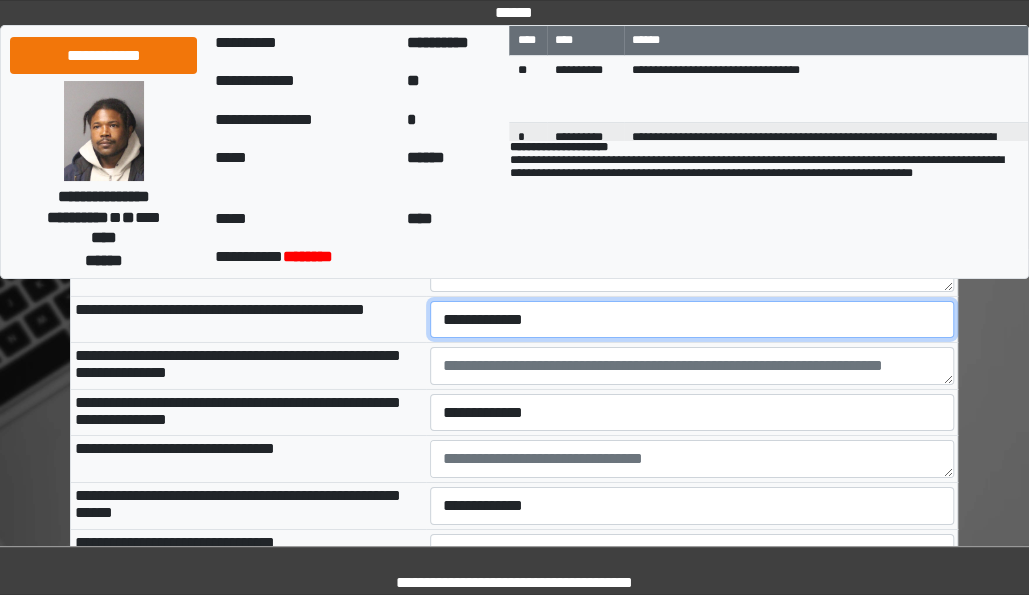 click on "**********" at bounding box center (692, 319) 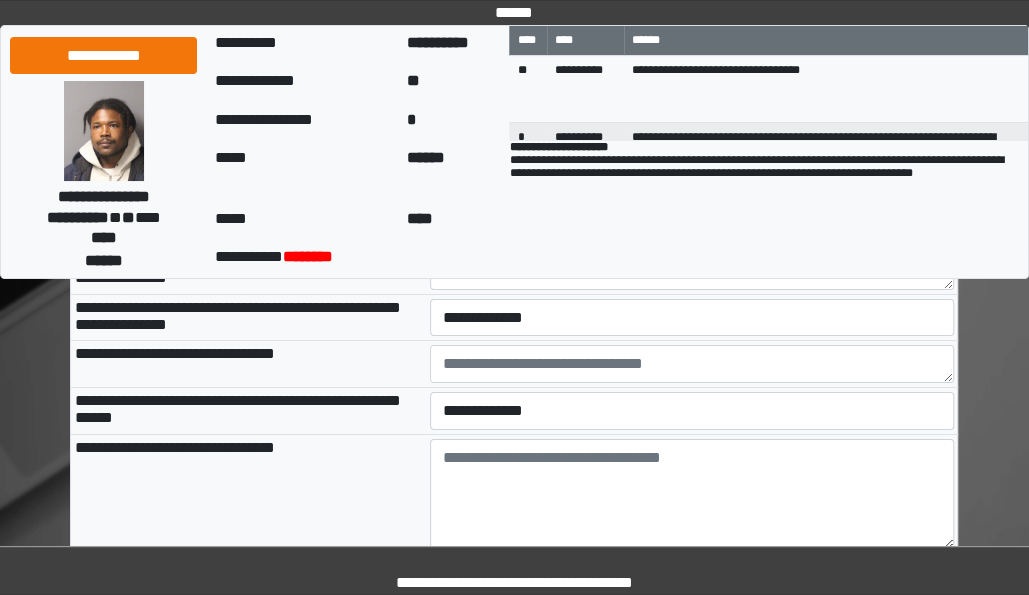 scroll, scrollTop: 2614, scrollLeft: 0, axis: vertical 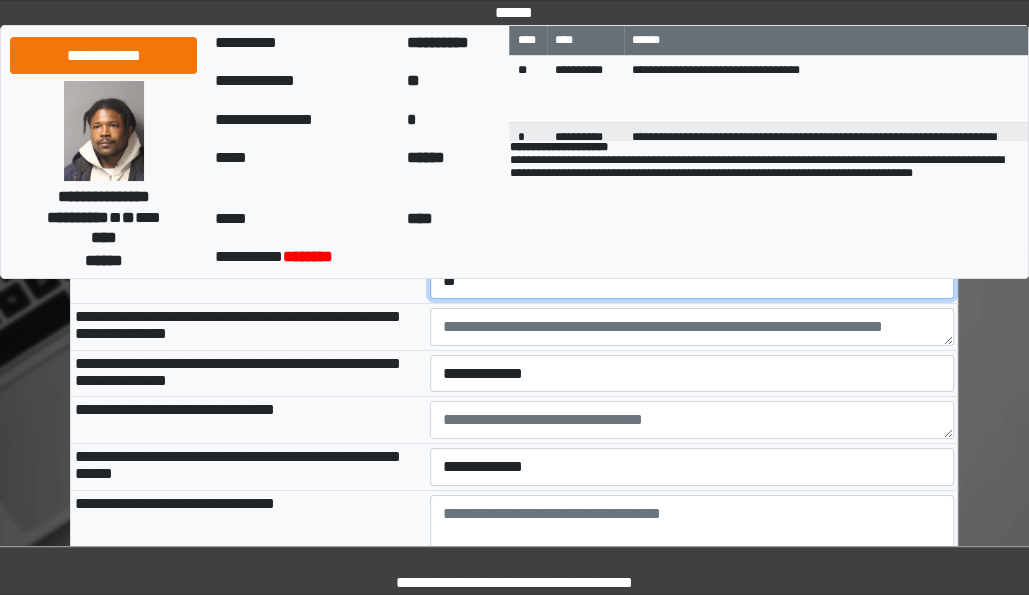 click on "**********" at bounding box center (692, 280) 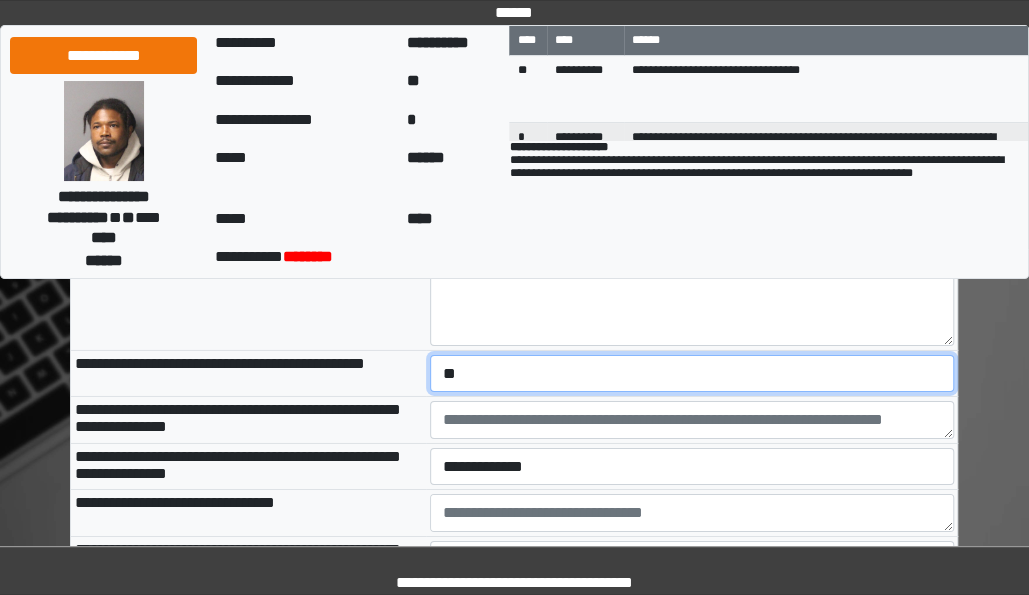scroll, scrollTop: 2515, scrollLeft: 0, axis: vertical 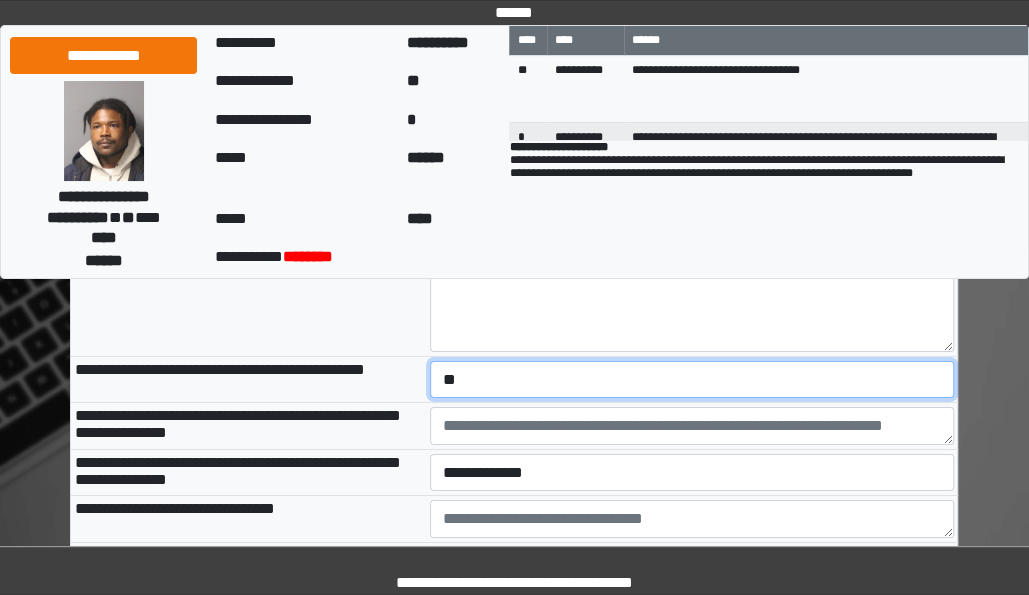 click on "**********" at bounding box center (692, 379) 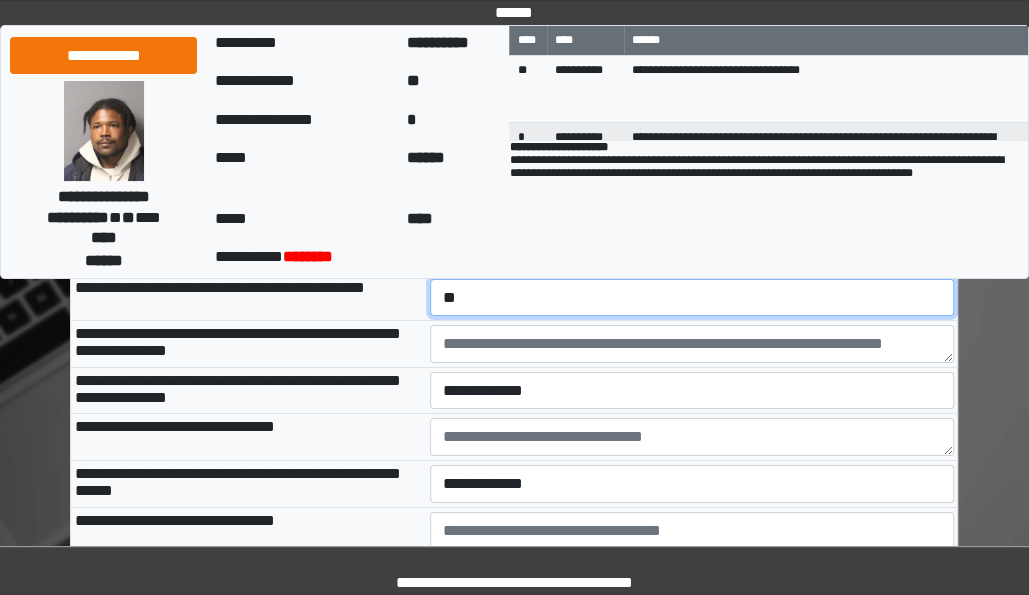 scroll, scrollTop: 2655, scrollLeft: 0, axis: vertical 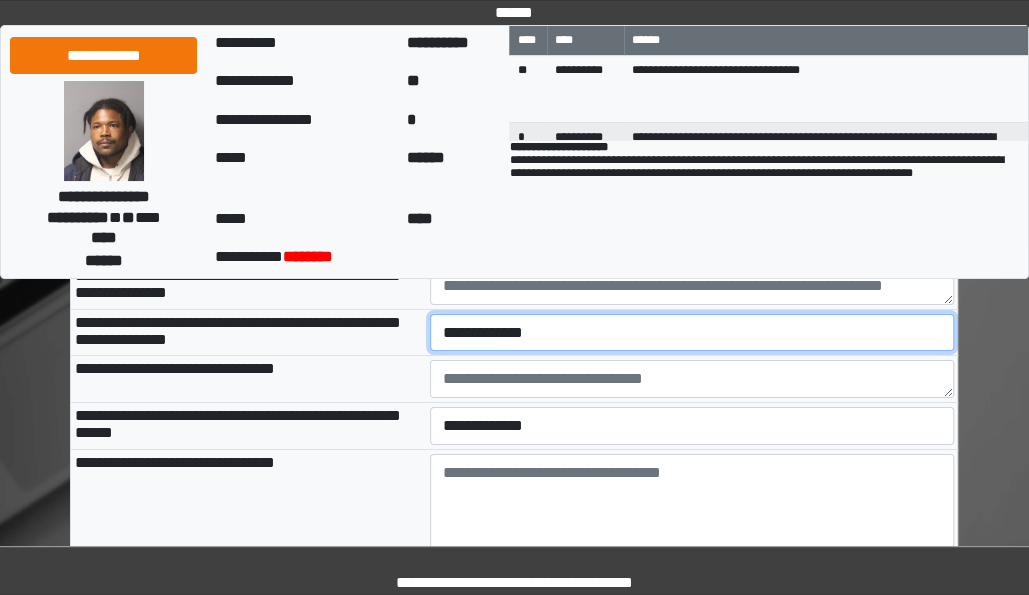 click on "**********" at bounding box center [692, 332] 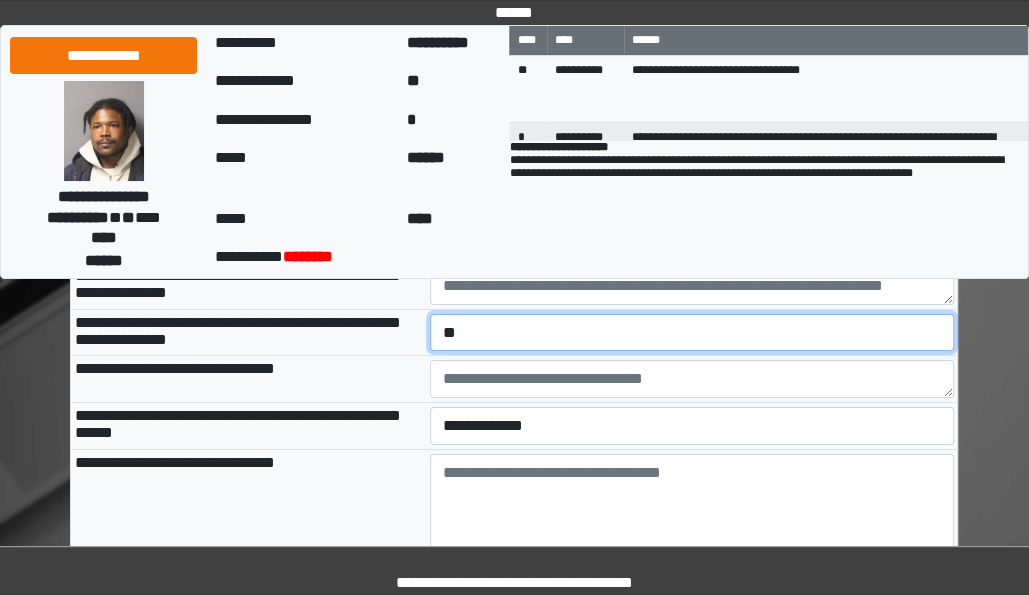 scroll, scrollTop: 2762, scrollLeft: 0, axis: vertical 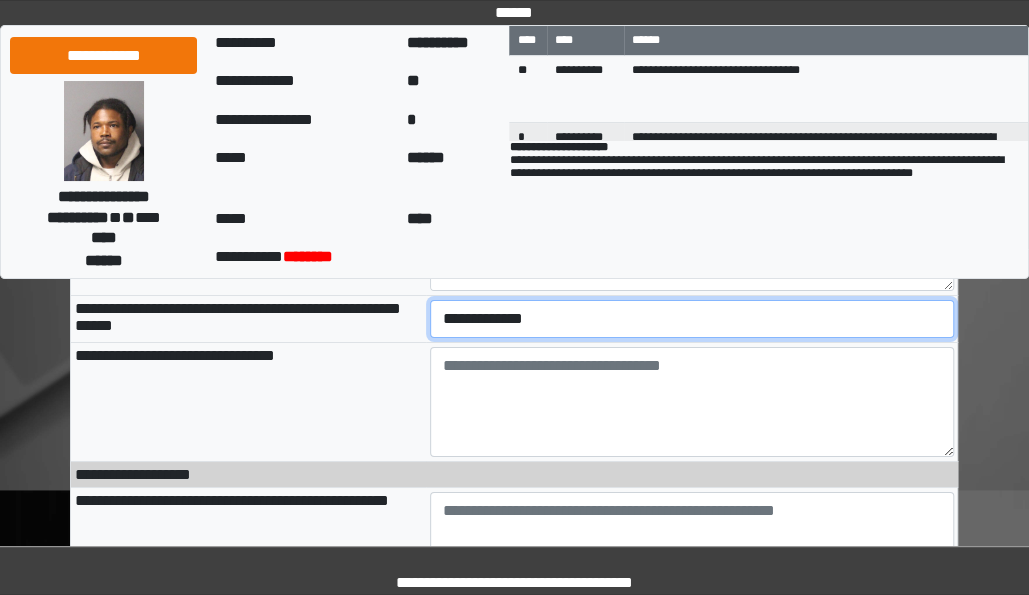 click on "**********" at bounding box center [692, 318] 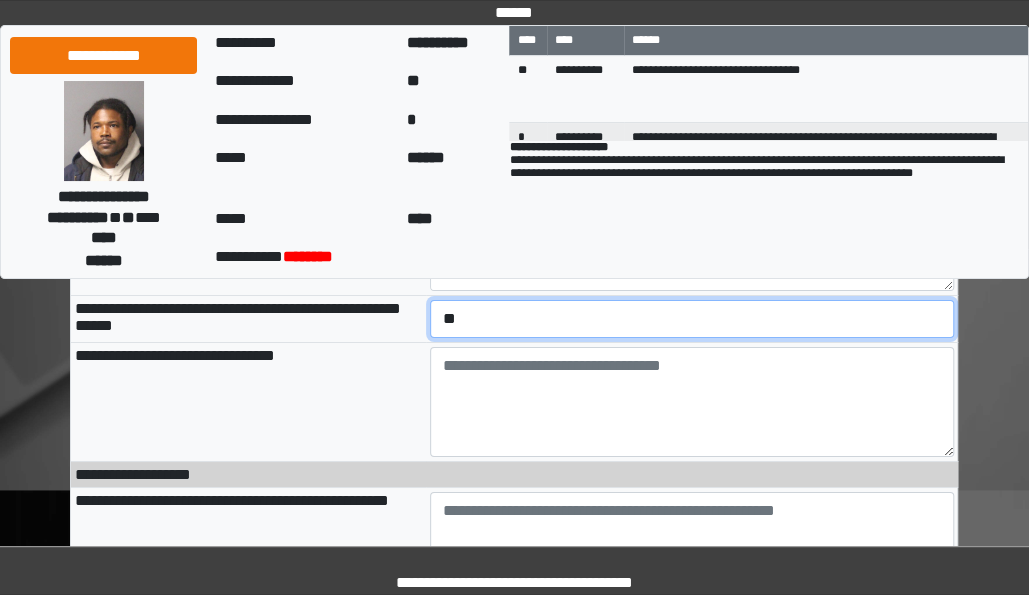 click on "**********" at bounding box center [692, 318] 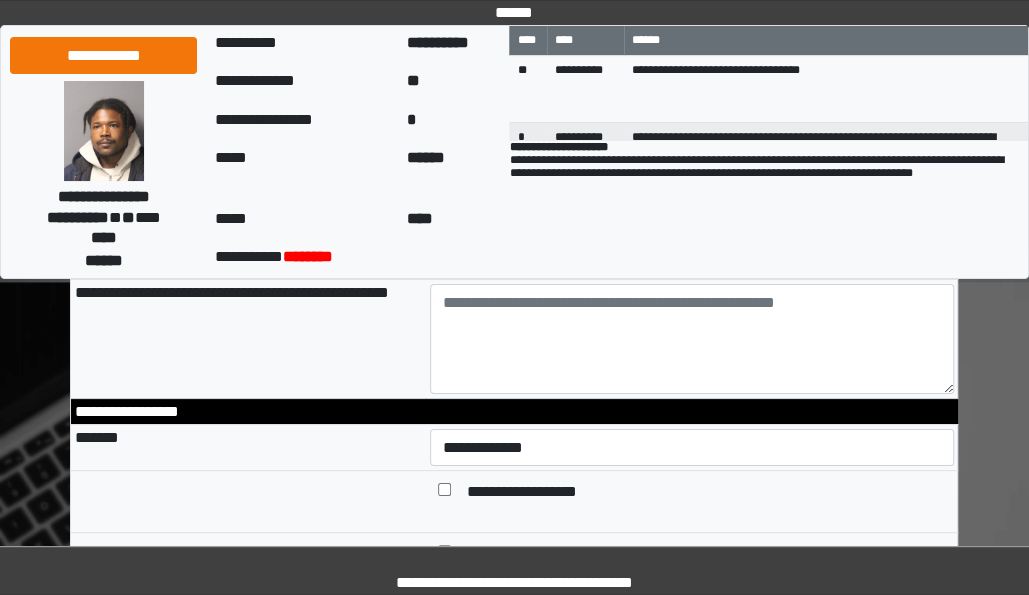 scroll, scrollTop: 2968, scrollLeft: 0, axis: vertical 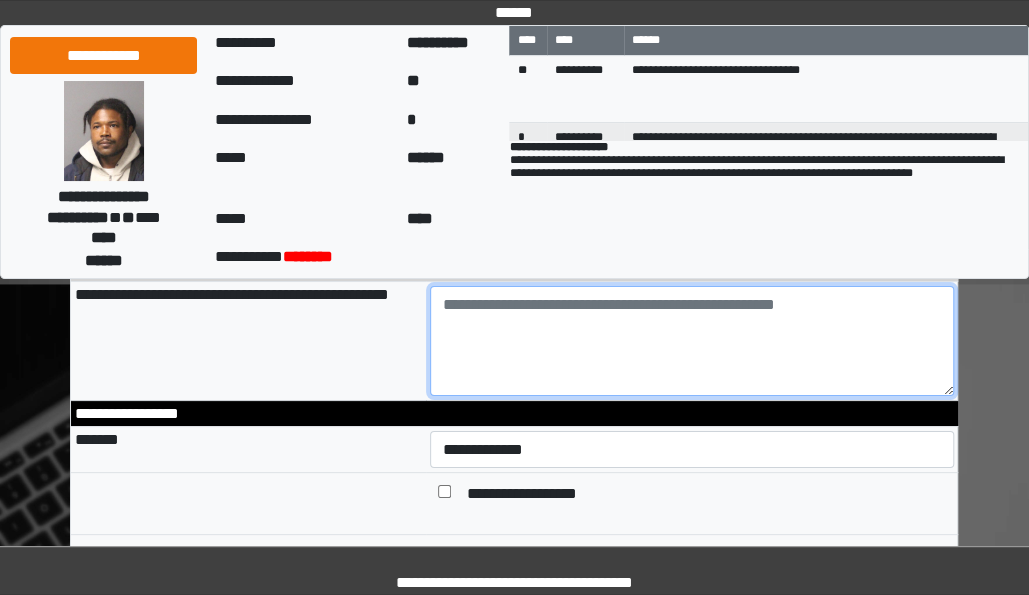 click at bounding box center (692, 341) 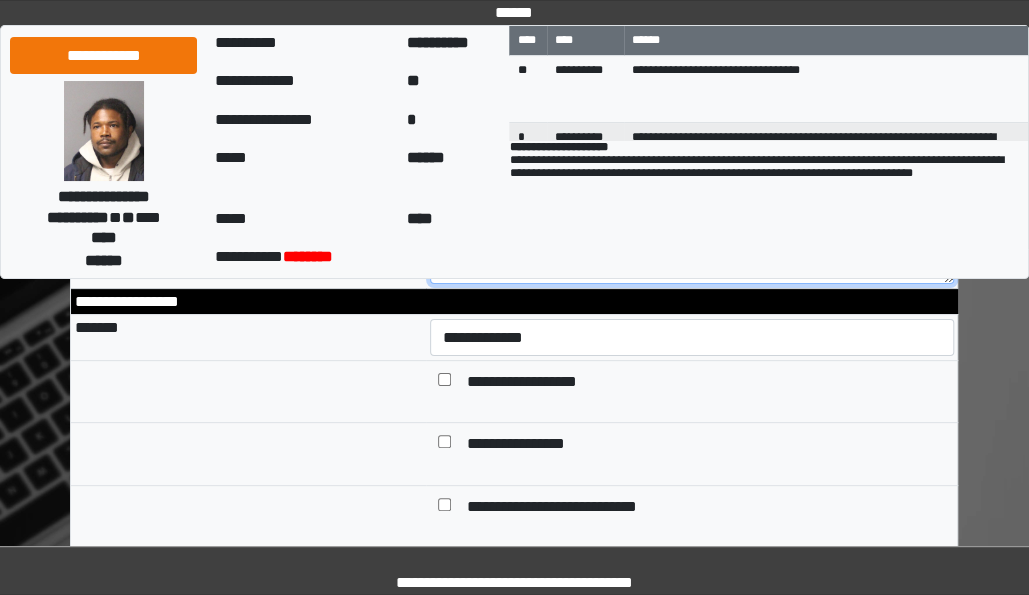 scroll, scrollTop: 3081, scrollLeft: 0, axis: vertical 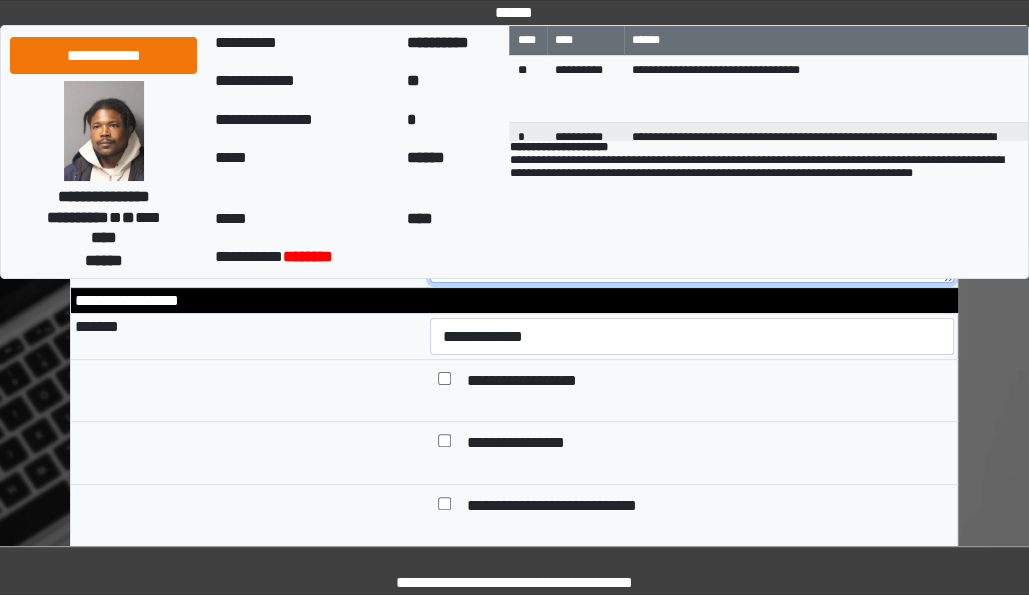 type on "**********" 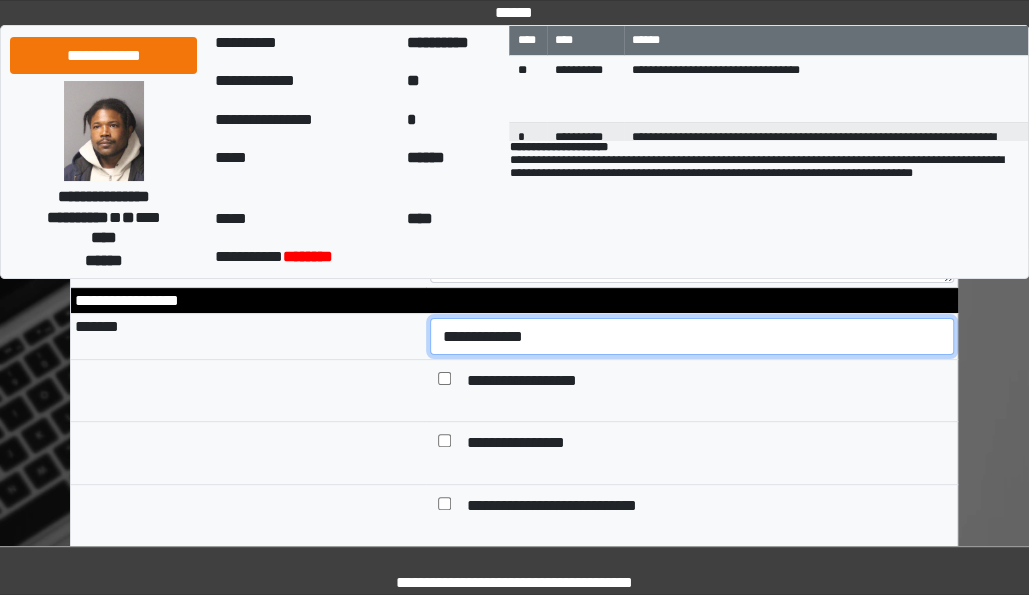 click on "**********" at bounding box center (692, 336) 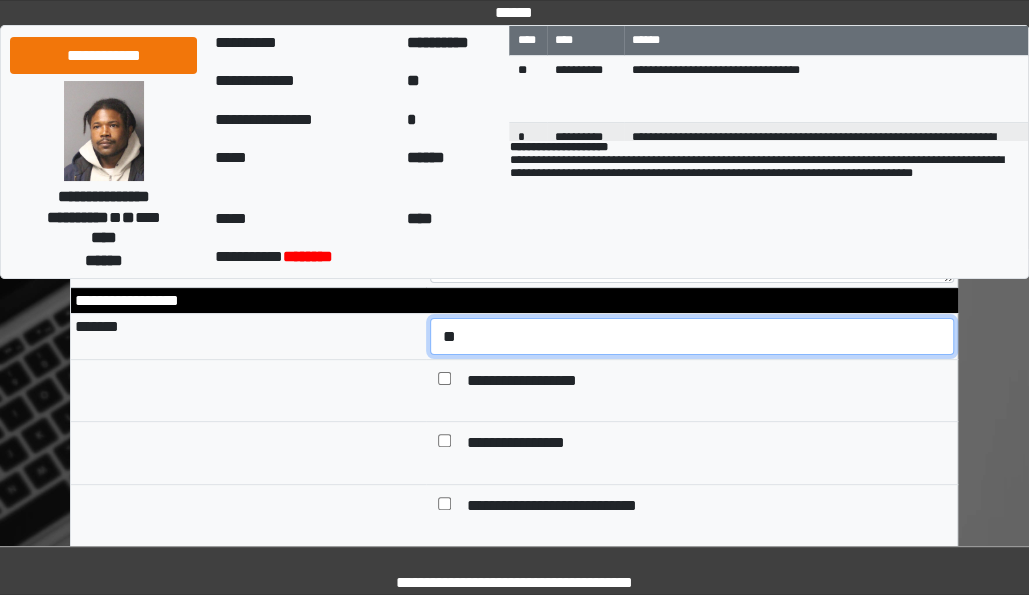 click on "**********" at bounding box center [692, 336] 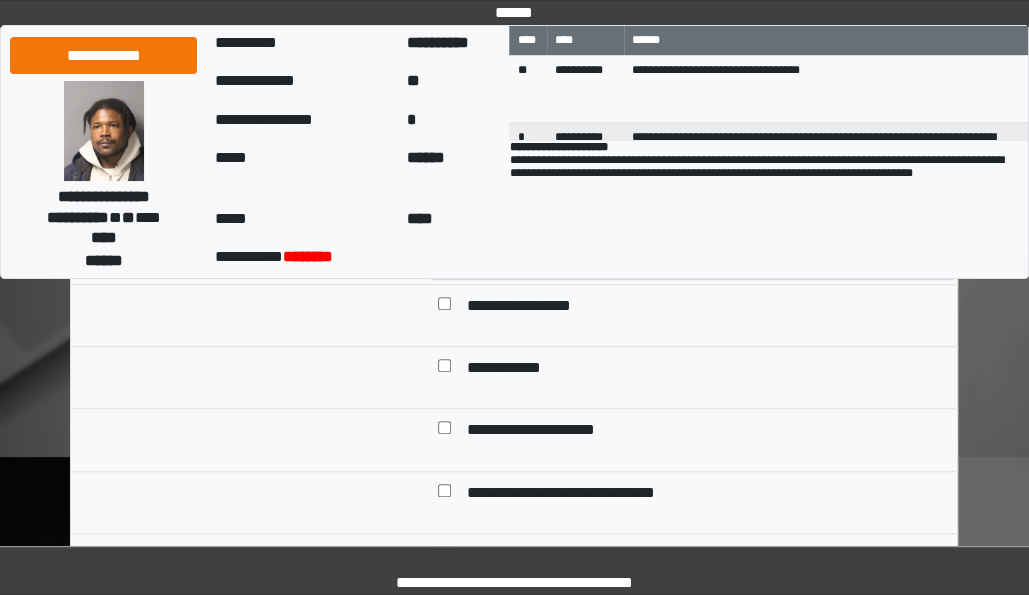 scroll, scrollTop: 3453, scrollLeft: 0, axis: vertical 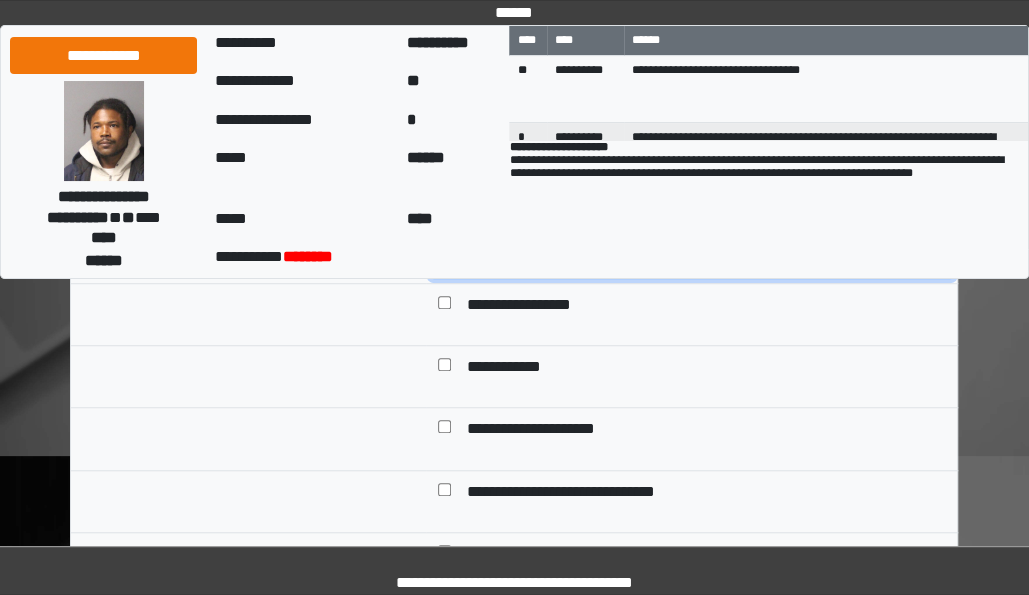 click on "**********" at bounding box center [692, 259] 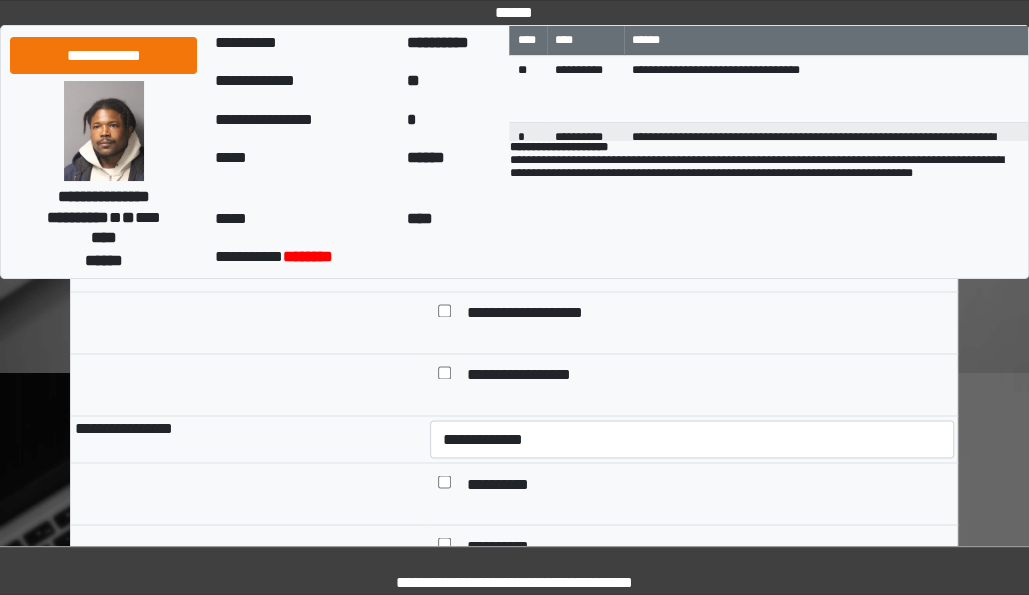 scroll, scrollTop: 4312, scrollLeft: 0, axis: vertical 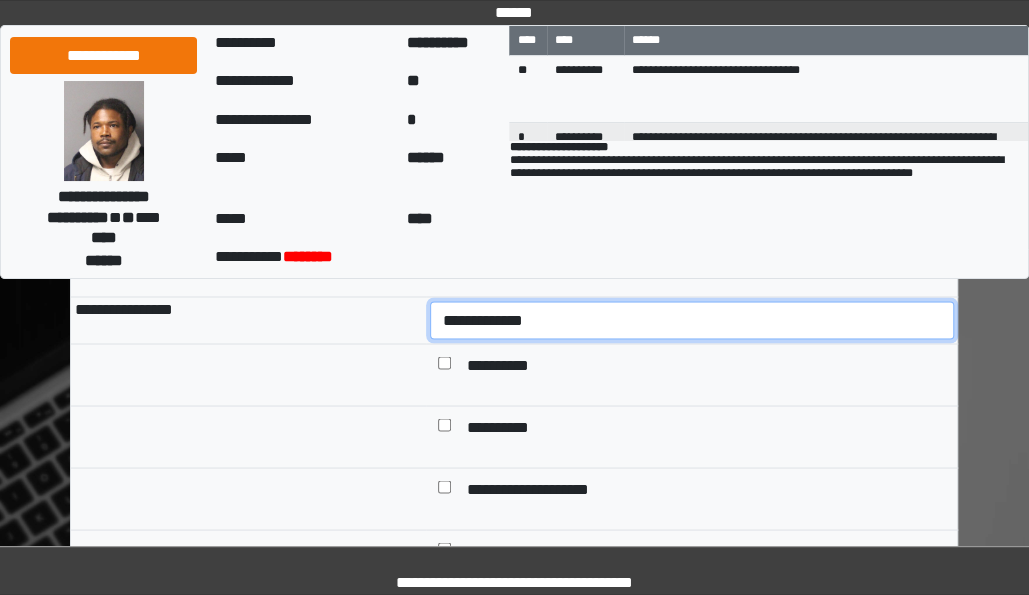 click on "**********" at bounding box center [692, 319] 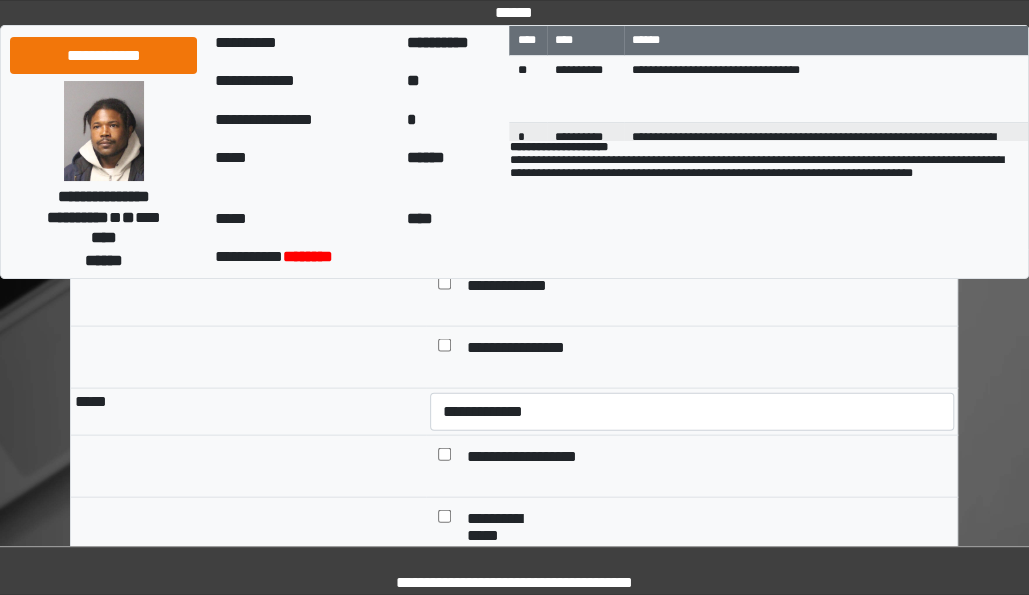 scroll, scrollTop: 4641, scrollLeft: 0, axis: vertical 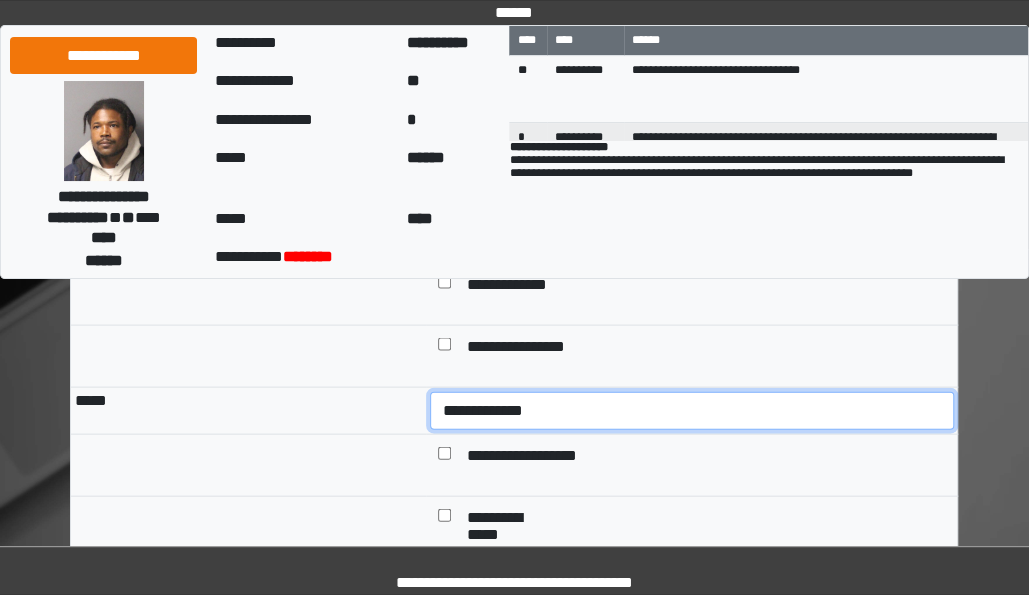 click on "**********" at bounding box center [692, 410] 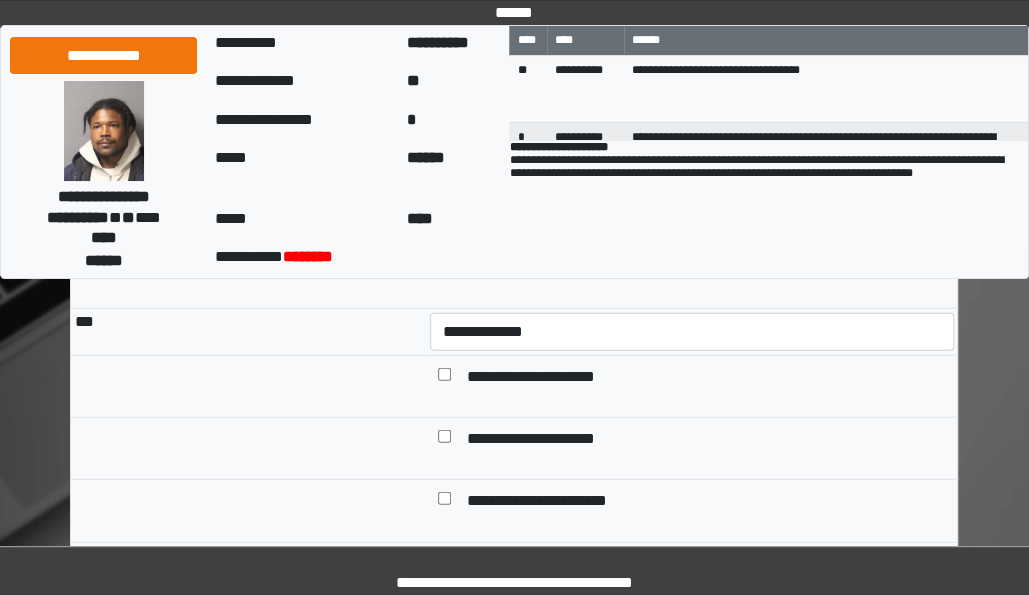 scroll, scrollTop: 5263, scrollLeft: 0, axis: vertical 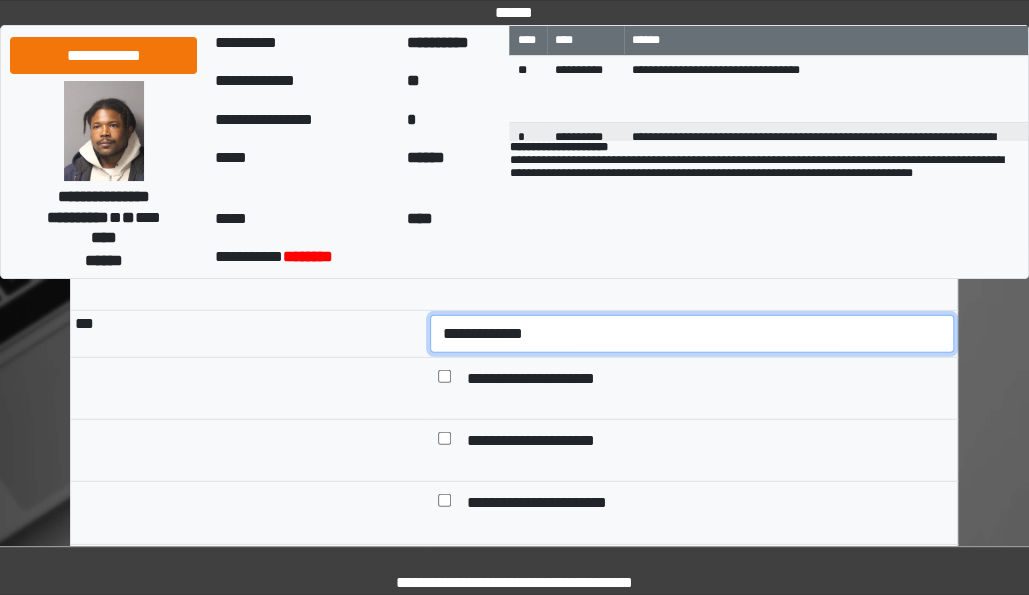 click on "**********" at bounding box center (692, 333) 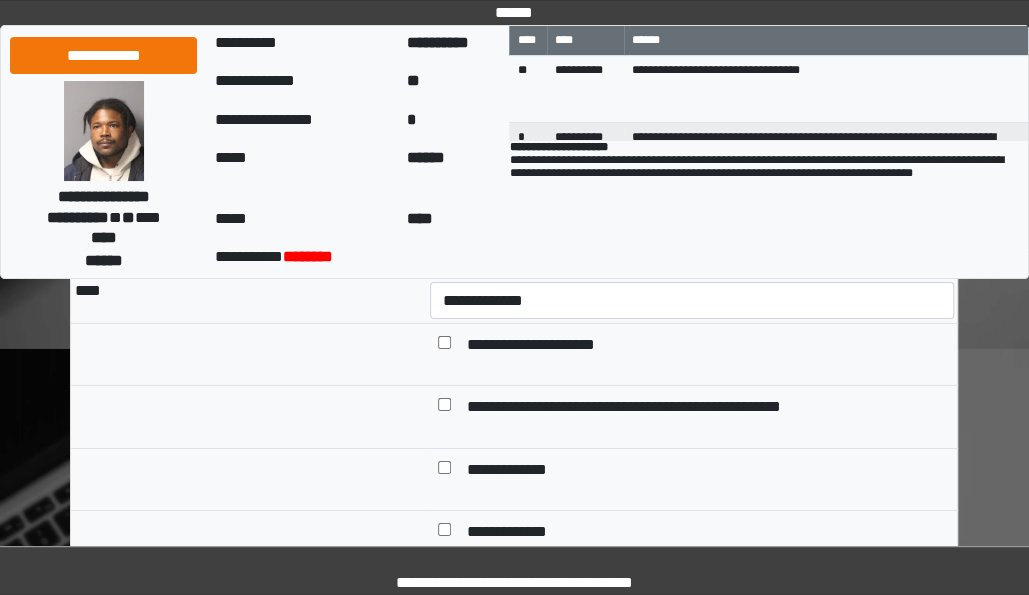 scroll, scrollTop: 5576, scrollLeft: 0, axis: vertical 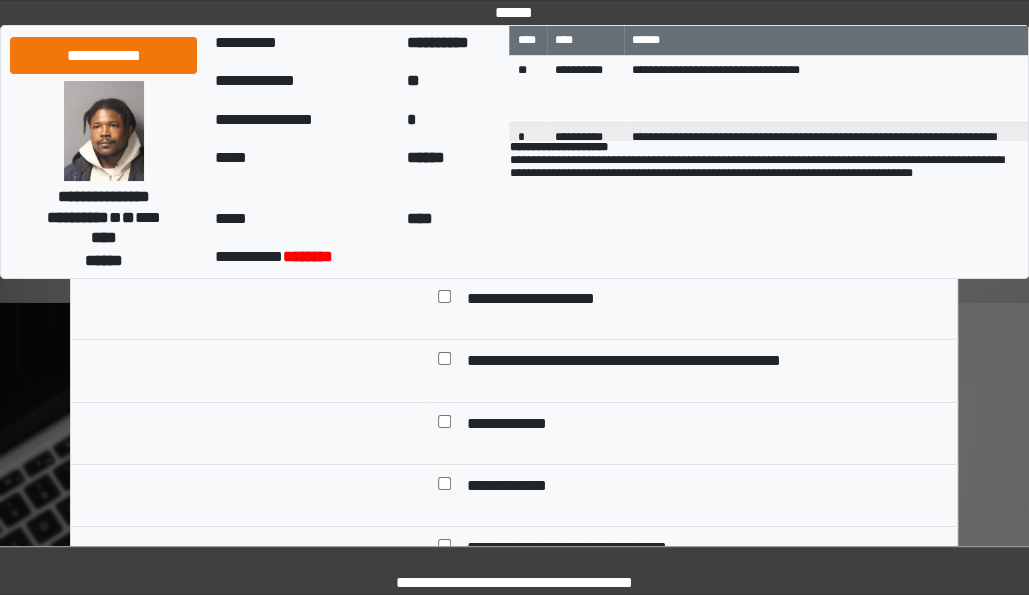 click on "**********" at bounding box center [692, 254] 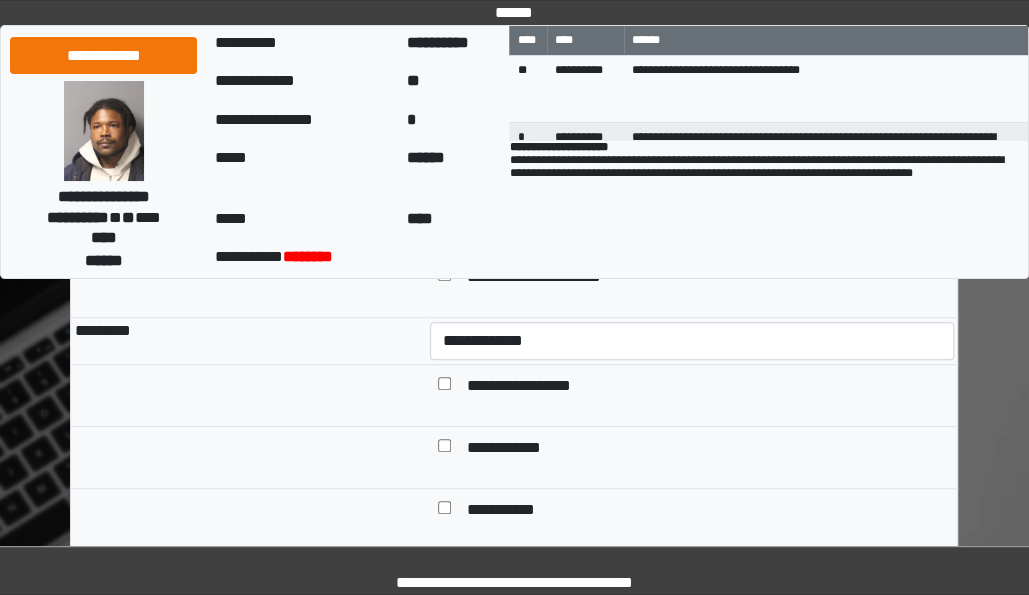 scroll, scrollTop: 6347, scrollLeft: 0, axis: vertical 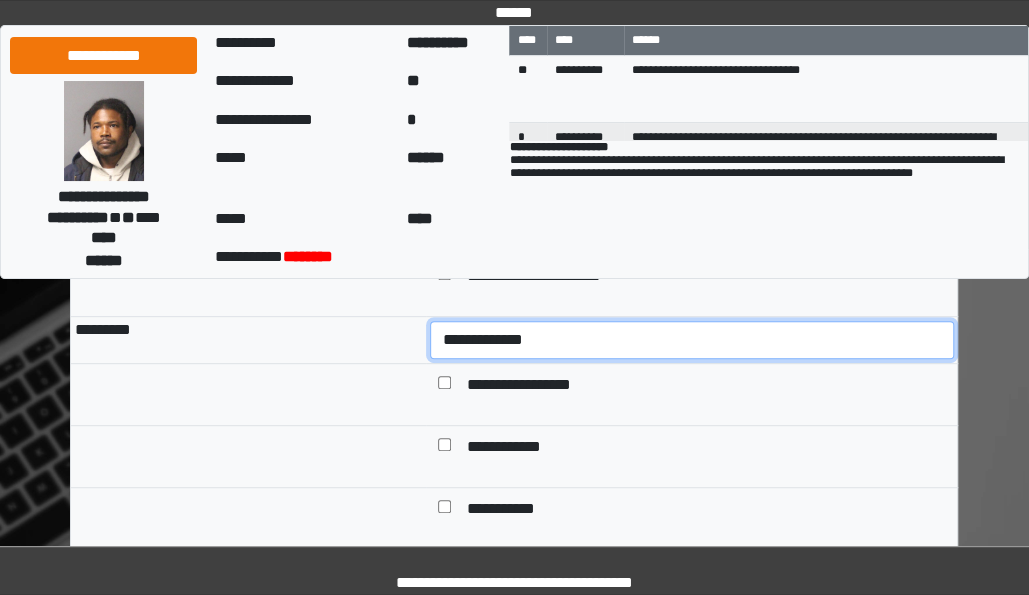 click on "**********" at bounding box center (692, 339) 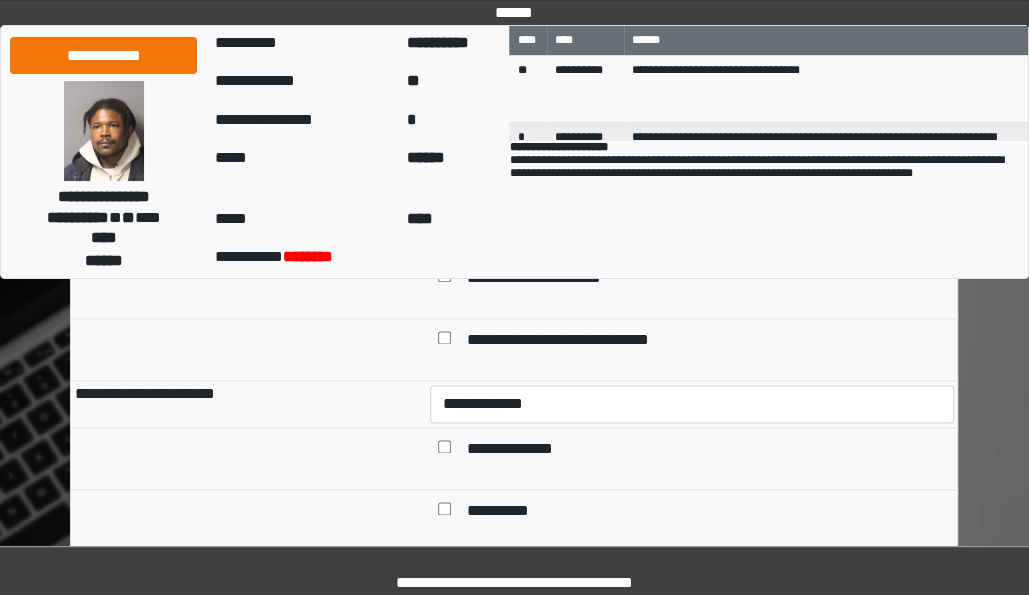 scroll, scrollTop: 6882, scrollLeft: 0, axis: vertical 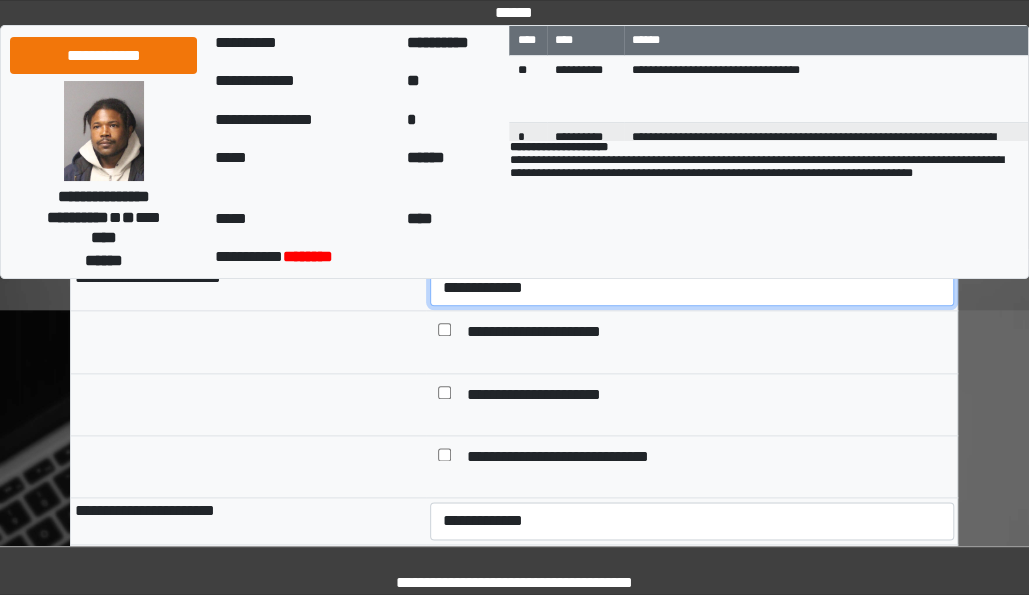 click on "**********" at bounding box center (692, 287) 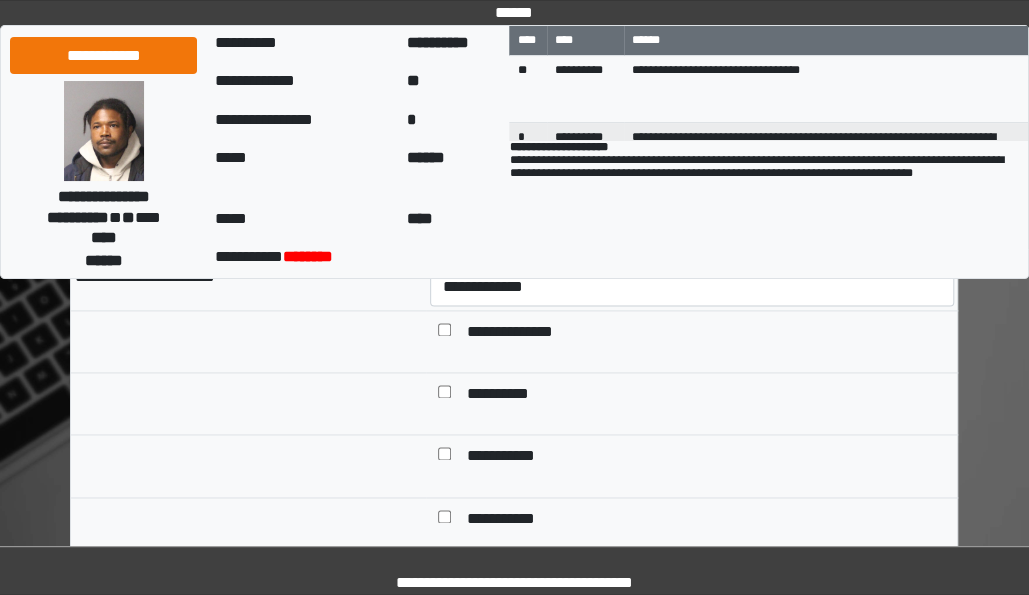 scroll, scrollTop: 7136, scrollLeft: 0, axis: vertical 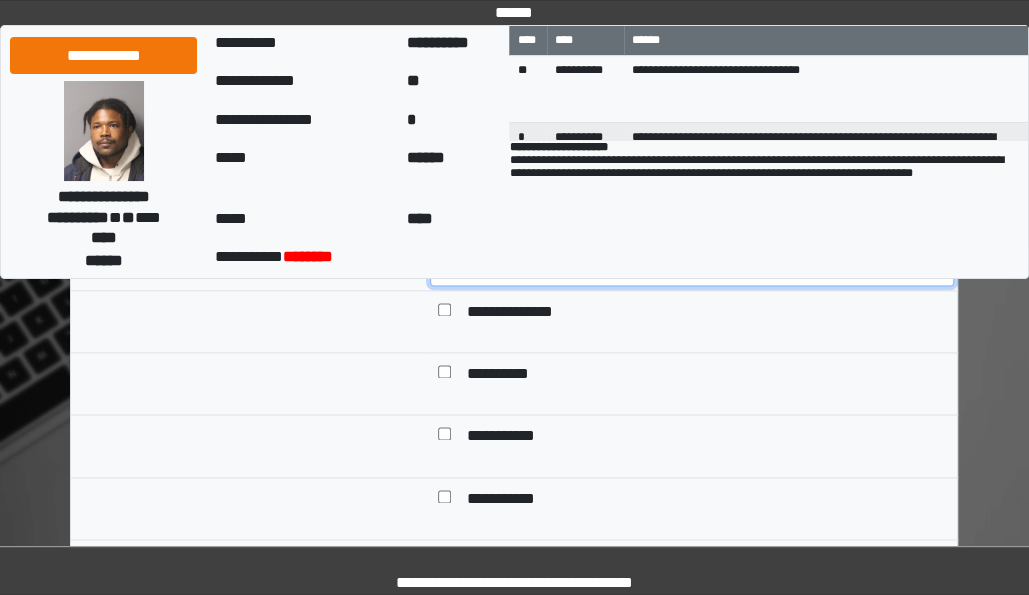 click on "**********" at bounding box center (692, 266) 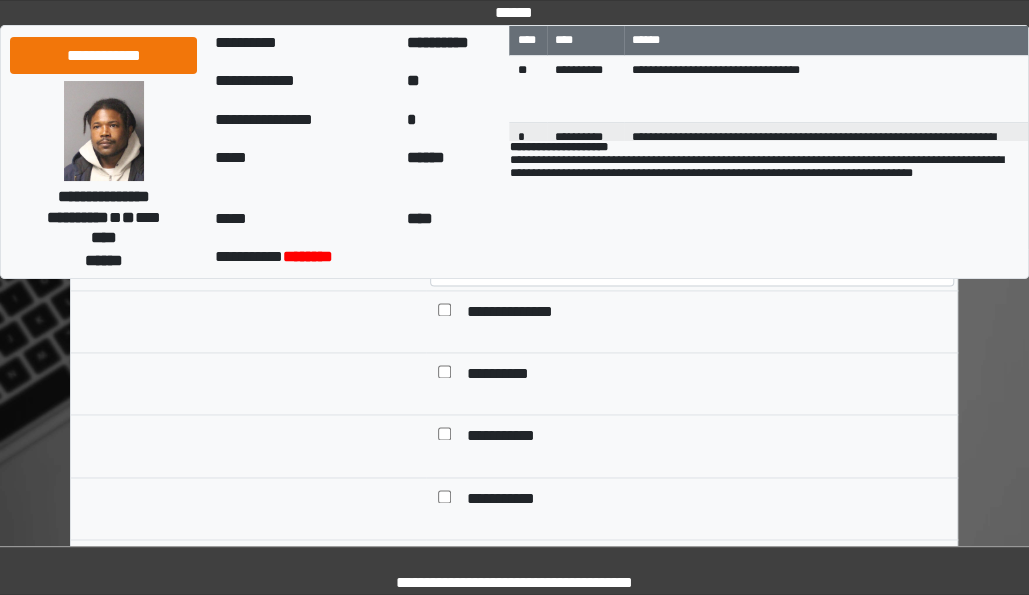 click at bounding box center [444, 313] 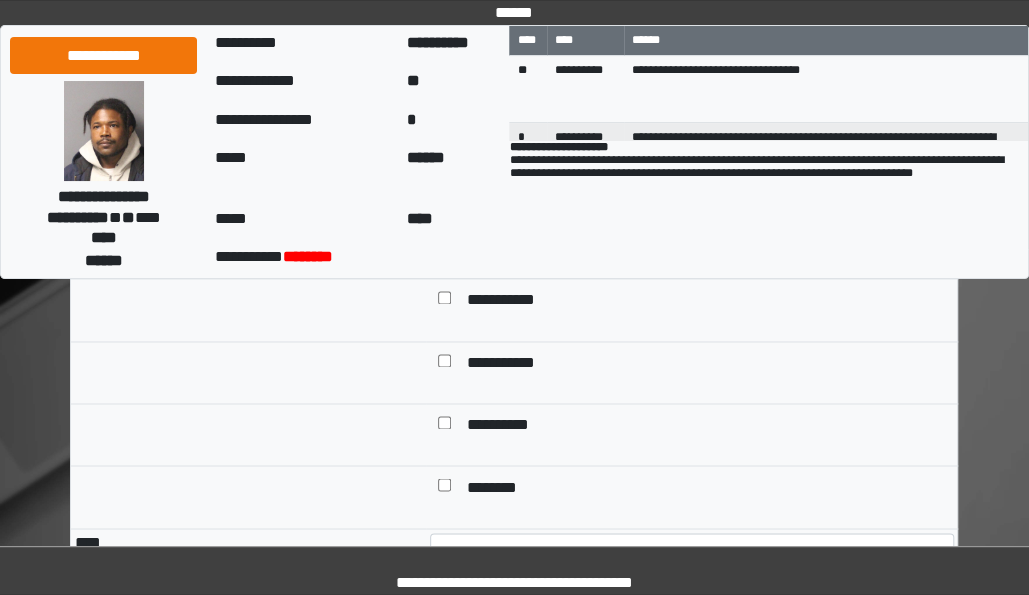 scroll, scrollTop: 7270, scrollLeft: 0, axis: vertical 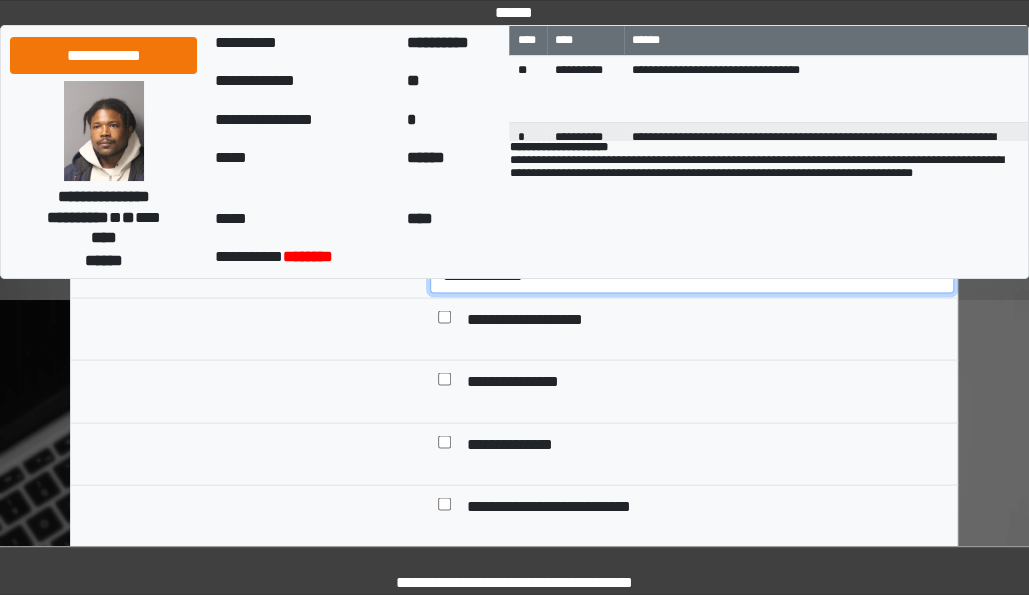 click on "**********" at bounding box center [692, 274] 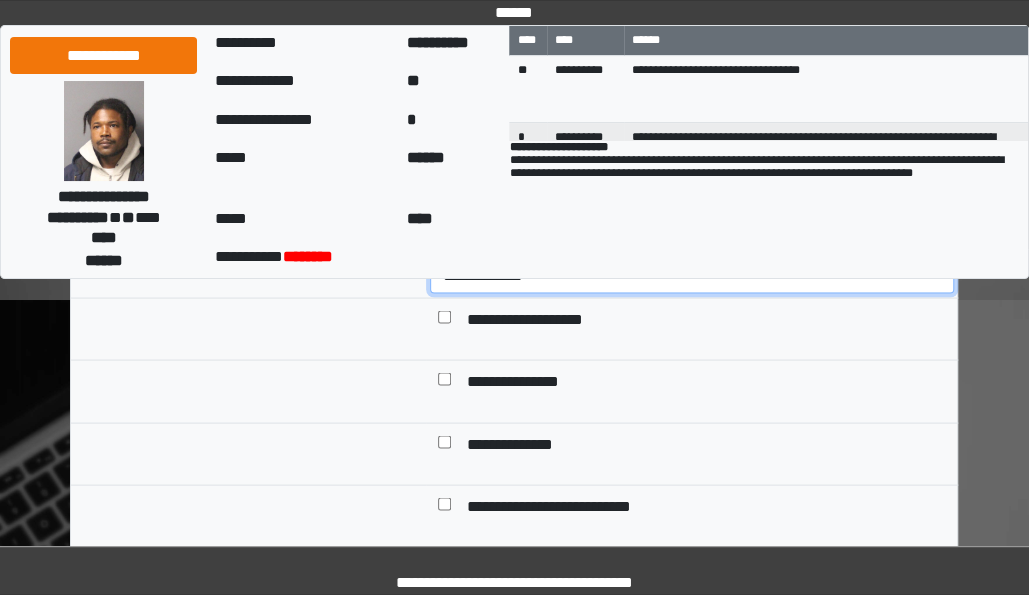select on "*" 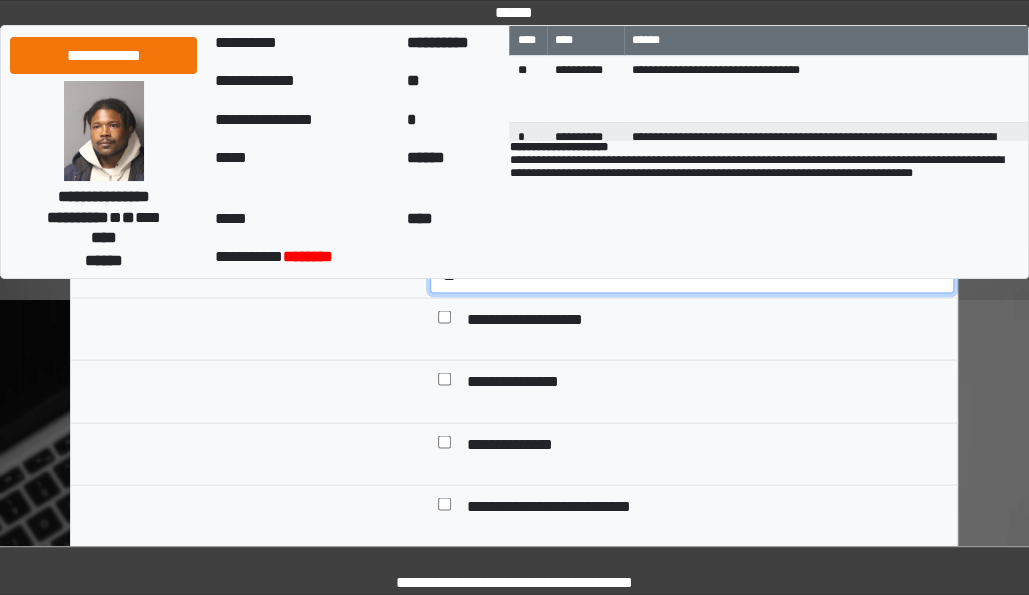 click on "**********" at bounding box center [692, 274] 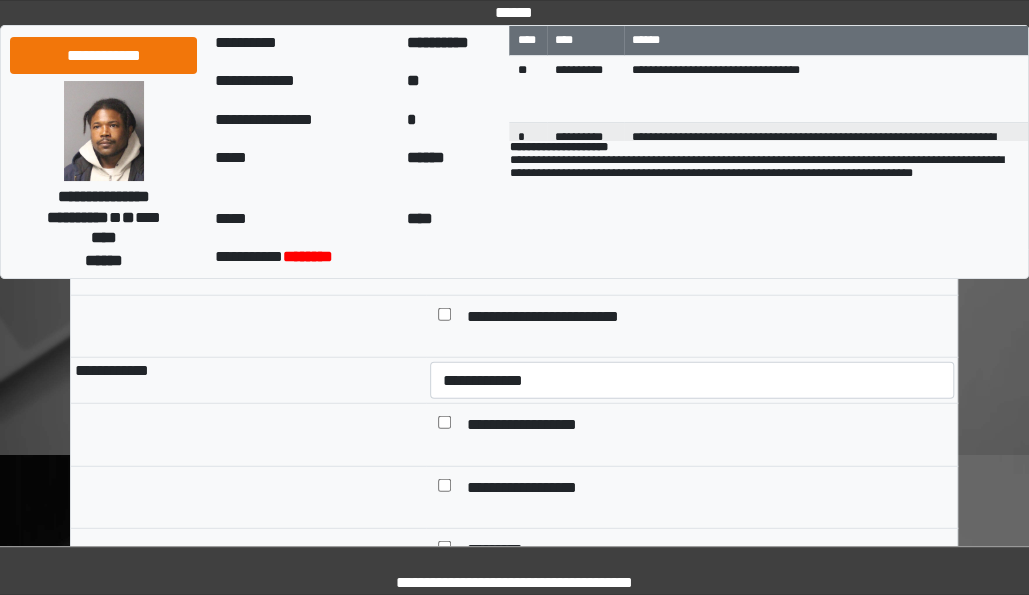 scroll, scrollTop: 8049, scrollLeft: 0, axis: vertical 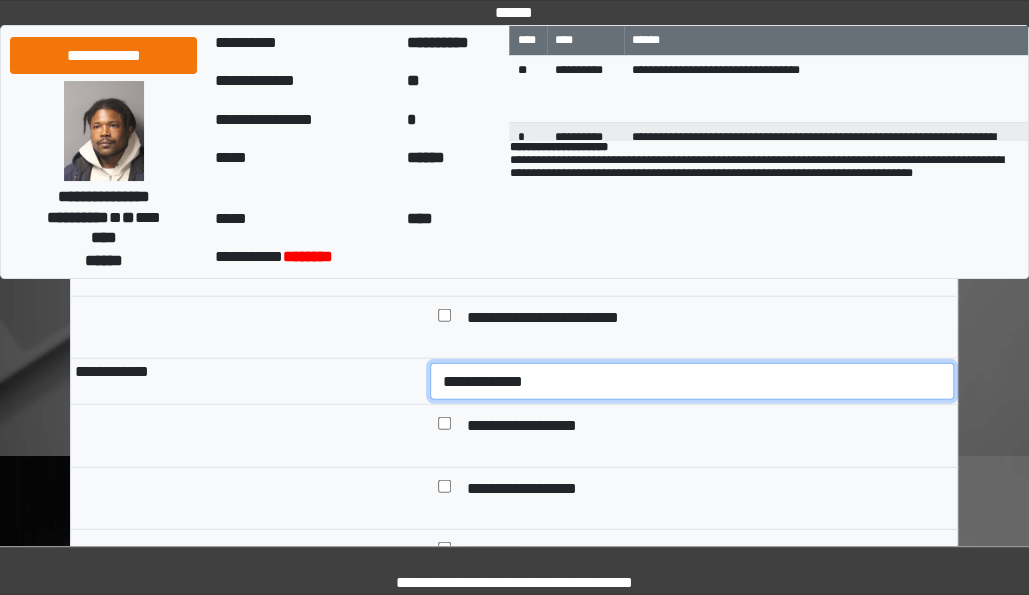 click on "**********" at bounding box center (692, 381) 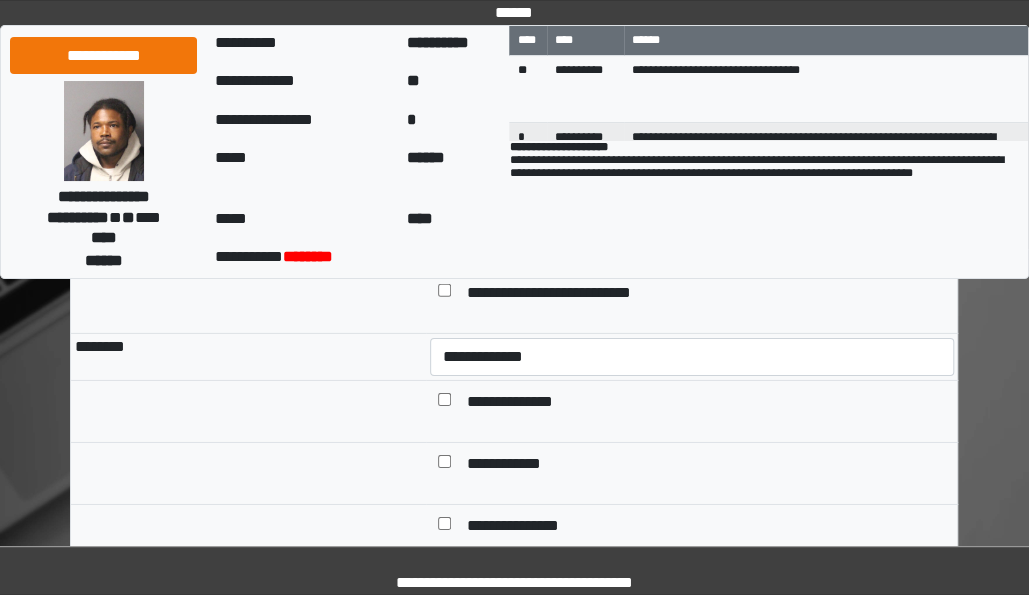 scroll, scrollTop: 8557, scrollLeft: 0, axis: vertical 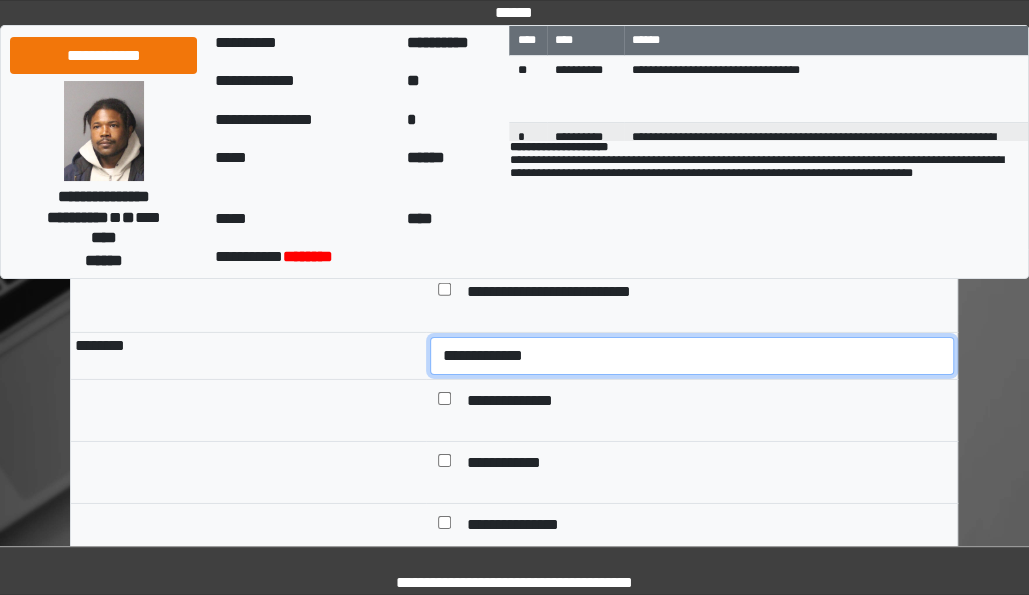 click on "**********" at bounding box center [692, 355] 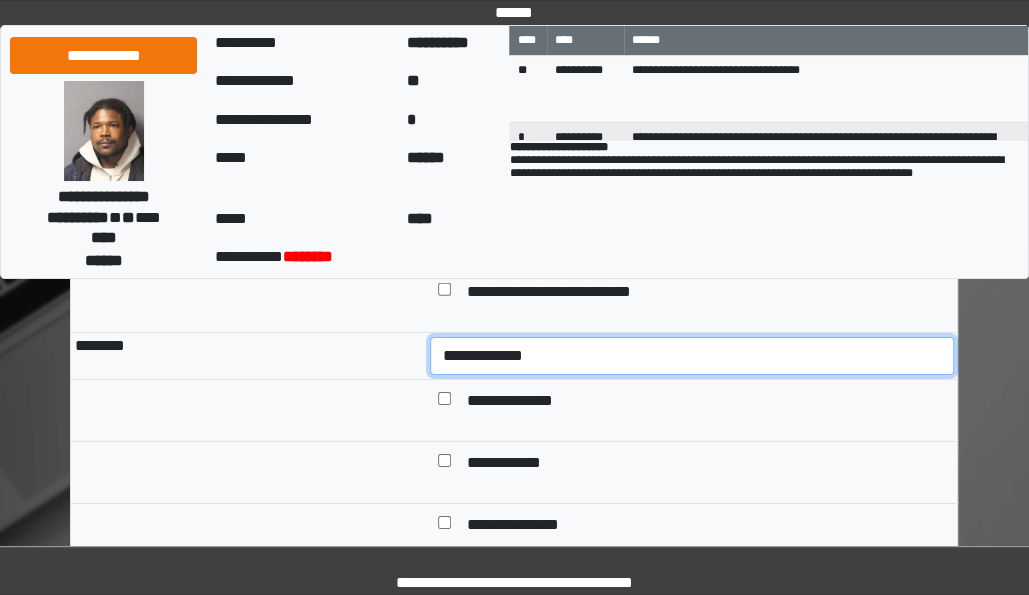 select on "*" 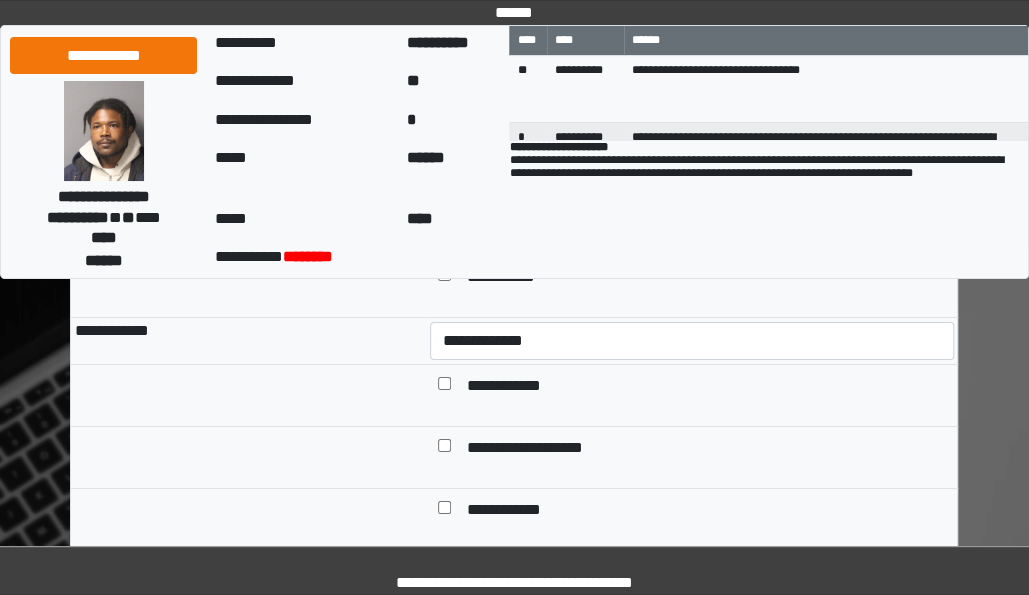 scroll, scrollTop: 8931, scrollLeft: 0, axis: vertical 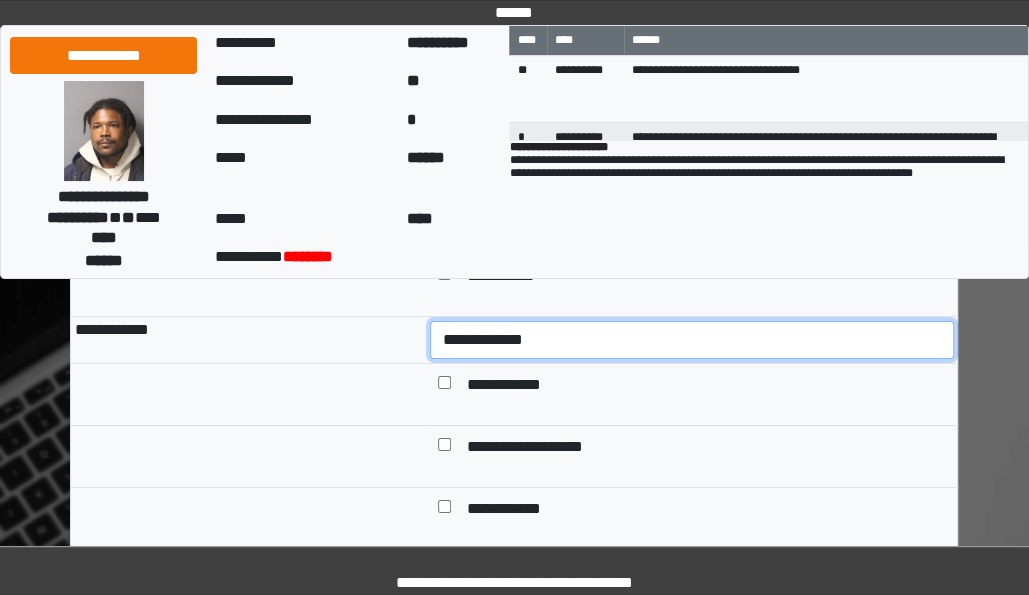 click on "**********" at bounding box center [692, 339] 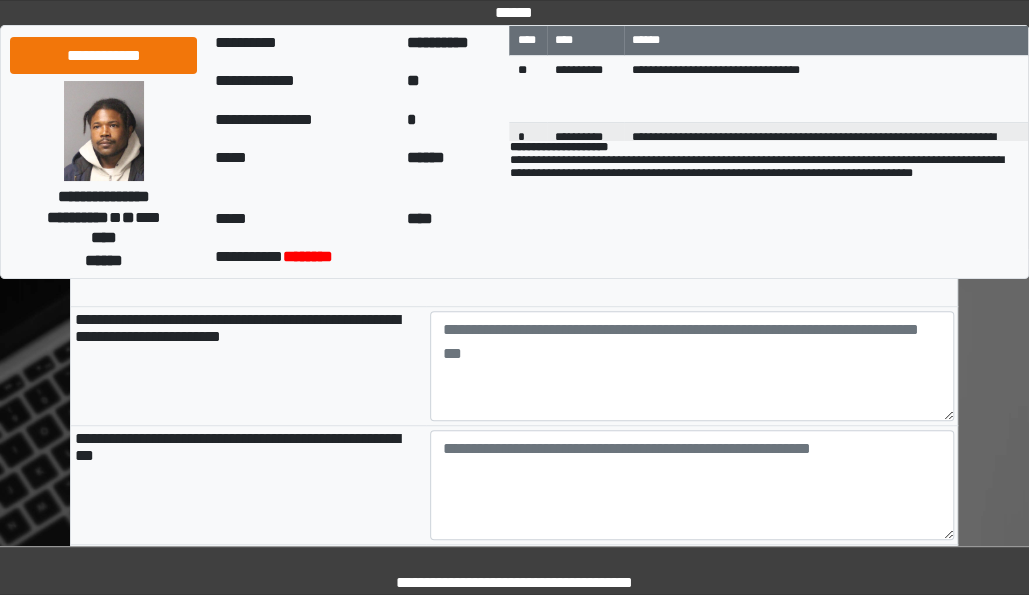 scroll, scrollTop: 9609, scrollLeft: 0, axis: vertical 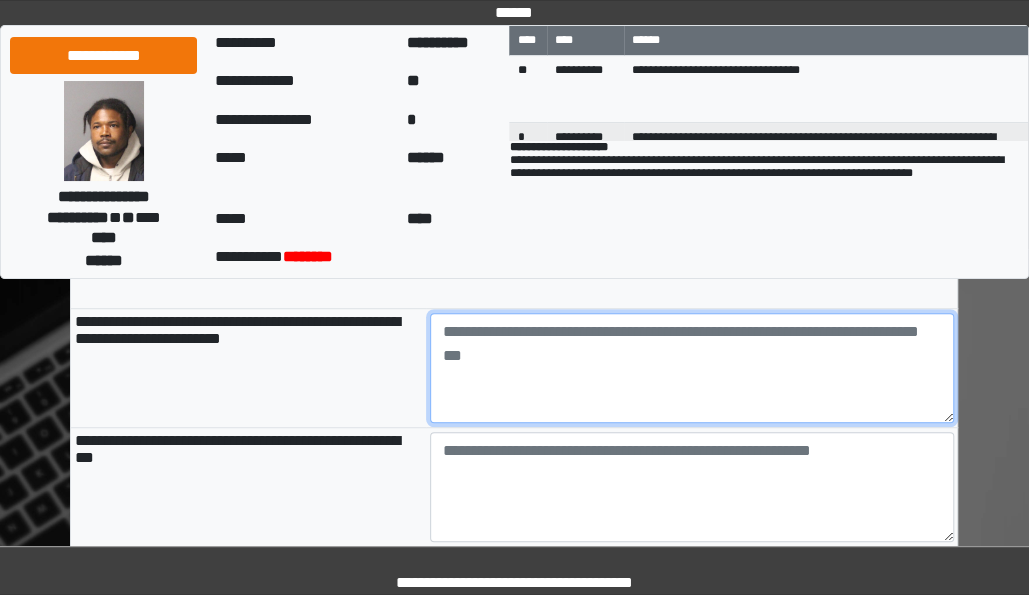 click at bounding box center (692, 368) 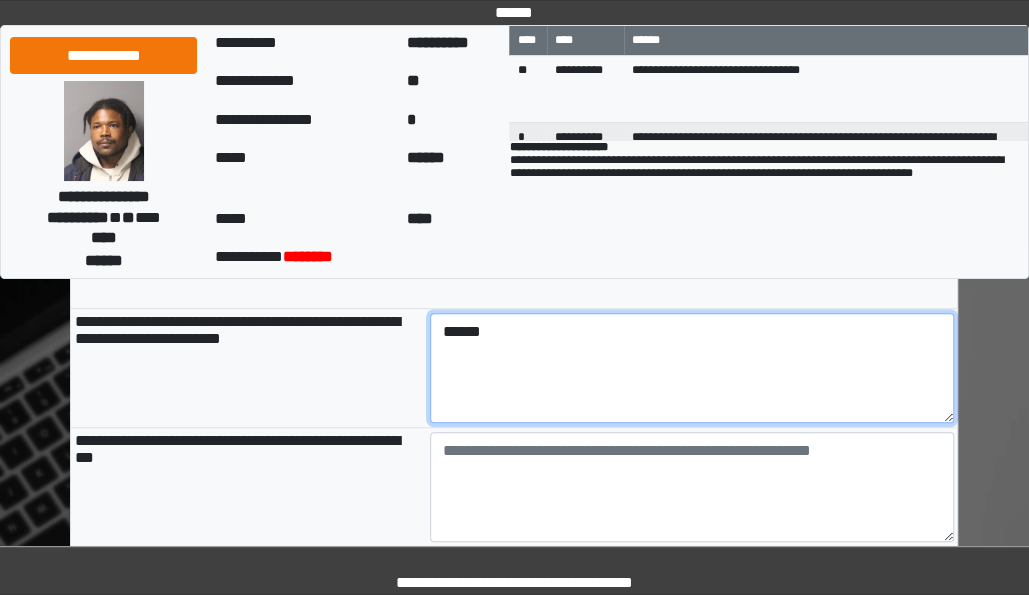 scroll, scrollTop: 9783, scrollLeft: 0, axis: vertical 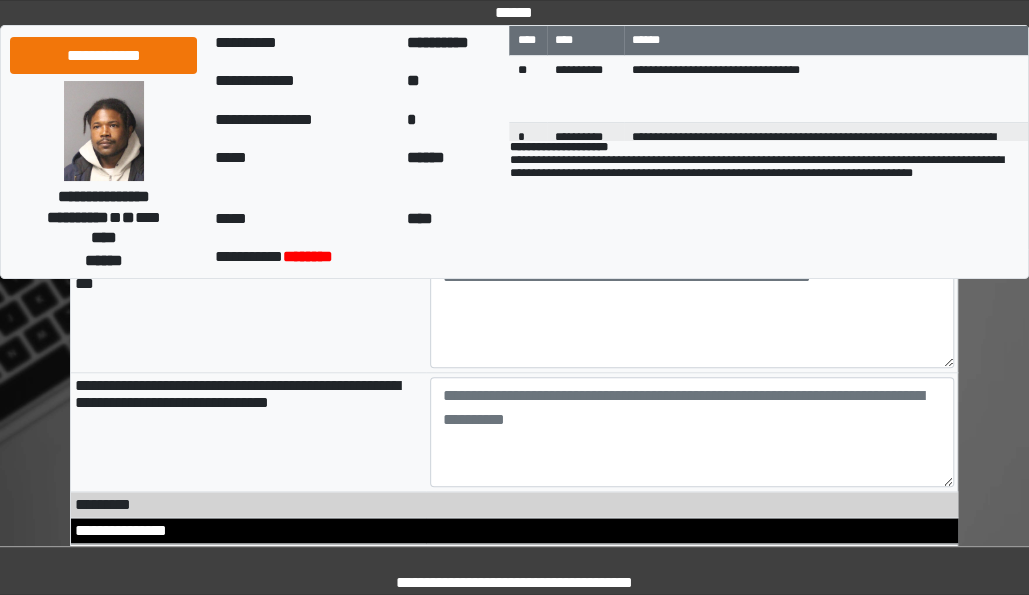 type on "******" 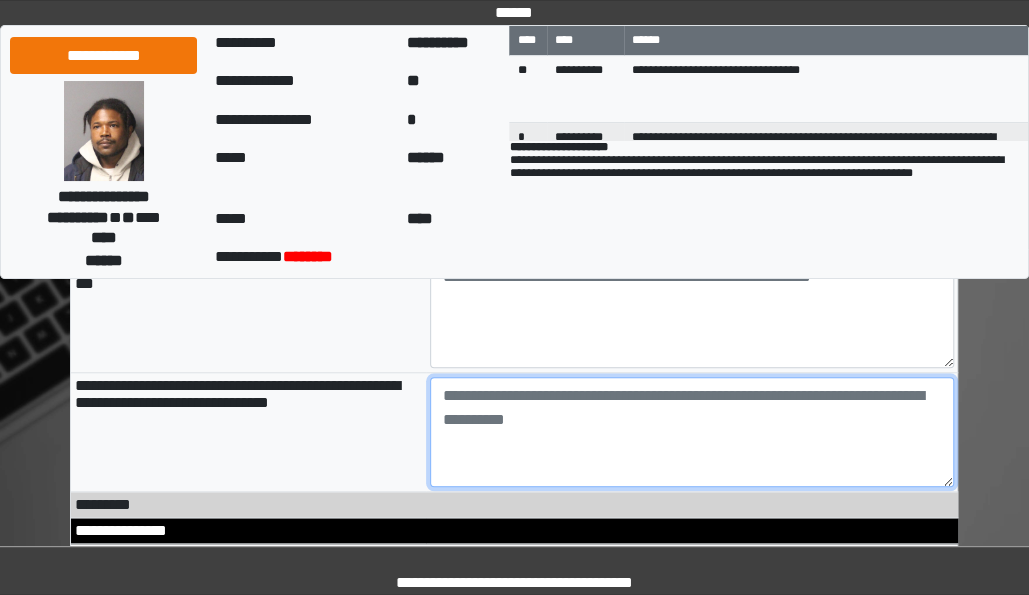 click at bounding box center [692, 432] 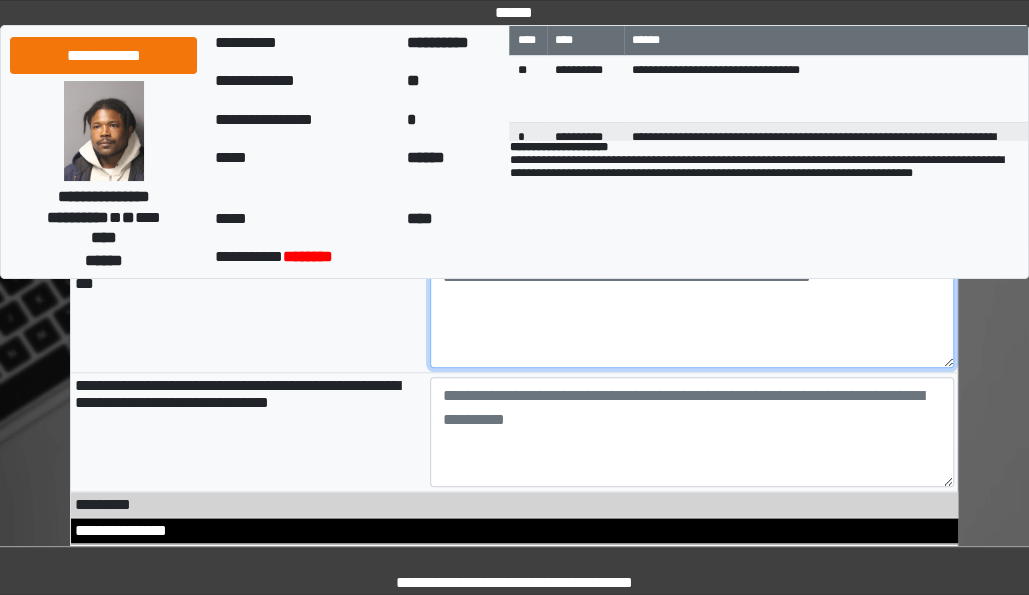 click at bounding box center (692, 313) 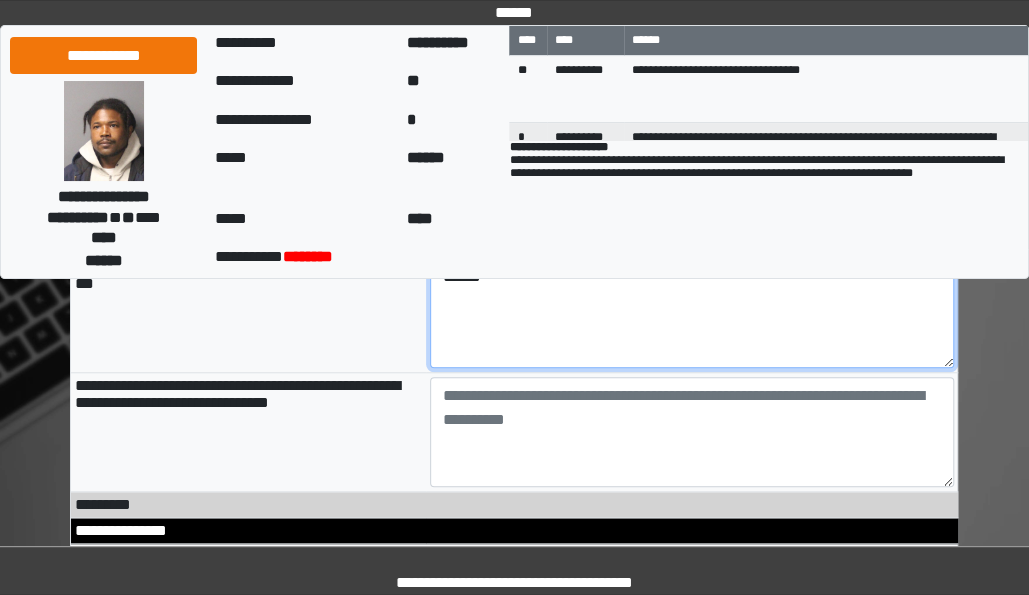 type on "******" 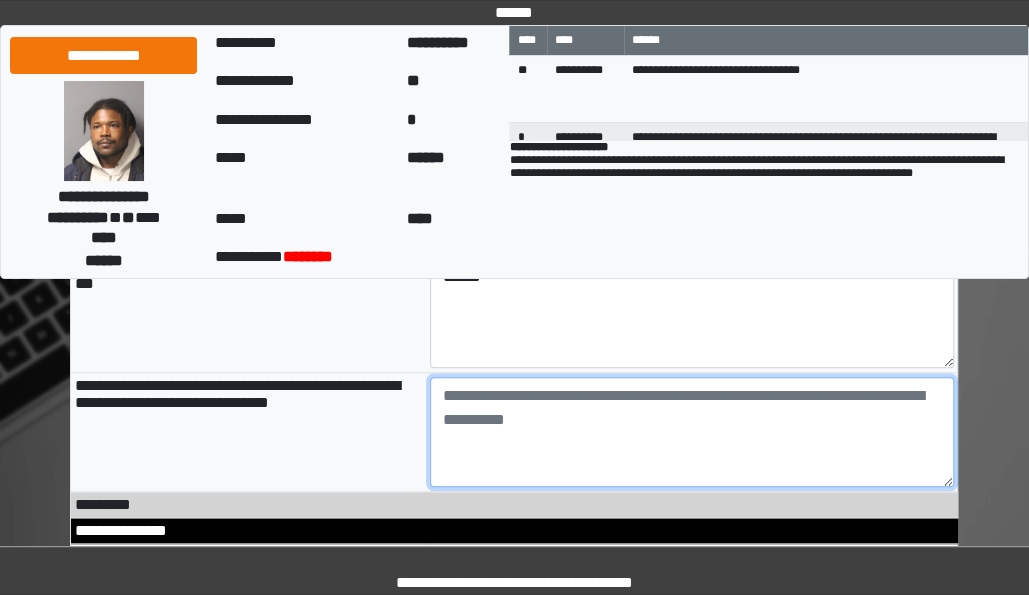 click at bounding box center [692, 432] 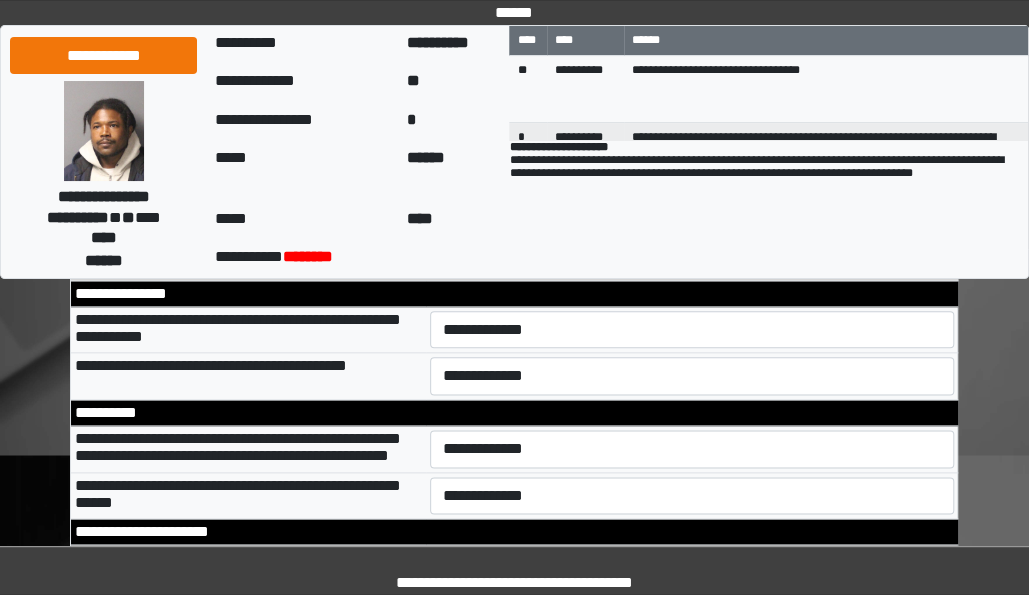 scroll, scrollTop: 10021, scrollLeft: 0, axis: vertical 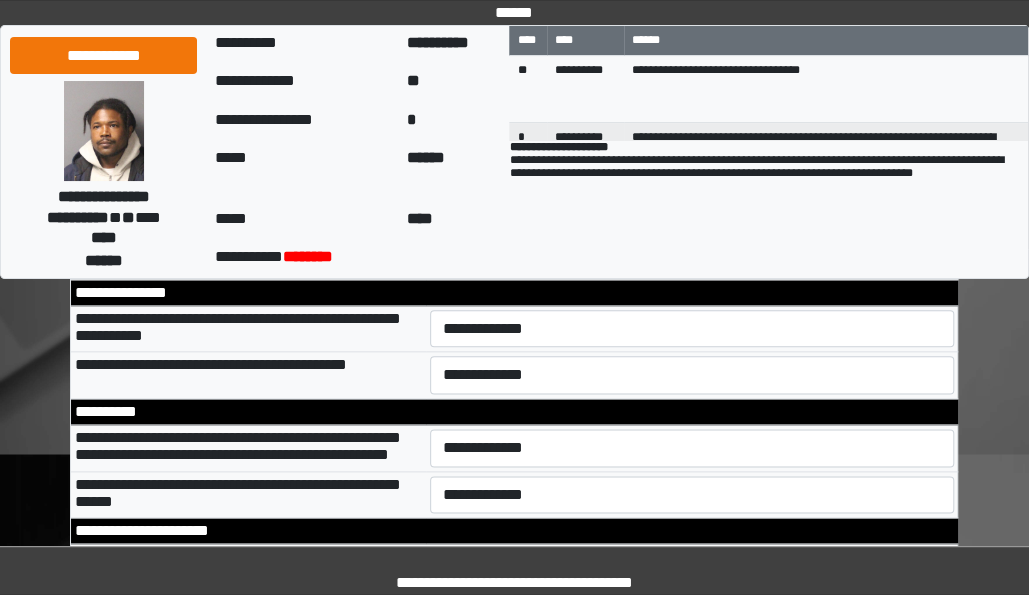 type on "***" 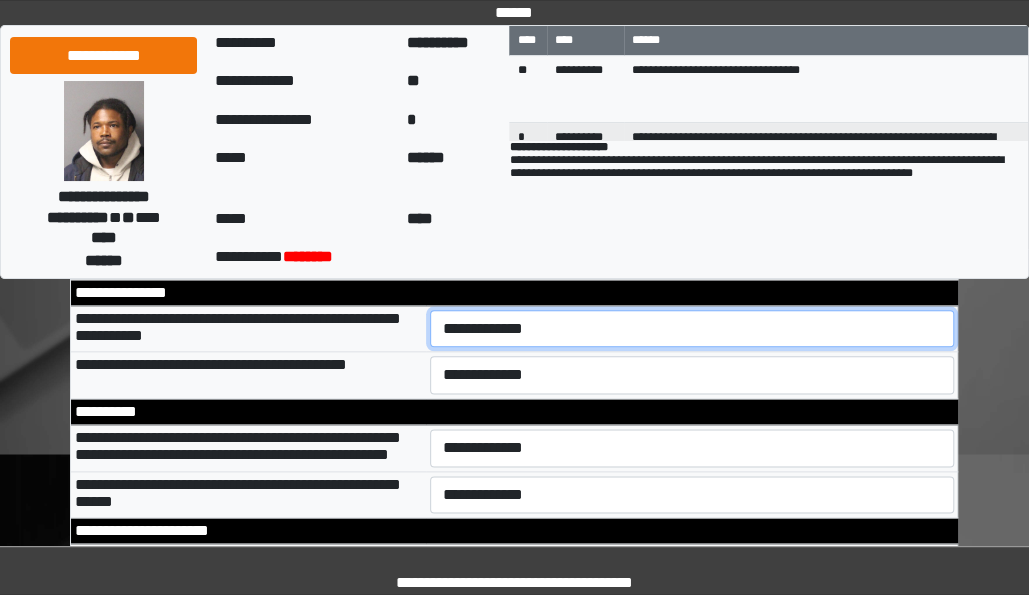 click on "**********" at bounding box center (692, 328) 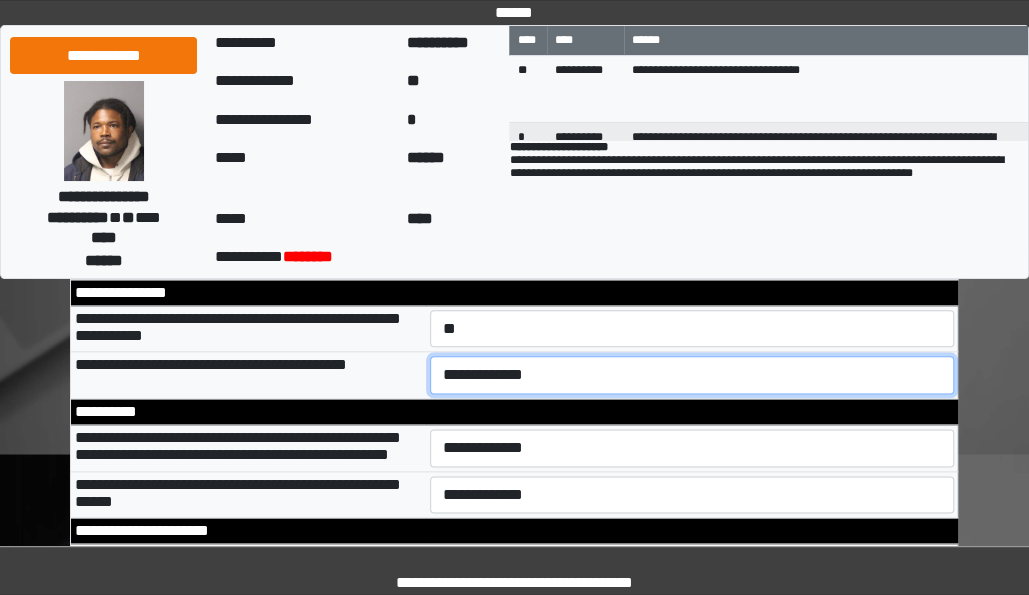 click on "**********" at bounding box center (692, 375) 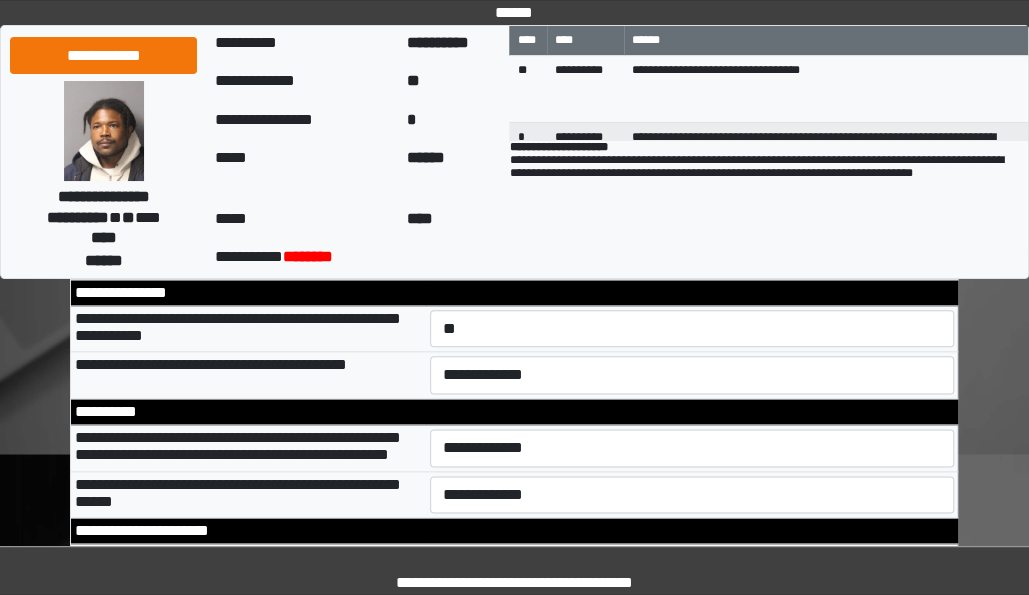 click on "**********" at bounding box center [248, 329] 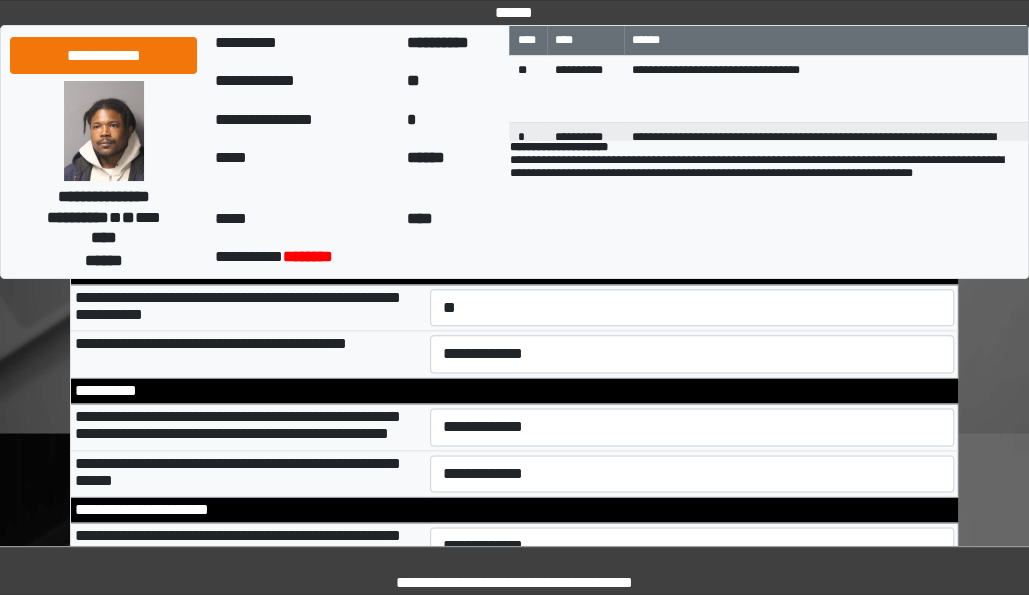 scroll, scrollTop: 10041, scrollLeft: 0, axis: vertical 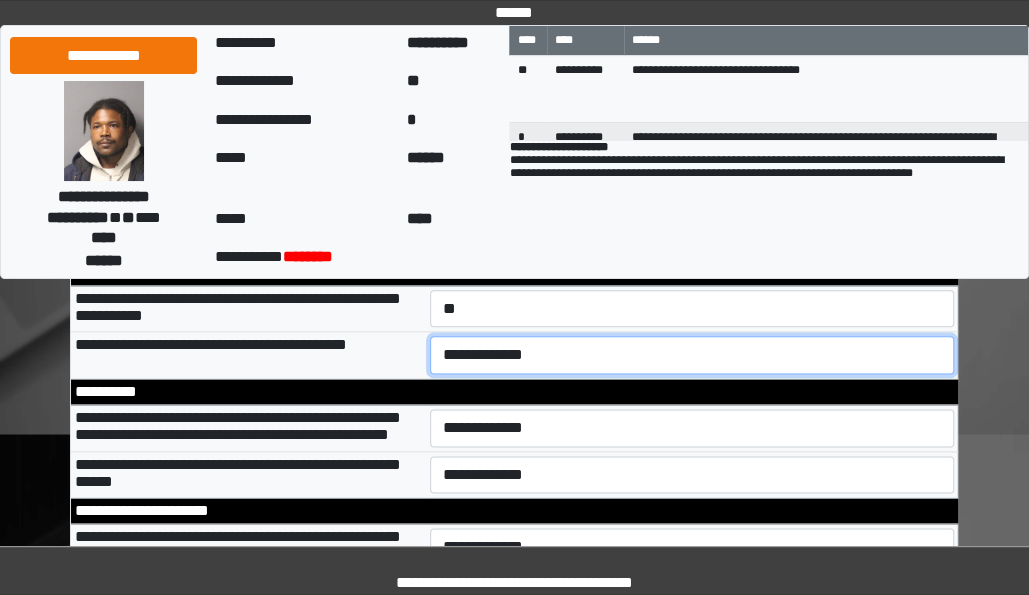 click on "**********" at bounding box center (692, 355) 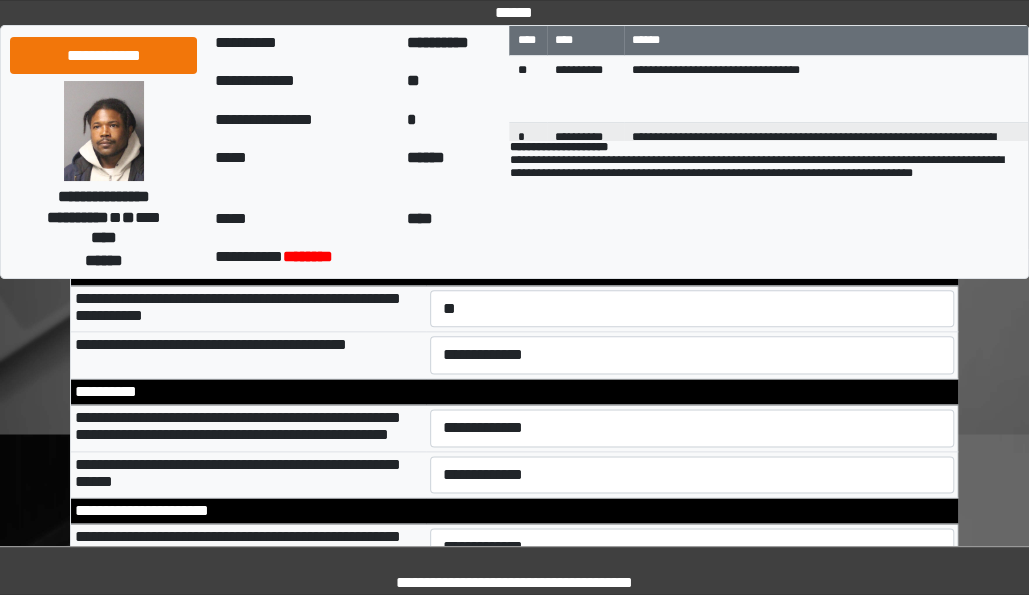 click on "**********" at bounding box center [514, 392] 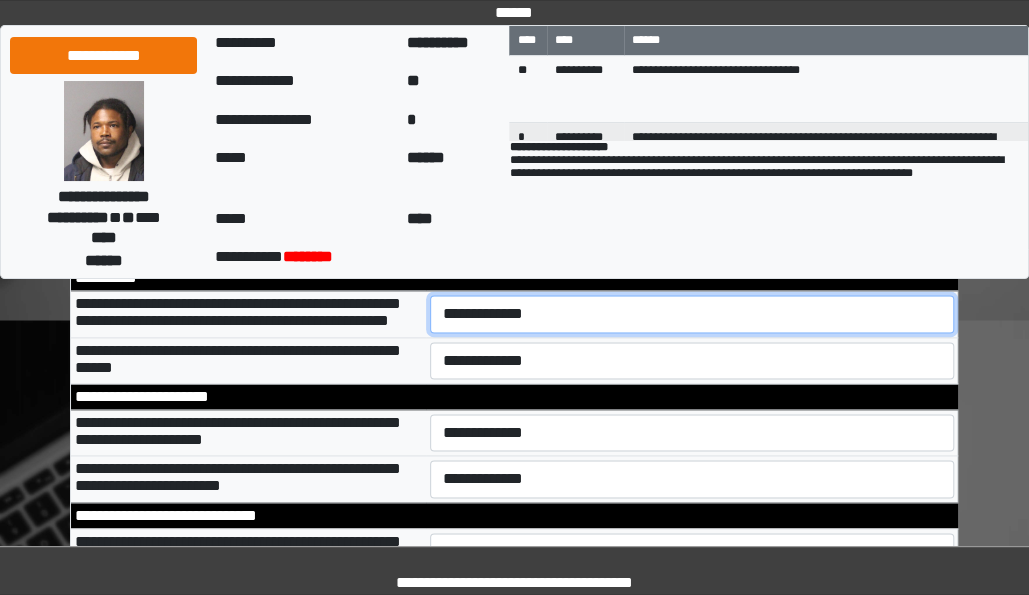 click on "**********" at bounding box center (692, 313) 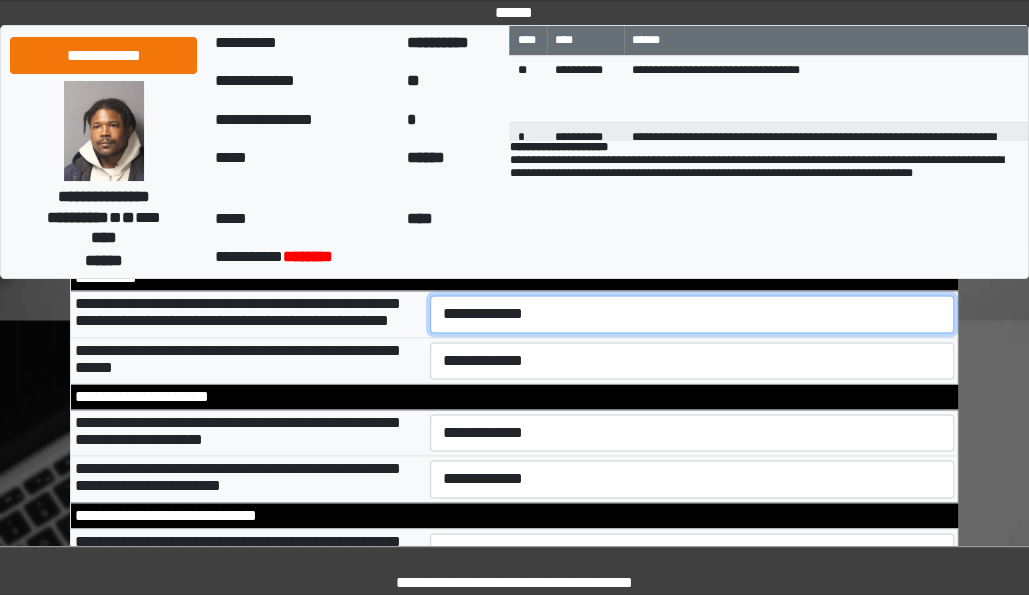 select on "*" 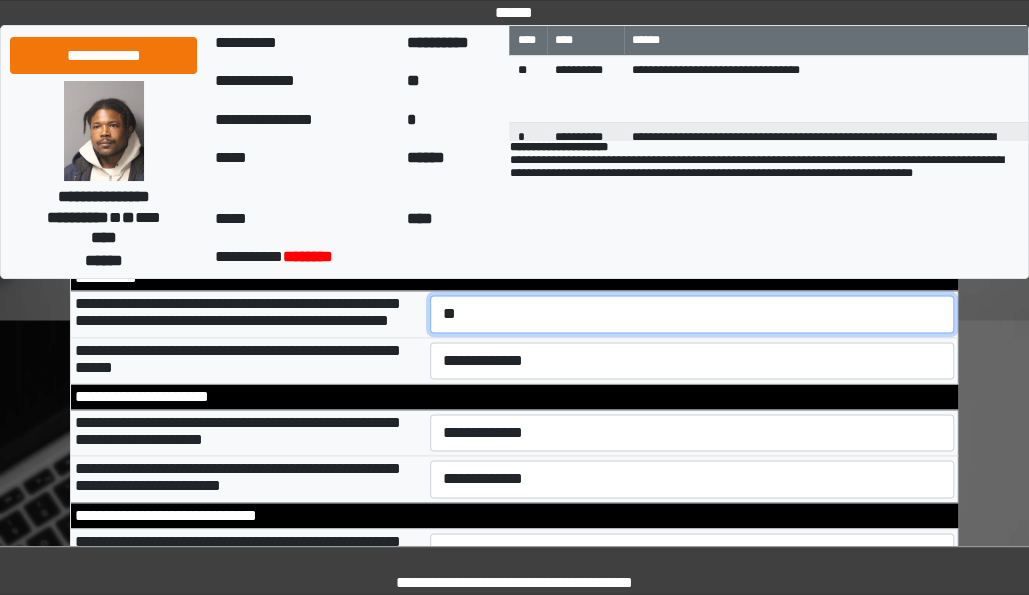 click on "**********" at bounding box center (692, 313) 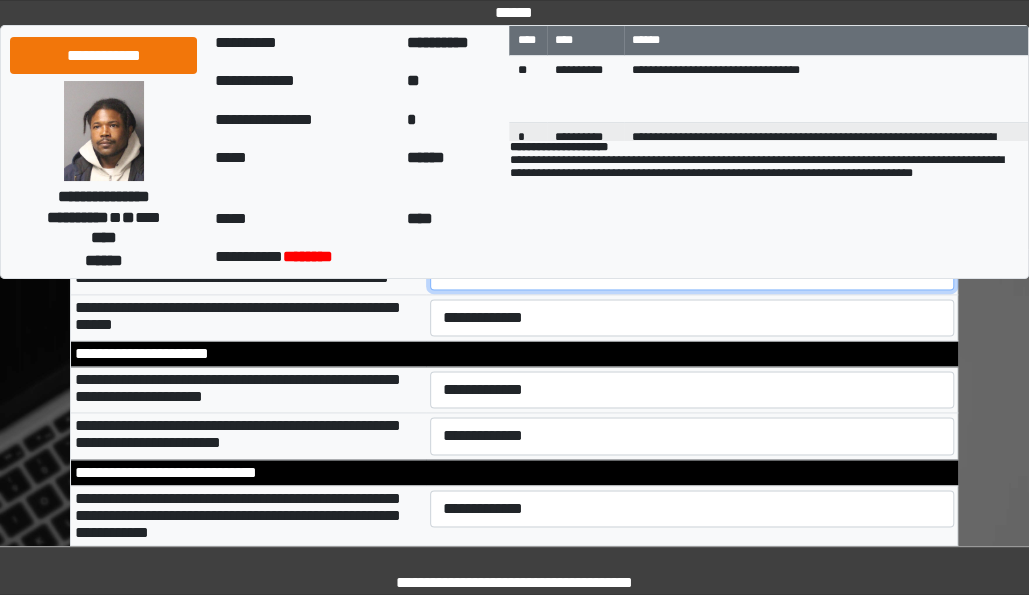 scroll, scrollTop: 10197, scrollLeft: 0, axis: vertical 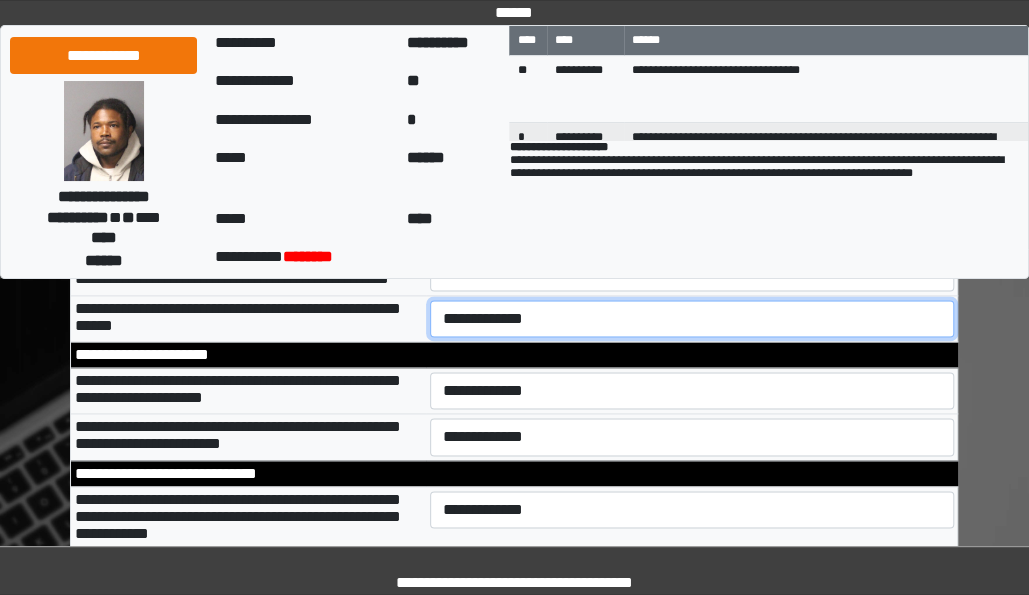click on "**********" at bounding box center [692, 318] 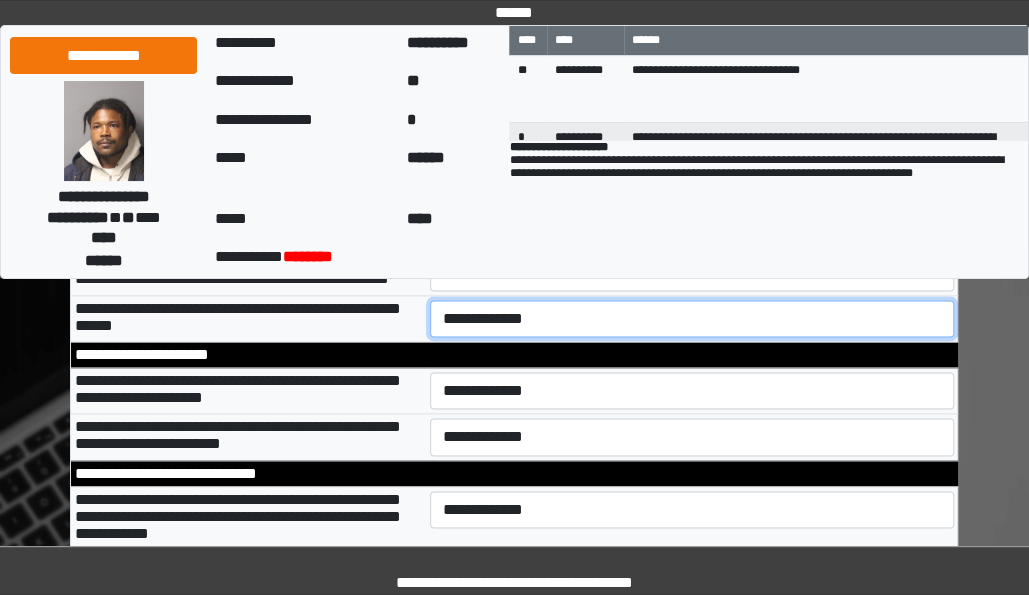 select on "*" 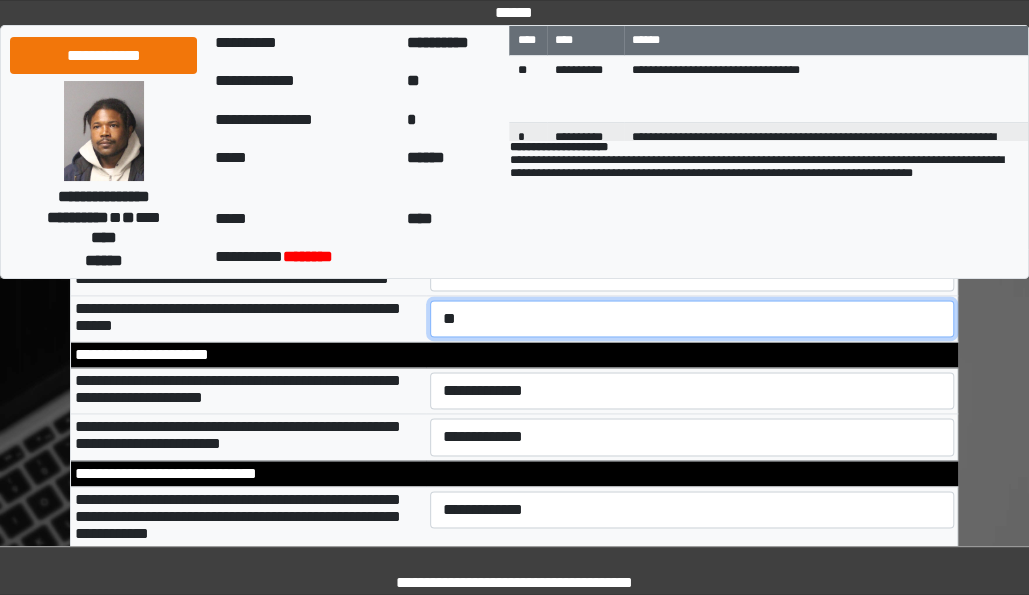 click on "**********" at bounding box center [692, 318] 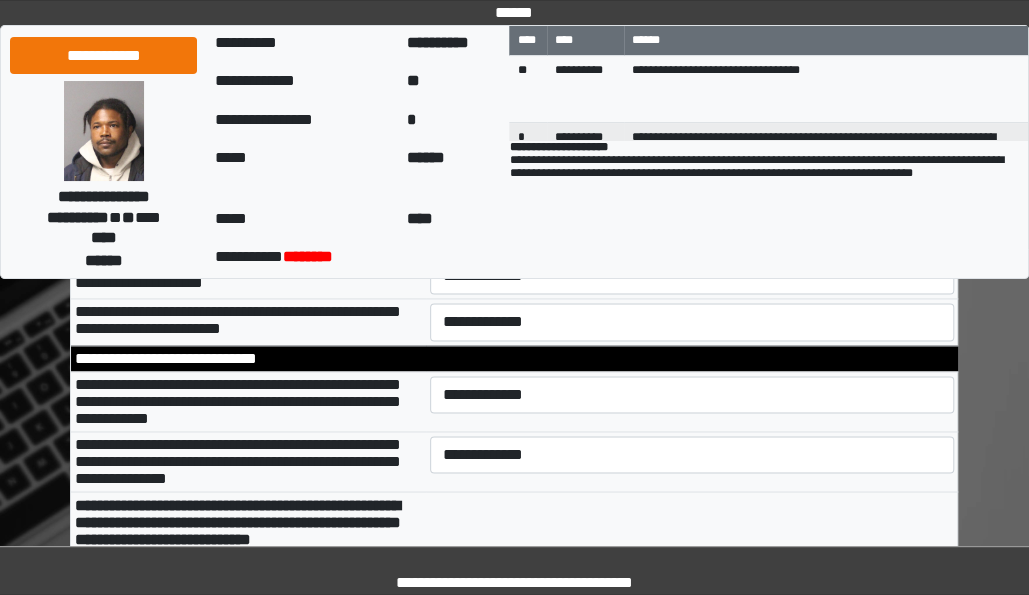 scroll, scrollTop: 10314, scrollLeft: 0, axis: vertical 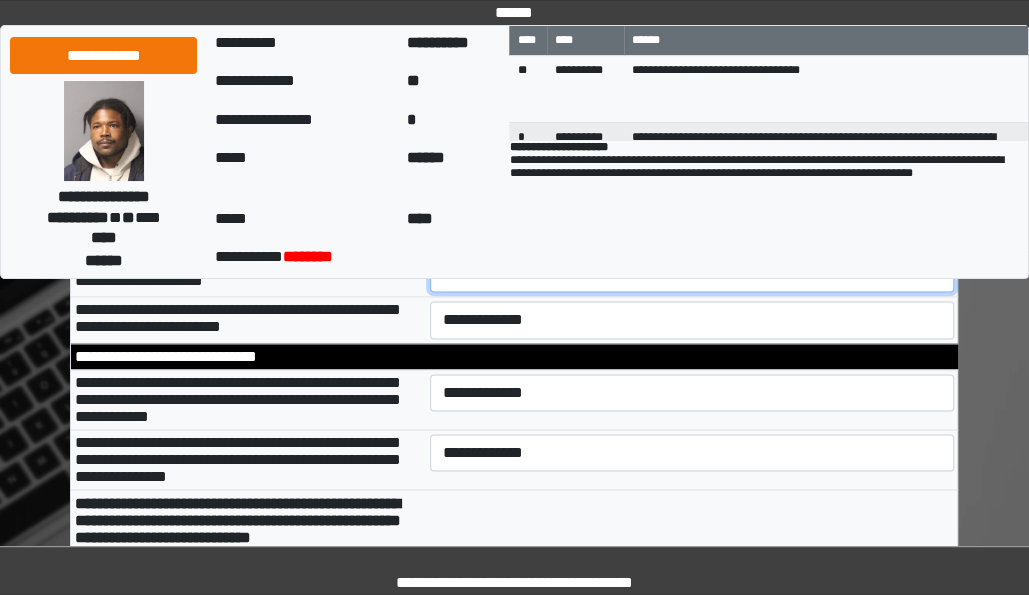 click on "**********" at bounding box center (692, 273) 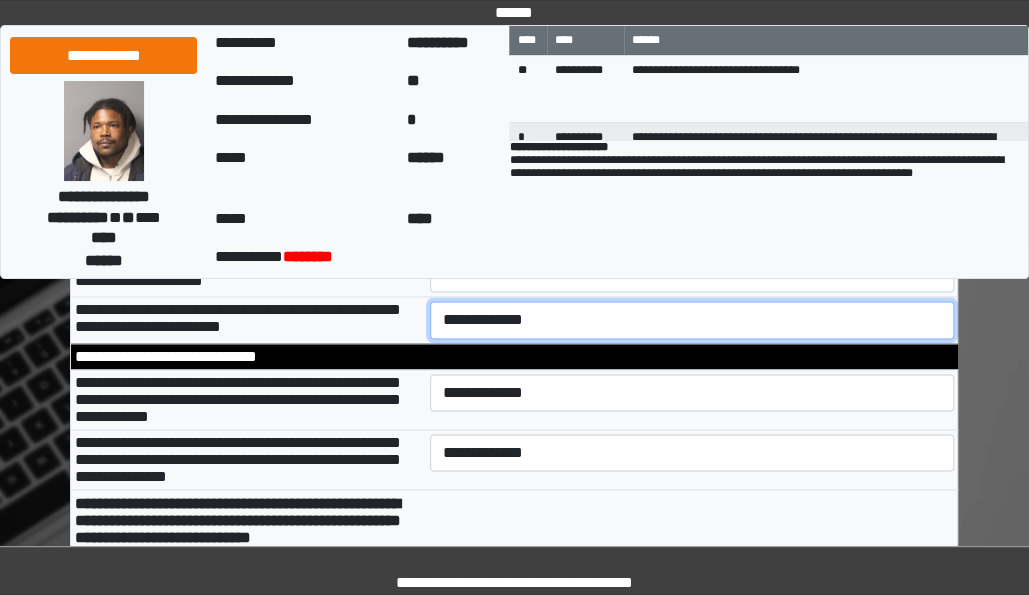 click on "**********" at bounding box center (692, 319) 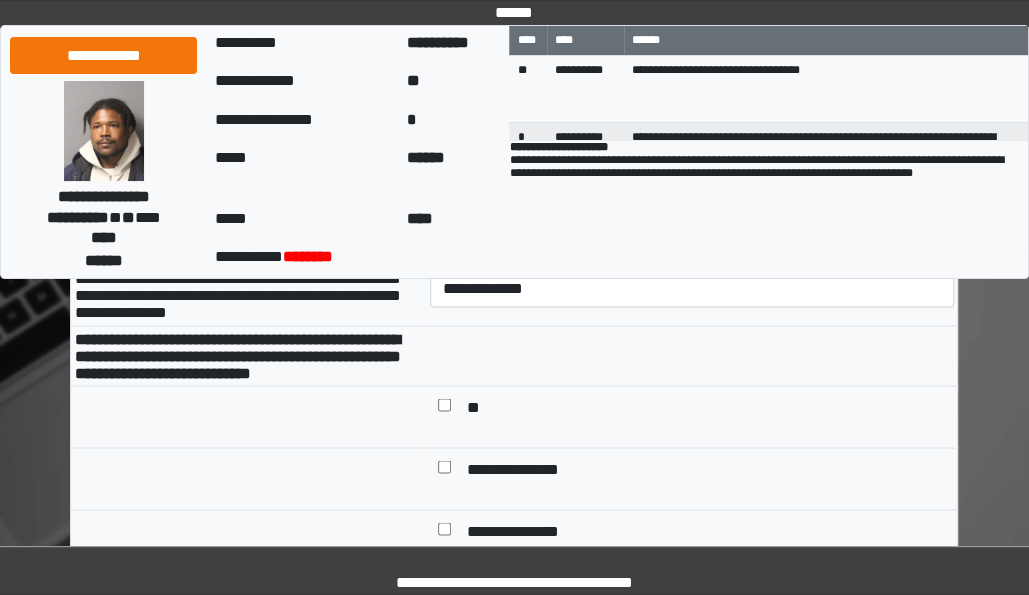 scroll, scrollTop: 10486, scrollLeft: 0, axis: vertical 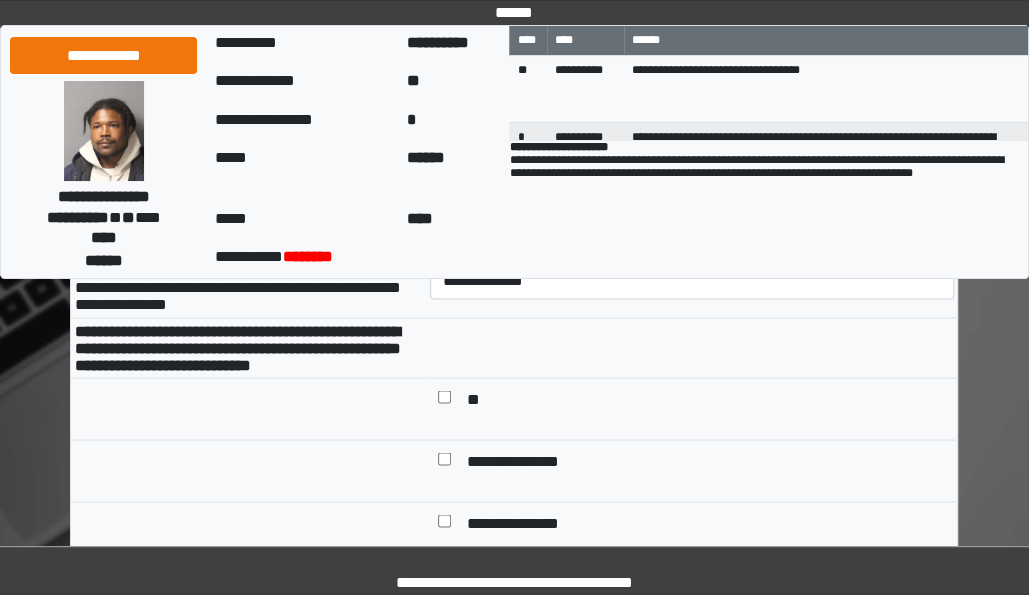 click on "**********" at bounding box center (692, 220) 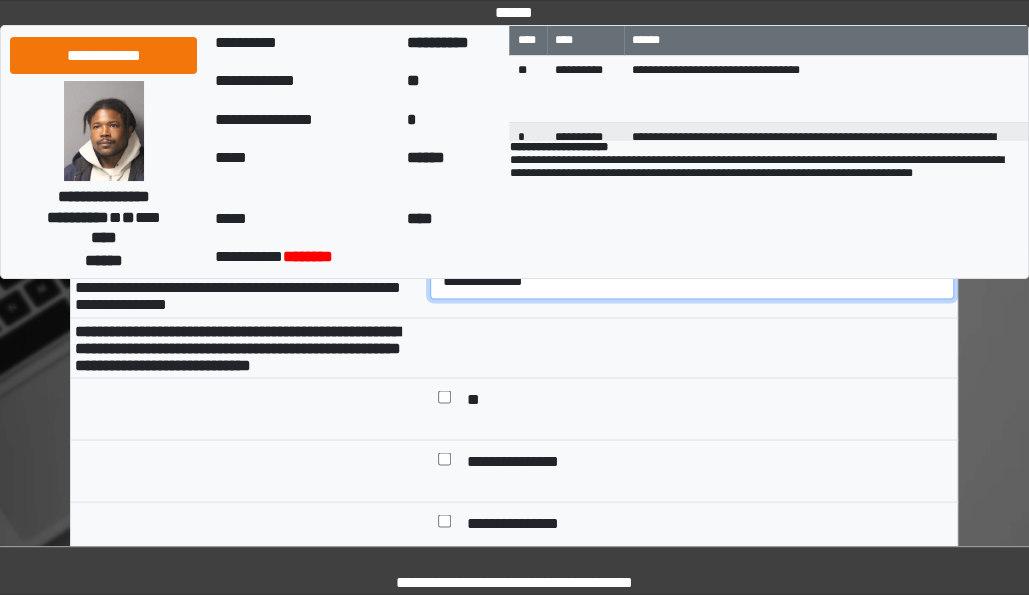 click on "**********" at bounding box center (692, 280) 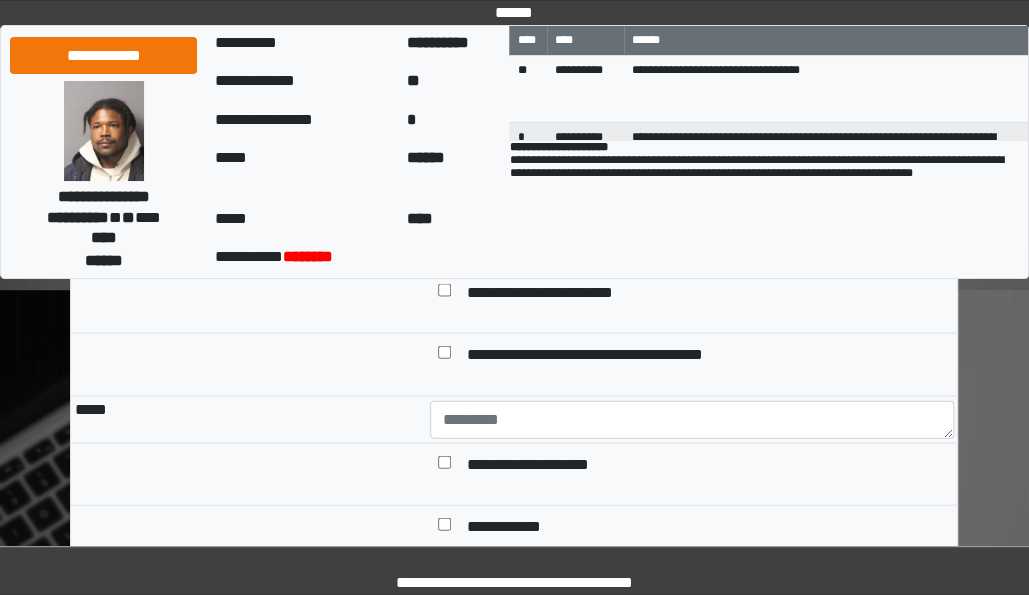 scroll, scrollTop: 10842, scrollLeft: 0, axis: vertical 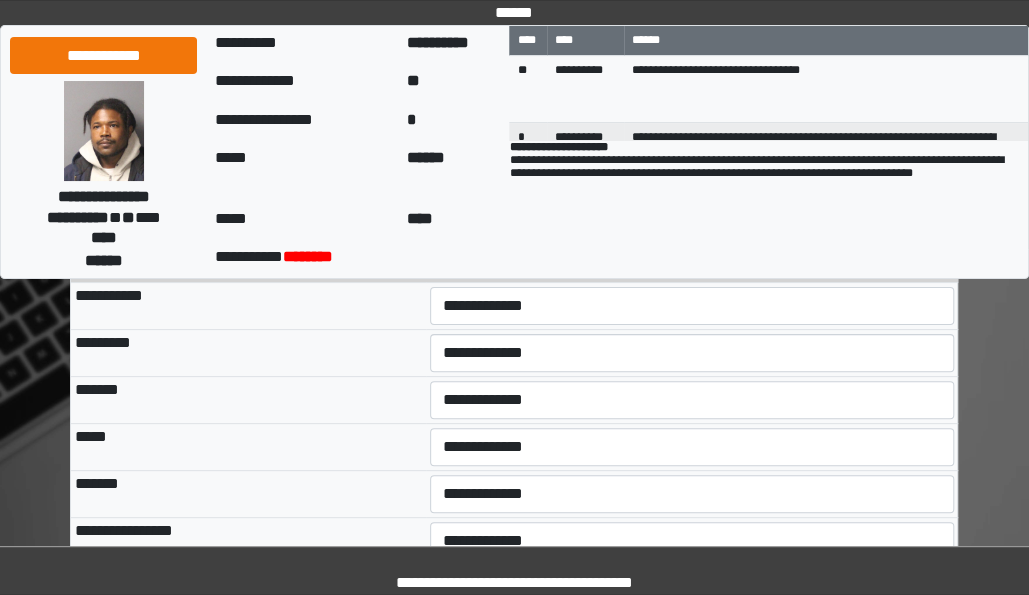 click on "**********" at bounding box center (692, 172) 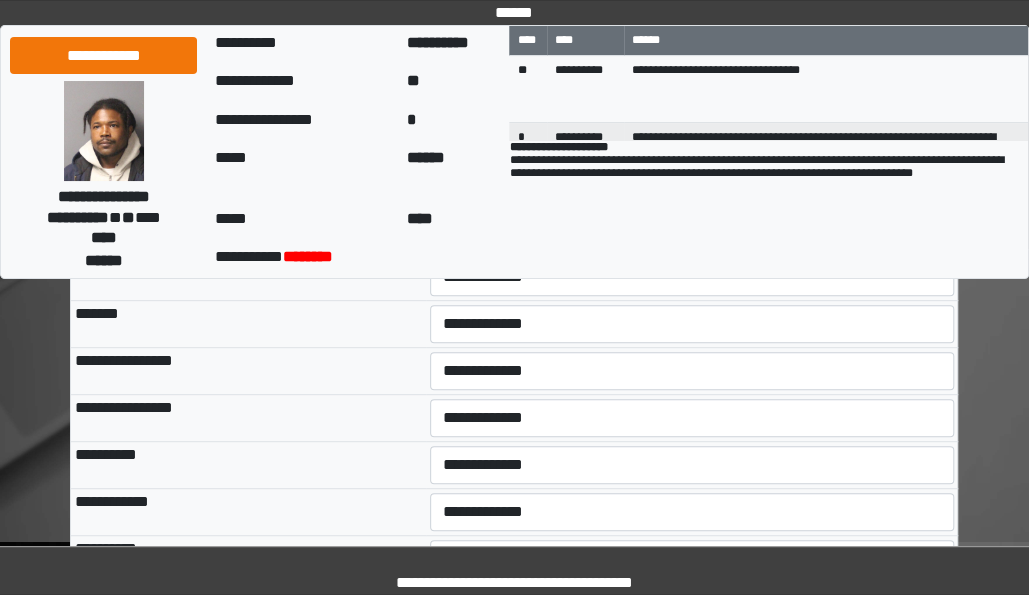 scroll, scrollTop: 12558, scrollLeft: 0, axis: vertical 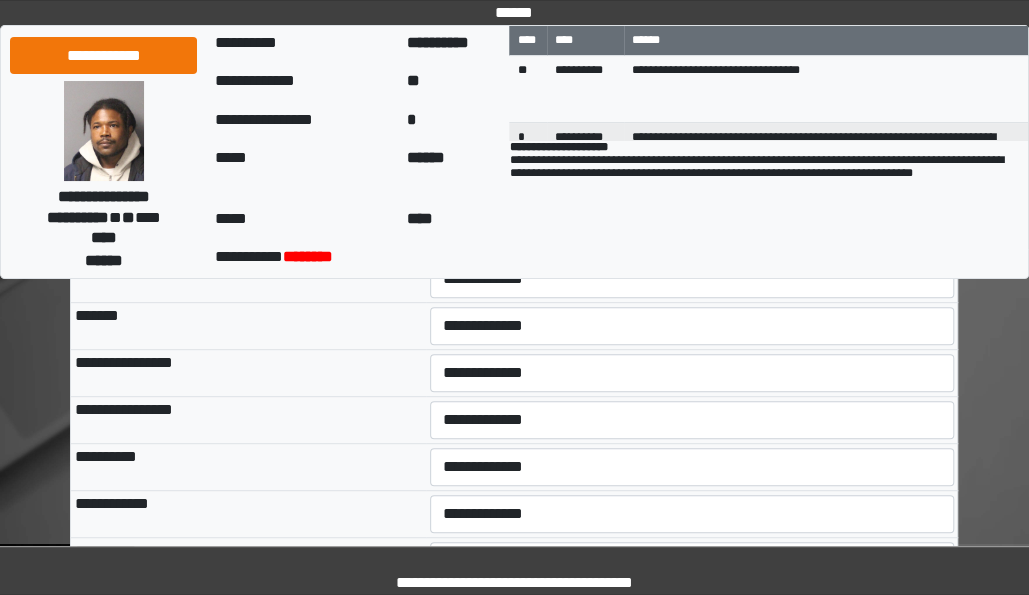 click on "**********" at bounding box center [692, 138] 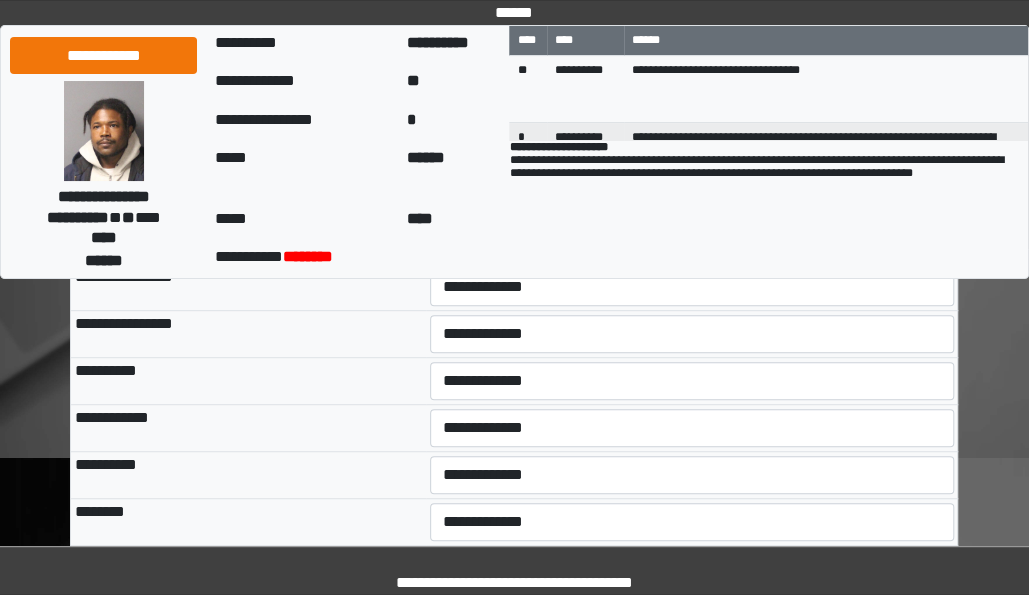 scroll, scrollTop: 12642, scrollLeft: 0, axis: vertical 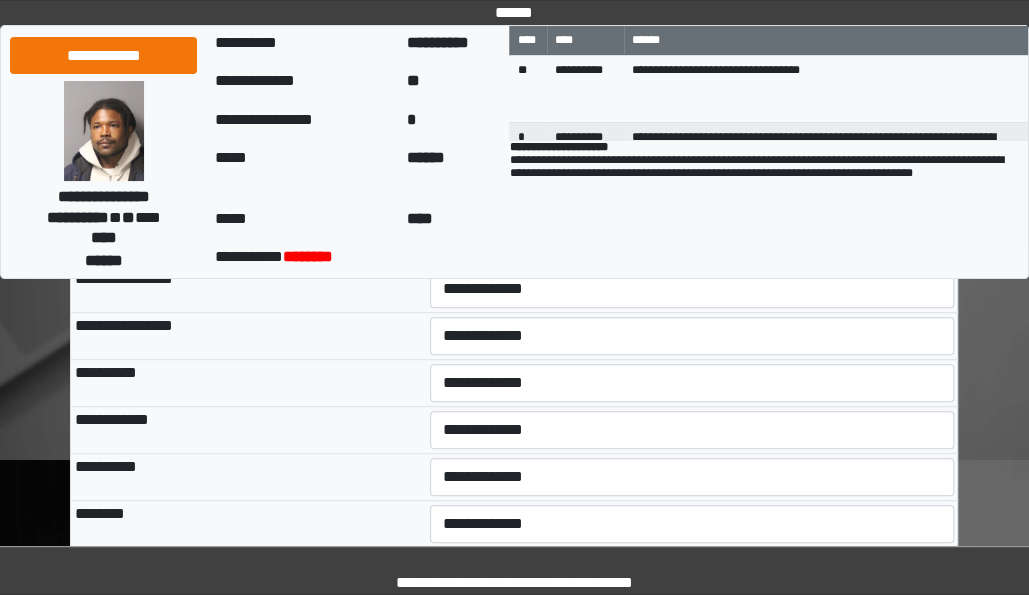 click on "**********" at bounding box center (692, 148) 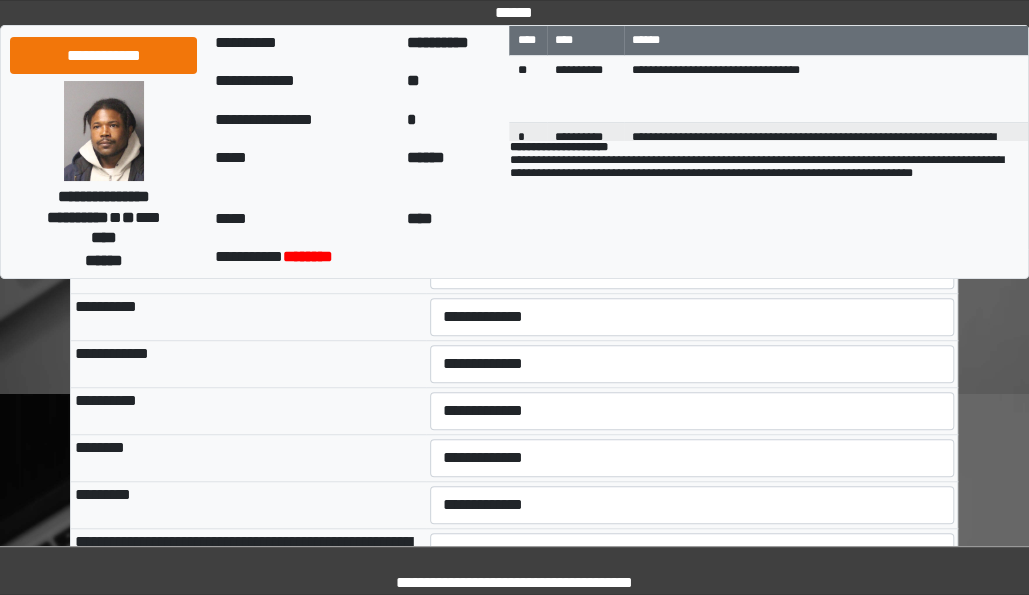 click on "**********" at bounding box center [692, 129] 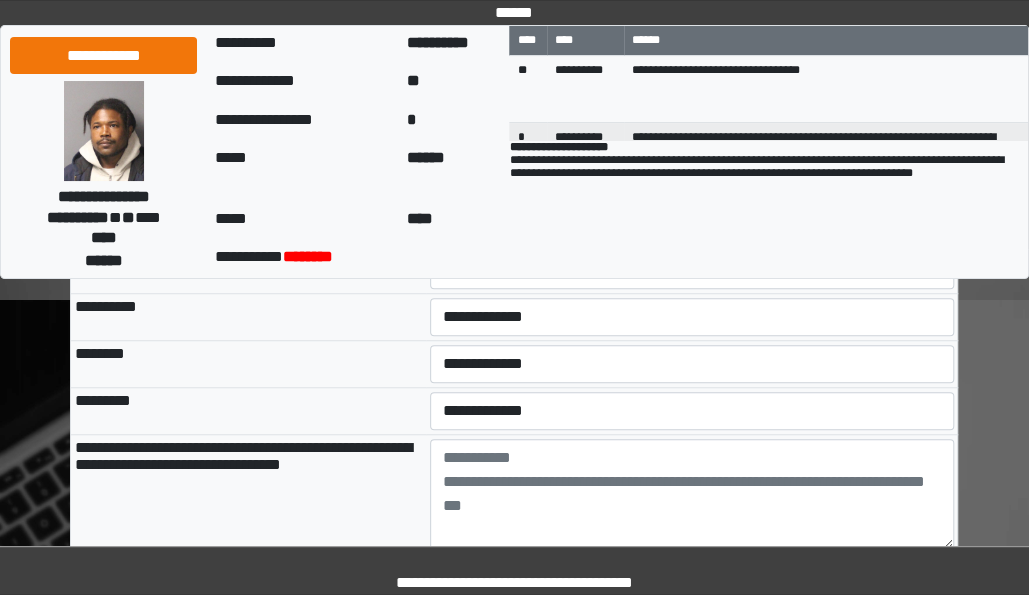 scroll, scrollTop: 12800, scrollLeft: 0, axis: vertical 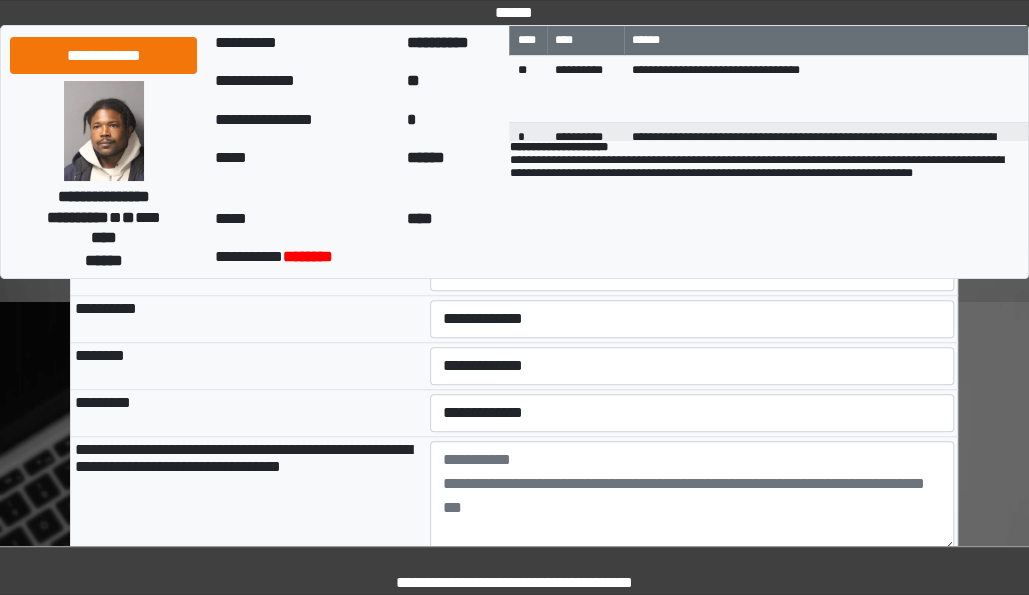 click on "**********" at bounding box center (692, 131) 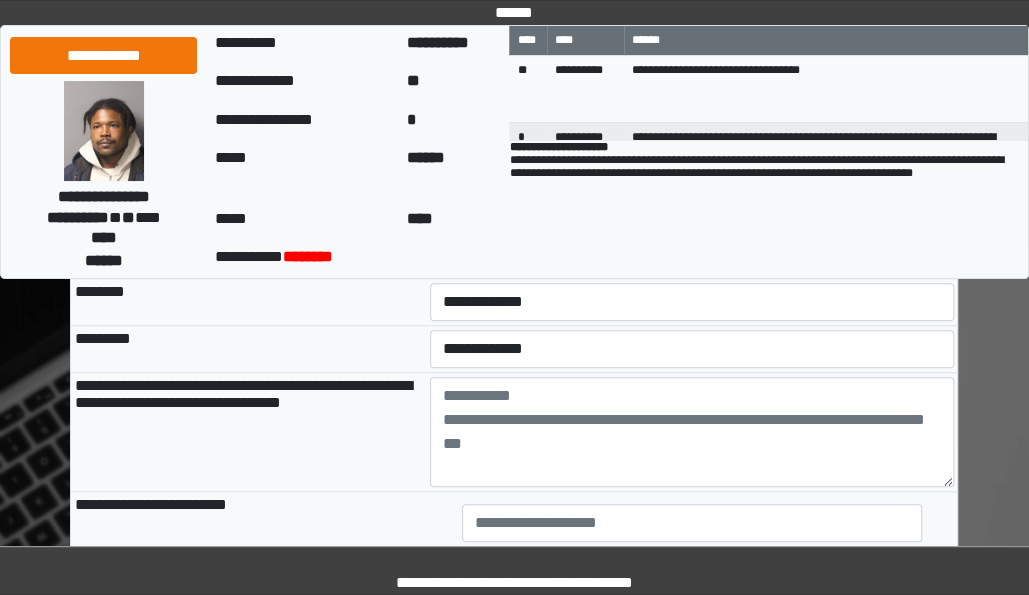 scroll, scrollTop: 12864, scrollLeft: 0, axis: vertical 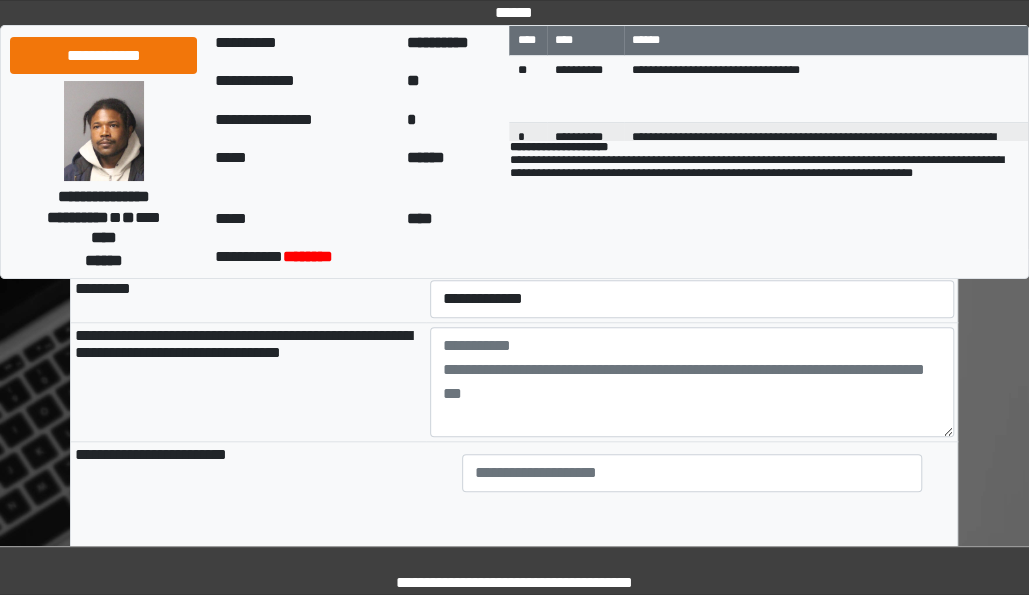 click on "**********" at bounding box center [692, 111] 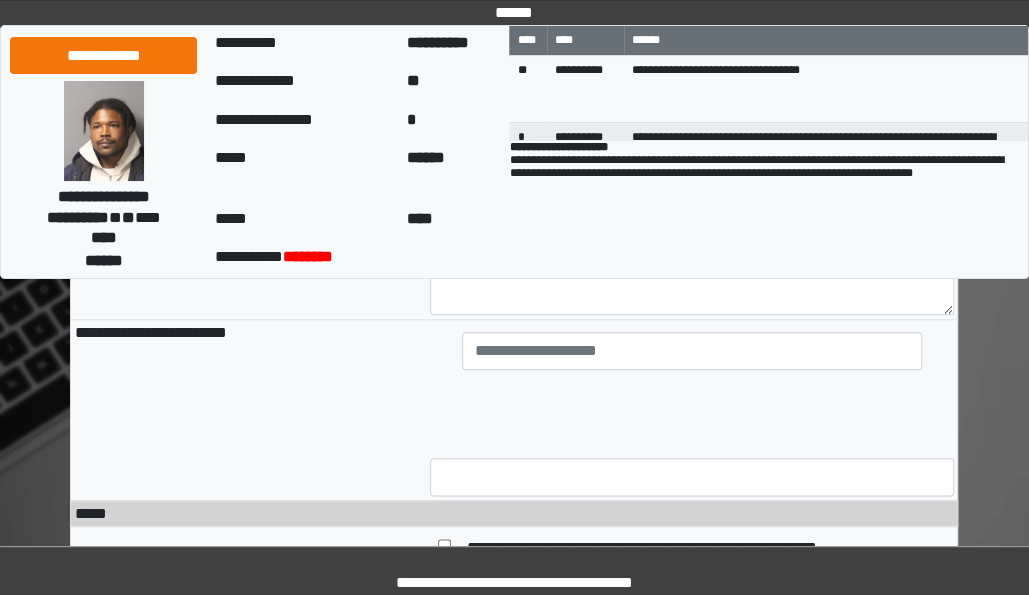 click on "**********" at bounding box center [692, 83] 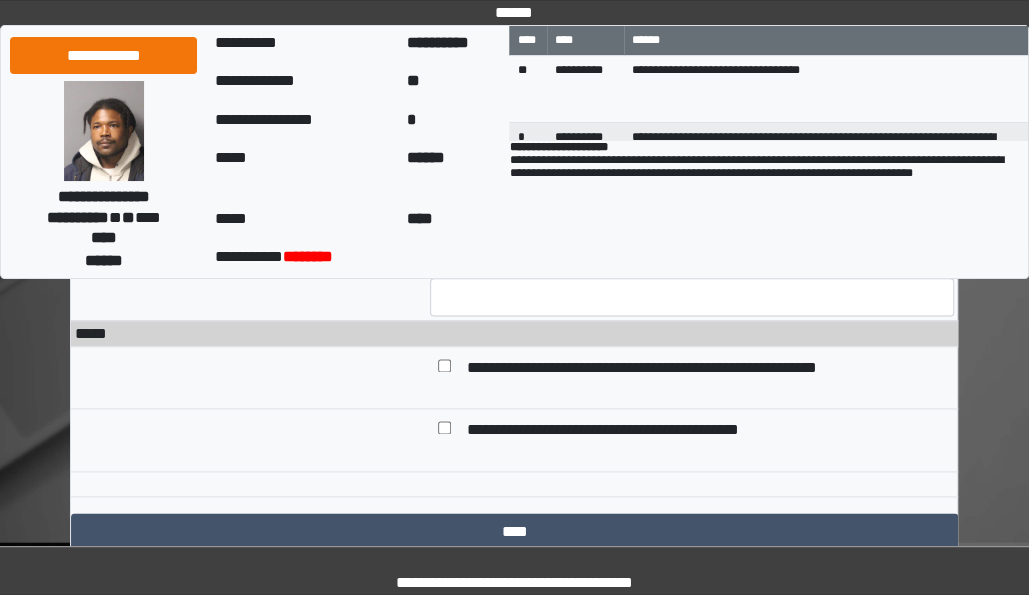 scroll, scrollTop: 13142, scrollLeft: 0, axis: vertical 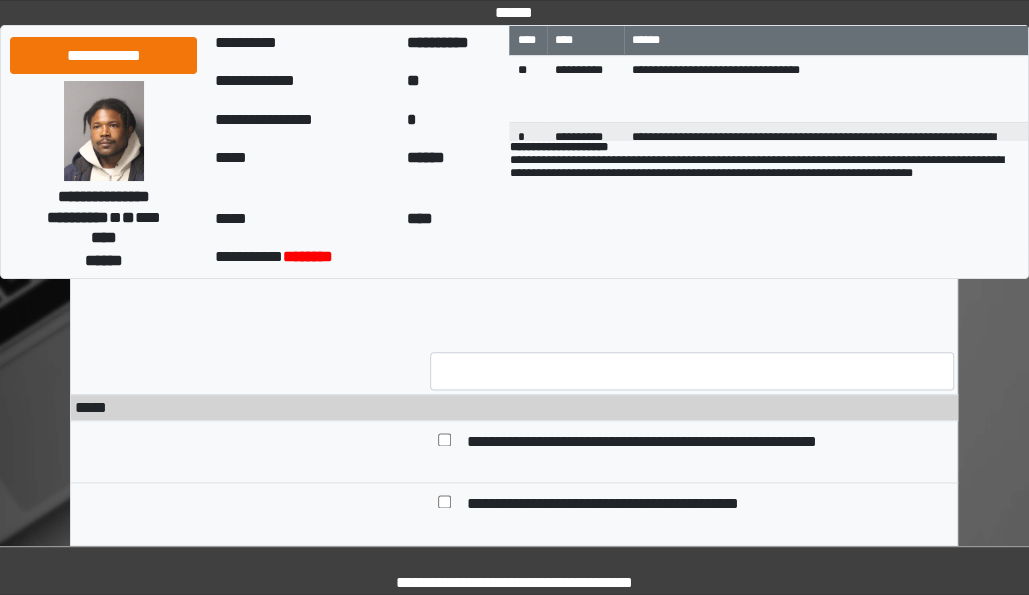click at bounding box center [692, 154] 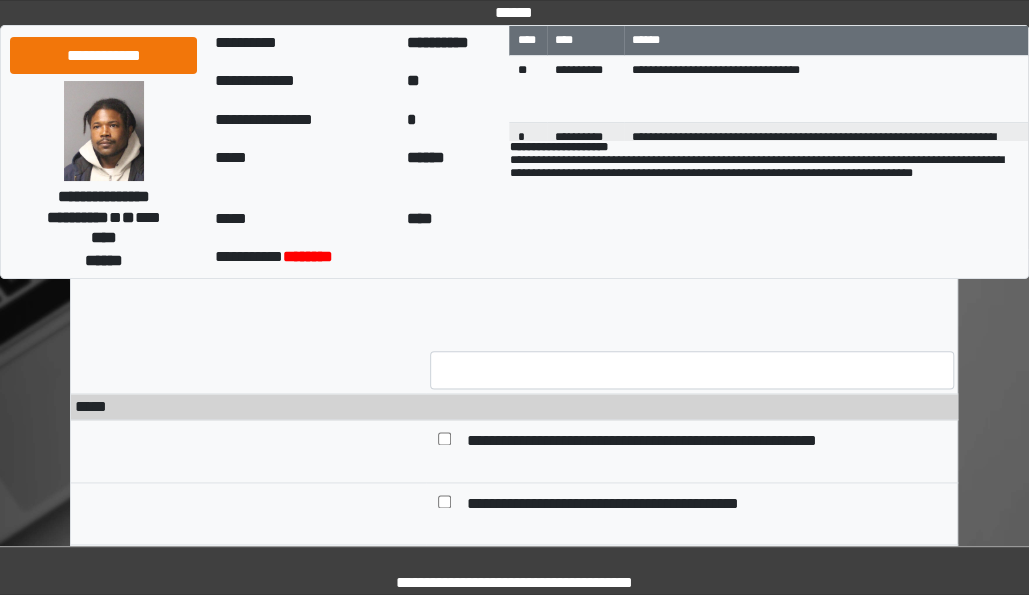 scroll, scrollTop: 0, scrollLeft: 0, axis: both 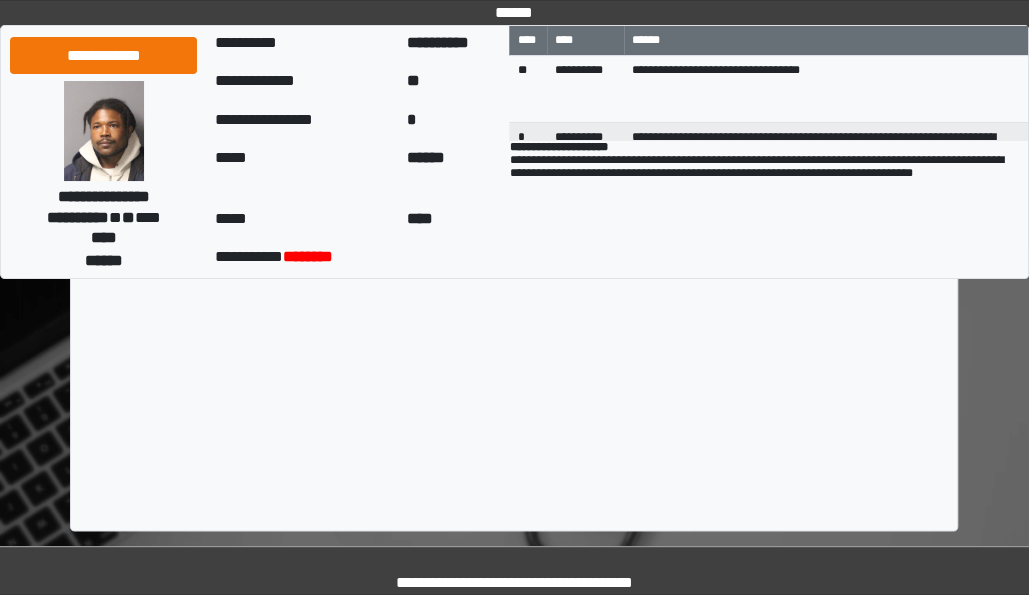 click on "****" at bounding box center [514, 213] 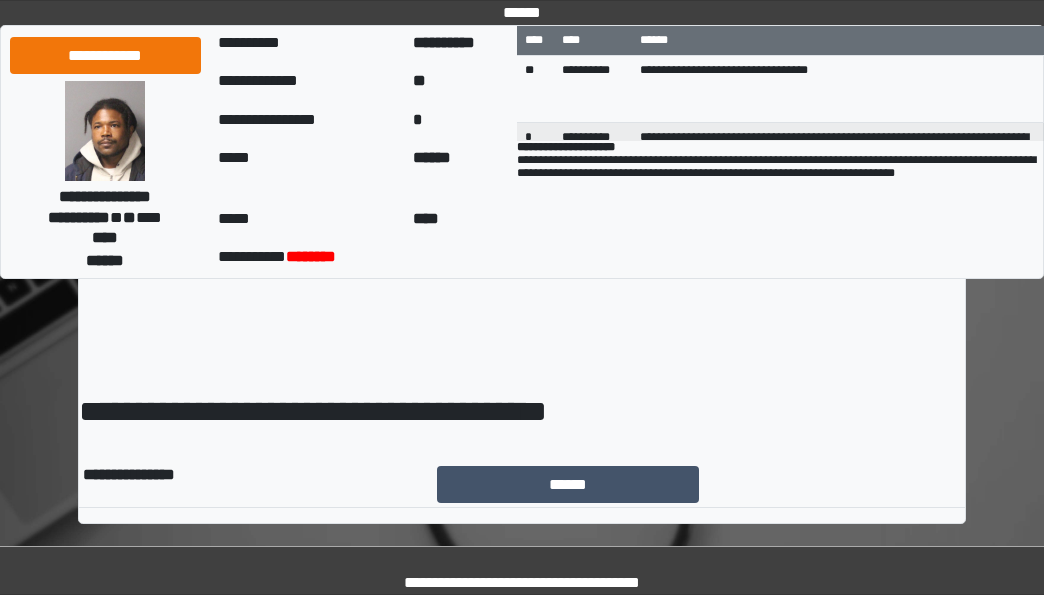 scroll, scrollTop: 0, scrollLeft: 0, axis: both 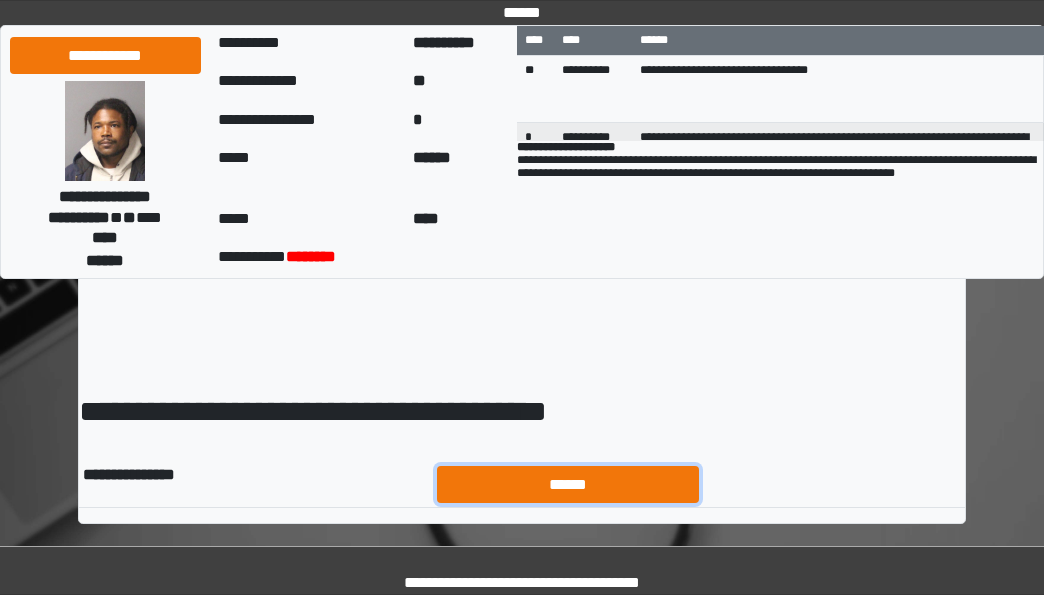 click on "******" at bounding box center (568, 484) 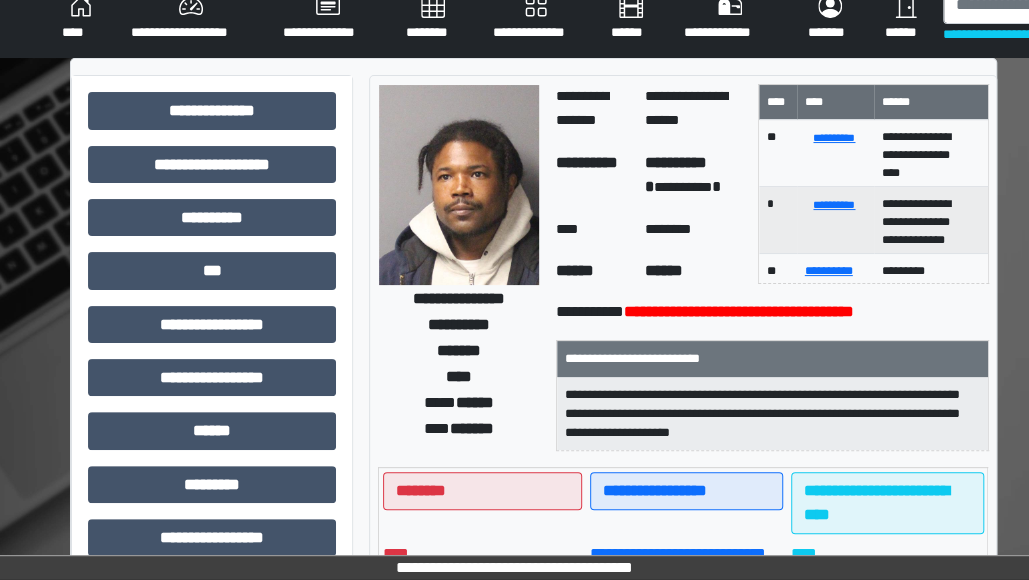 scroll, scrollTop: 0, scrollLeft: 0, axis: both 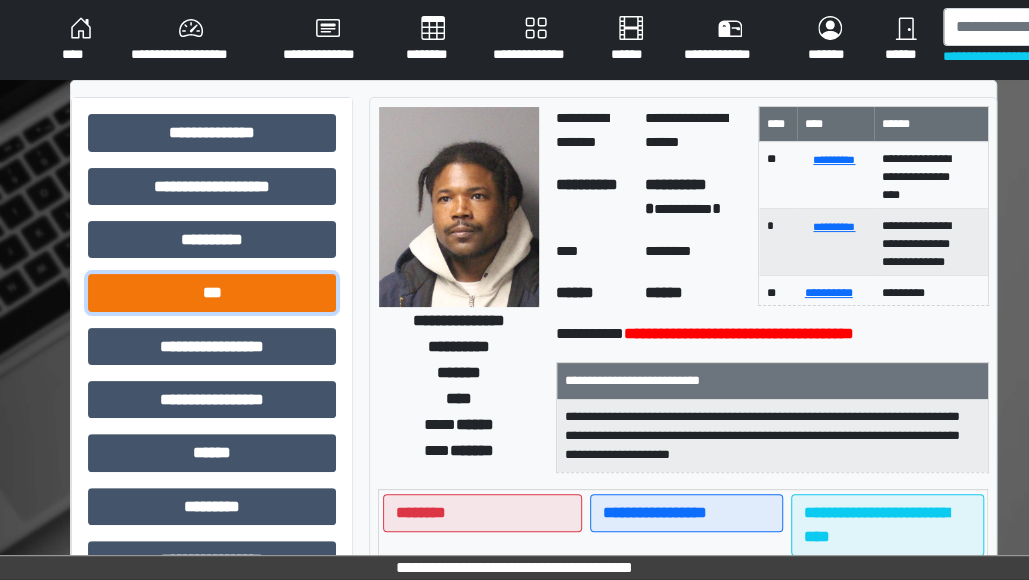 click on "***" at bounding box center (212, 292) 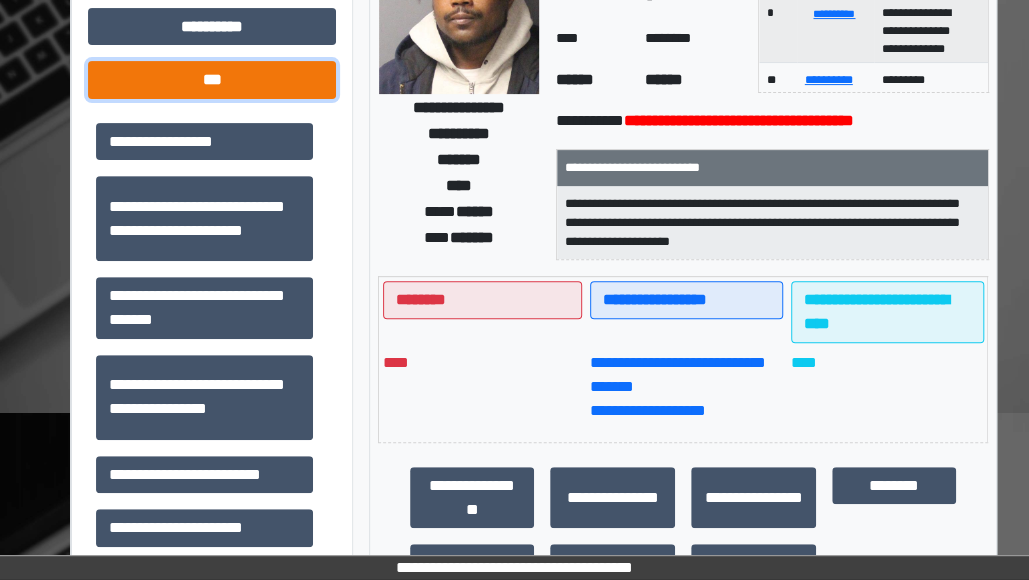 scroll, scrollTop: 209, scrollLeft: 0, axis: vertical 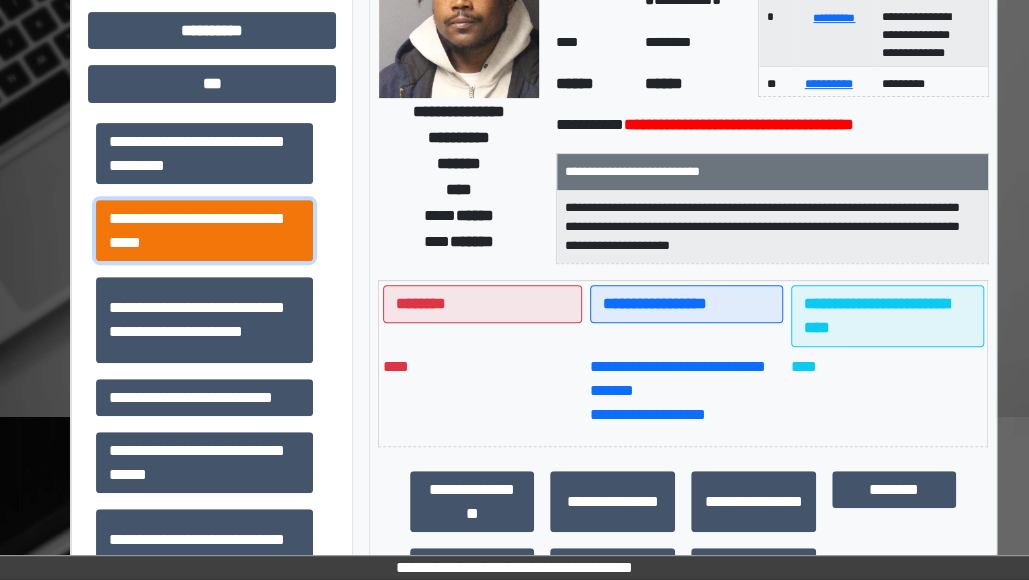 click on "**********" at bounding box center (204, 230) 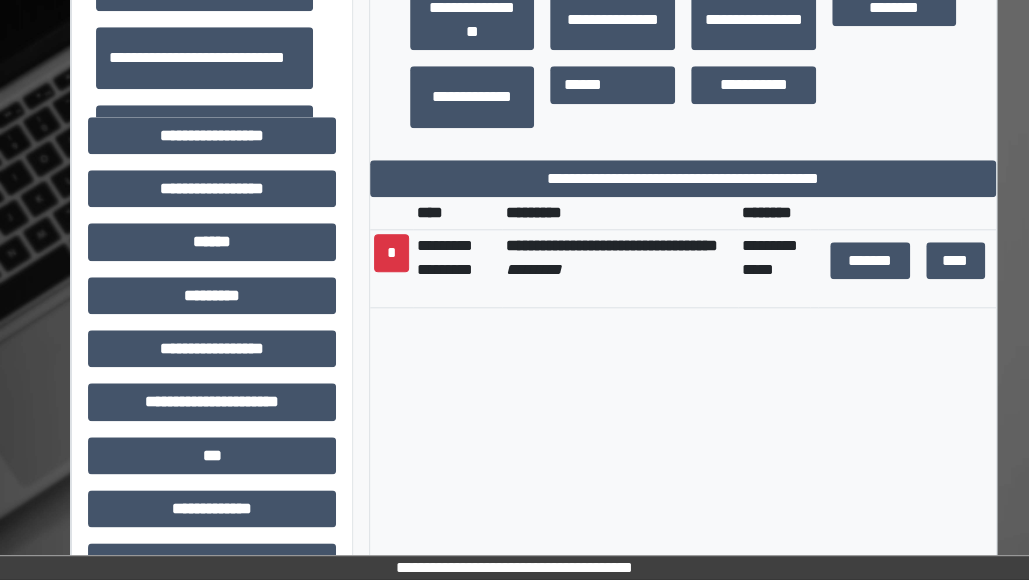 scroll, scrollTop: 608, scrollLeft: 0, axis: vertical 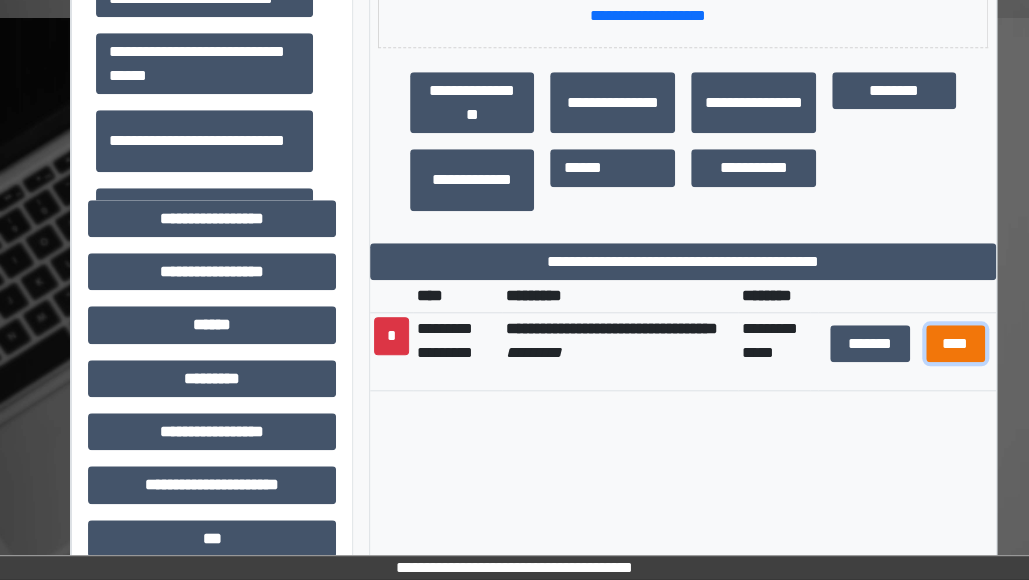 click on "****" at bounding box center (955, 343) 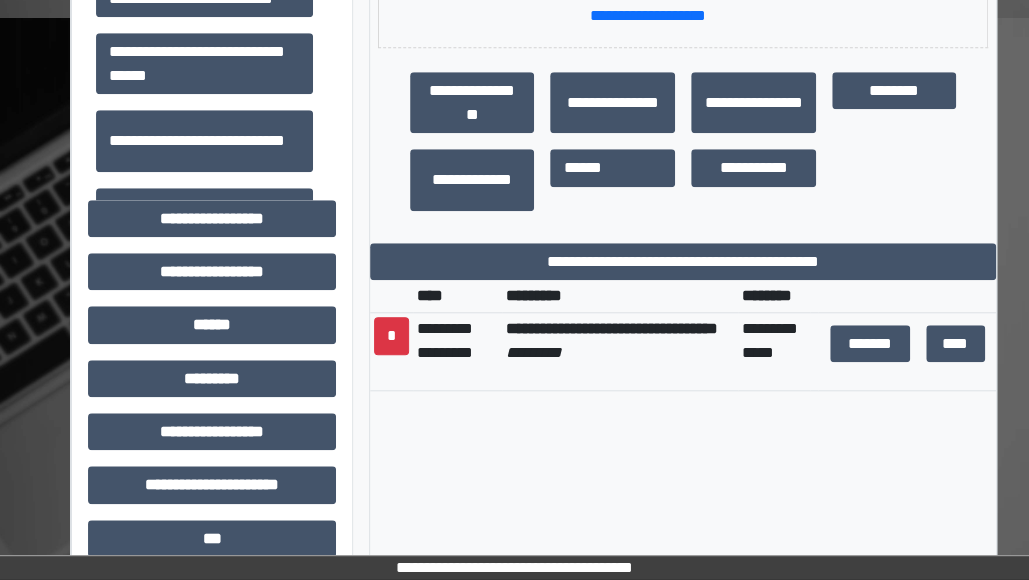 click on "*******" at bounding box center (870, 343) 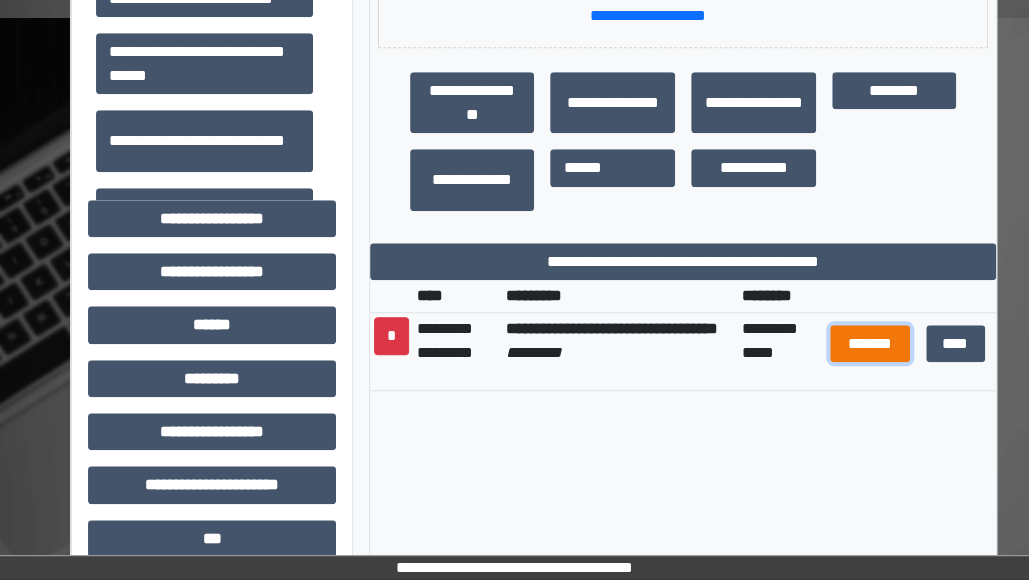 click on "*******" at bounding box center (870, 343) 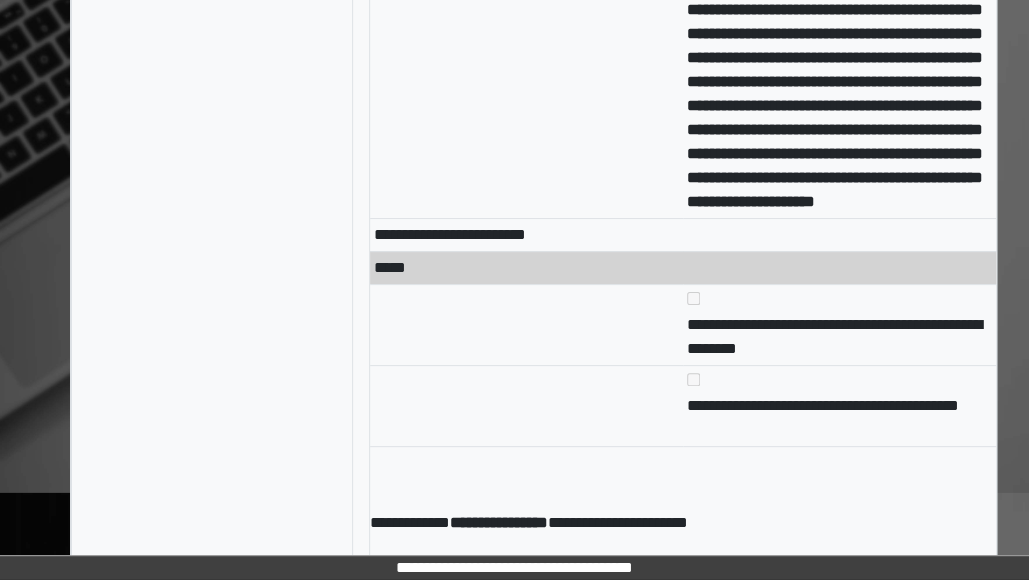 scroll, scrollTop: 9321, scrollLeft: 0, axis: vertical 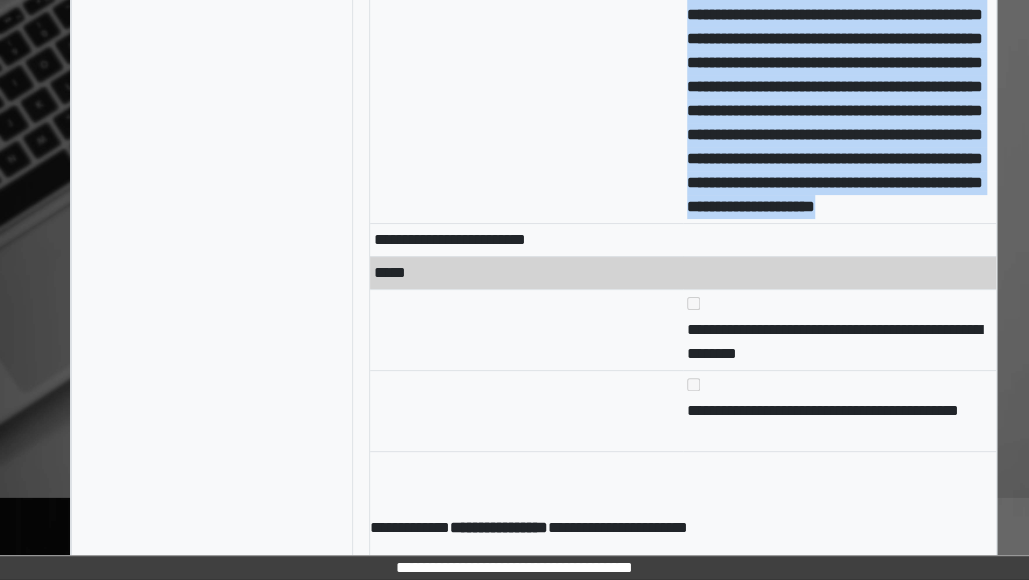 drag, startPoint x: 690, startPoint y: 84, endPoint x: 934, endPoint y: 435, distance: 427.47748 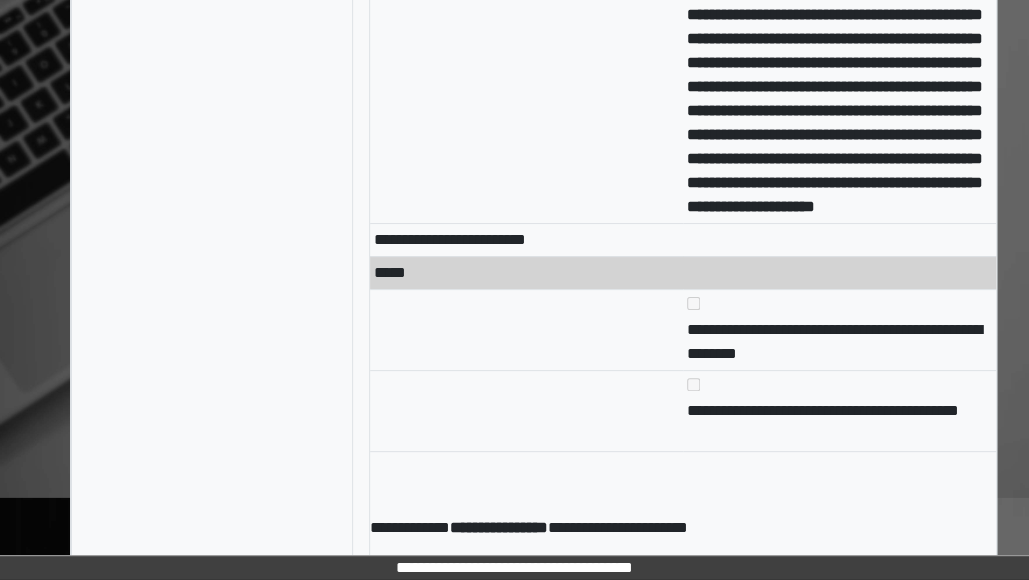 click on "**********" at bounding box center (526, 74) 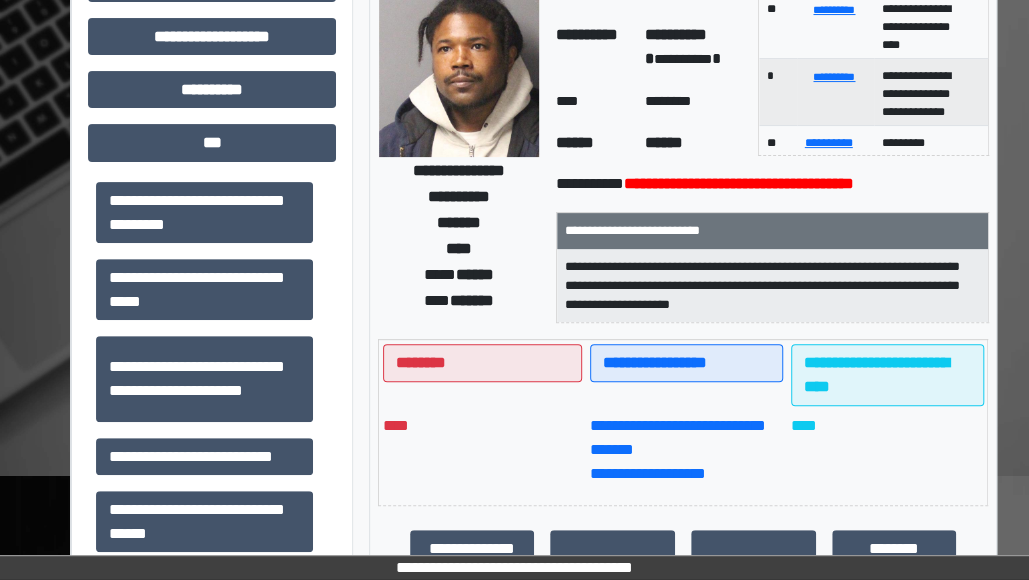 scroll, scrollTop: 0, scrollLeft: 0, axis: both 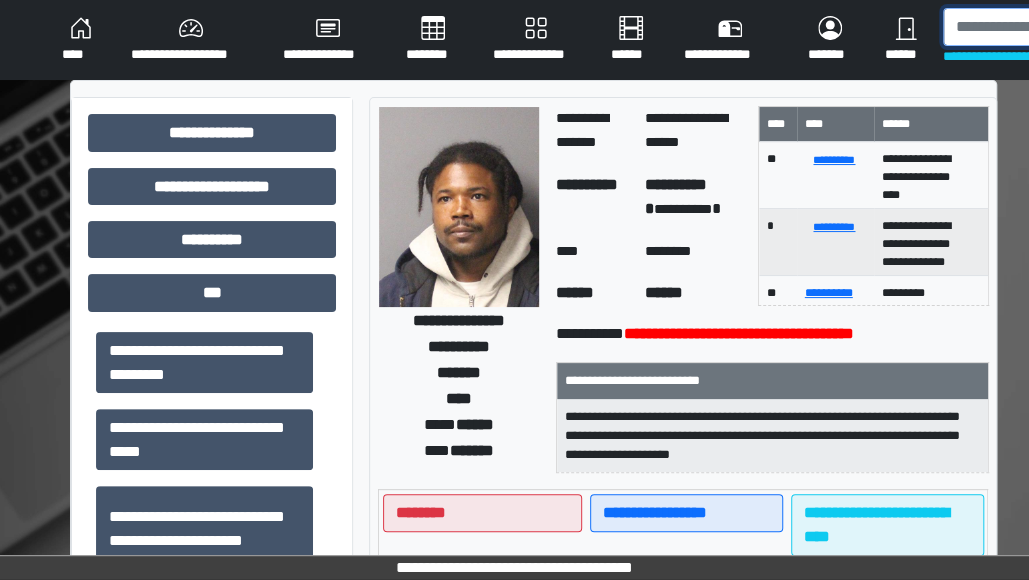 click at bounding box center (1046, 27) 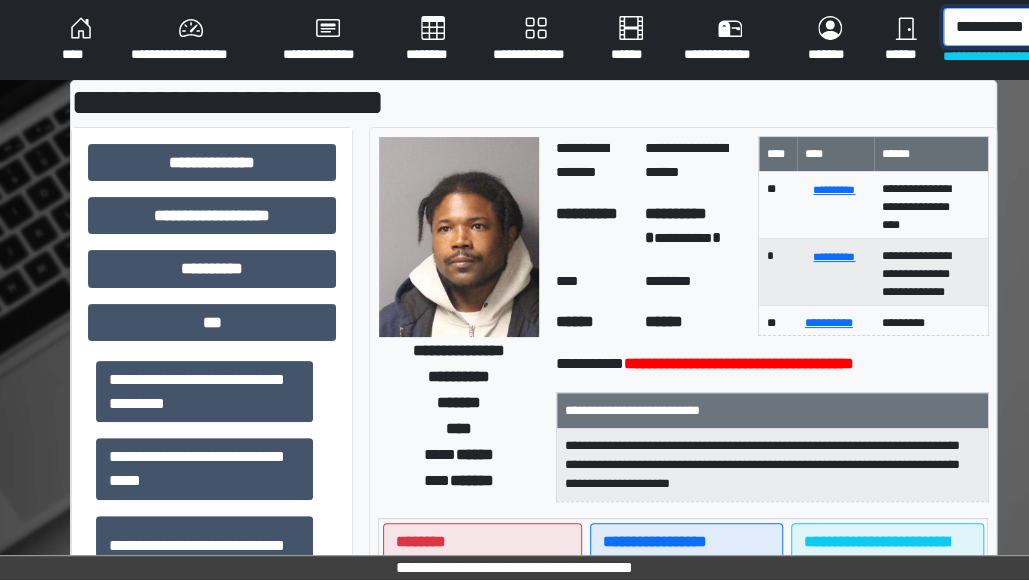 scroll, scrollTop: 0, scrollLeft: 2, axis: horizontal 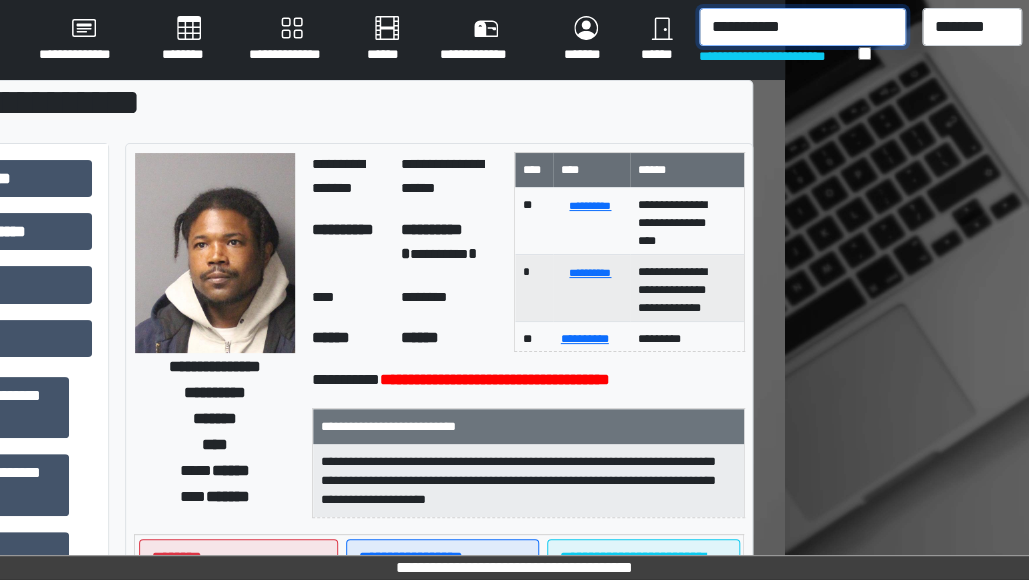 click on "**********" at bounding box center [802, 27] 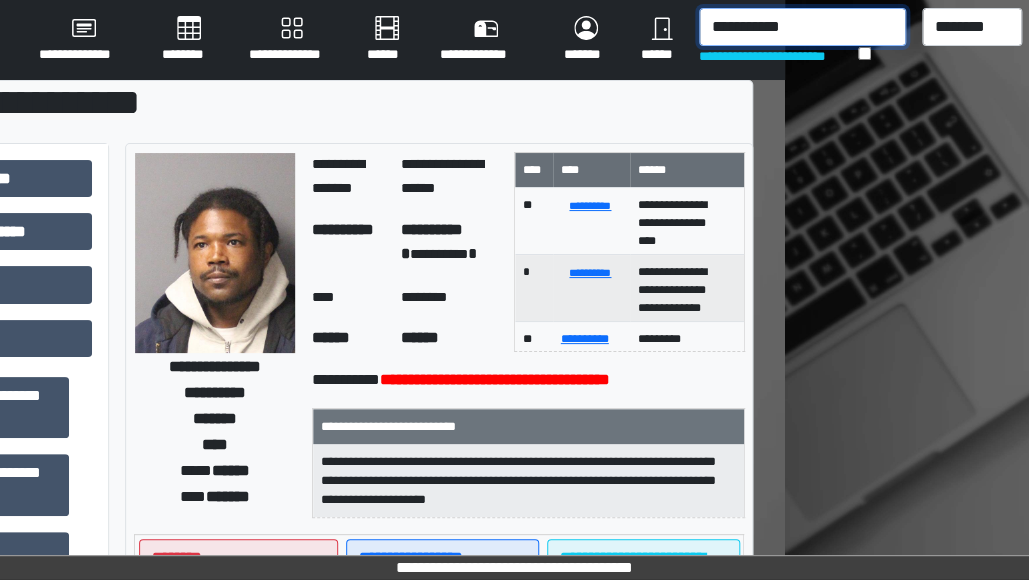 scroll, scrollTop: 0, scrollLeft: 202, axis: horizontal 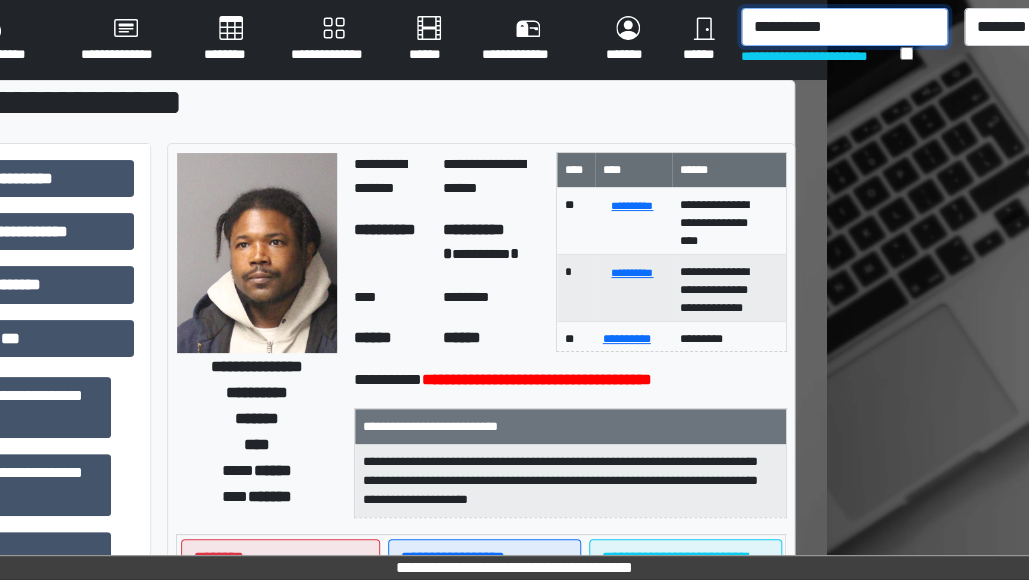 click on "**********" at bounding box center (844, 27) 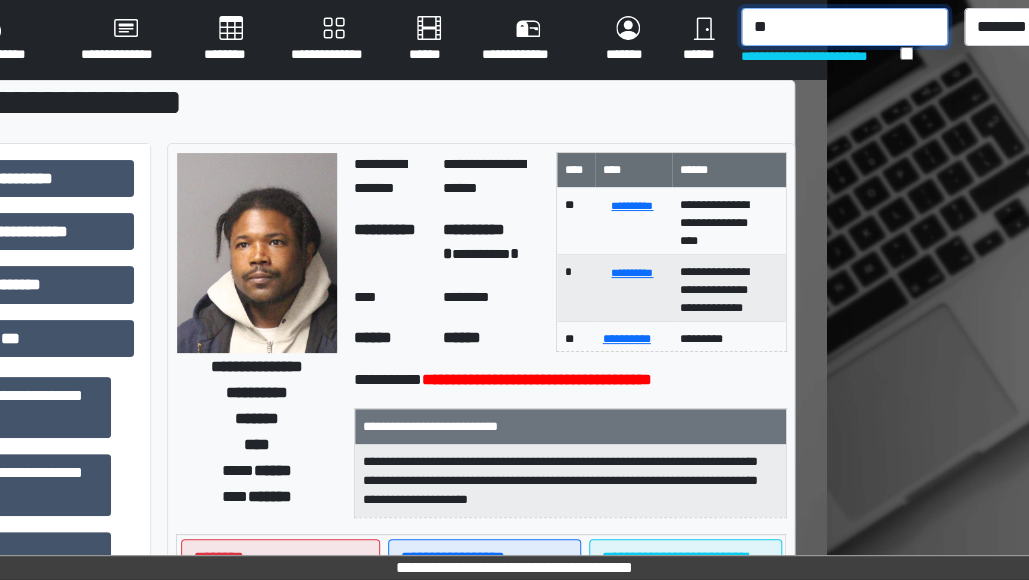 type on "*" 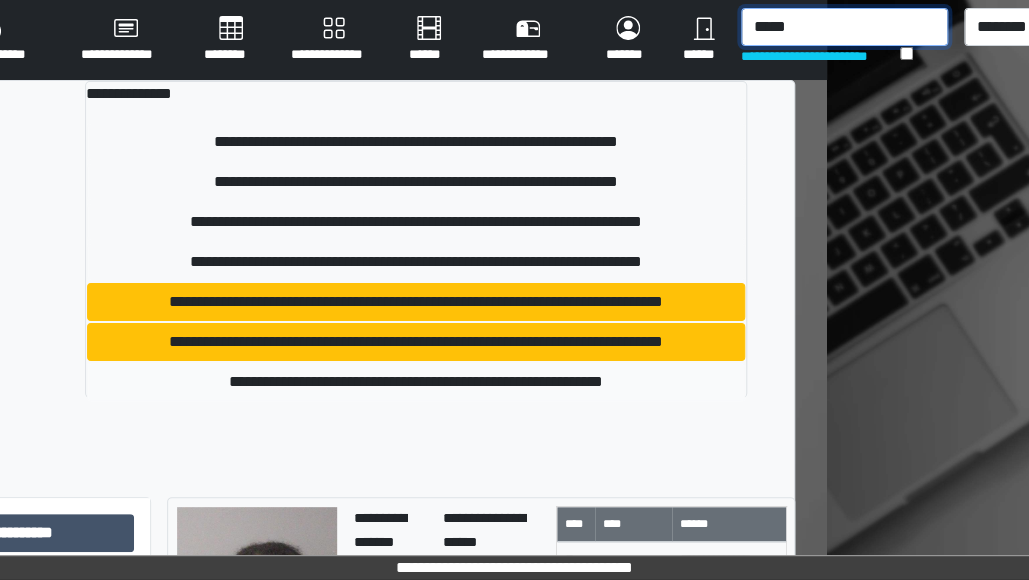type on "*****" 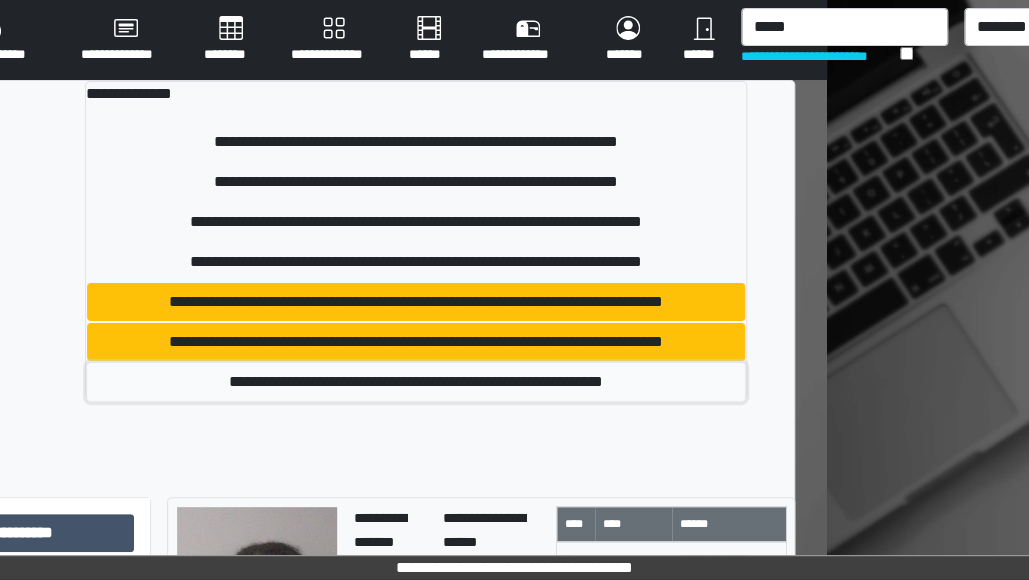 click on "**********" at bounding box center (416, 382) 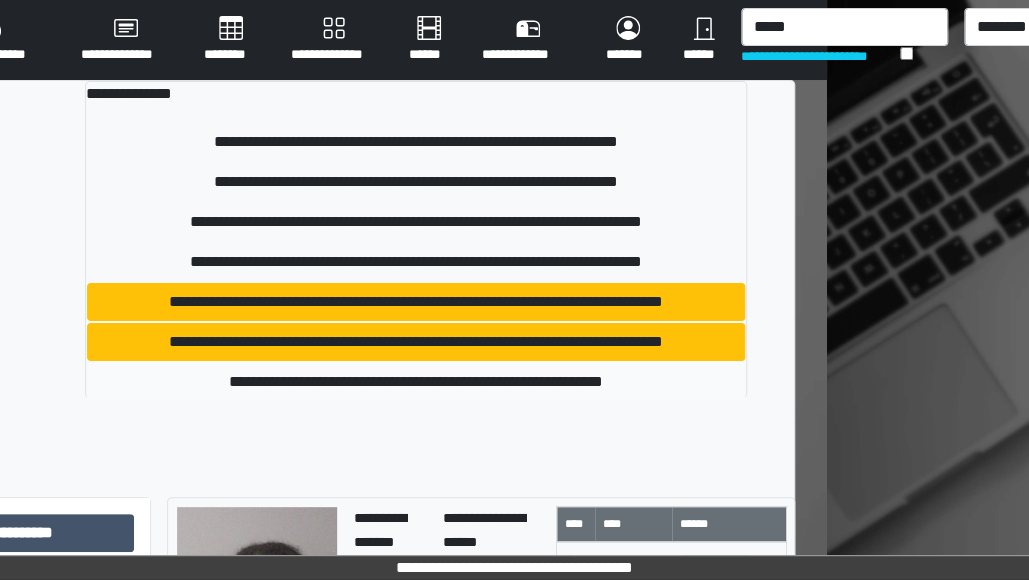 type 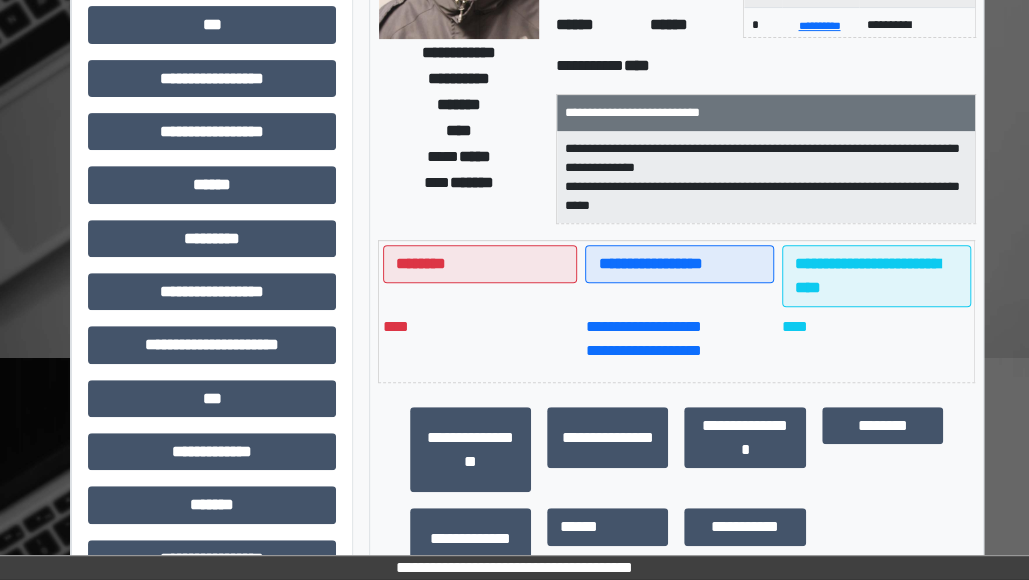 scroll, scrollTop: 51, scrollLeft: 0, axis: vertical 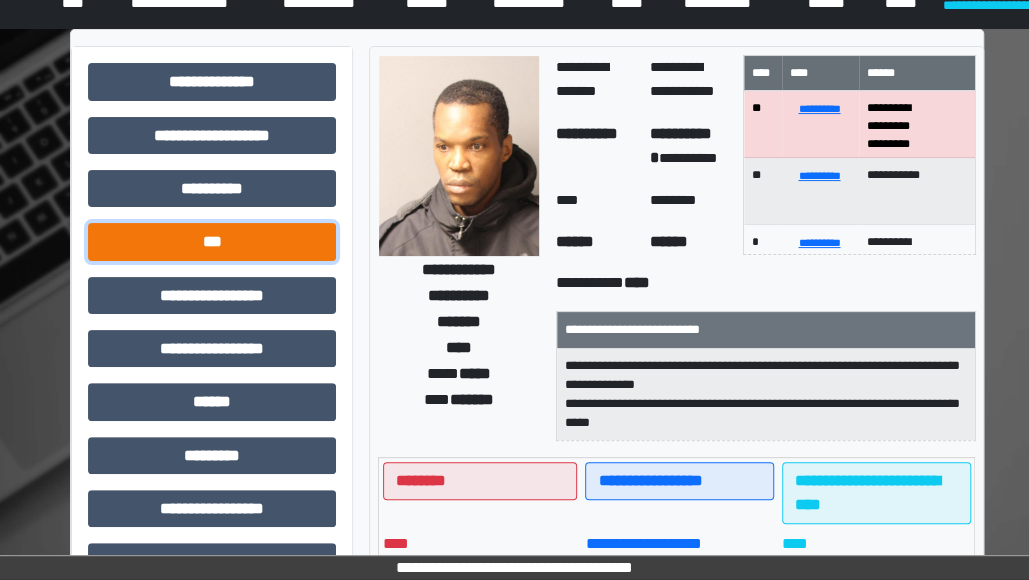 click on "***" at bounding box center [212, 241] 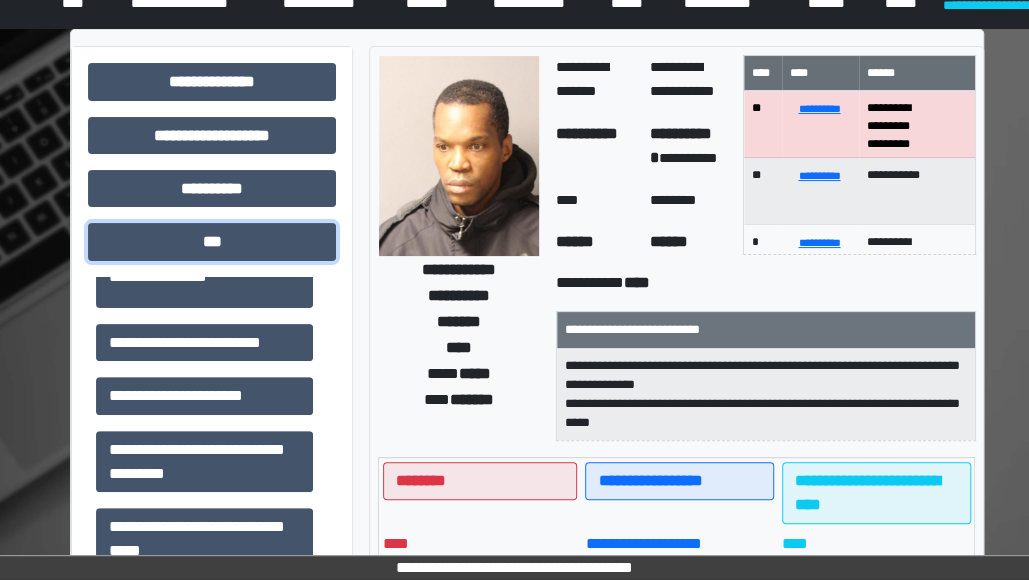 scroll, scrollTop: 470, scrollLeft: 0, axis: vertical 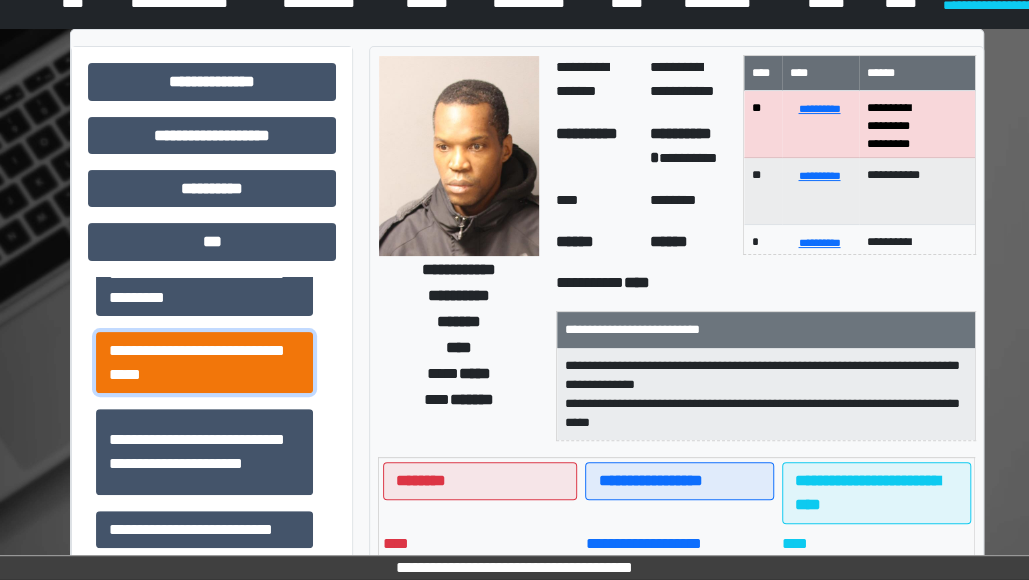 click on "**********" at bounding box center [204, 362] 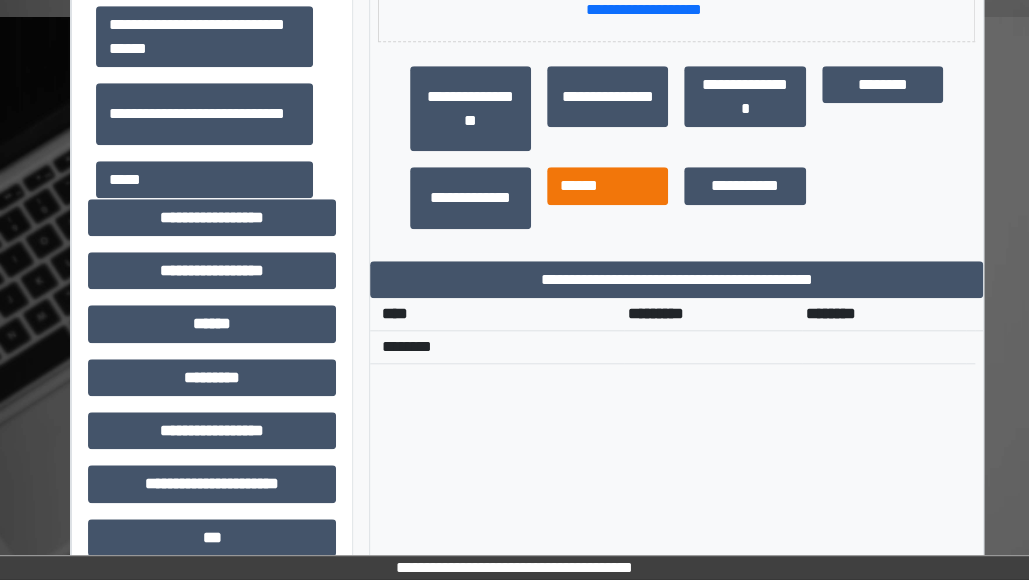 scroll, scrollTop: 608, scrollLeft: 0, axis: vertical 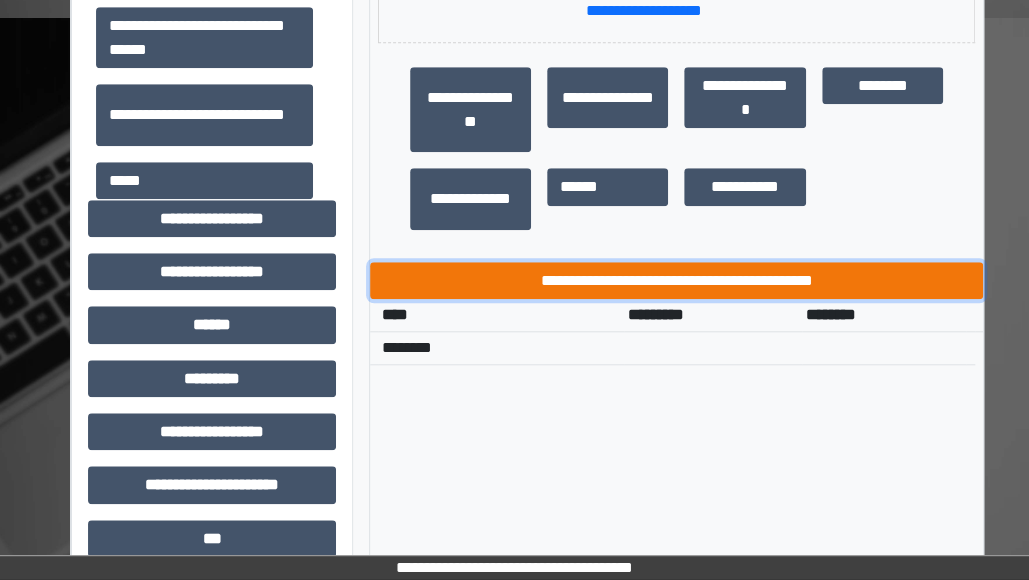 click on "**********" at bounding box center [677, 280] 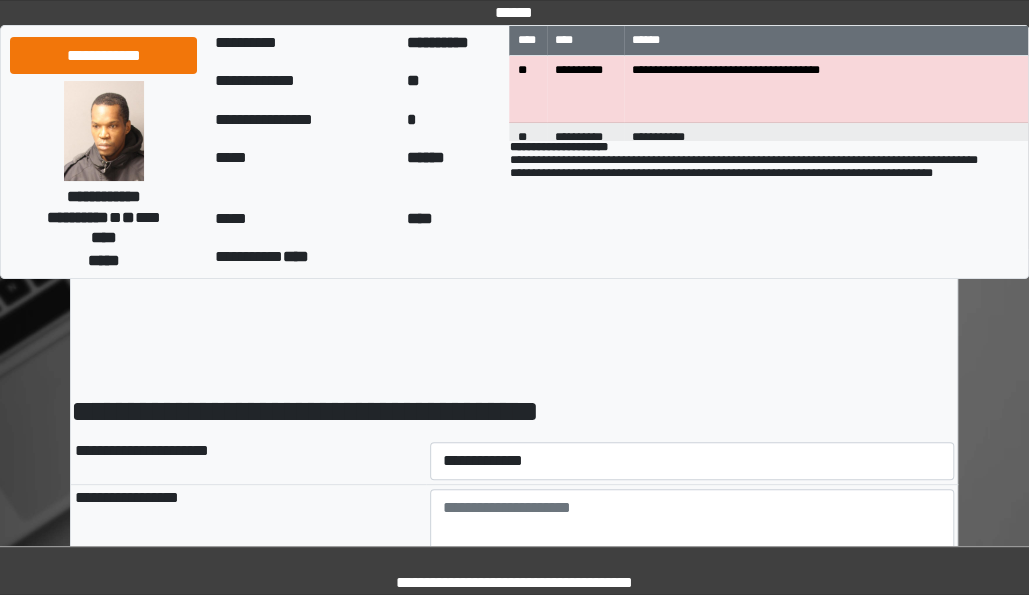 scroll, scrollTop: 66, scrollLeft: 0, axis: vertical 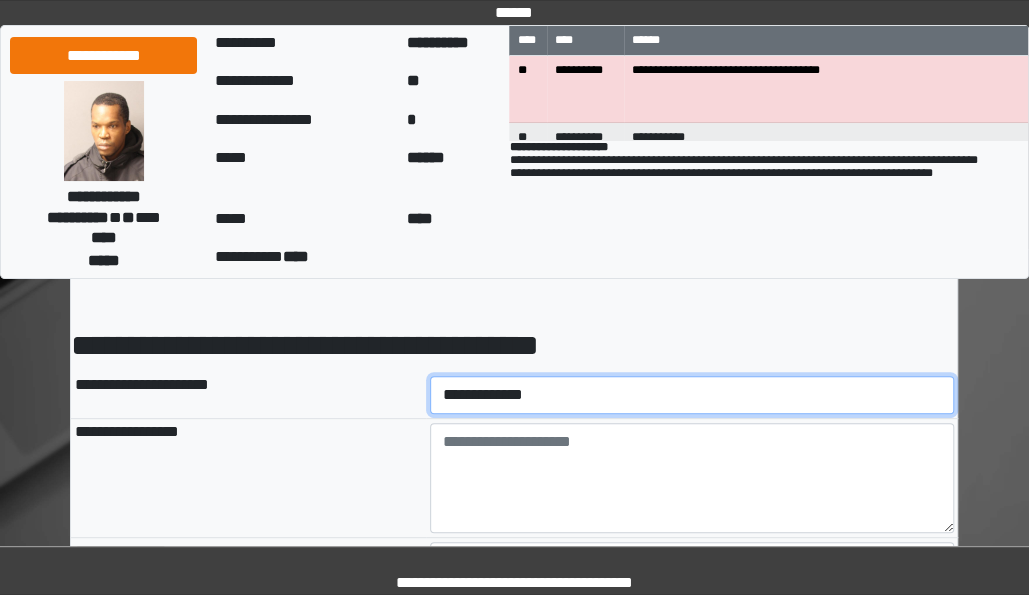 click on "**********" at bounding box center (692, 395) 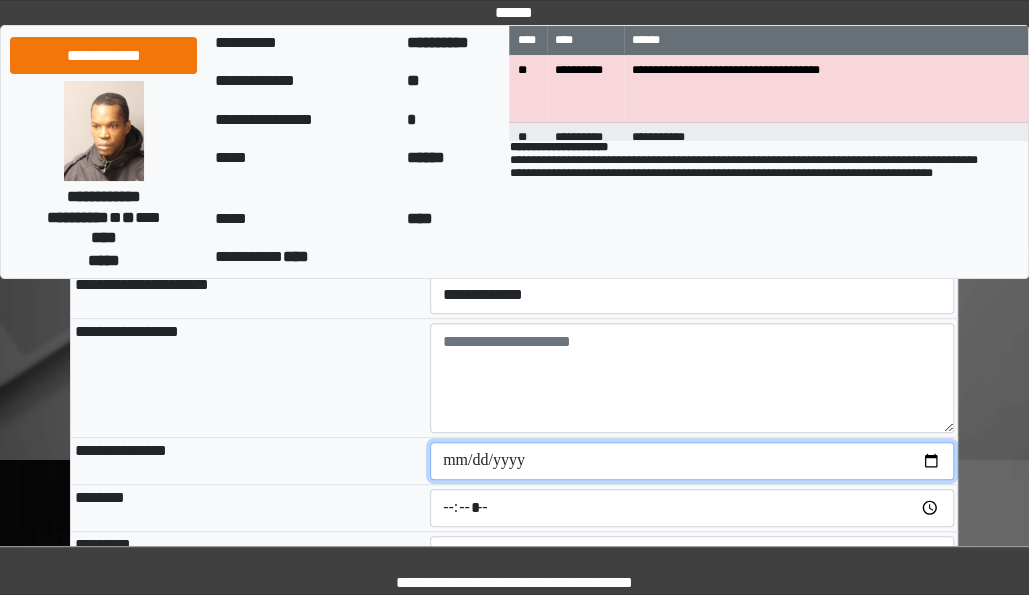 click at bounding box center (692, 461) 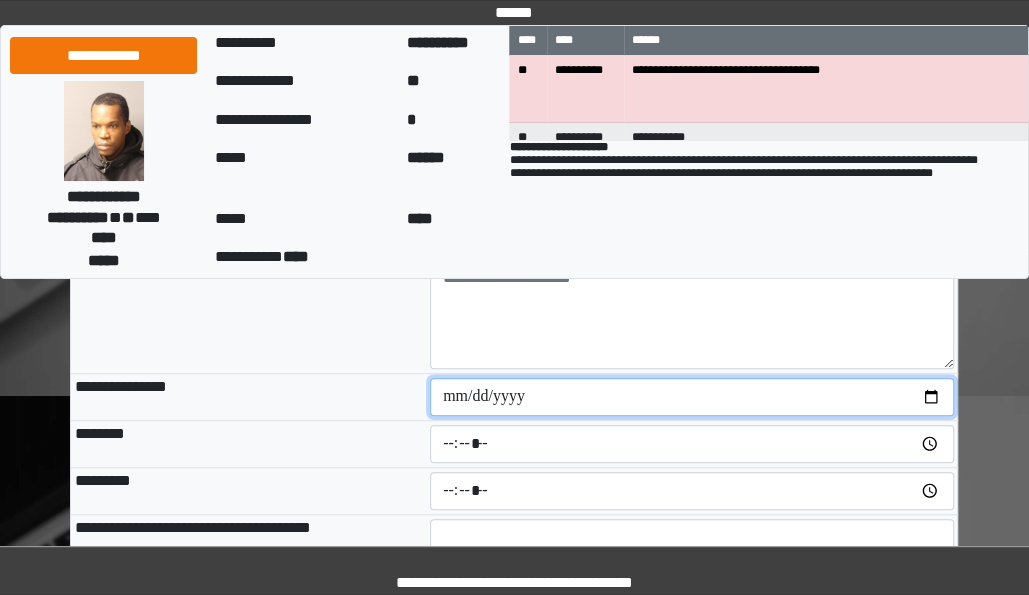 scroll, scrollTop: 229, scrollLeft: 0, axis: vertical 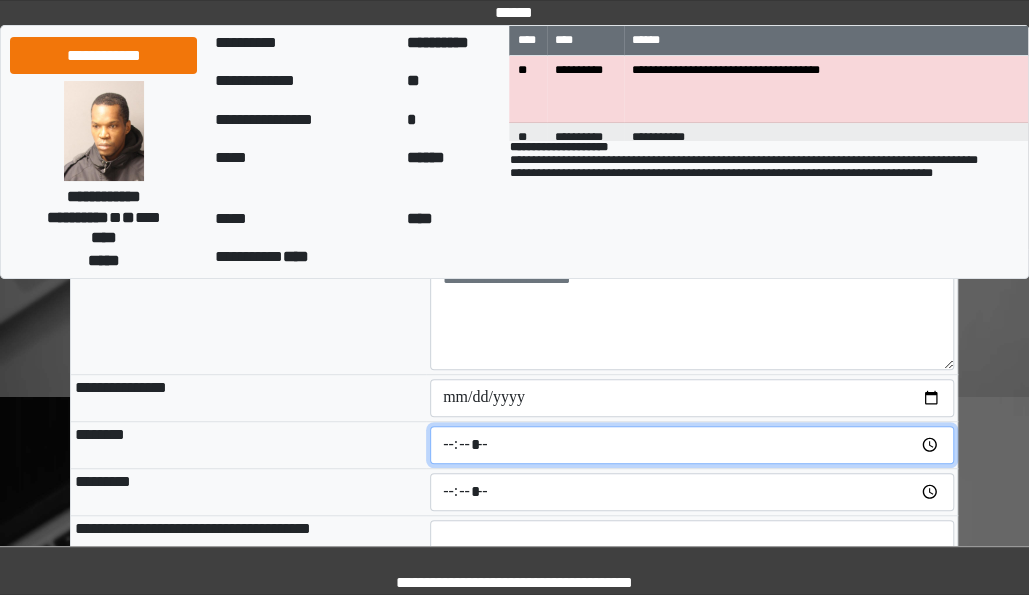 click at bounding box center [692, 445] 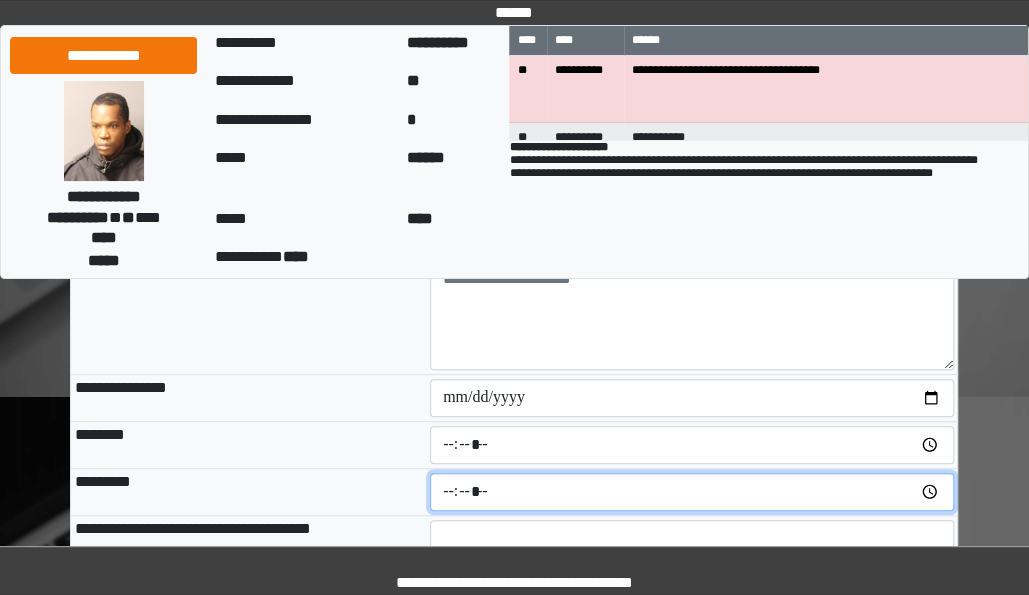 click at bounding box center [692, 492] 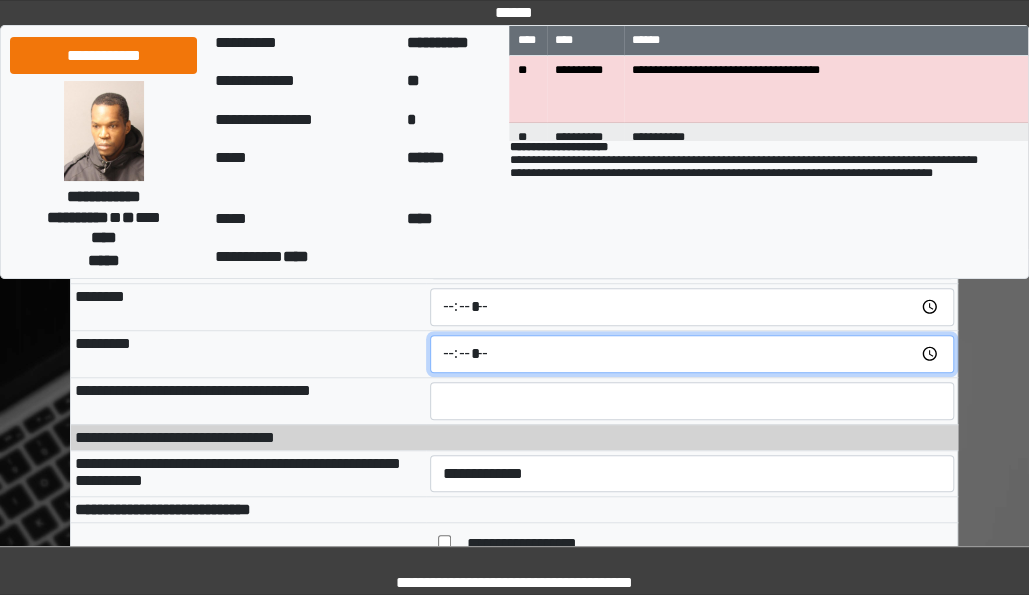 scroll, scrollTop: 379, scrollLeft: 0, axis: vertical 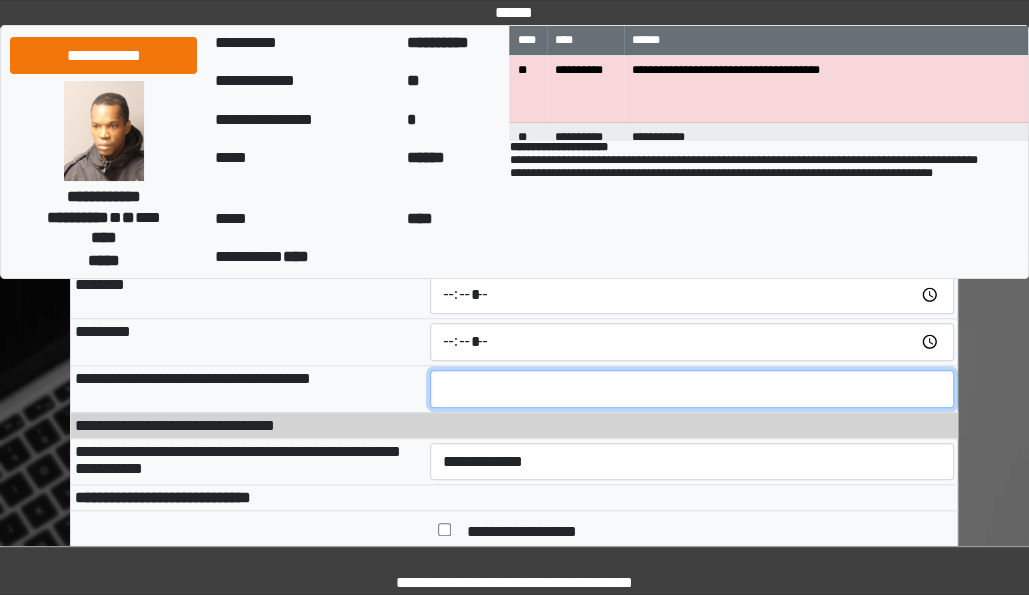 click at bounding box center [692, 389] 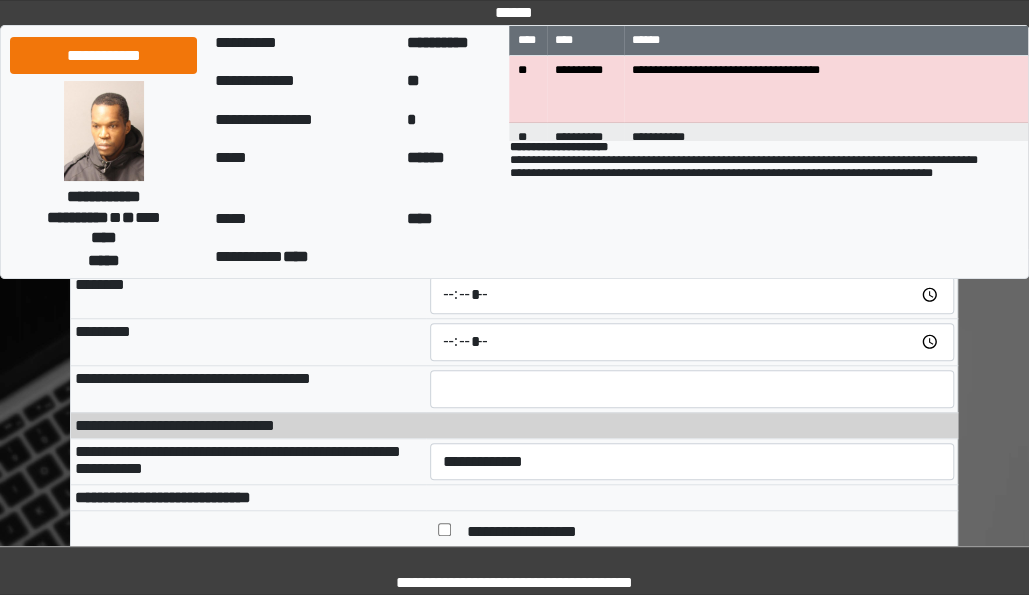 click on "**********" at bounding box center (514, 425) 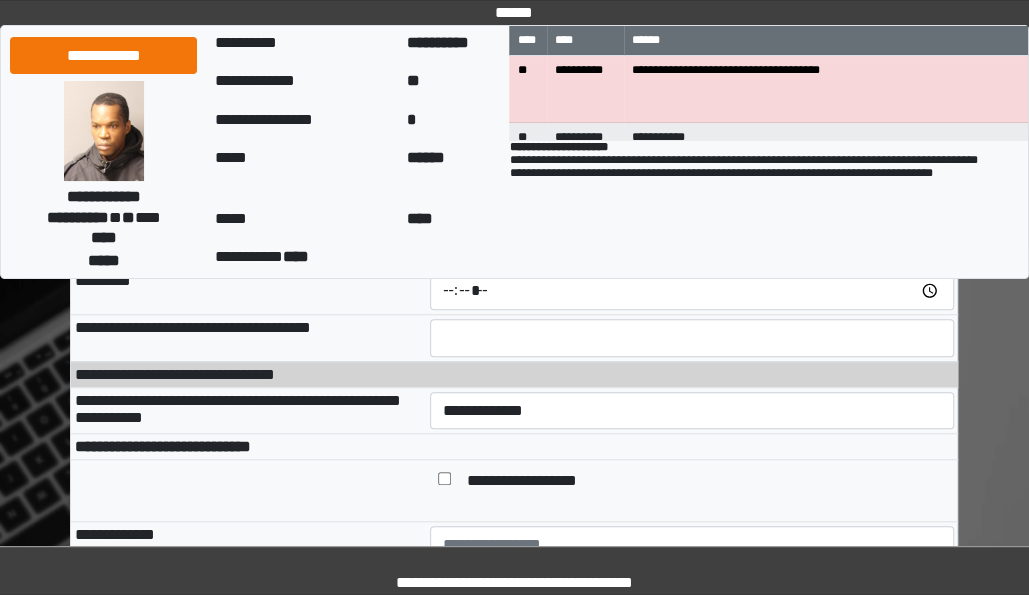 scroll, scrollTop: 429, scrollLeft: 0, axis: vertical 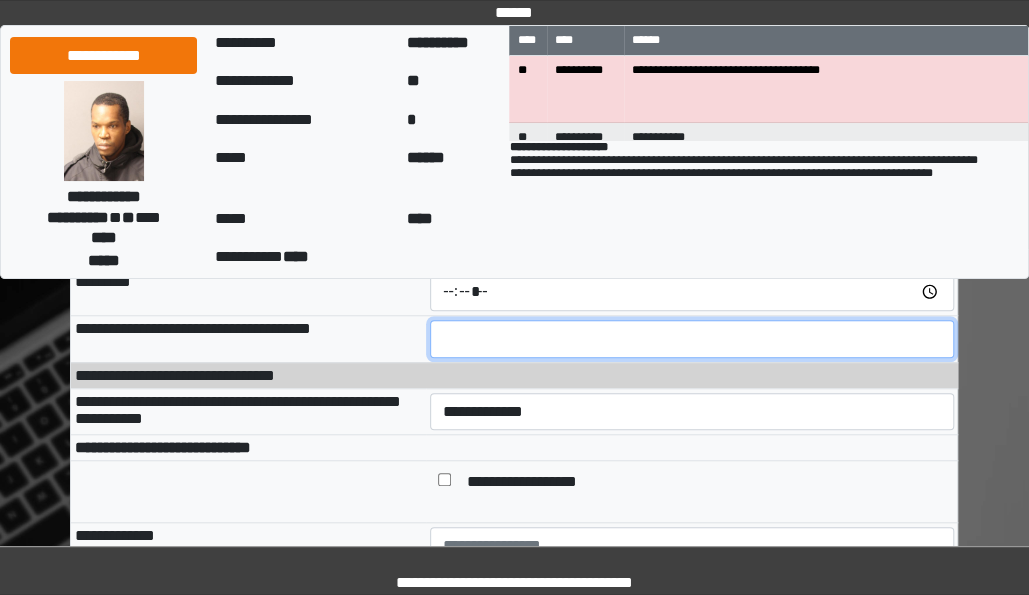 click on "**" at bounding box center (692, 339) 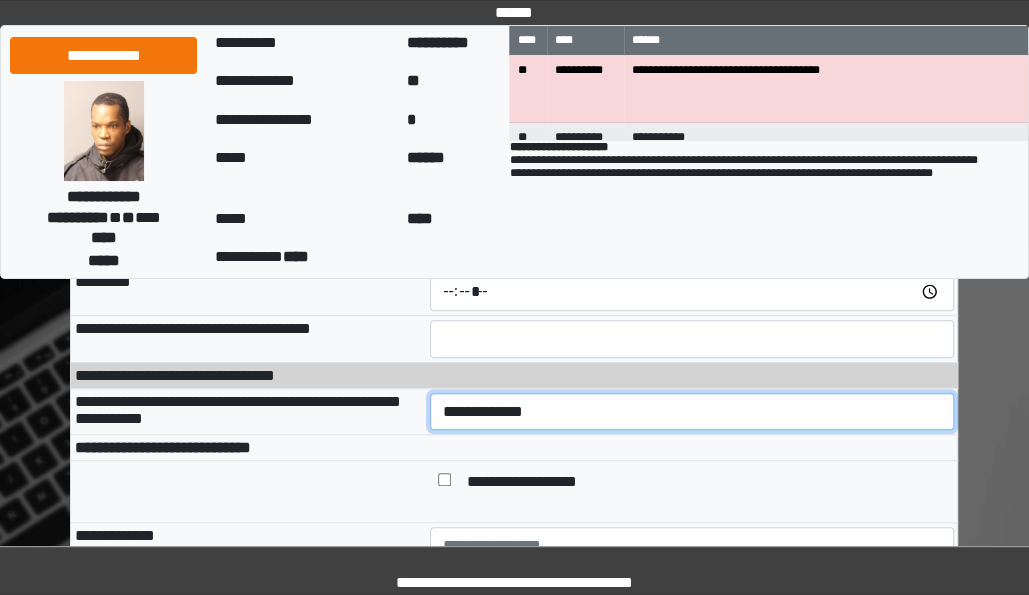 click on "**********" at bounding box center [692, 411] 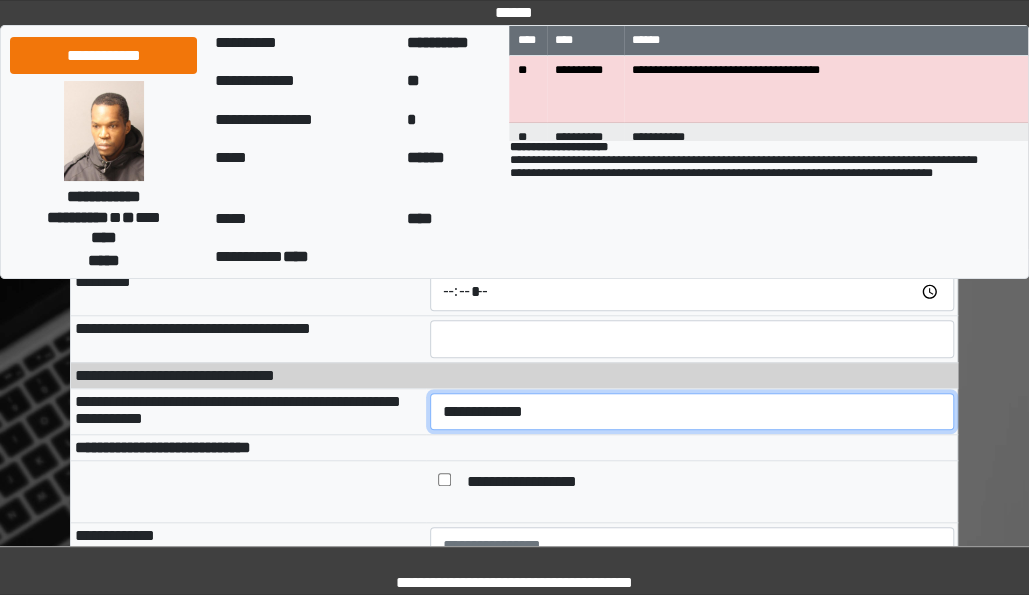 select on "*" 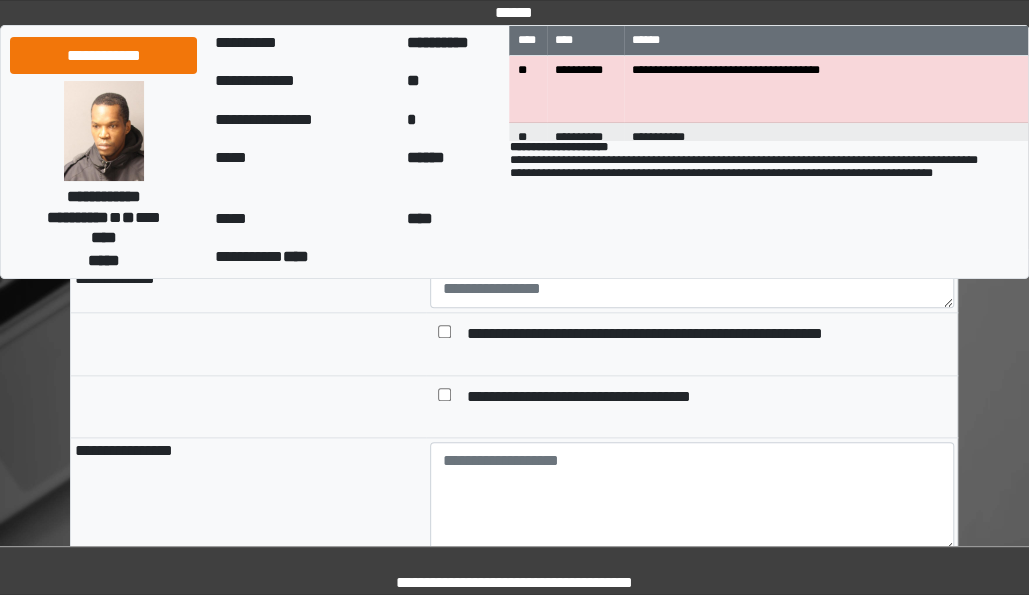 scroll, scrollTop: 649, scrollLeft: 0, axis: vertical 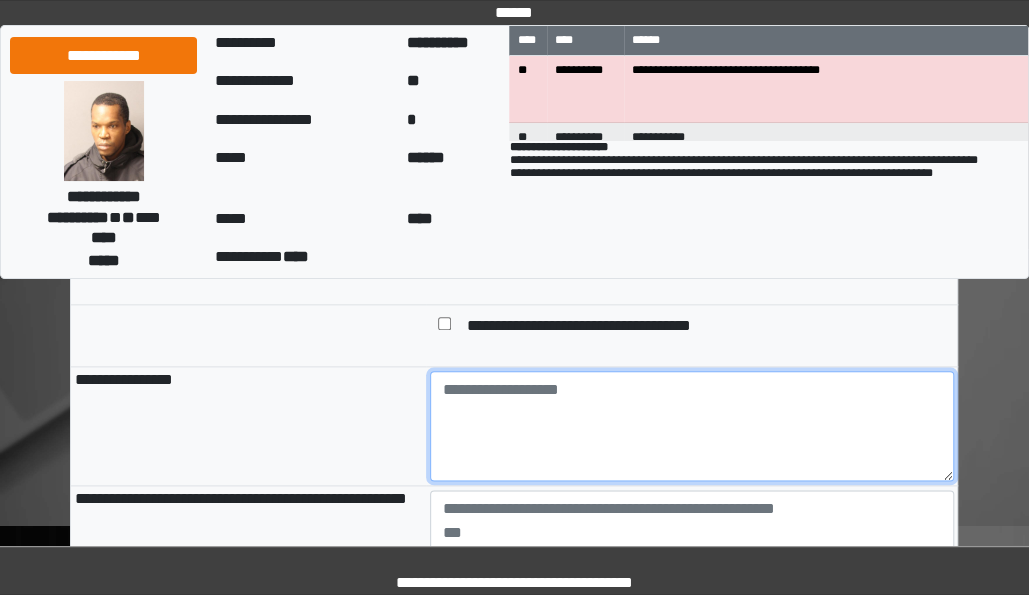 click at bounding box center [692, 426] 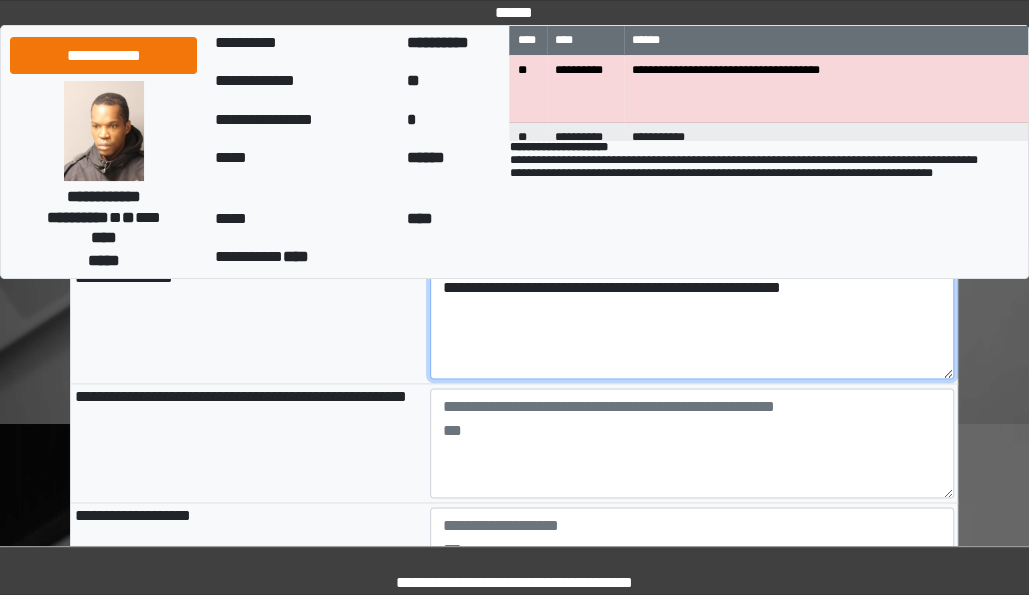 scroll, scrollTop: 861, scrollLeft: 0, axis: vertical 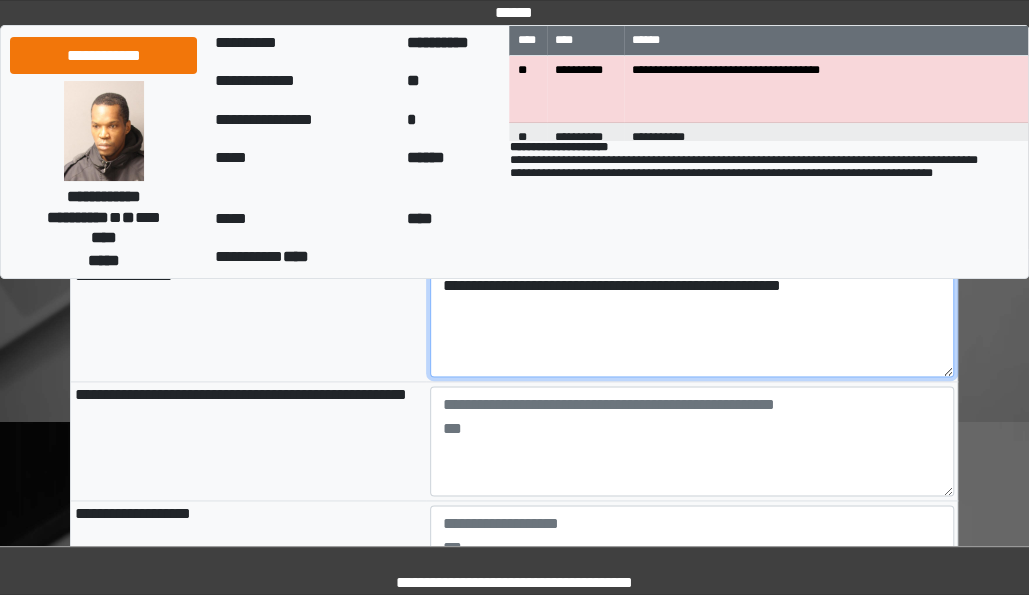 type on "**********" 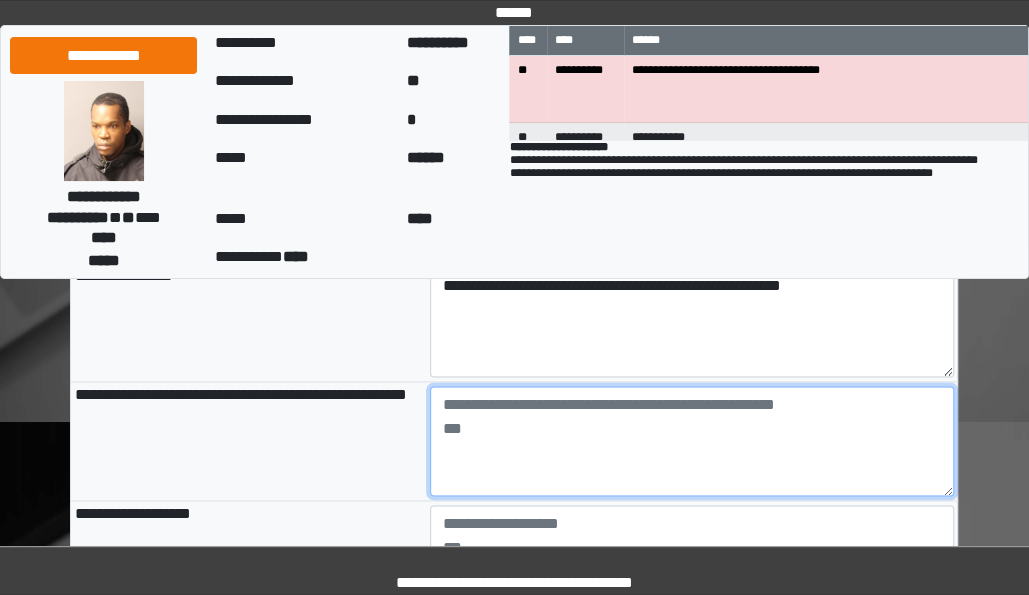 click at bounding box center (692, 441) 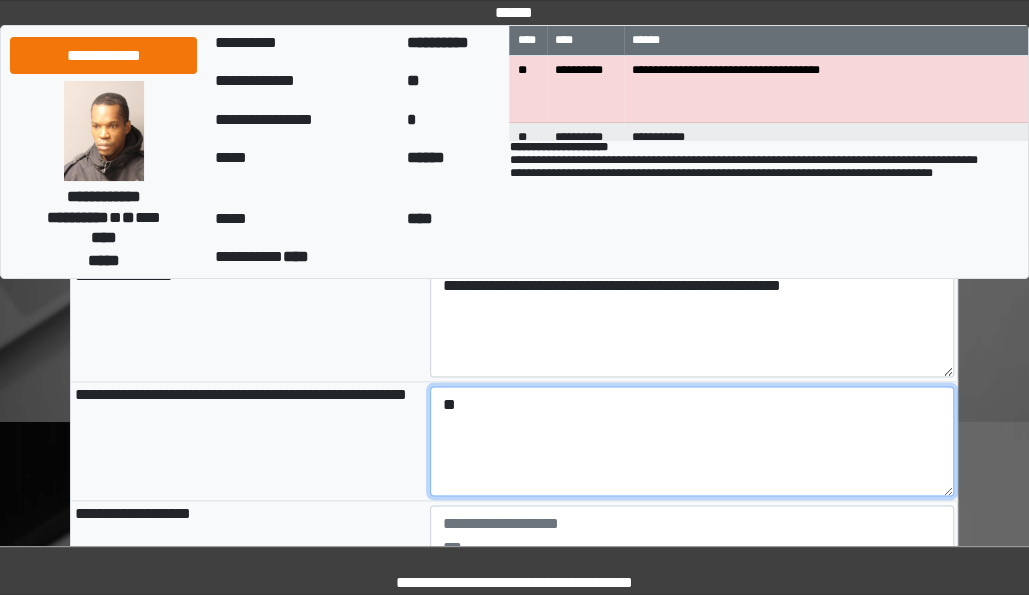 type on "*" 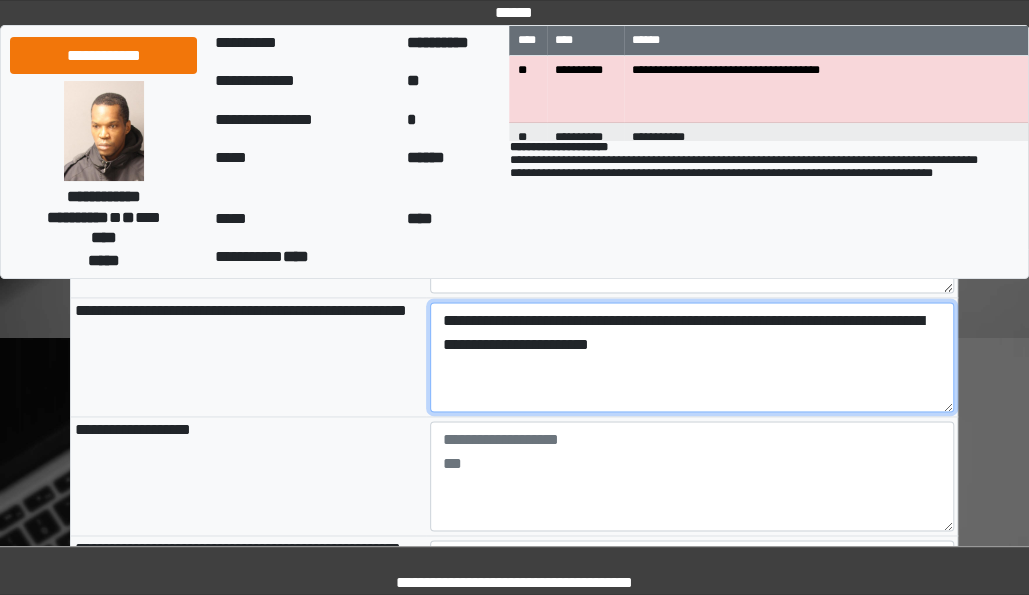 scroll, scrollTop: 943, scrollLeft: 0, axis: vertical 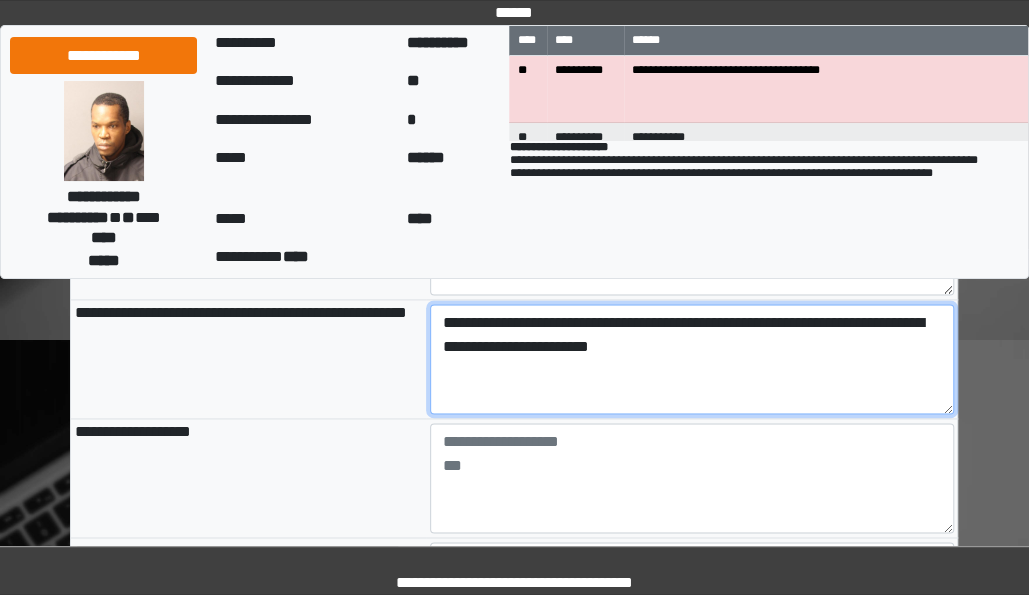type on "**********" 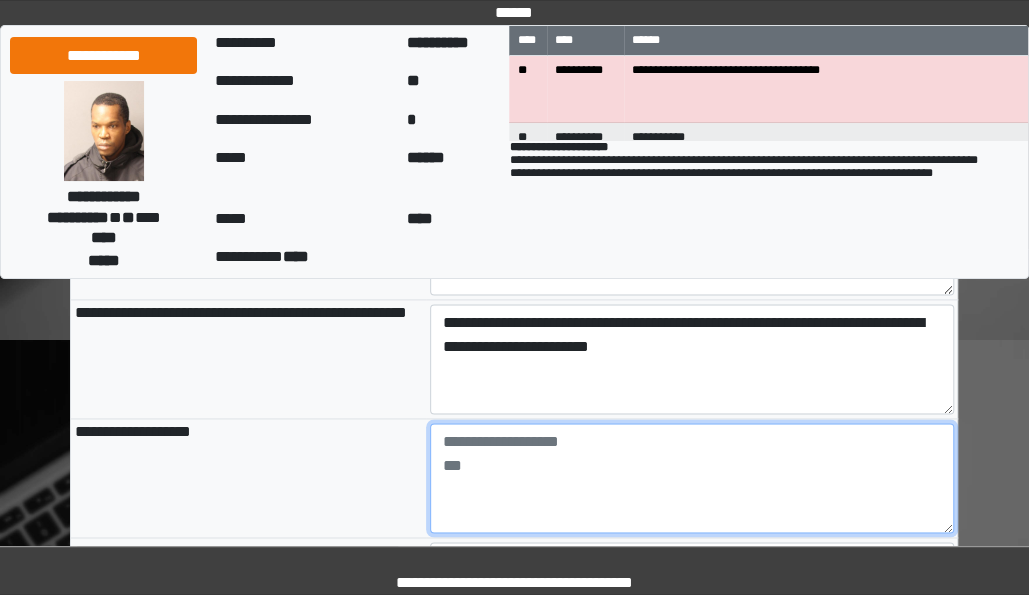 click at bounding box center [692, 478] 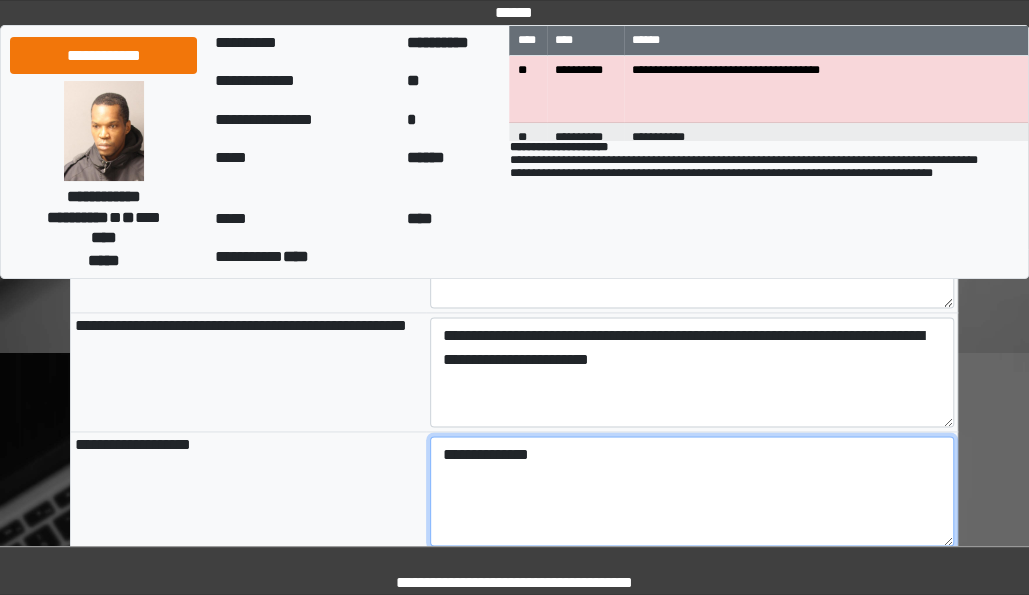 scroll, scrollTop: 1105, scrollLeft: 0, axis: vertical 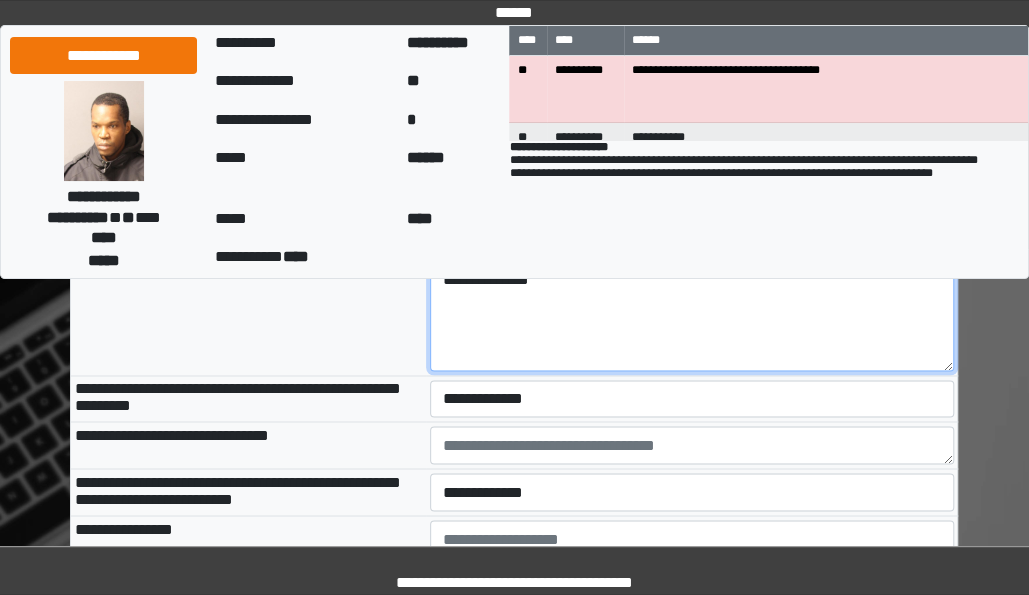 type on "**********" 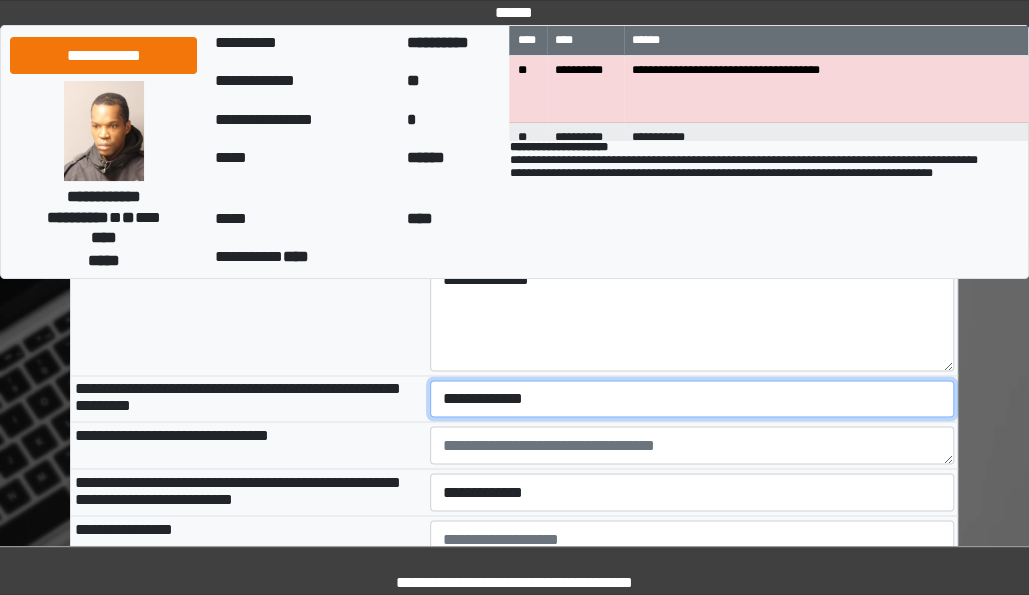 click on "**********" at bounding box center [692, 398] 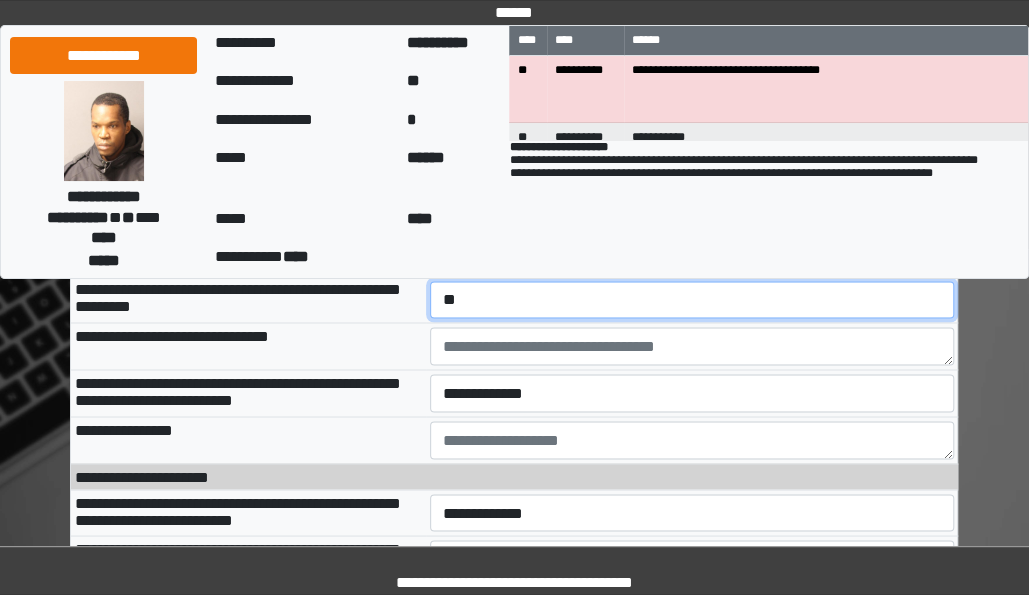 scroll, scrollTop: 1203, scrollLeft: 0, axis: vertical 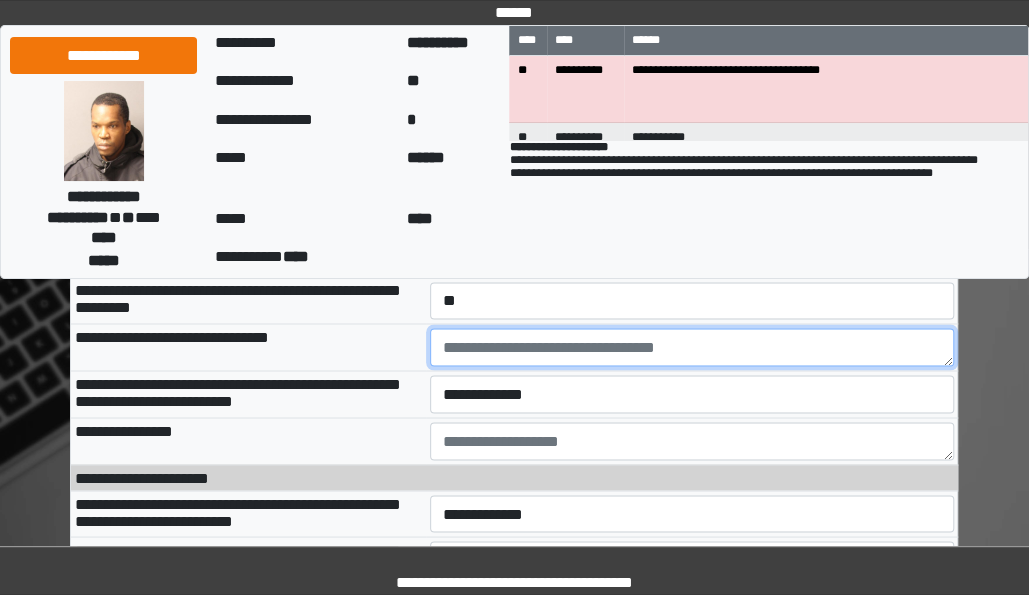 click at bounding box center [692, 347] 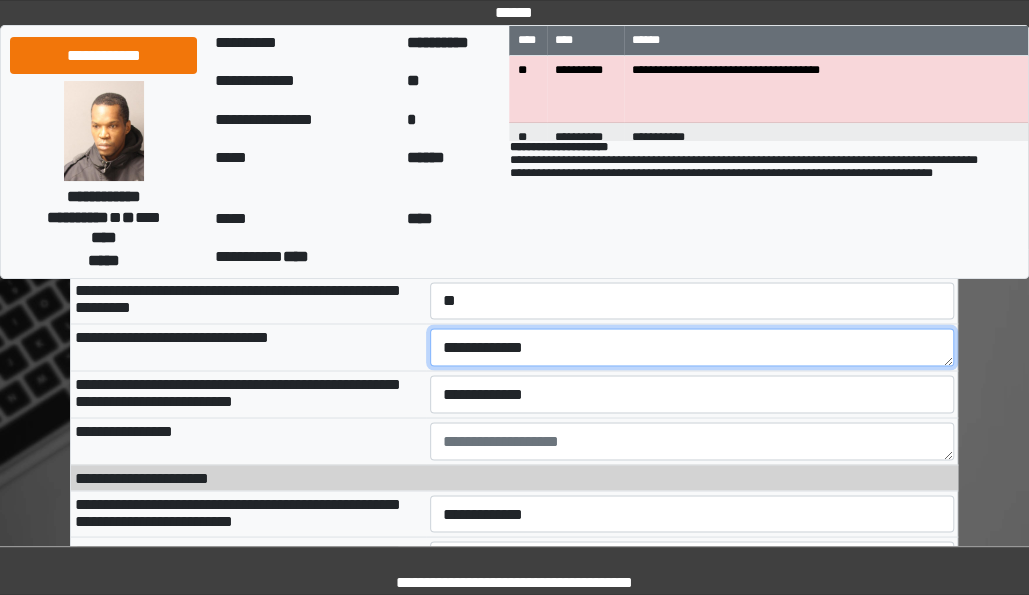 type on "**********" 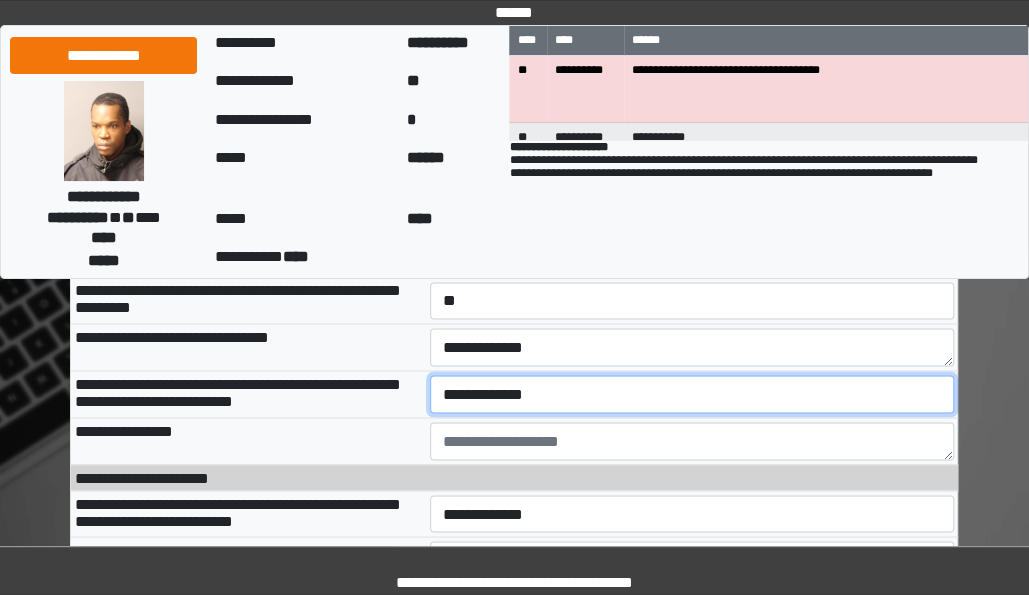 click on "**********" at bounding box center (692, 393) 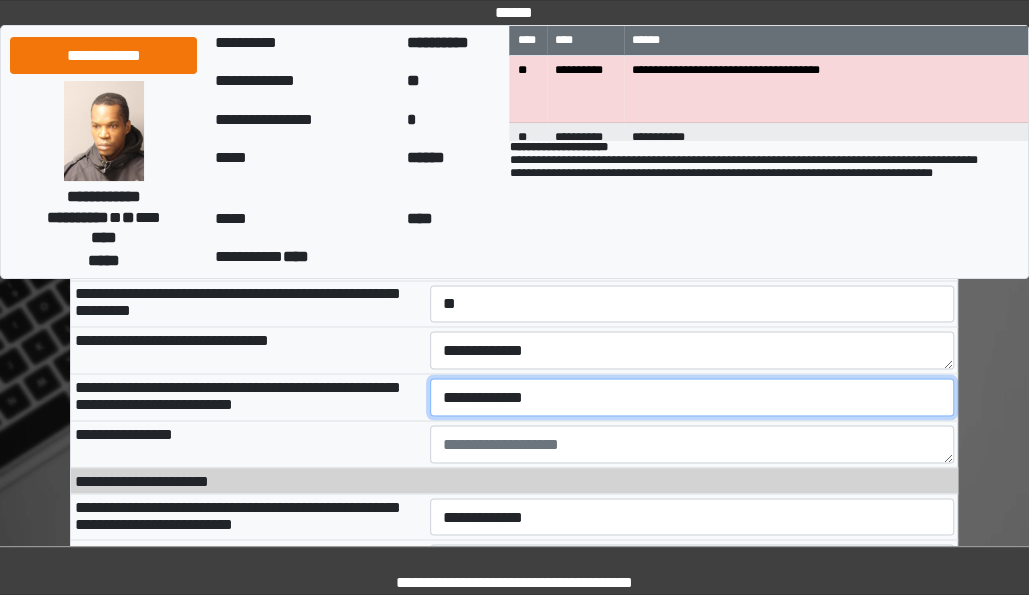 scroll, scrollTop: 1201, scrollLeft: 0, axis: vertical 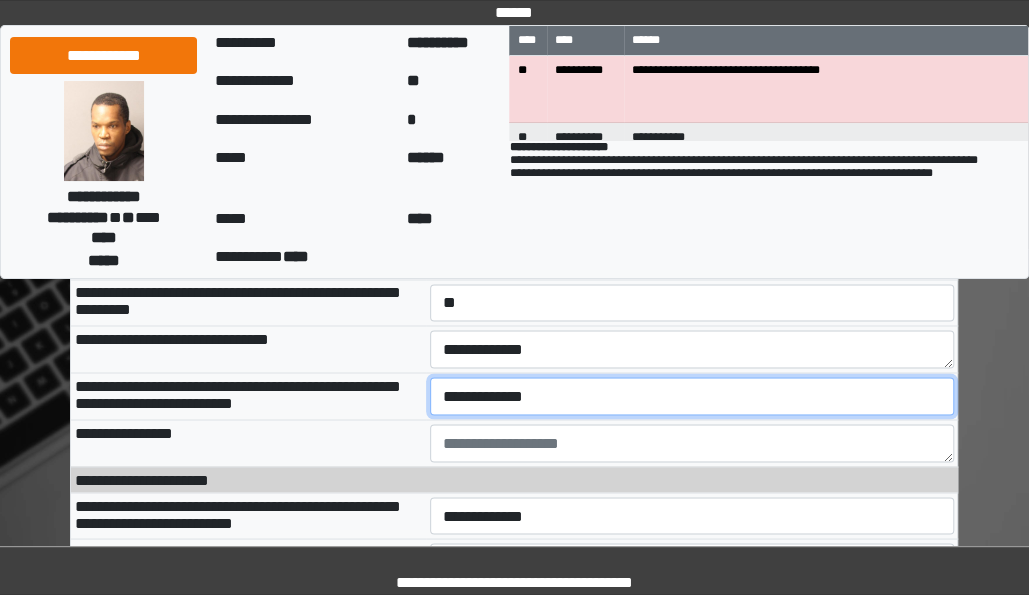 click on "**********" at bounding box center (692, 395) 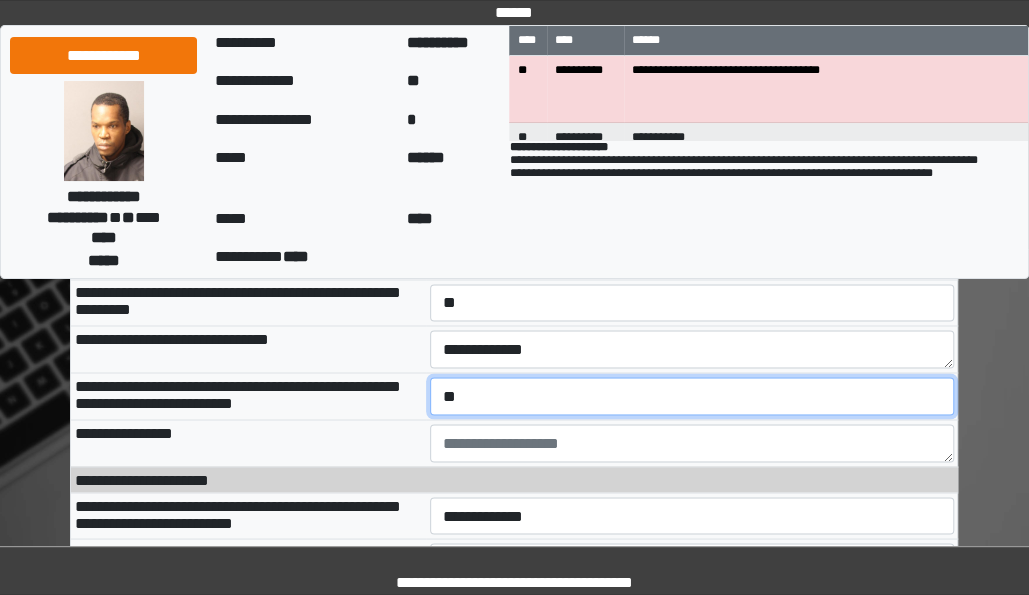 click on "**********" at bounding box center (692, 395) 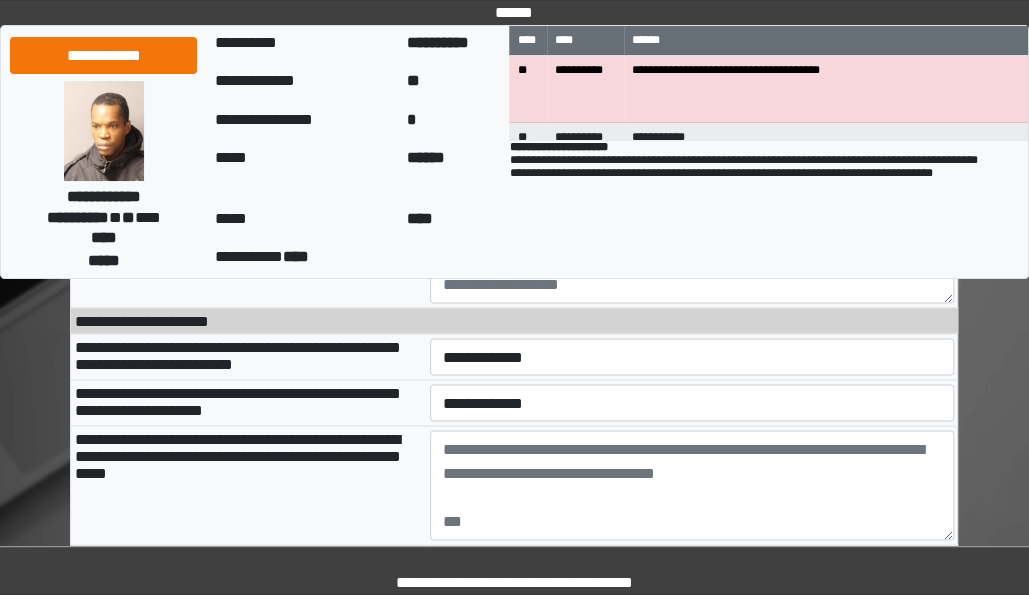 scroll, scrollTop: 1361, scrollLeft: 0, axis: vertical 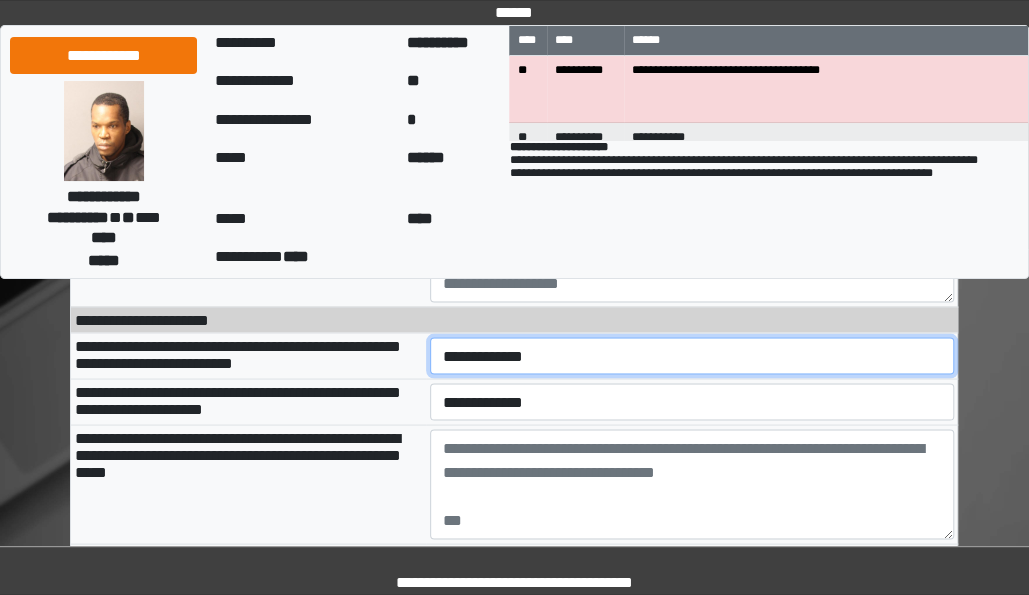click on "**********" at bounding box center (692, 355) 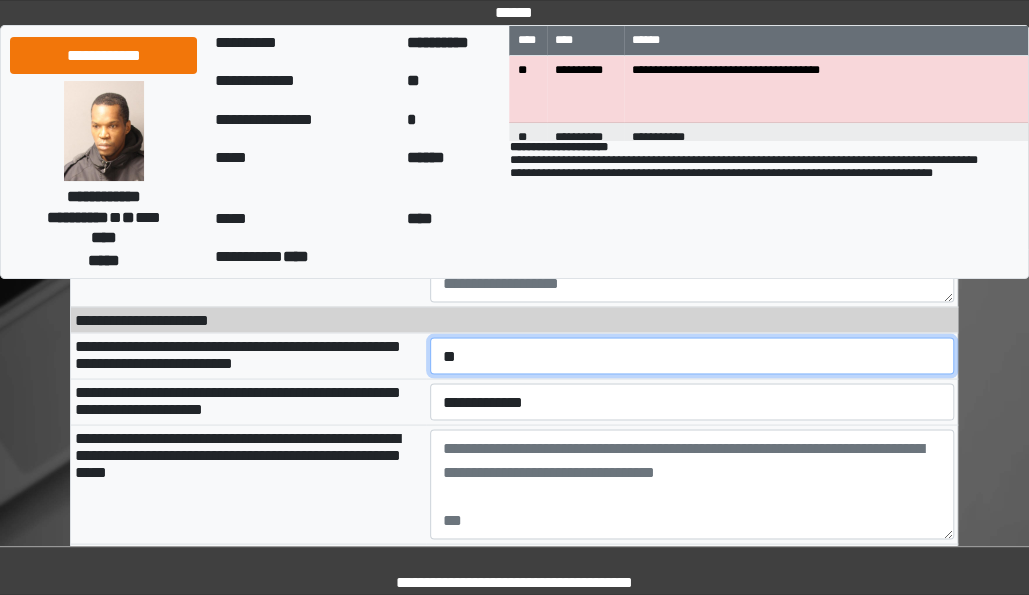 click on "**********" at bounding box center (692, 355) 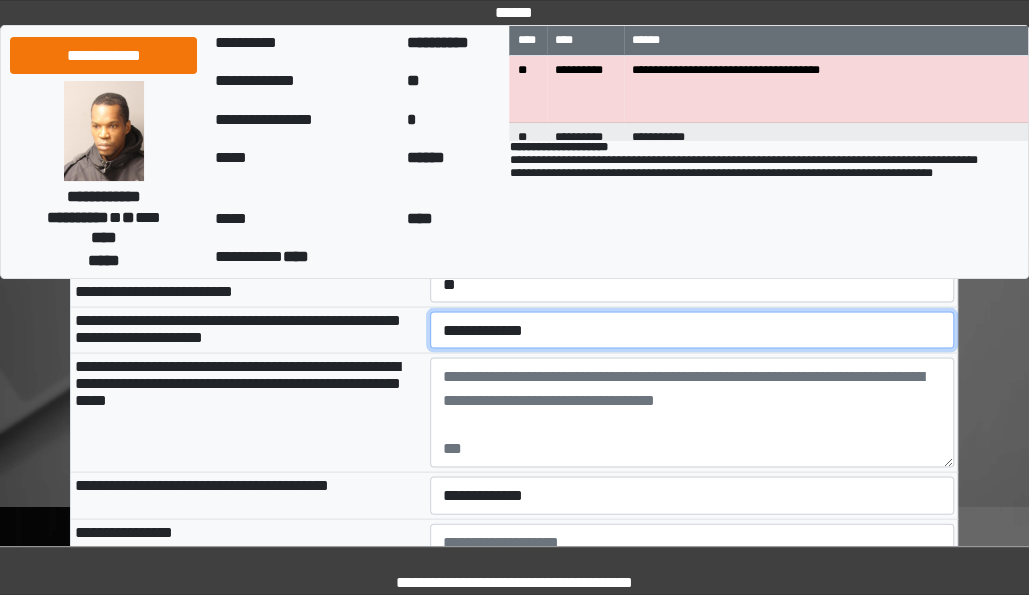 click on "**********" at bounding box center (692, 329) 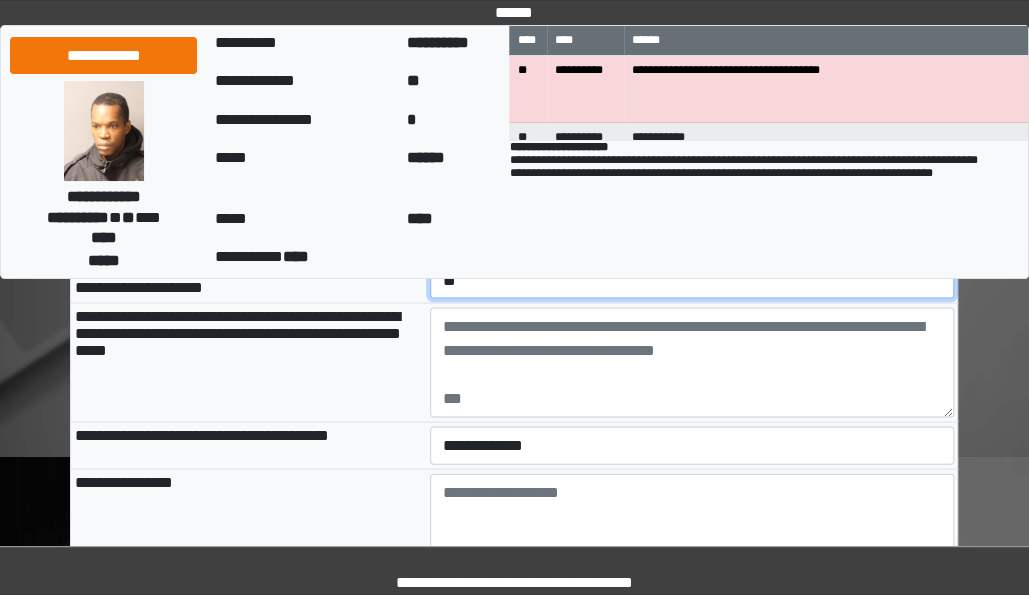 scroll, scrollTop: 1486, scrollLeft: 0, axis: vertical 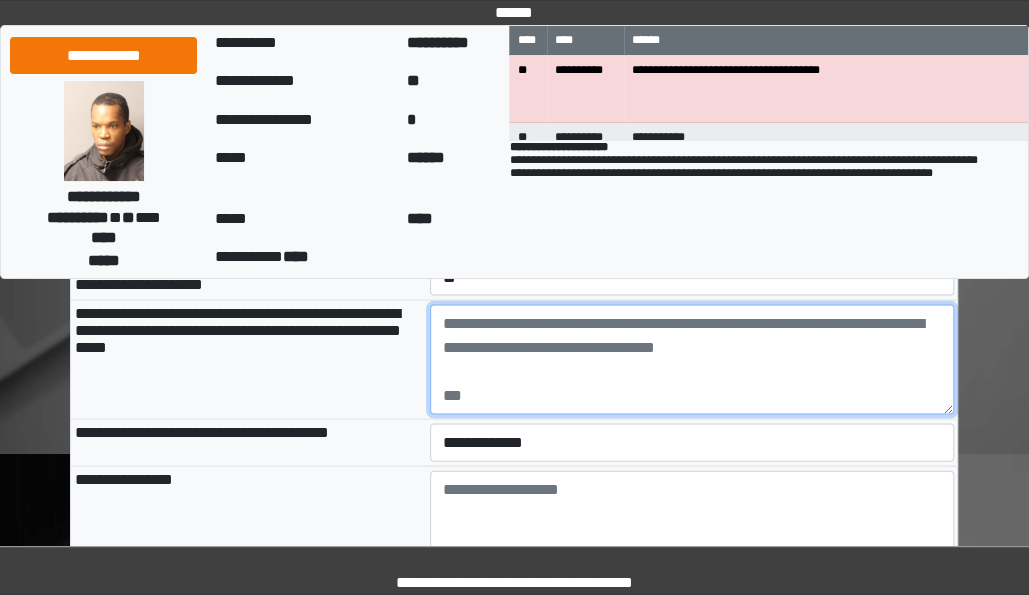 click at bounding box center (692, 359) 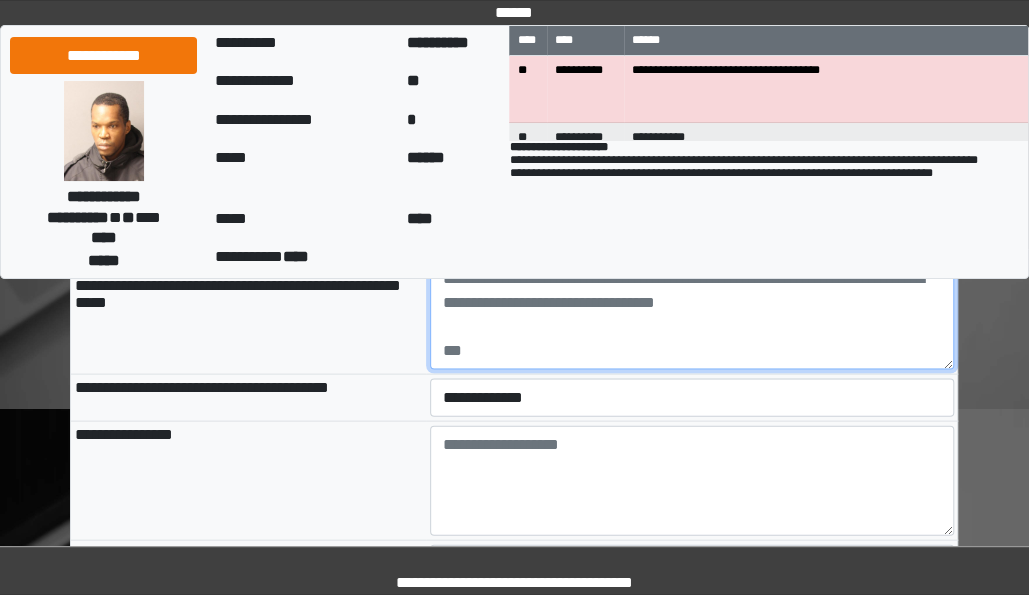 scroll, scrollTop: 1530, scrollLeft: 0, axis: vertical 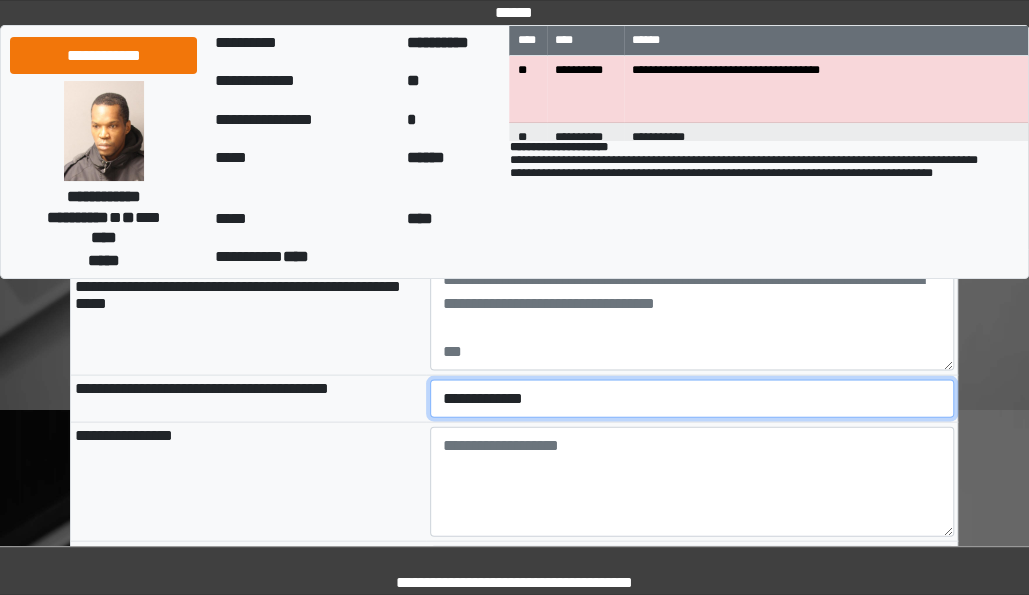 click on "**********" at bounding box center (692, 397) 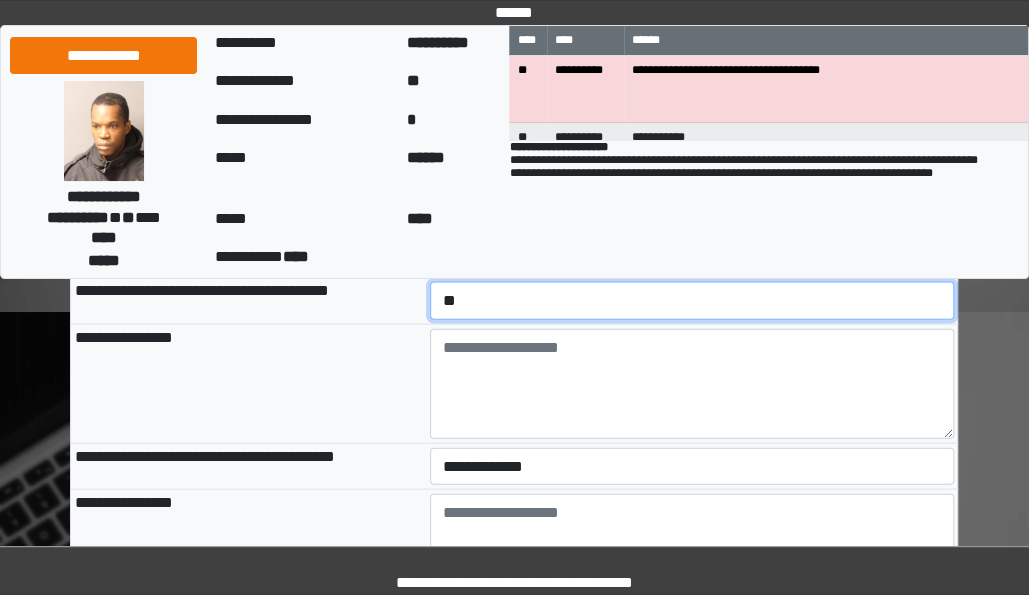 scroll, scrollTop: 1725, scrollLeft: 0, axis: vertical 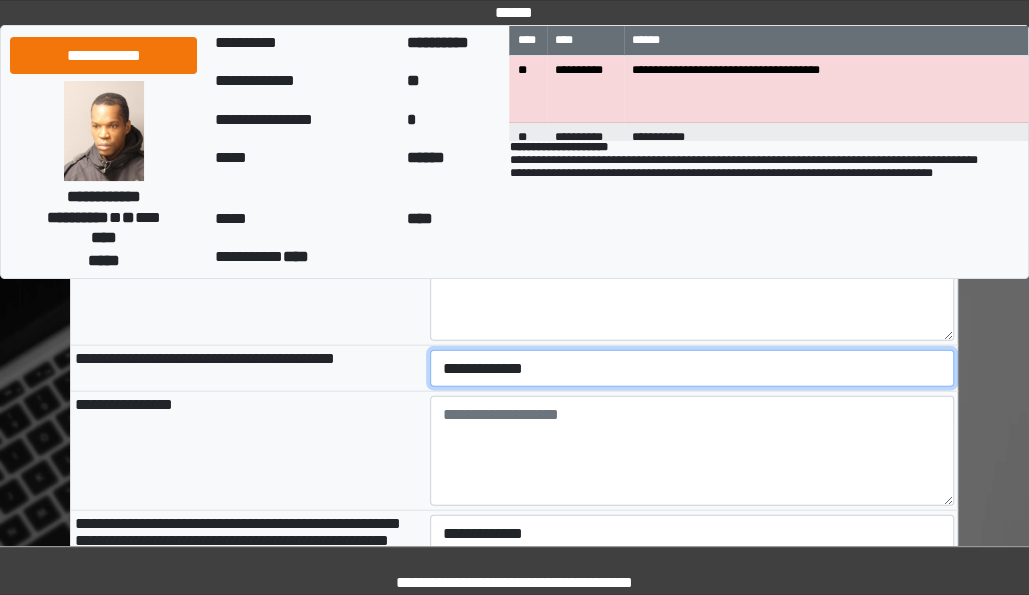 click on "**********" at bounding box center (692, 368) 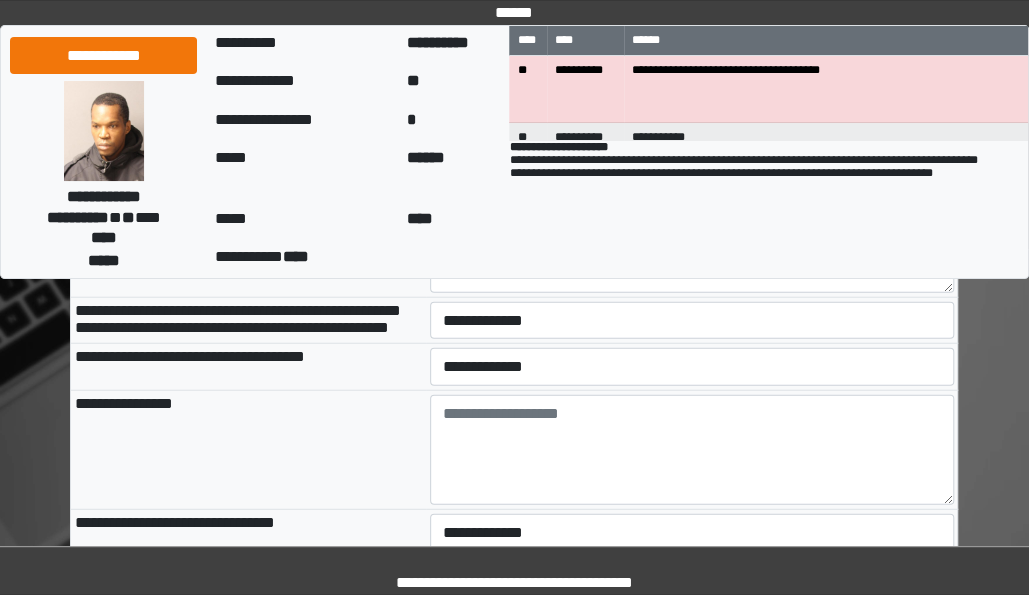 scroll, scrollTop: 1937, scrollLeft: 0, axis: vertical 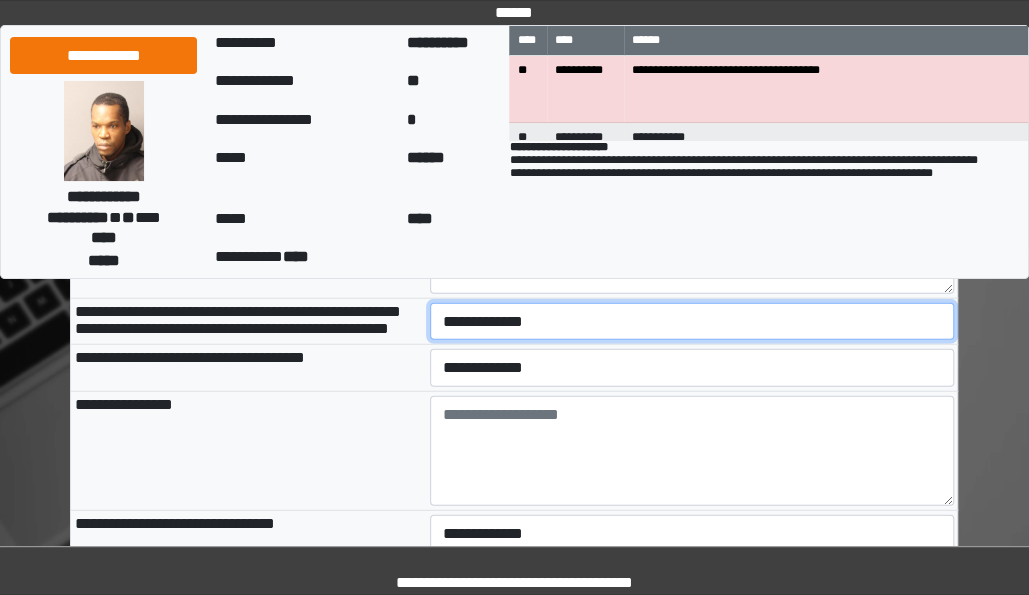 click on "**********" at bounding box center [692, 321] 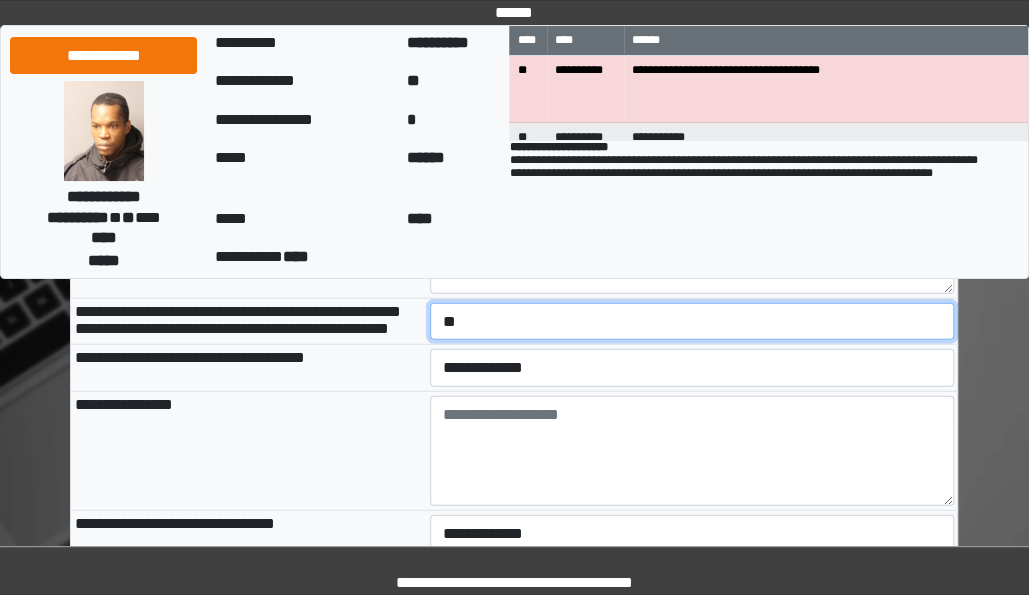 click on "**********" at bounding box center [692, 321] 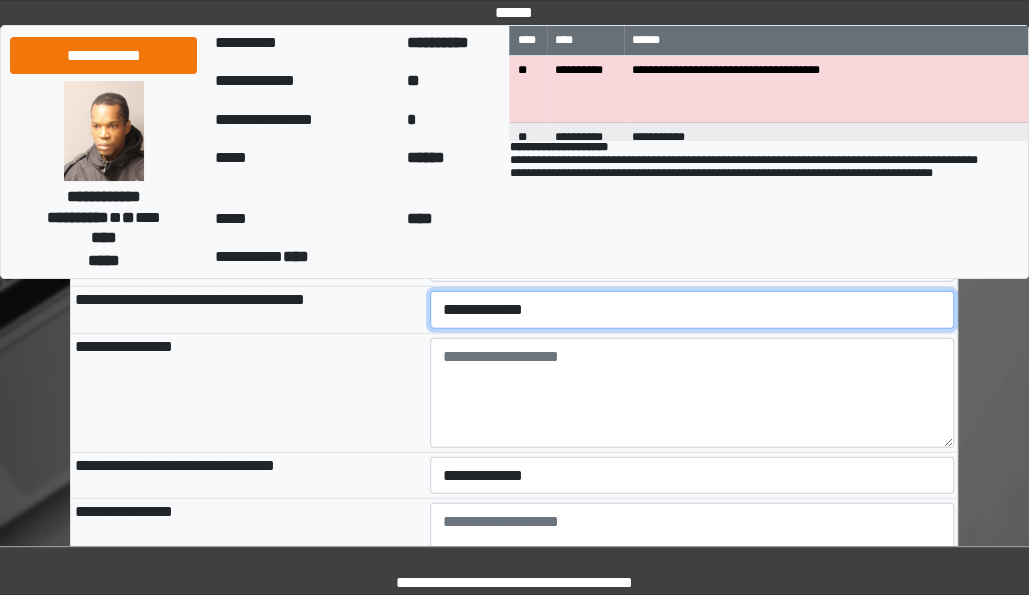 click on "**********" at bounding box center [692, 309] 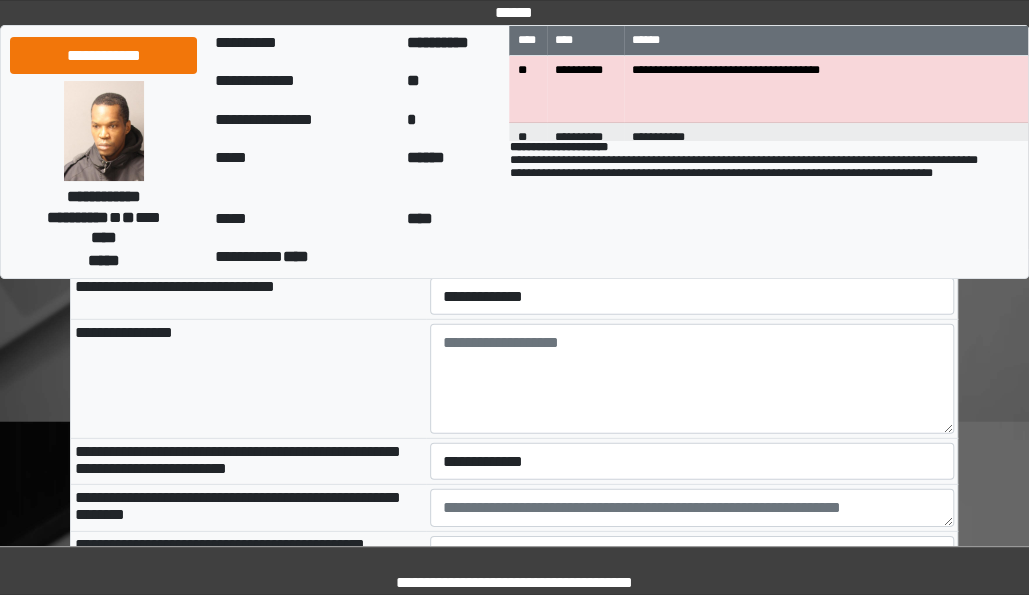 scroll, scrollTop: 2176, scrollLeft: 0, axis: vertical 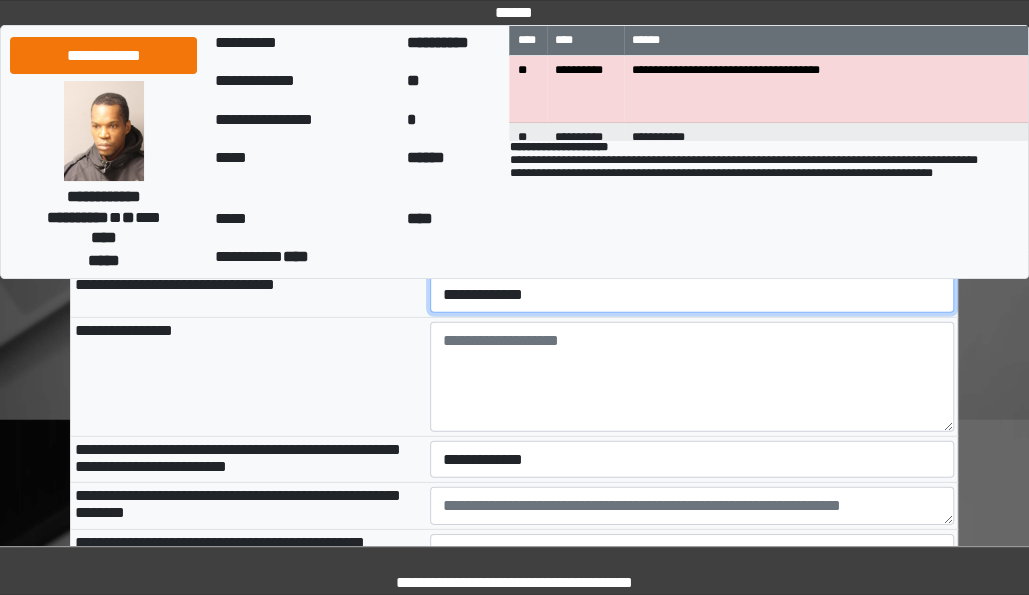 click on "**********" at bounding box center (692, 294) 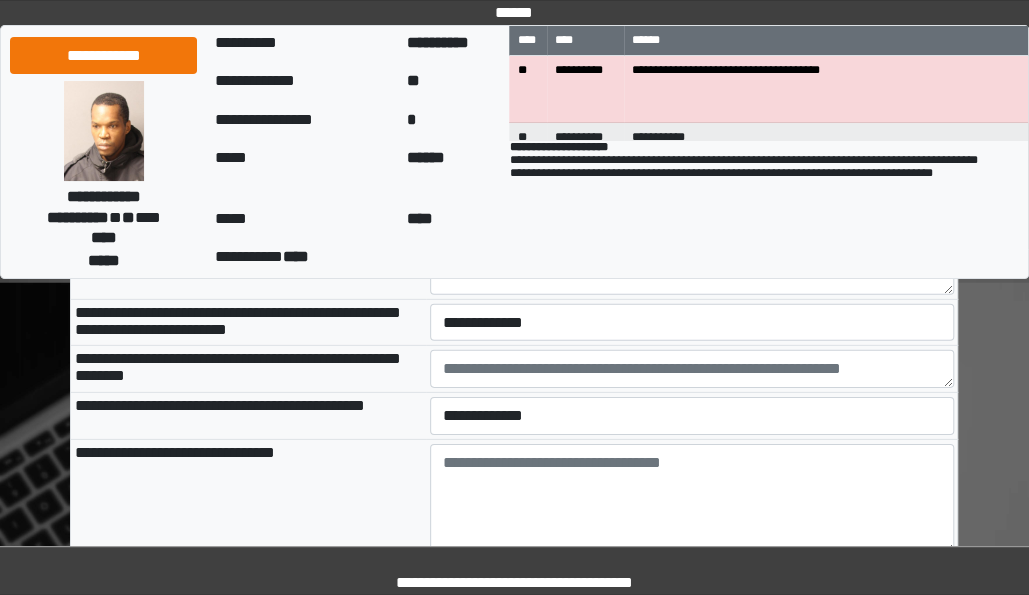 scroll, scrollTop: 2312, scrollLeft: 0, axis: vertical 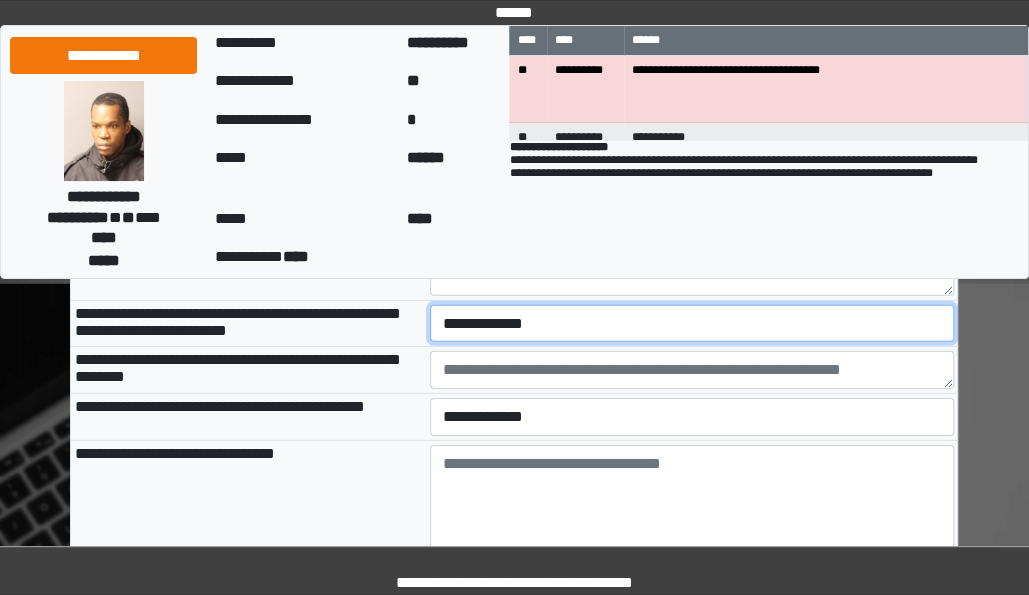 click on "**********" at bounding box center [692, 323] 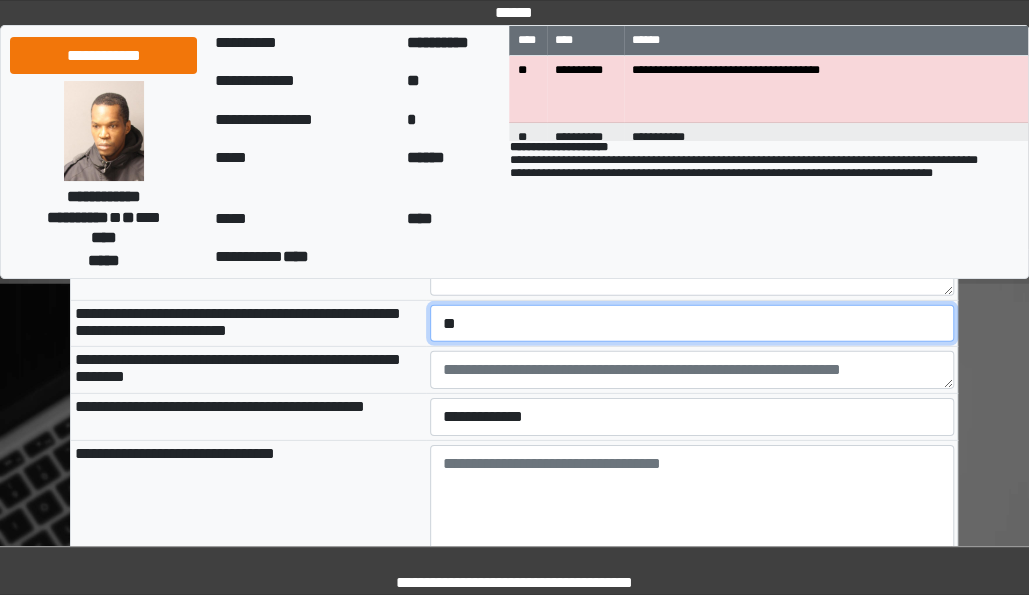 click on "**********" at bounding box center [692, 323] 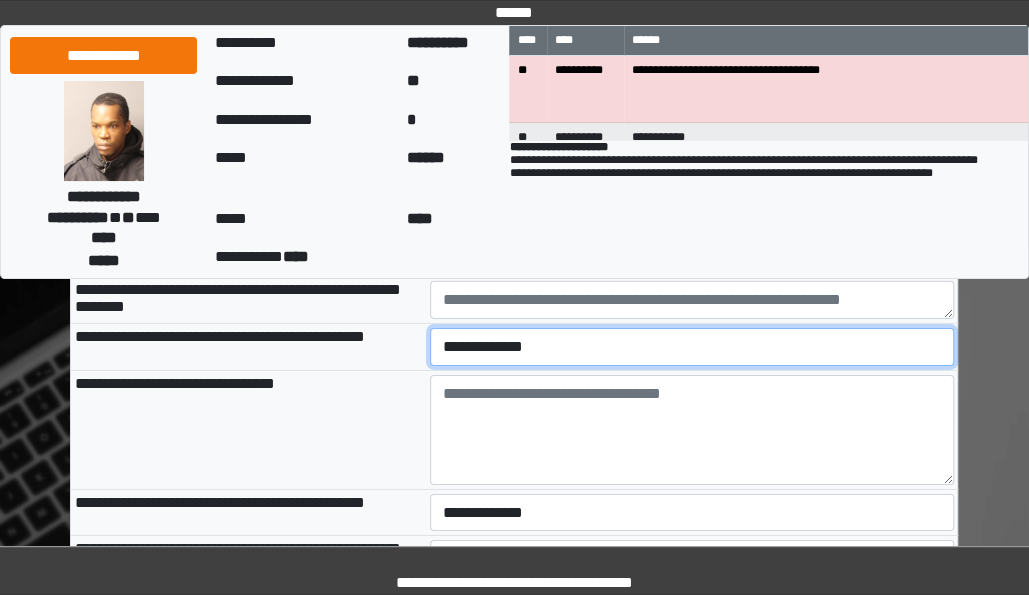 click on "**********" at bounding box center [692, 346] 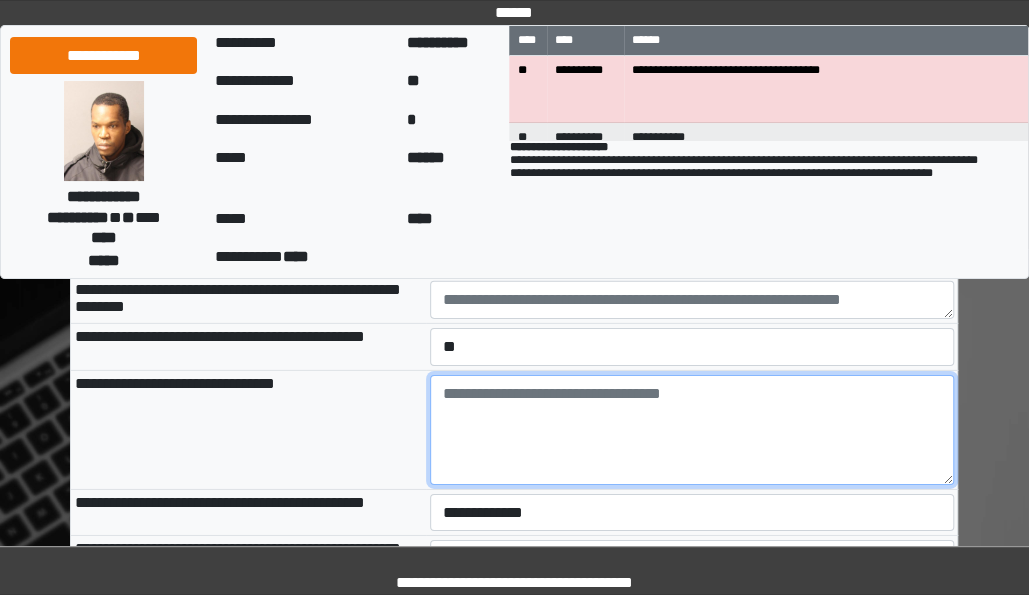 click at bounding box center (692, 430) 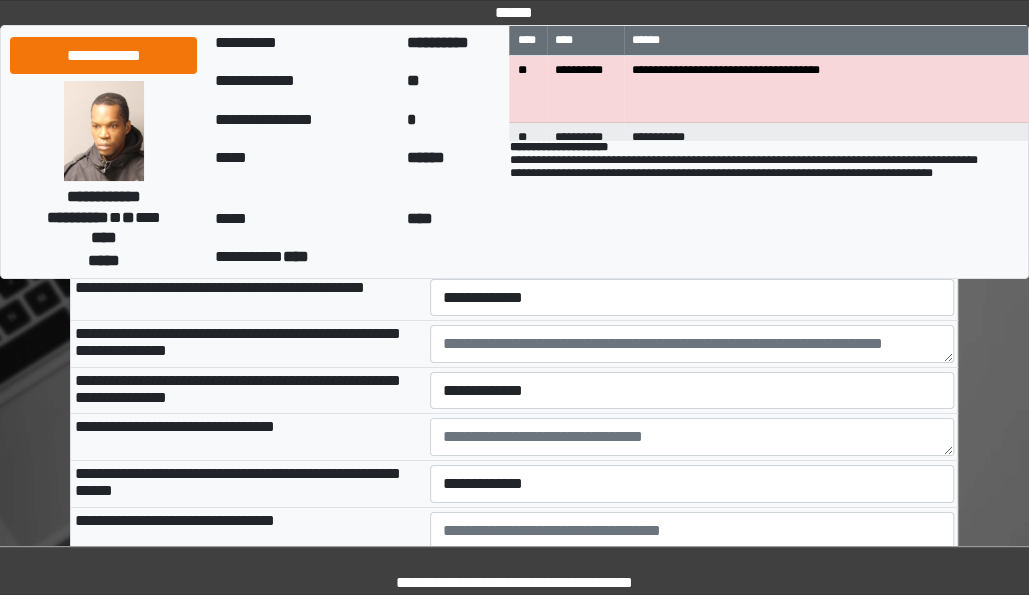 scroll, scrollTop: 2596, scrollLeft: 0, axis: vertical 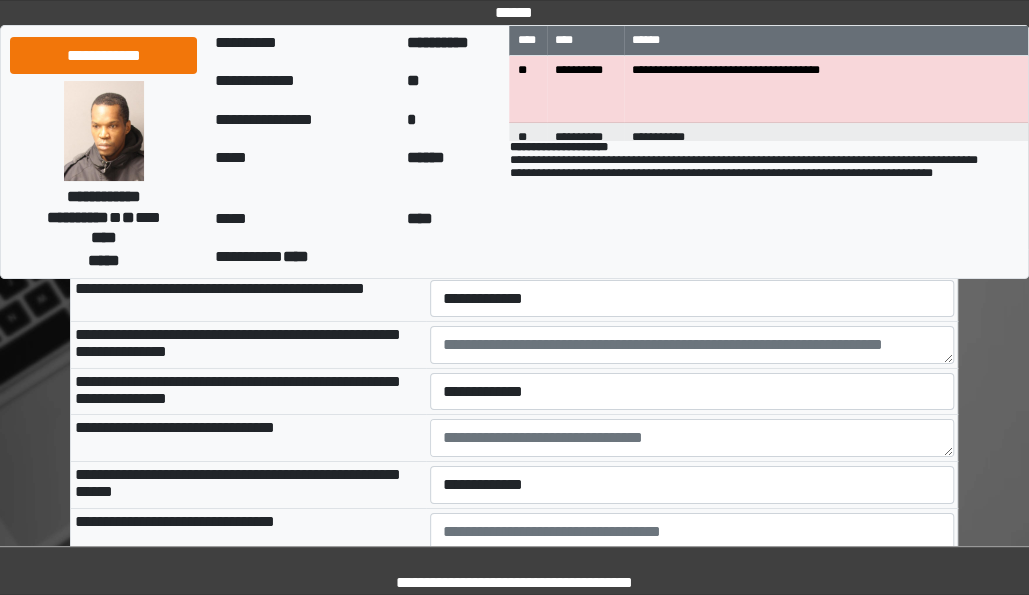 type on "**********" 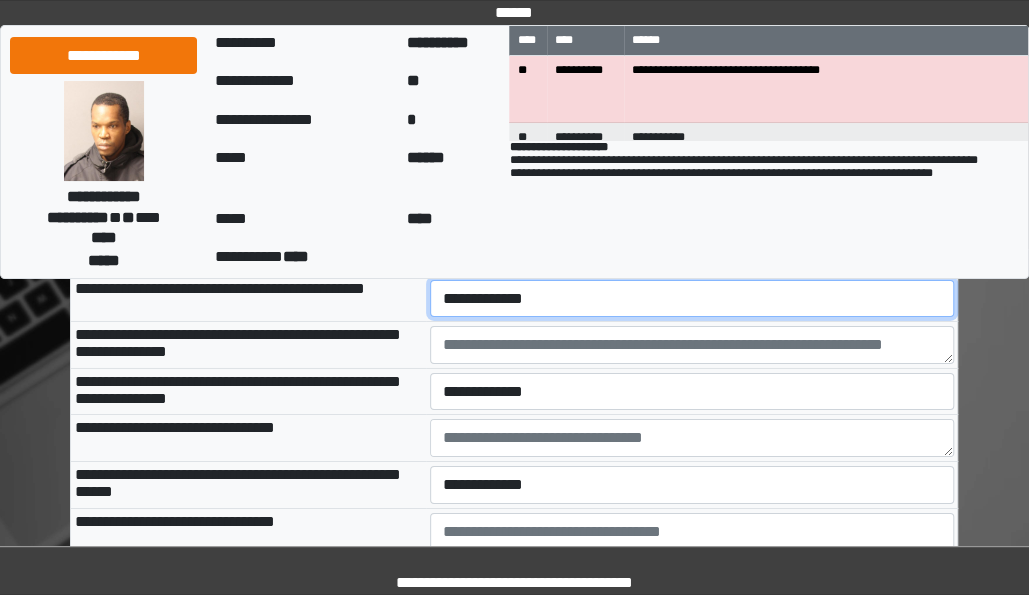 click on "**********" at bounding box center [692, 298] 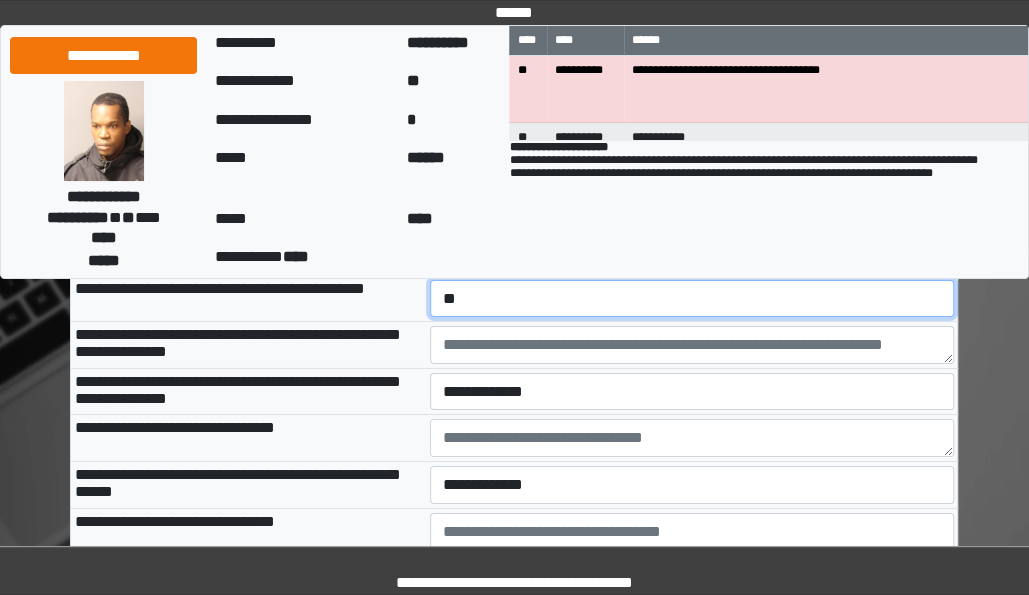 click on "**********" at bounding box center (692, 298) 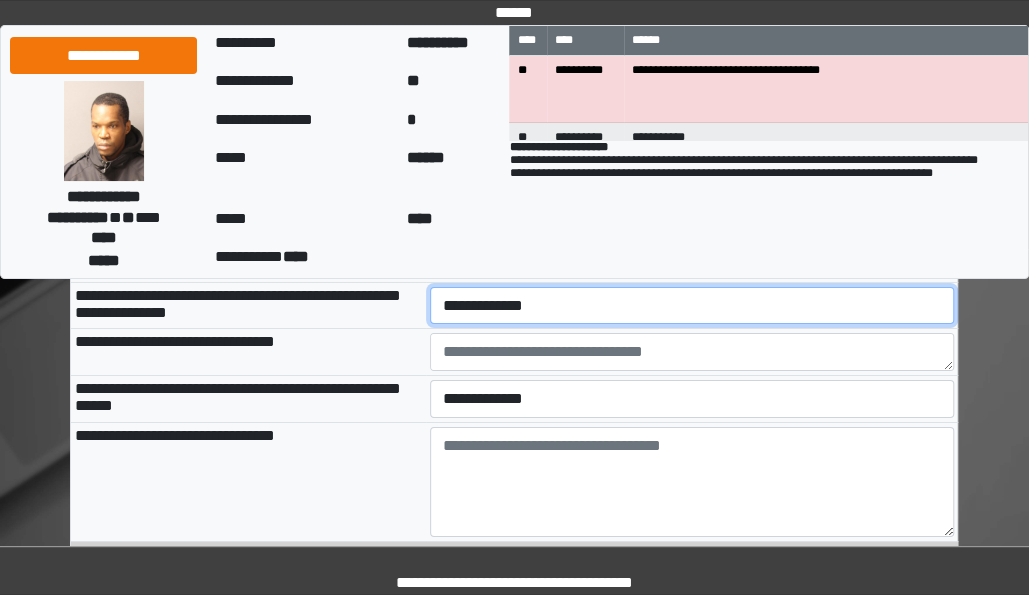 click on "**********" at bounding box center (692, 305) 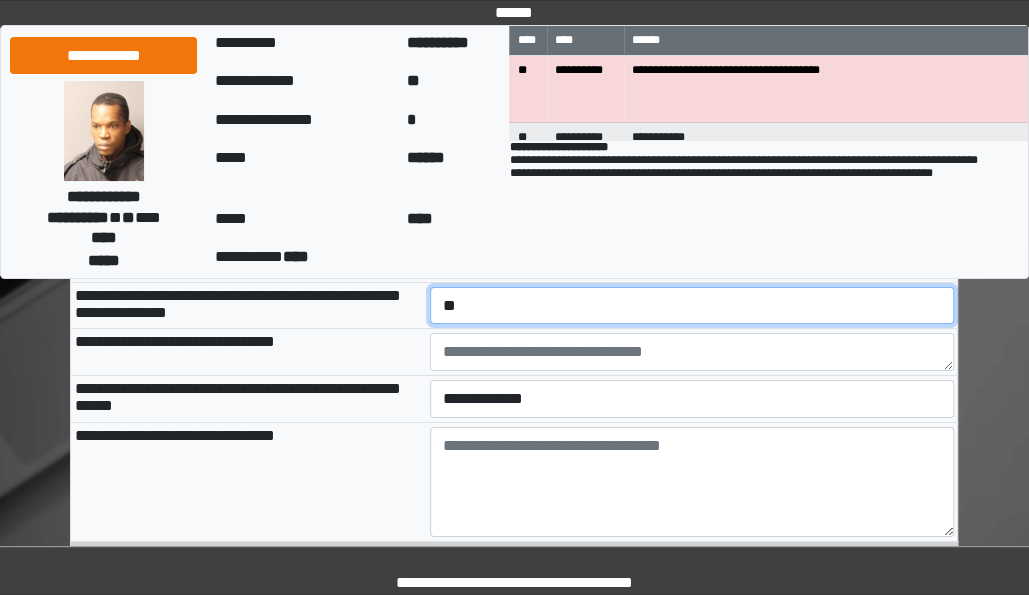 scroll, scrollTop: 2765, scrollLeft: 0, axis: vertical 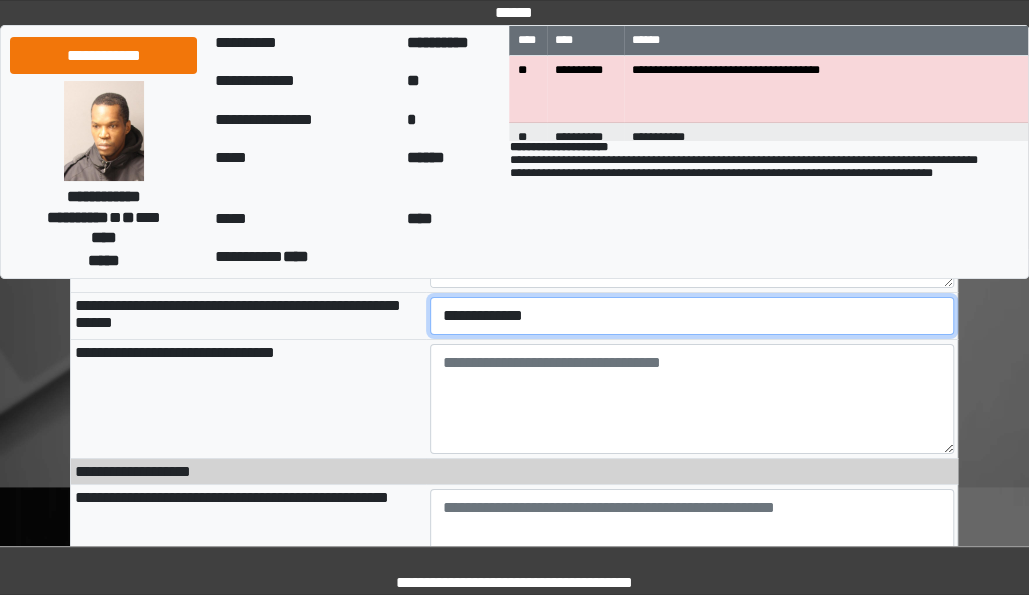 click on "**********" at bounding box center [692, 315] 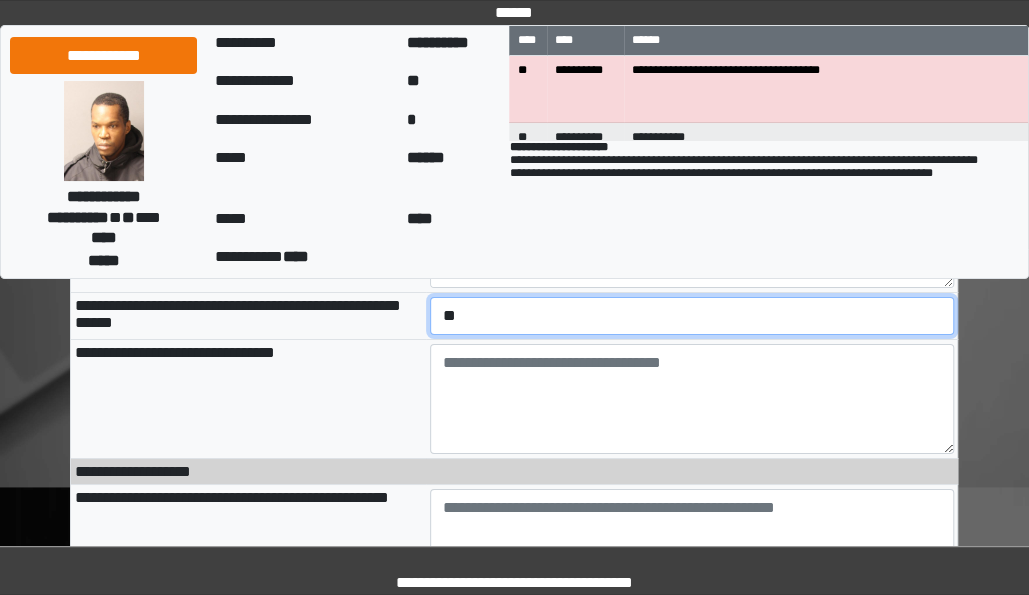 scroll, scrollTop: 2926, scrollLeft: 0, axis: vertical 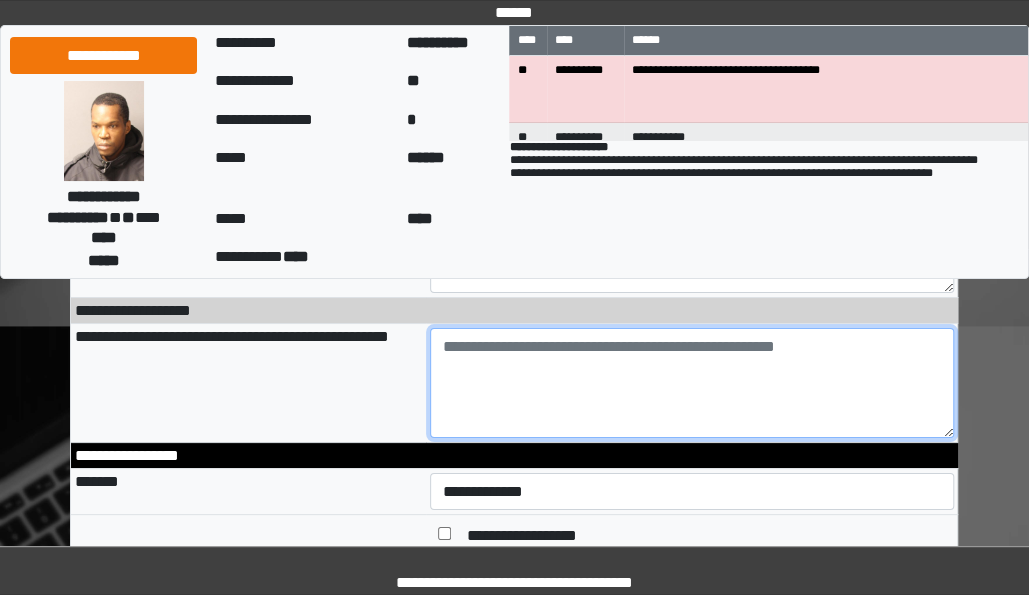 click at bounding box center (692, 383) 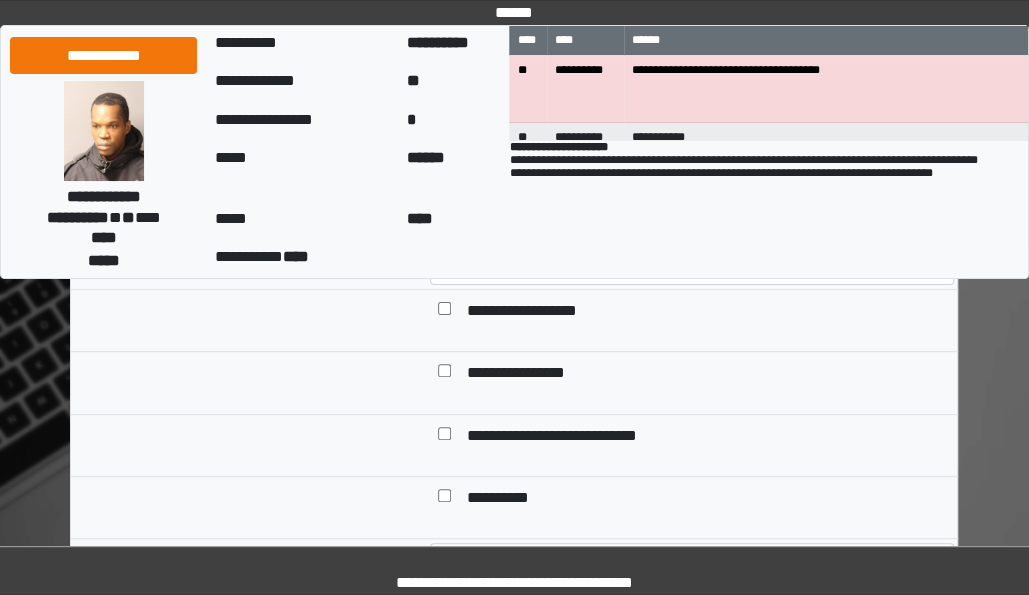 scroll, scrollTop: 3152, scrollLeft: 0, axis: vertical 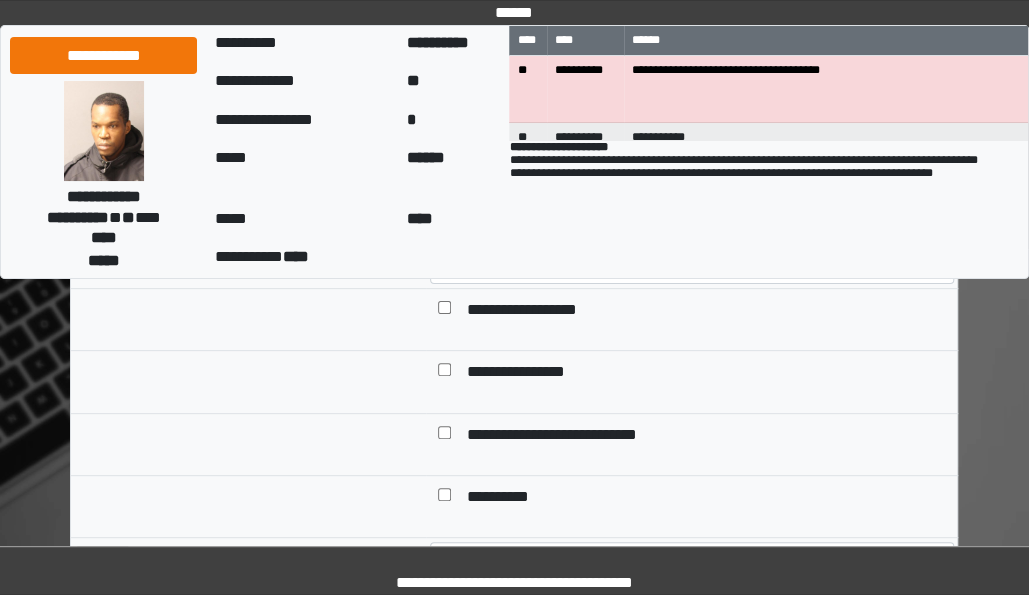 type on "**********" 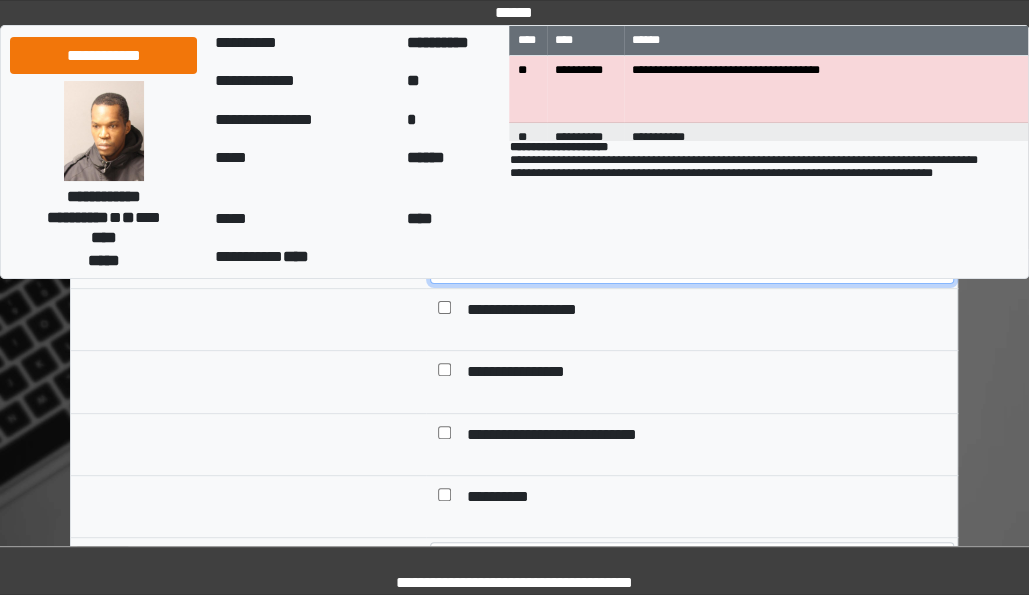 click on "**********" at bounding box center [692, 265] 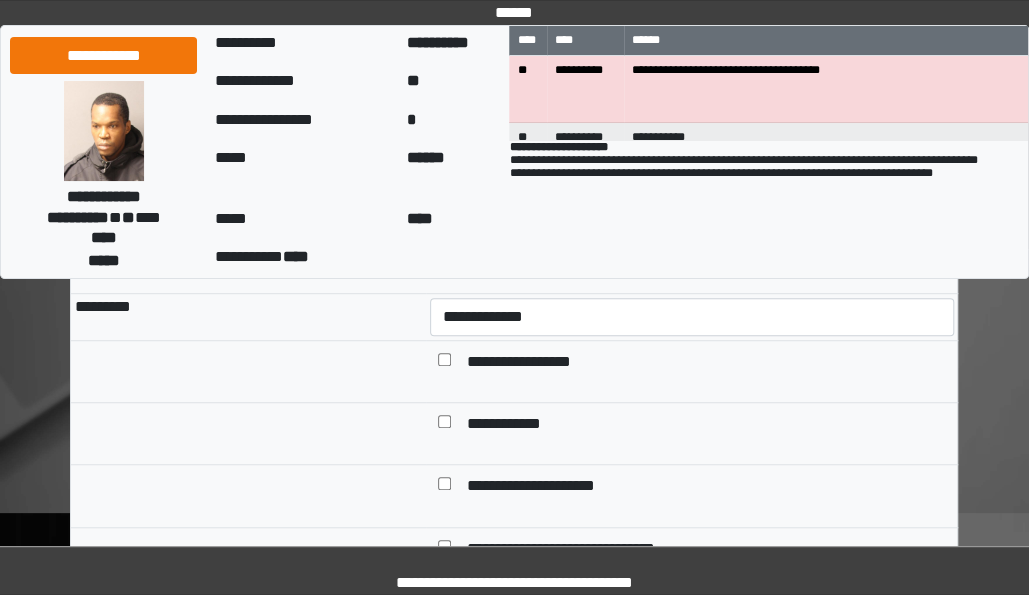 scroll, scrollTop: 3397, scrollLeft: 0, axis: vertical 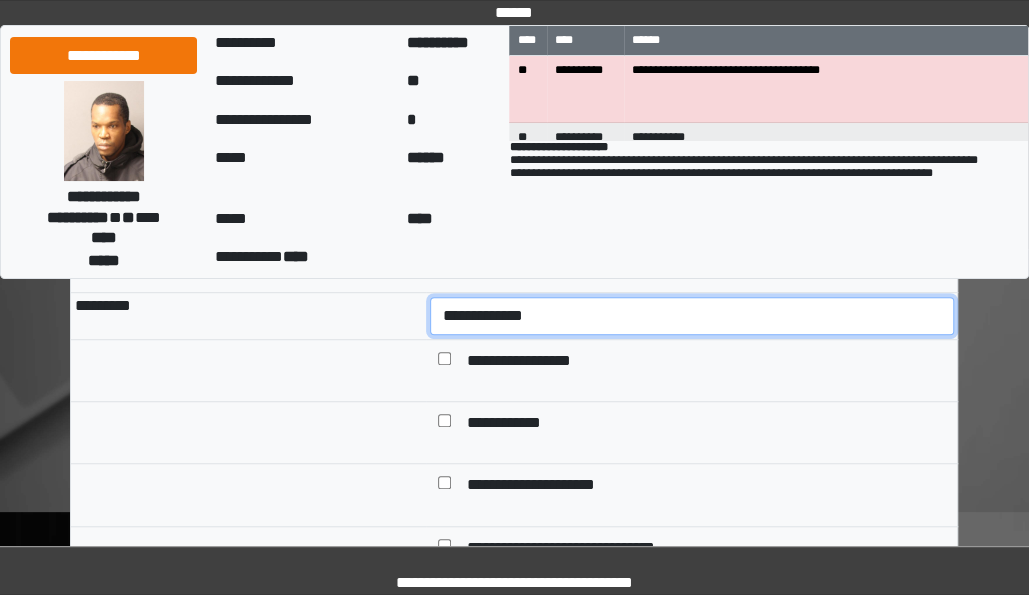 click on "**********" at bounding box center [692, 315] 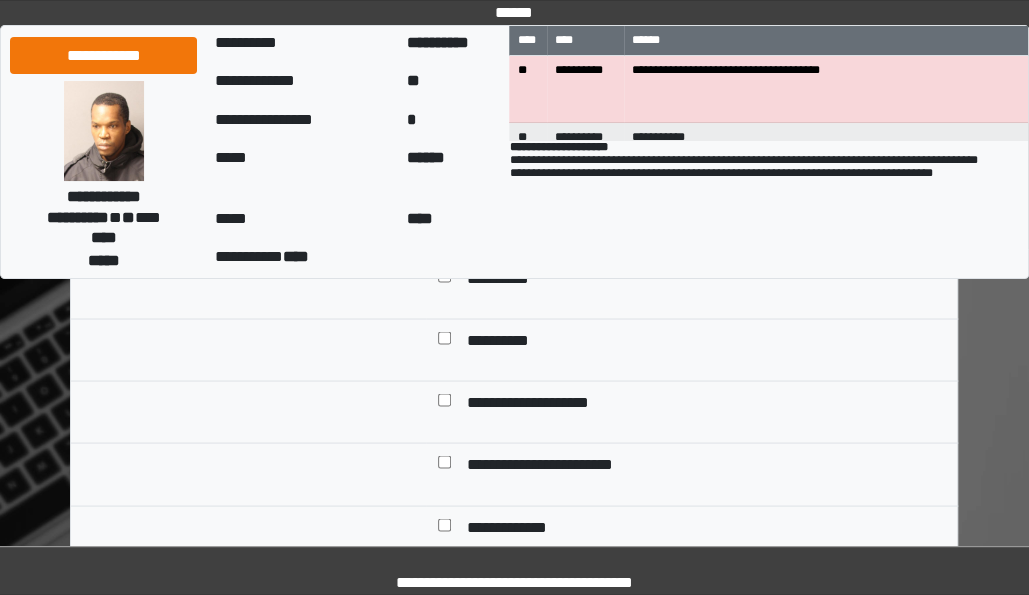 scroll, scrollTop: 4400, scrollLeft: 0, axis: vertical 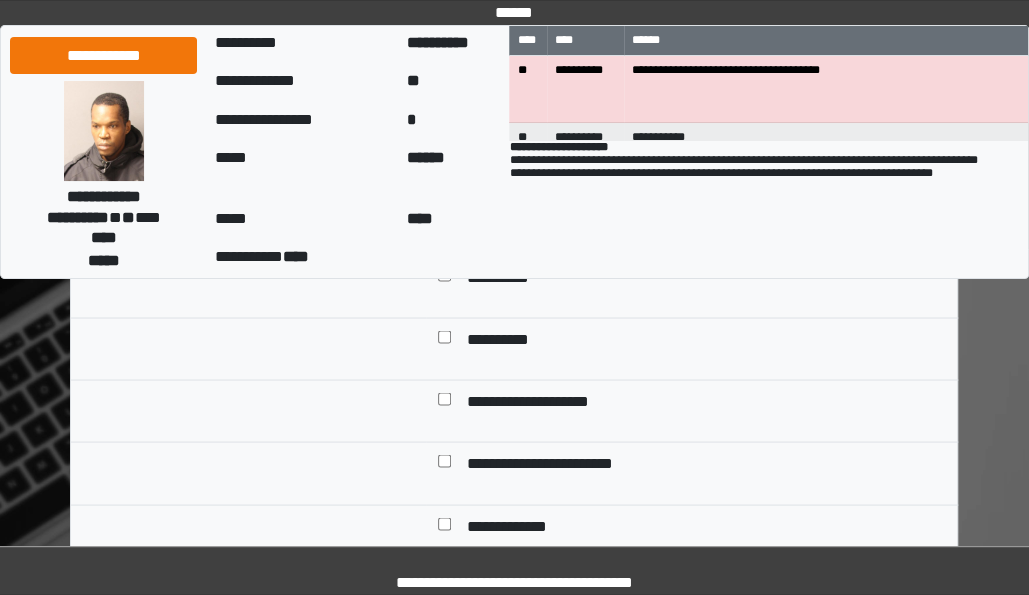 click on "**********" at bounding box center [692, 231] 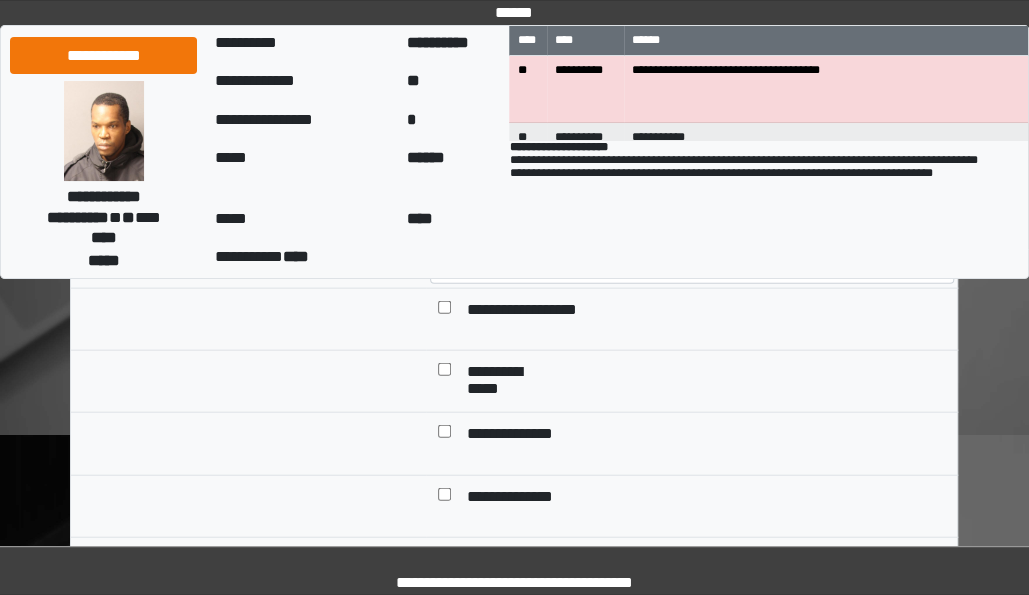 scroll, scrollTop: 4786, scrollLeft: 0, axis: vertical 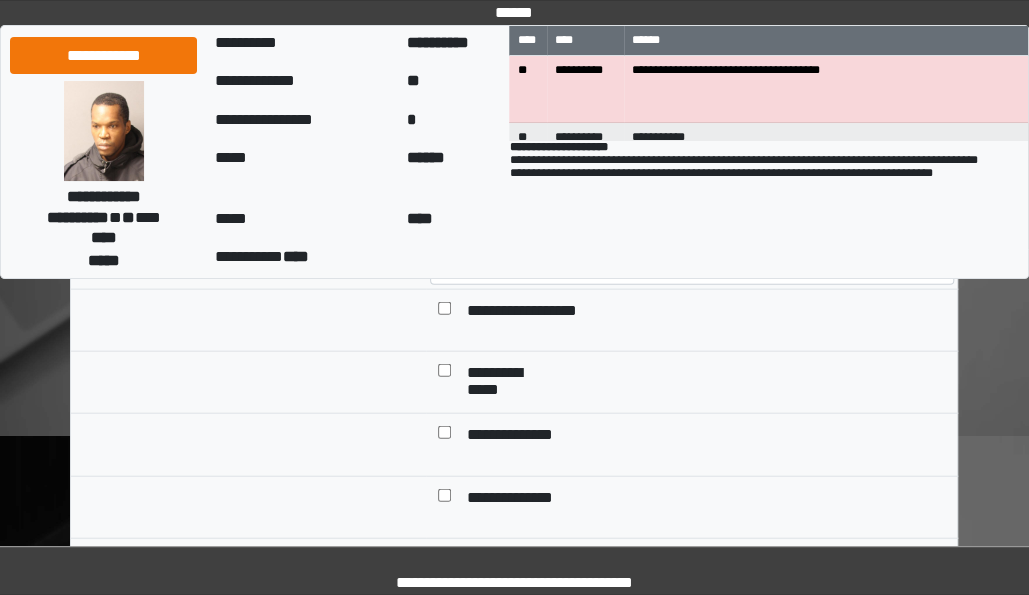 click on "**********" at bounding box center [692, 266] 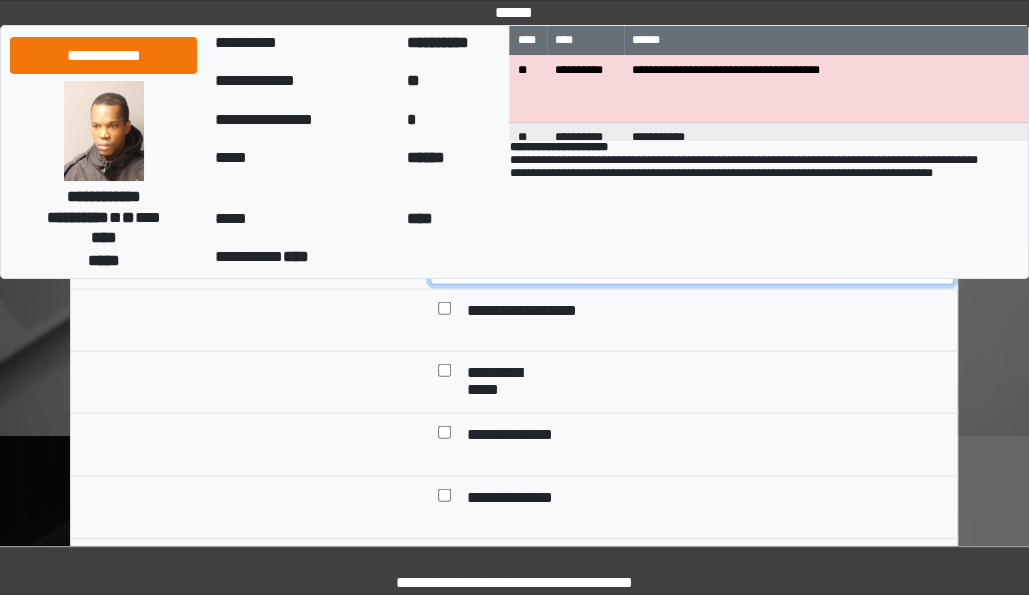 click on "**********" at bounding box center [692, 265] 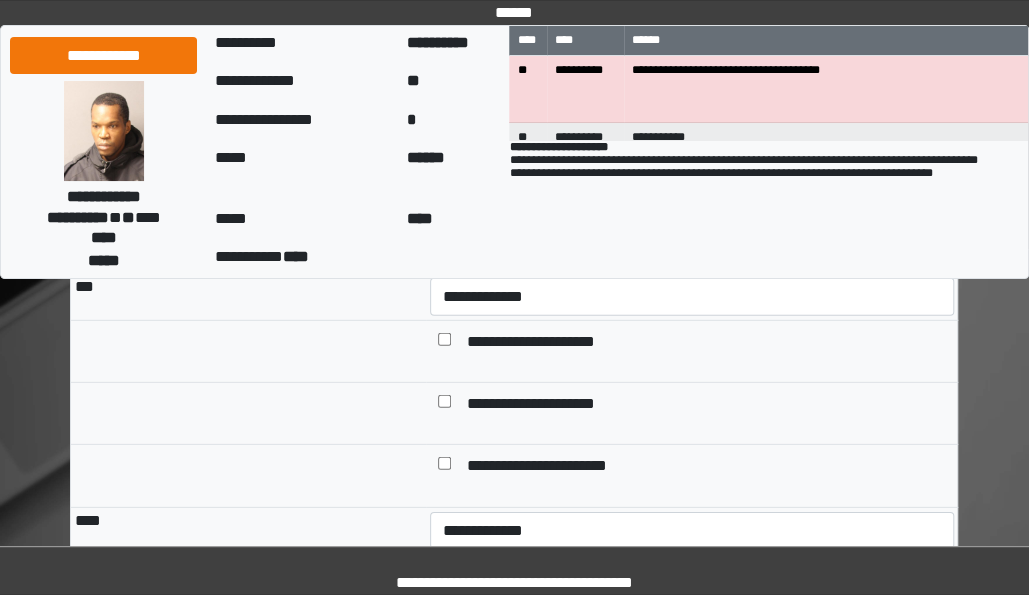 scroll, scrollTop: 5302, scrollLeft: 0, axis: vertical 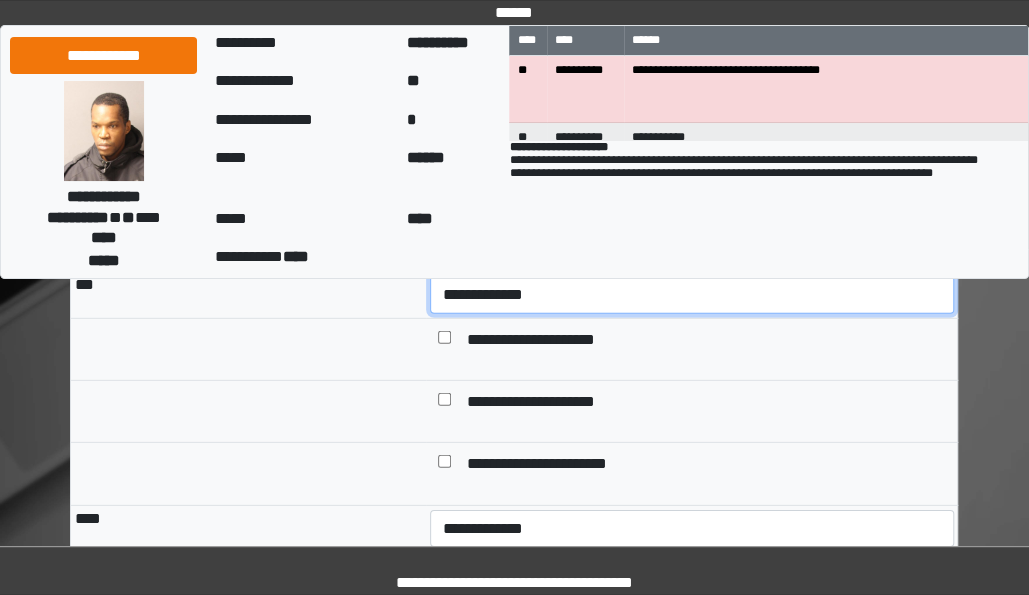 click on "**********" at bounding box center (692, 294) 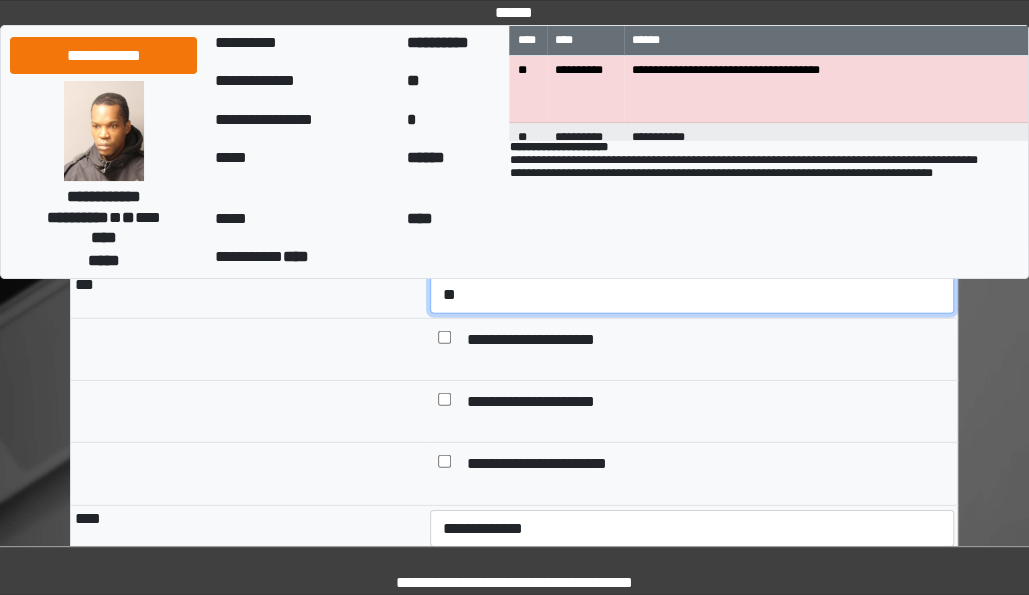 click on "**********" at bounding box center [692, 294] 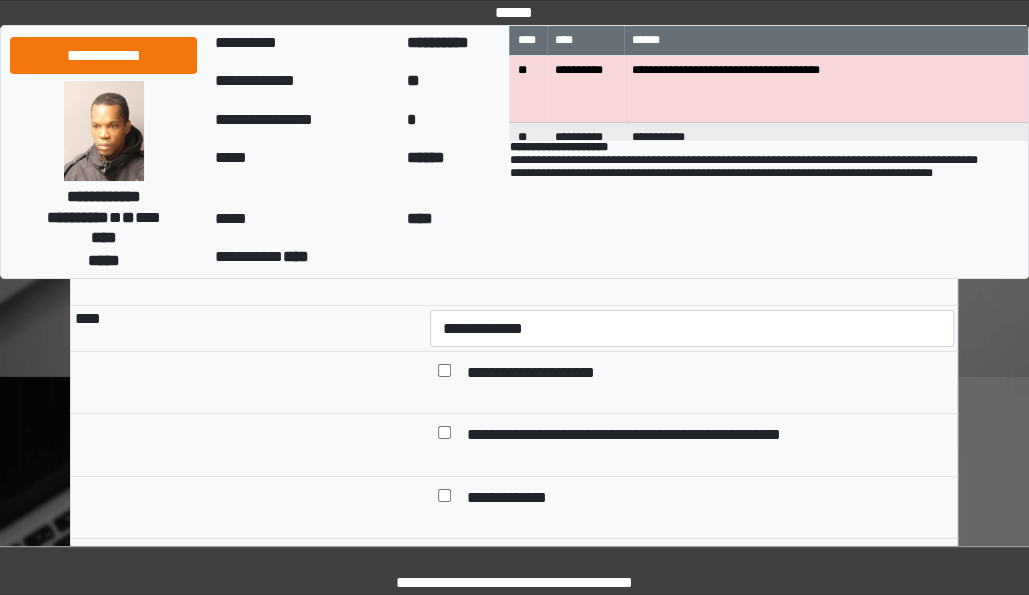 scroll, scrollTop: 5562, scrollLeft: 0, axis: vertical 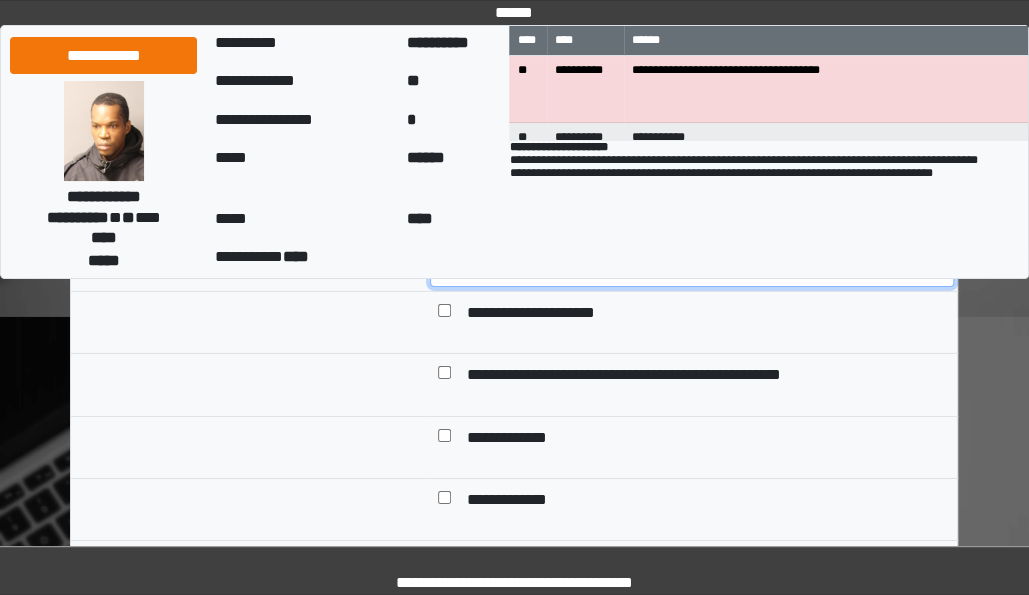 click on "**********" at bounding box center (692, 268) 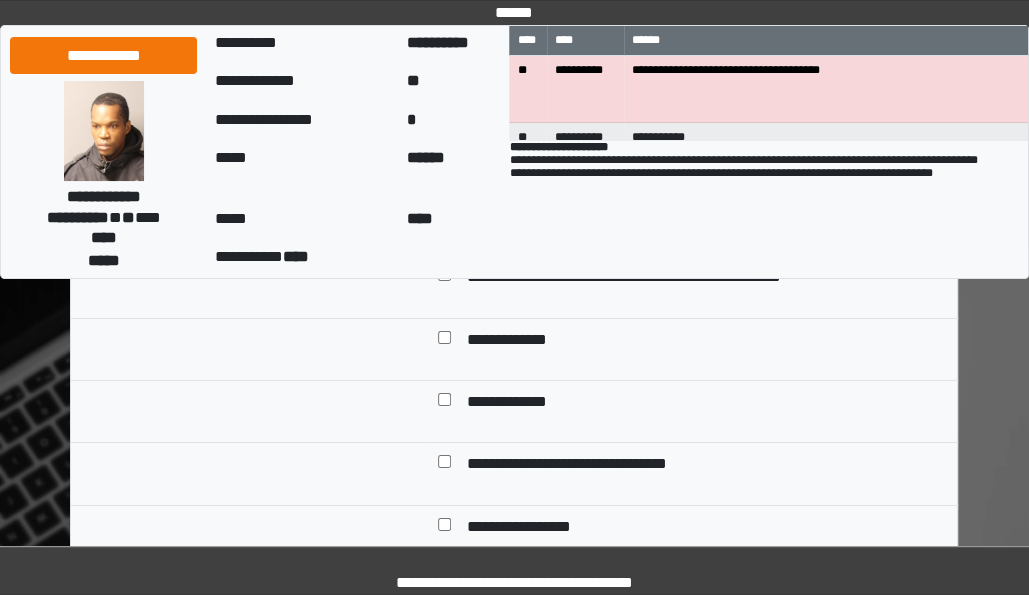 scroll, scrollTop: 5524, scrollLeft: 0, axis: vertical 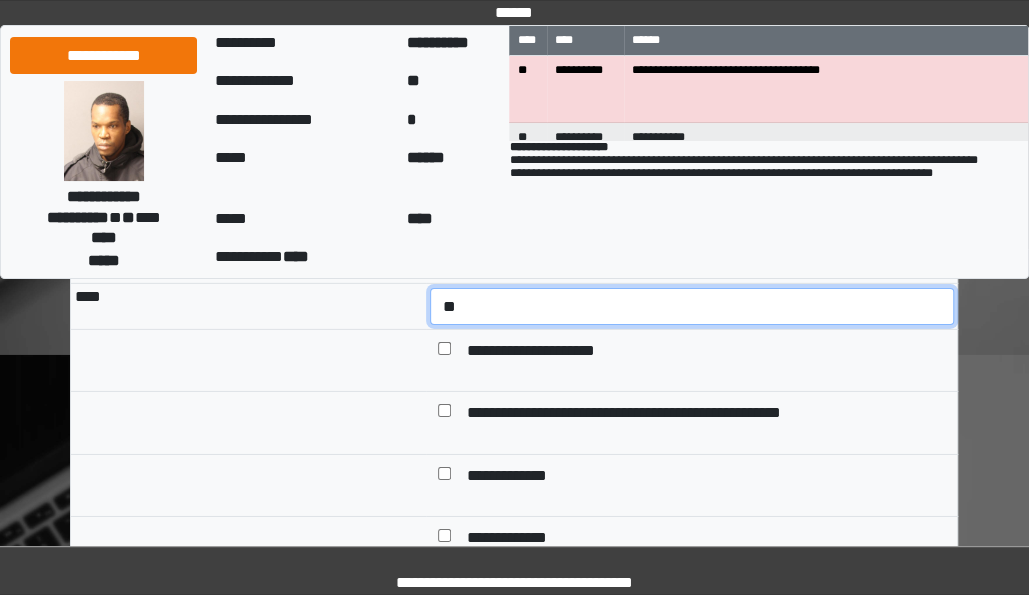 click on "**********" at bounding box center [692, 306] 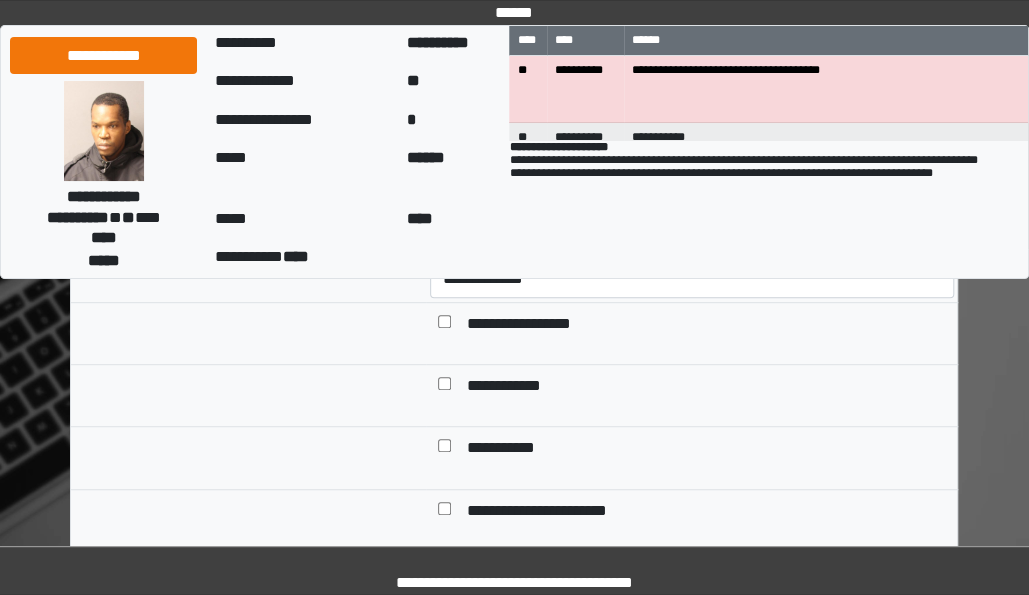 scroll, scrollTop: 6402, scrollLeft: 0, axis: vertical 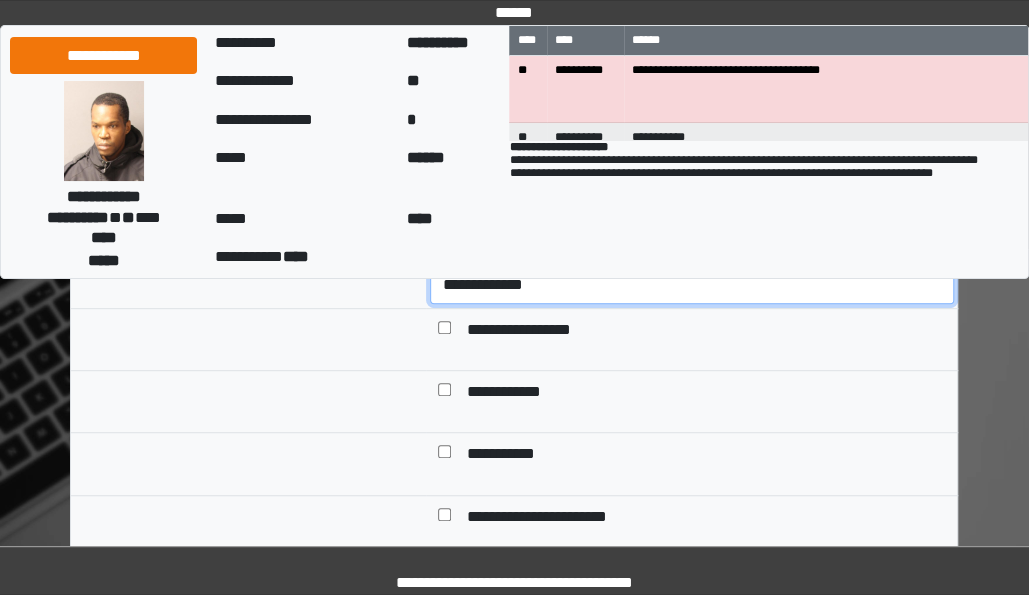 click on "**********" at bounding box center [692, 284] 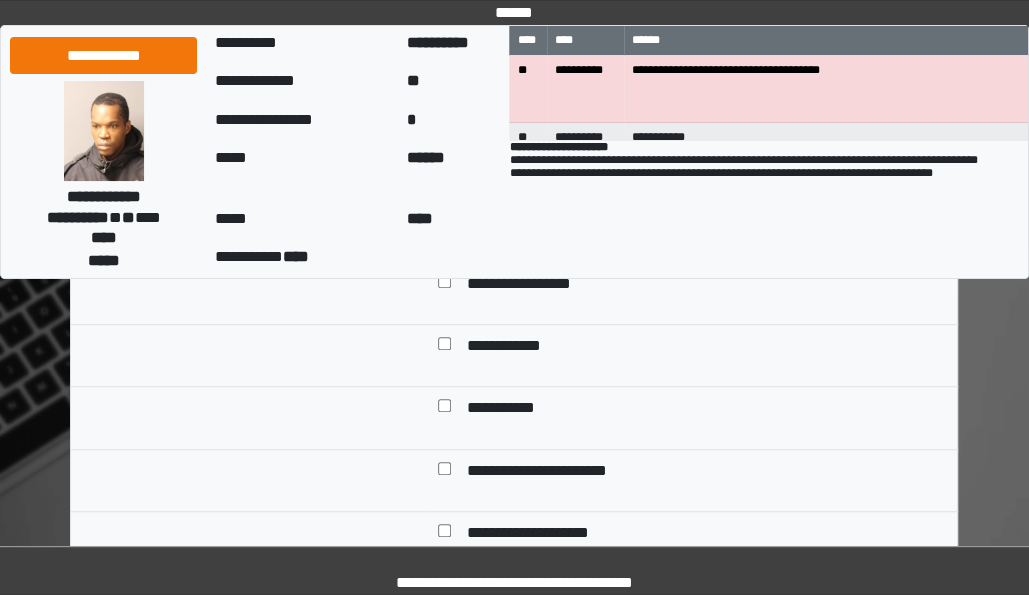 scroll, scrollTop: 6450, scrollLeft: 0, axis: vertical 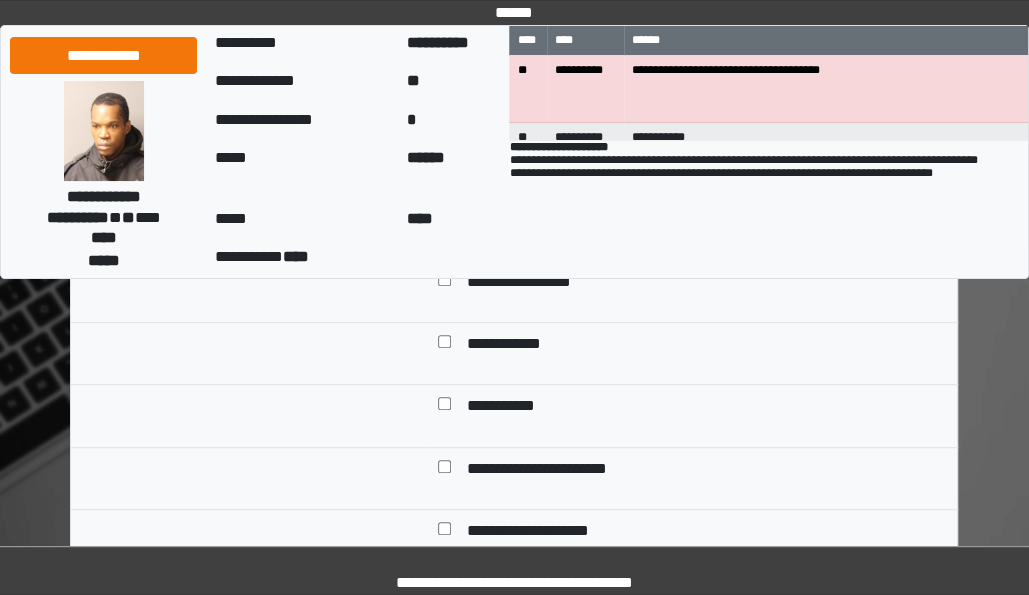click at bounding box center [444, 283] 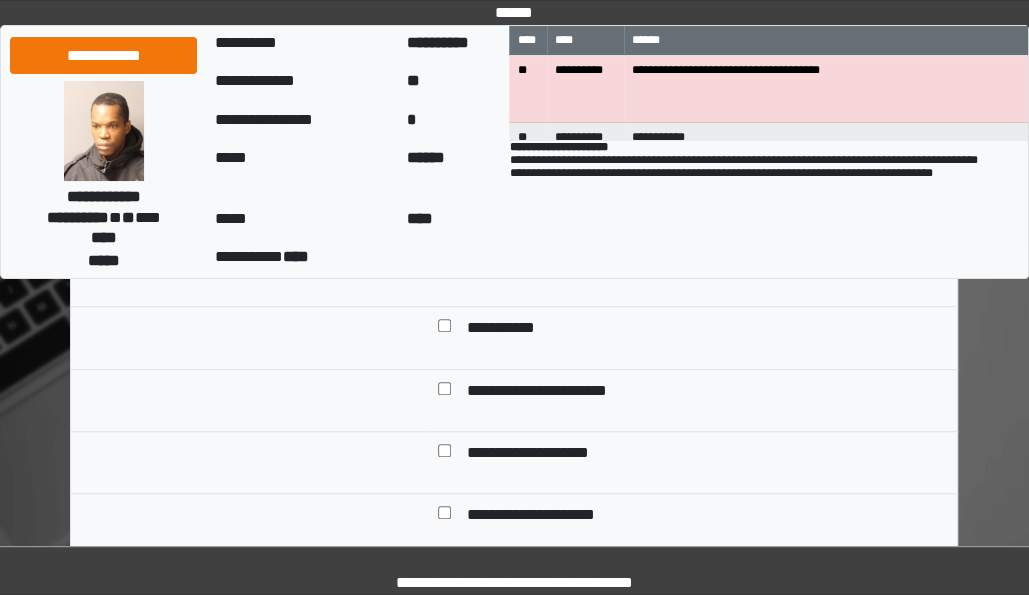 scroll, scrollTop: 6530, scrollLeft: 0, axis: vertical 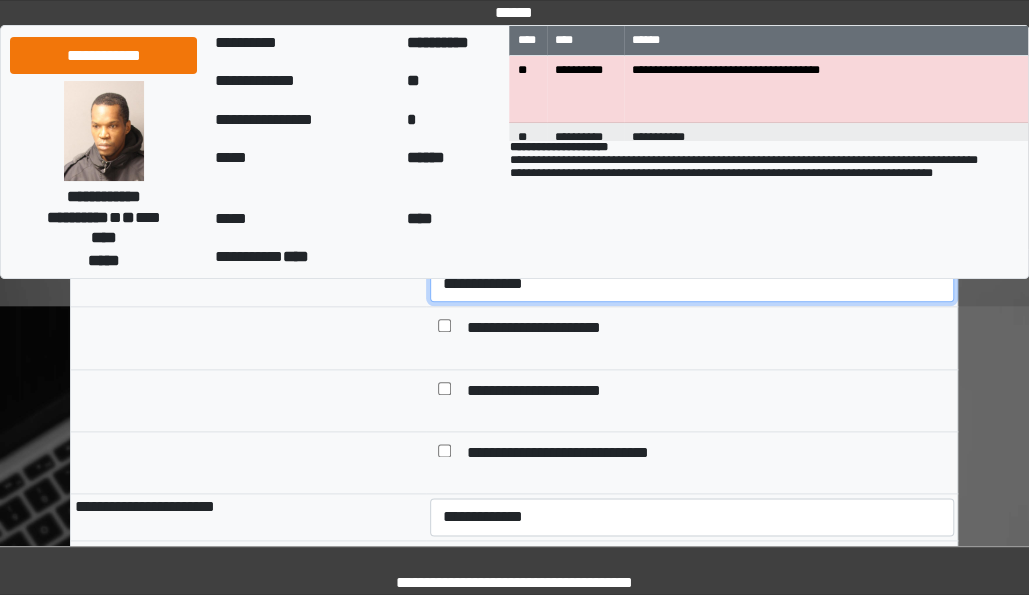 click on "**********" at bounding box center (692, 283) 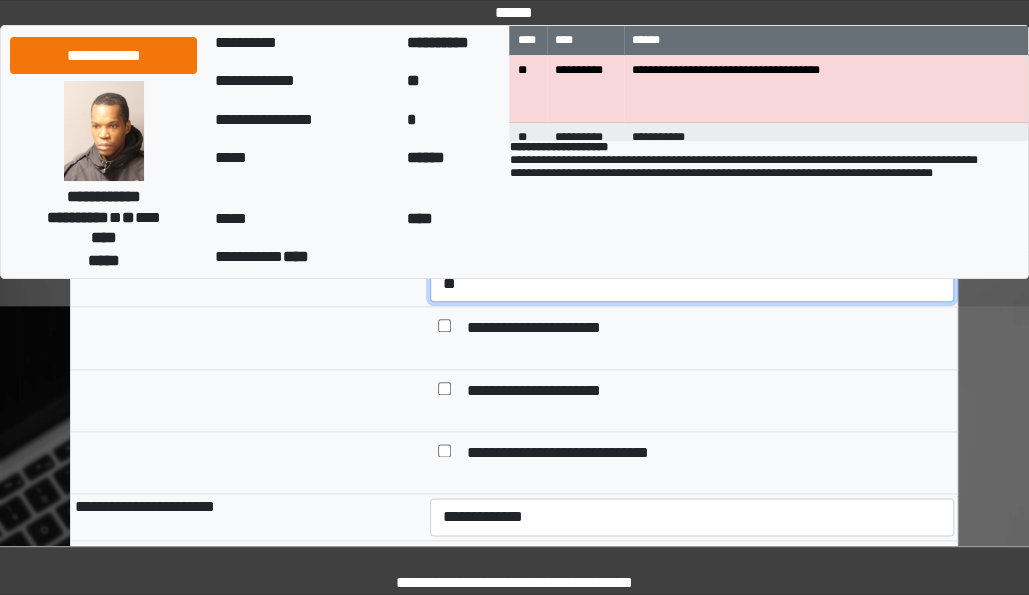 click on "**********" at bounding box center [692, 283] 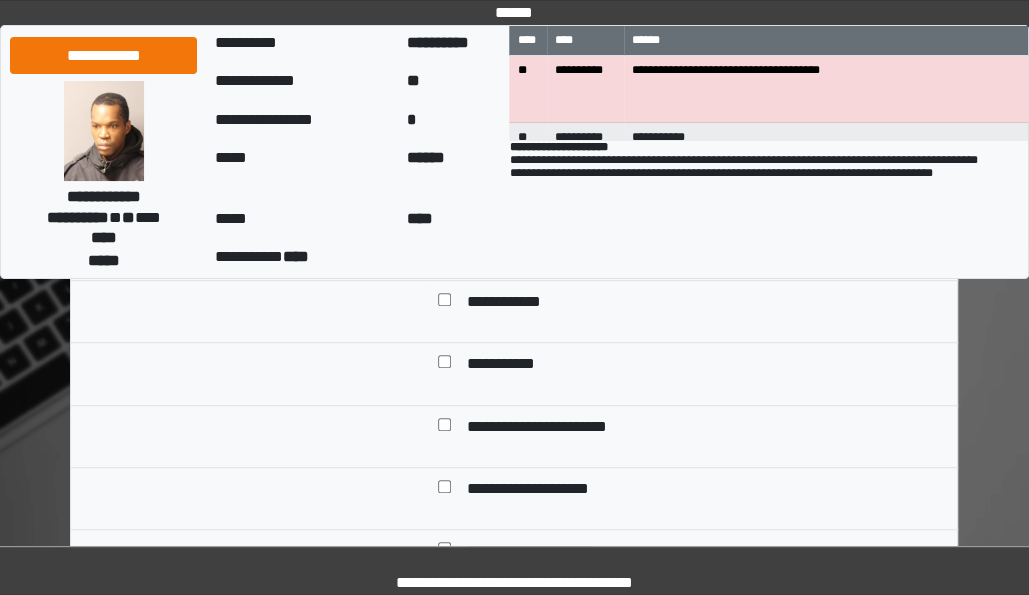 scroll, scrollTop: 6491, scrollLeft: 0, axis: vertical 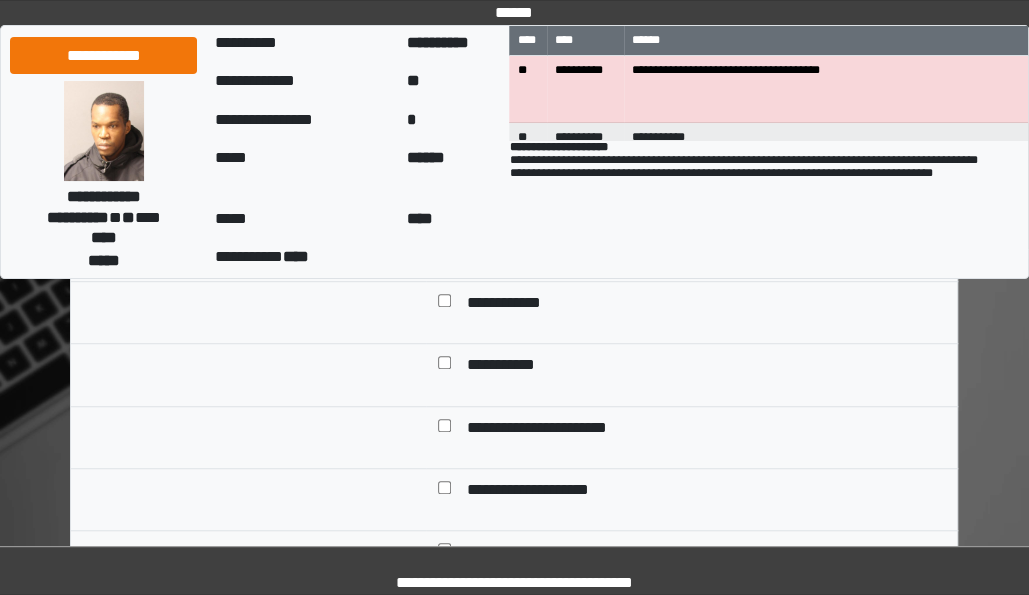click at bounding box center (444, 304) 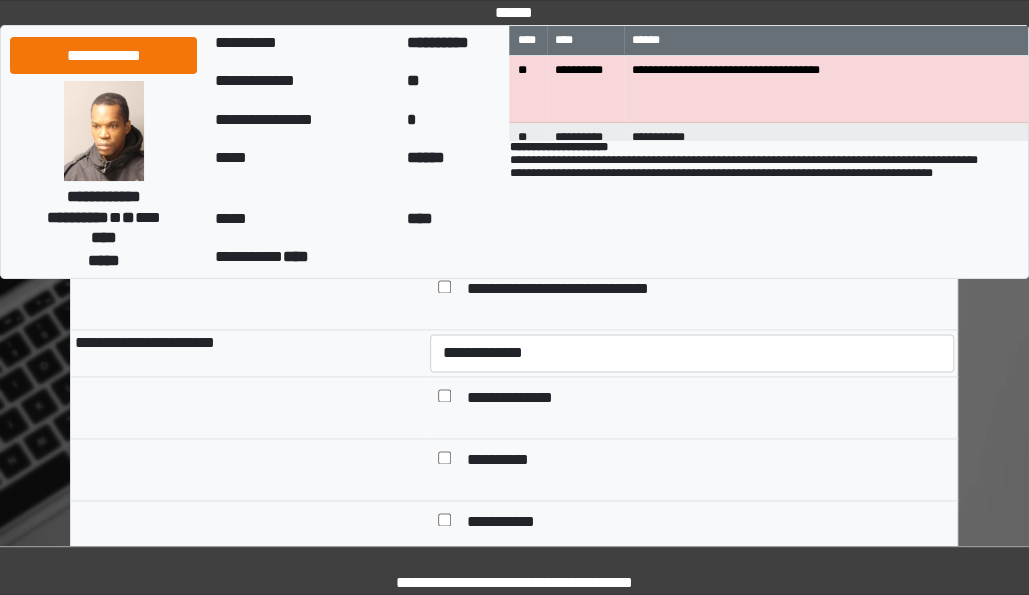 scroll, scrollTop: 7051, scrollLeft: 0, axis: vertical 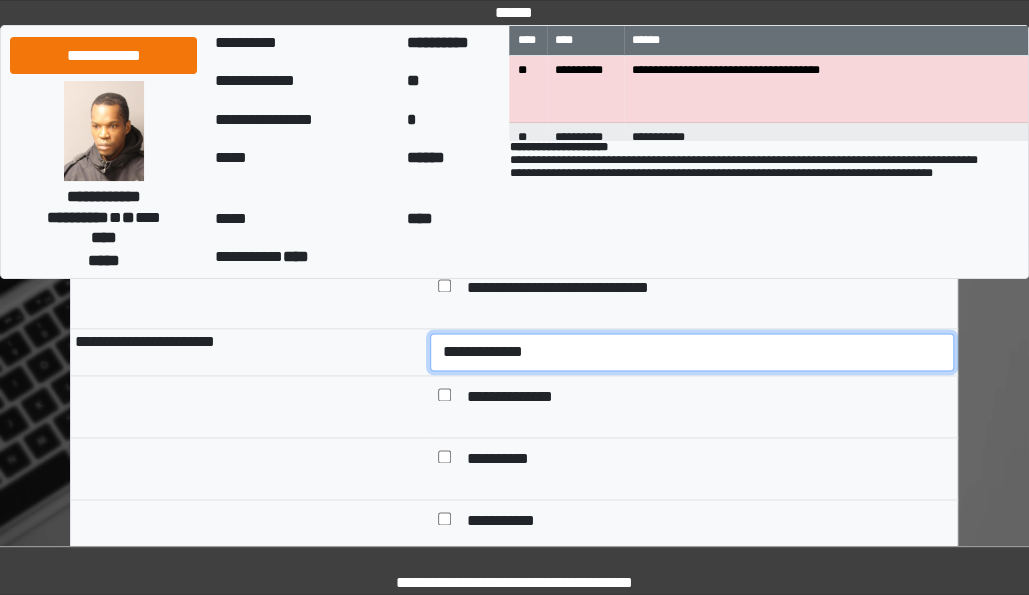 click on "**********" at bounding box center [692, 351] 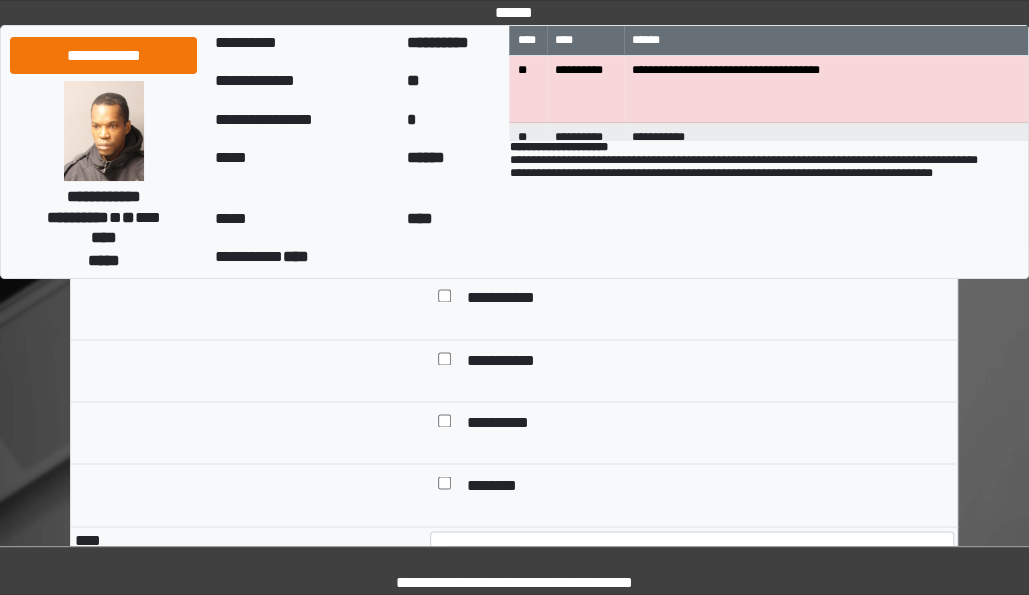 scroll, scrollTop: 7273, scrollLeft: 0, axis: vertical 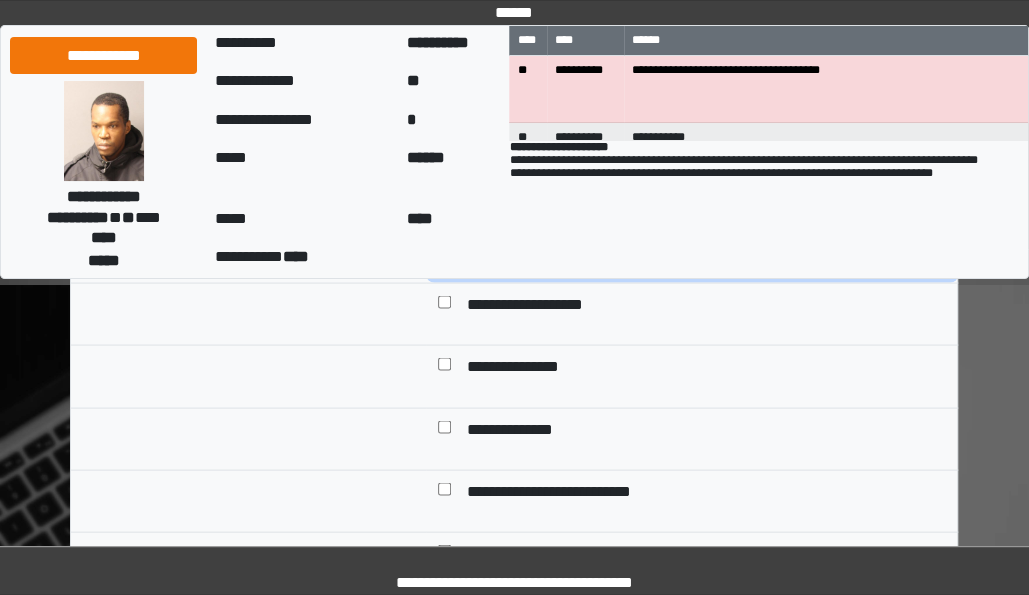 click on "**********" at bounding box center [692, 259] 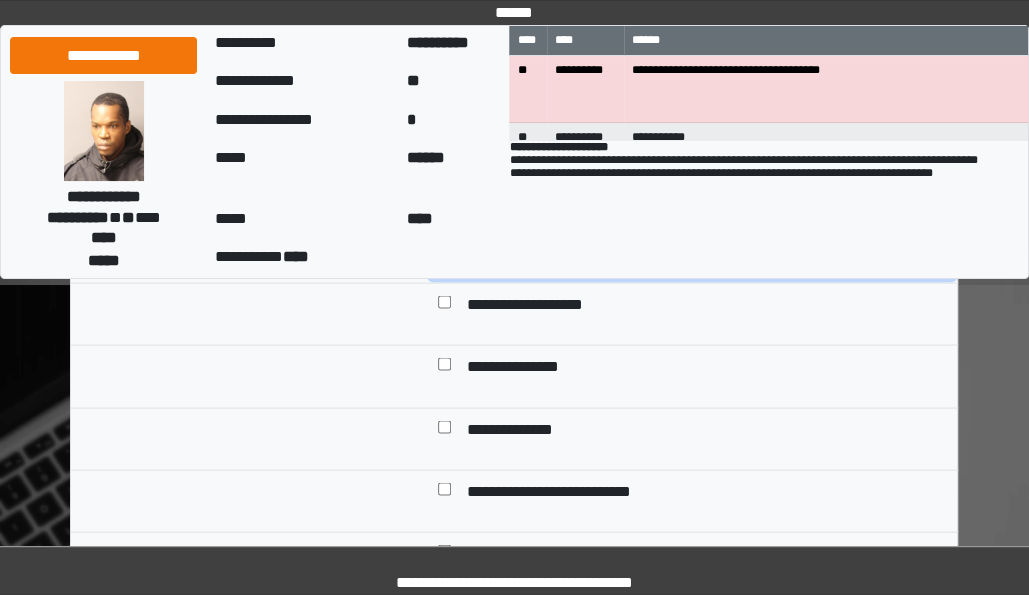 select on "*" 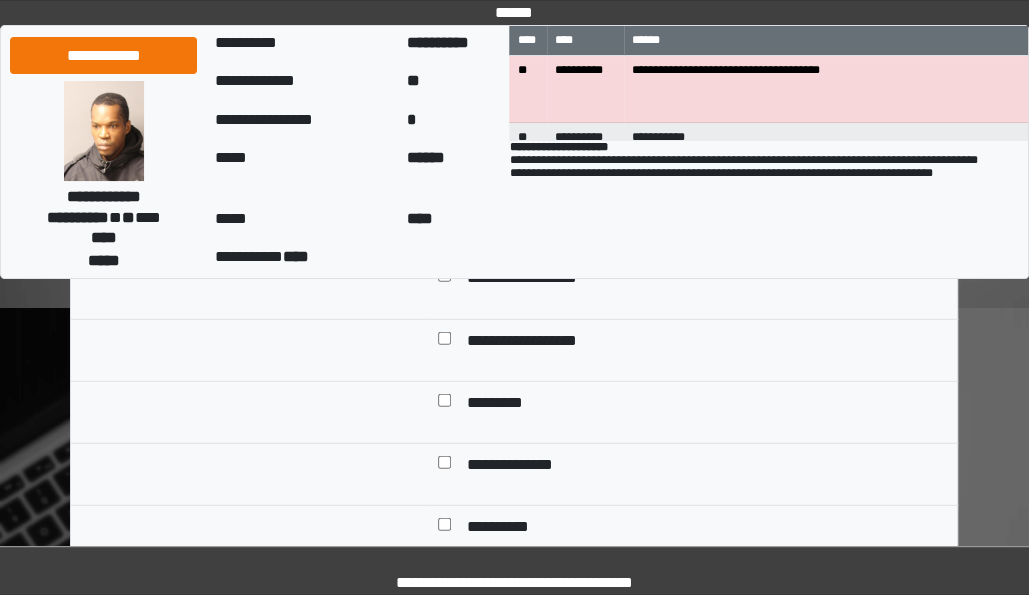 scroll, scrollTop: 8125, scrollLeft: 0, axis: vertical 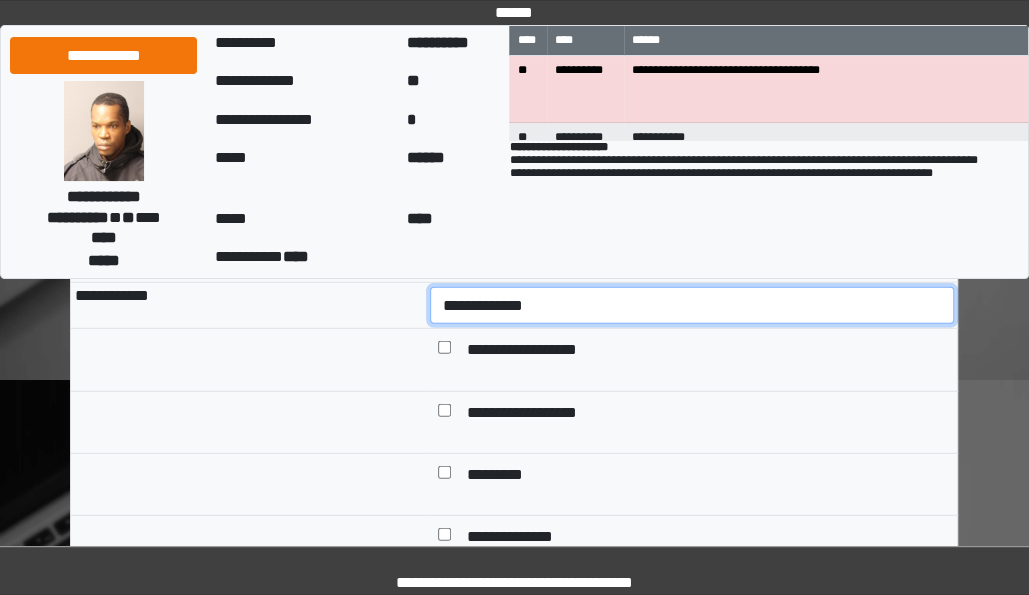 click on "**********" at bounding box center (692, 305) 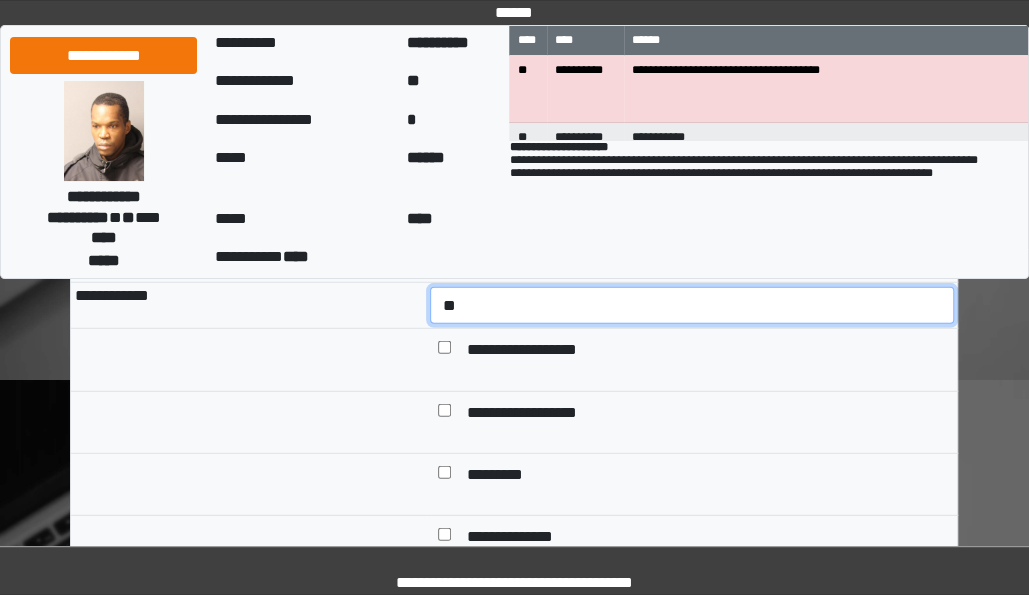 click on "**********" at bounding box center (692, 305) 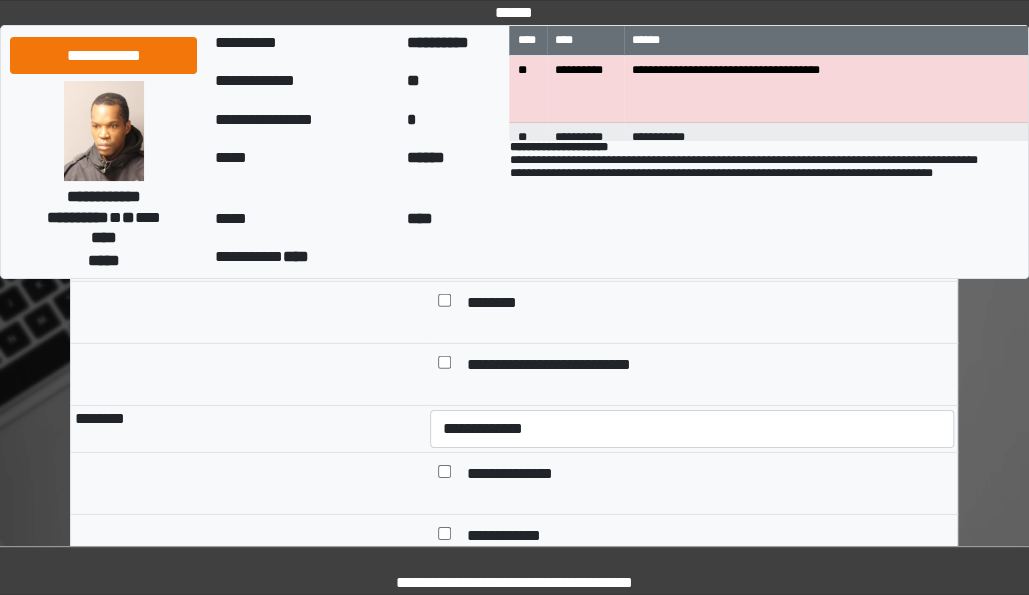 scroll, scrollTop: 8494, scrollLeft: 0, axis: vertical 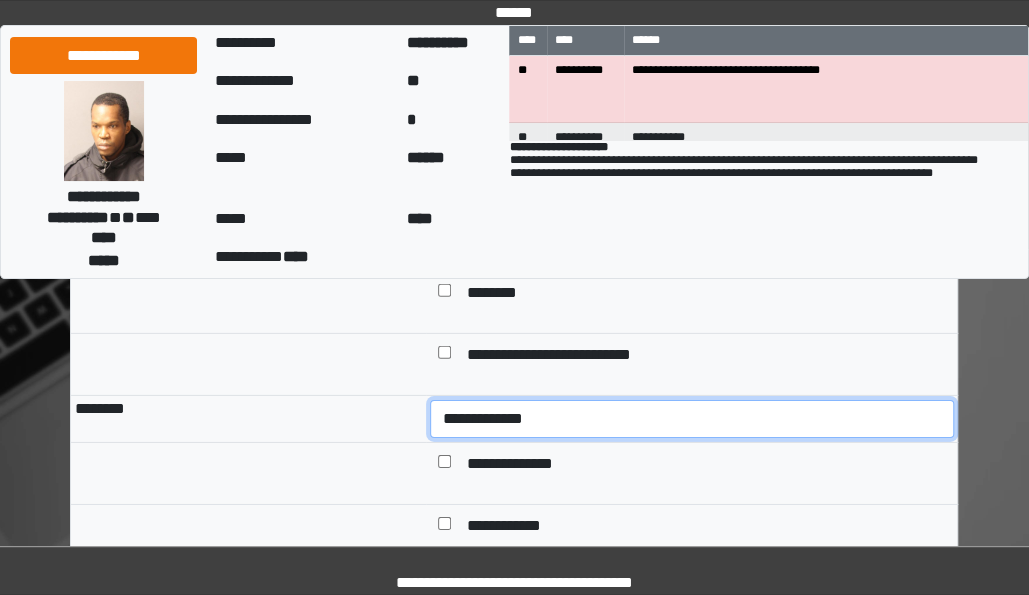 click on "**********" at bounding box center [692, 418] 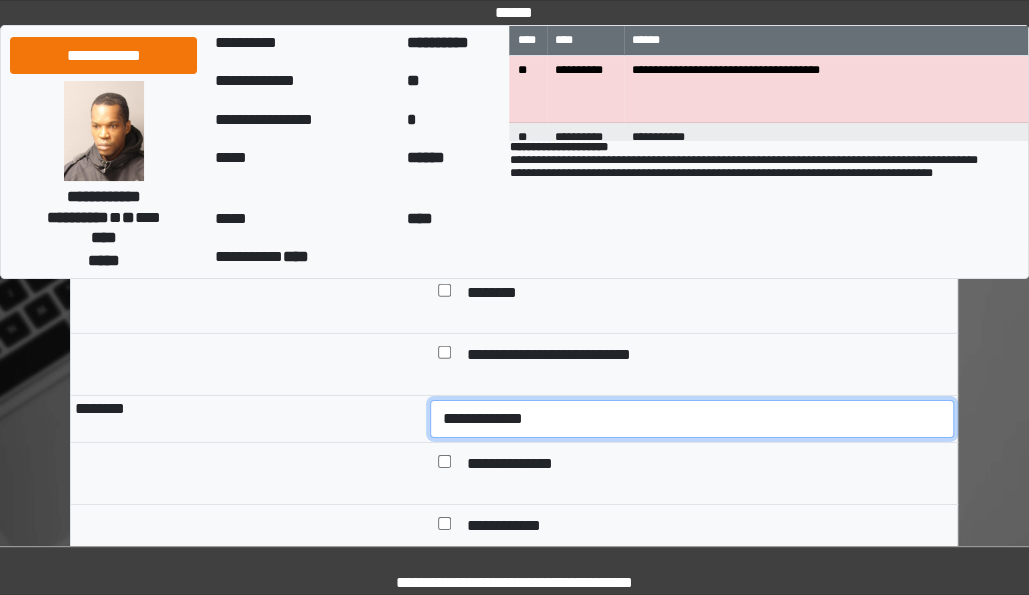 select on "*" 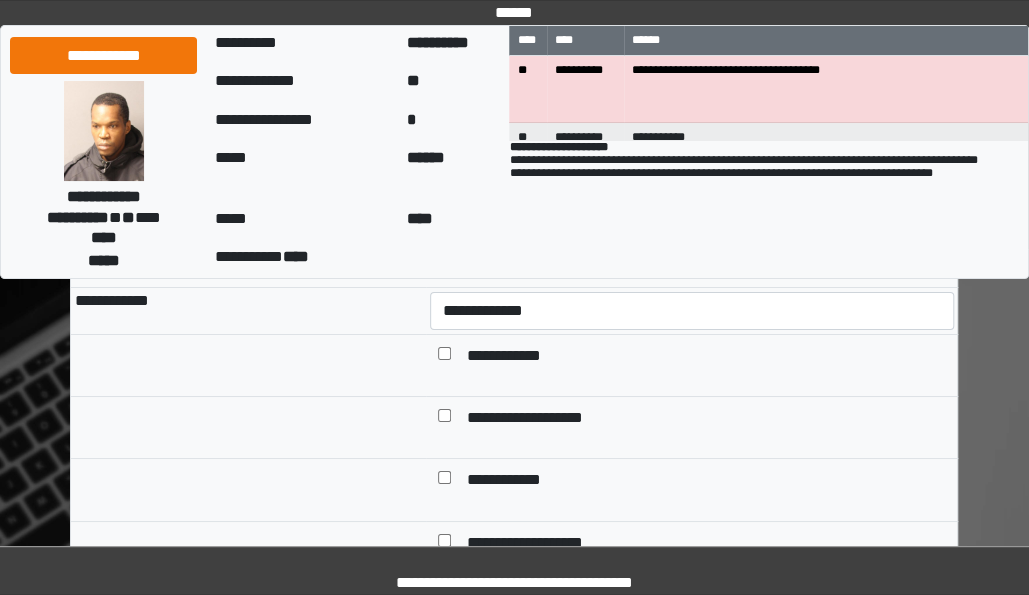 scroll, scrollTop: 8962, scrollLeft: 0, axis: vertical 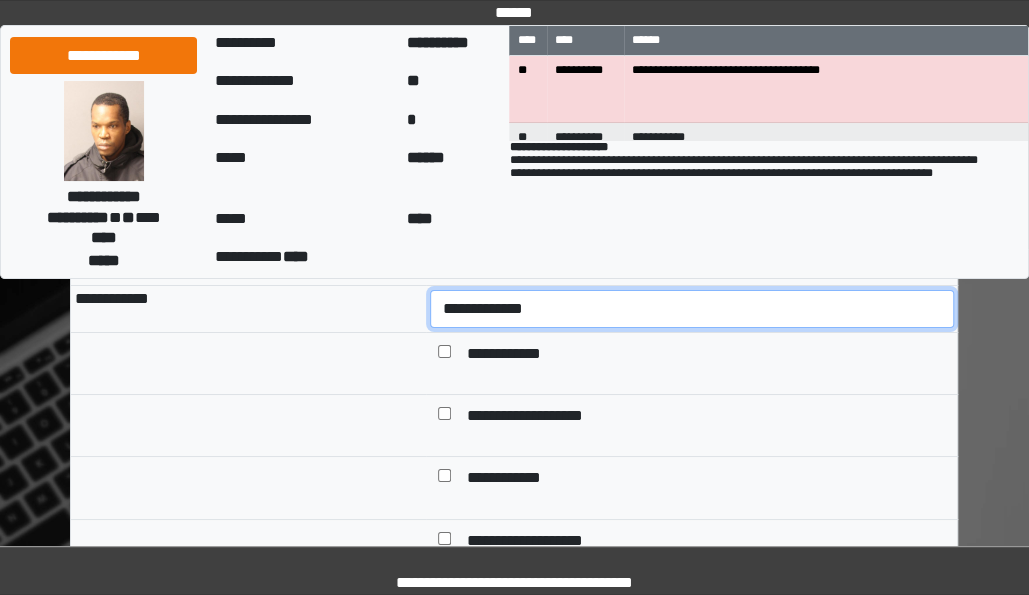 click on "**********" at bounding box center [692, 308] 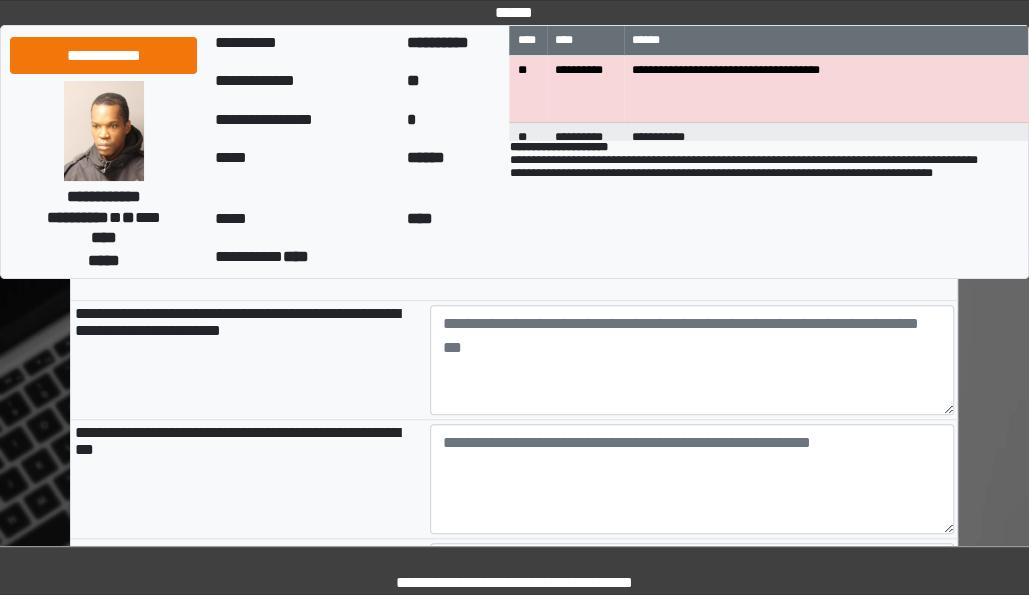 scroll, scrollTop: 9616, scrollLeft: 0, axis: vertical 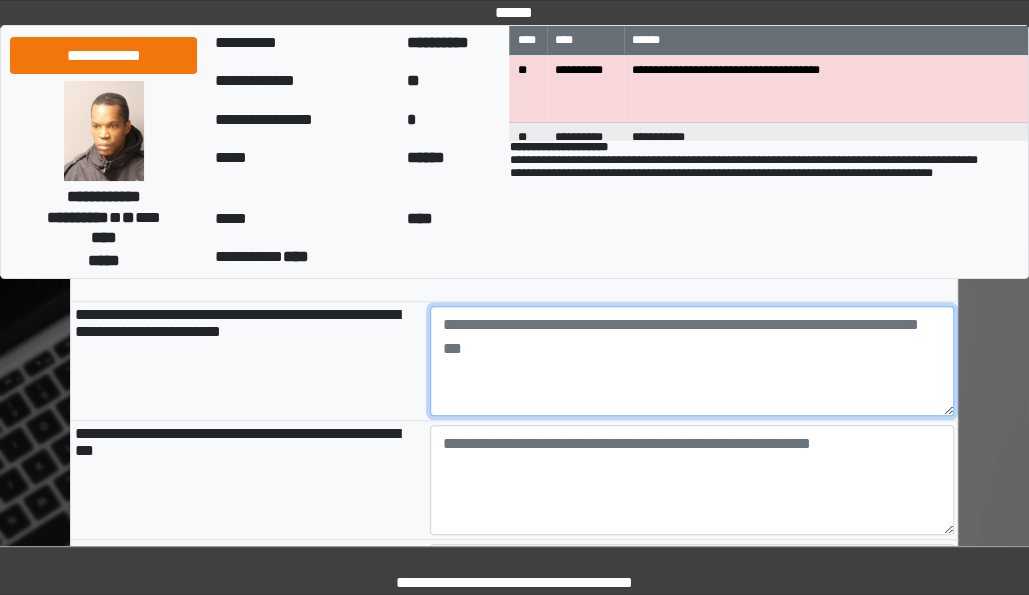 click at bounding box center [692, 361] 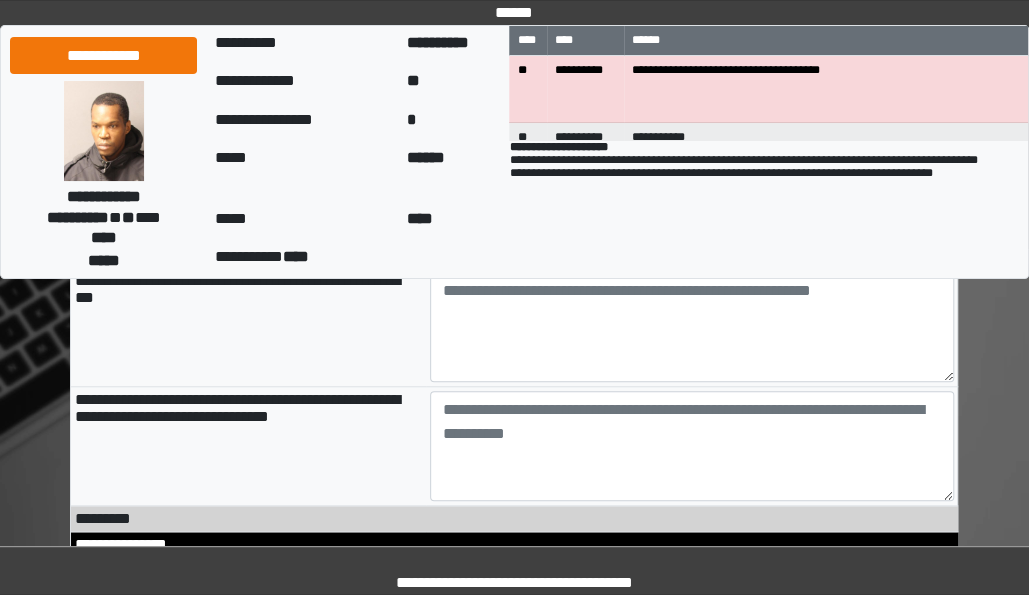 scroll, scrollTop: 9774, scrollLeft: 0, axis: vertical 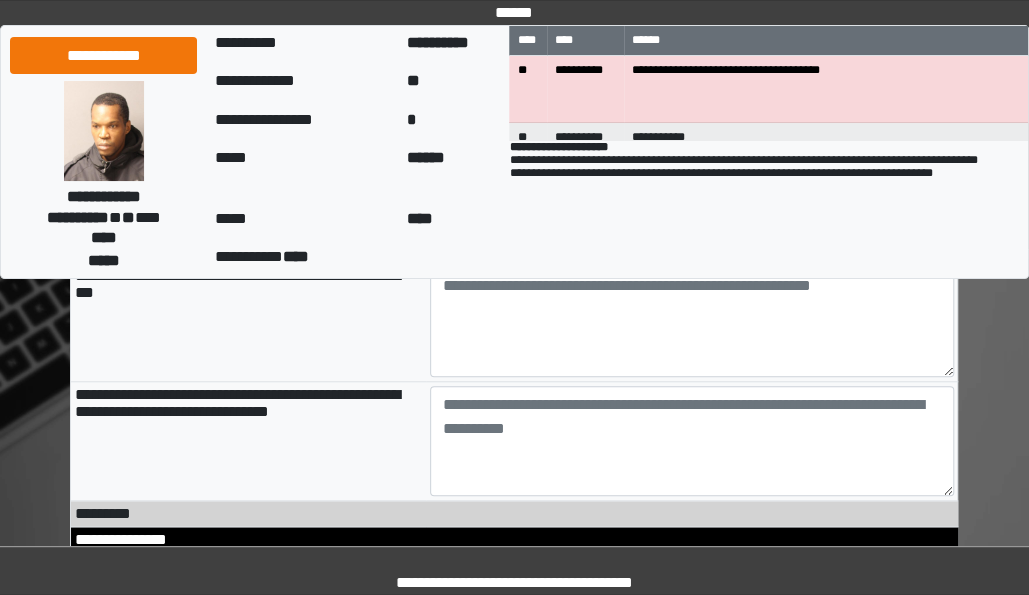 type on "**********" 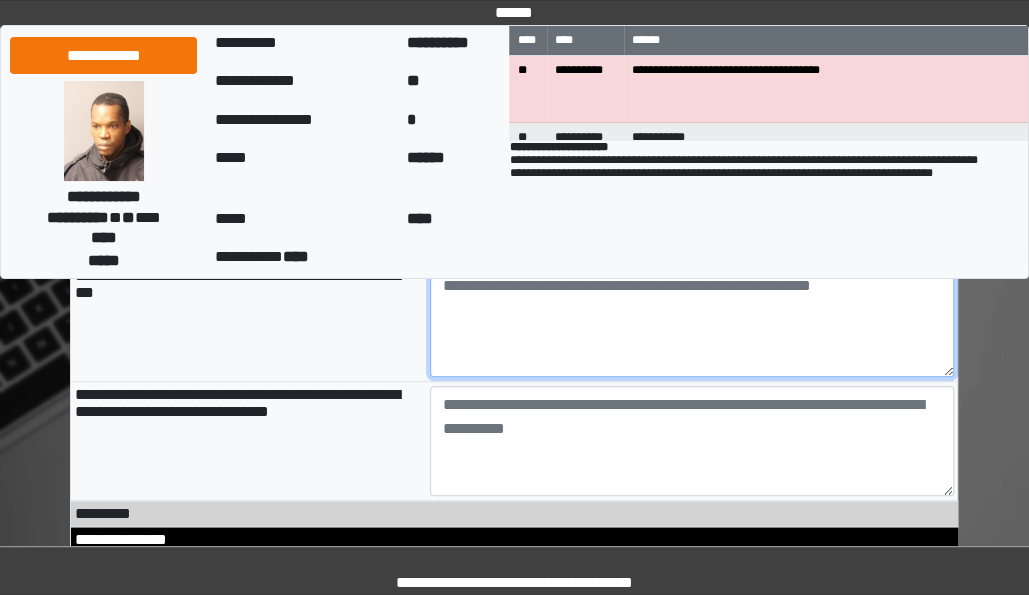 click at bounding box center (692, 322) 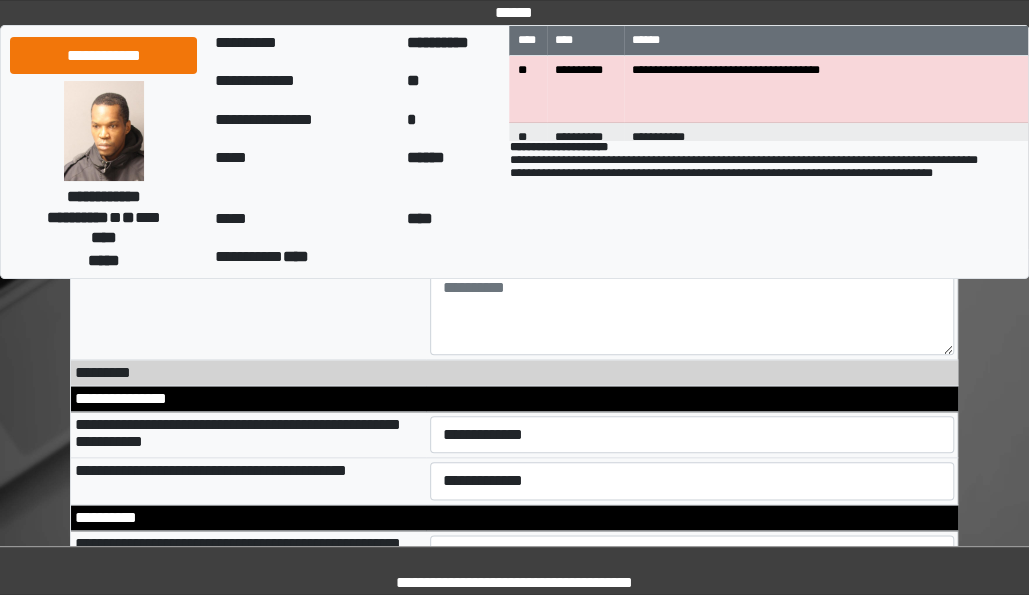 scroll, scrollTop: 9976, scrollLeft: 0, axis: vertical 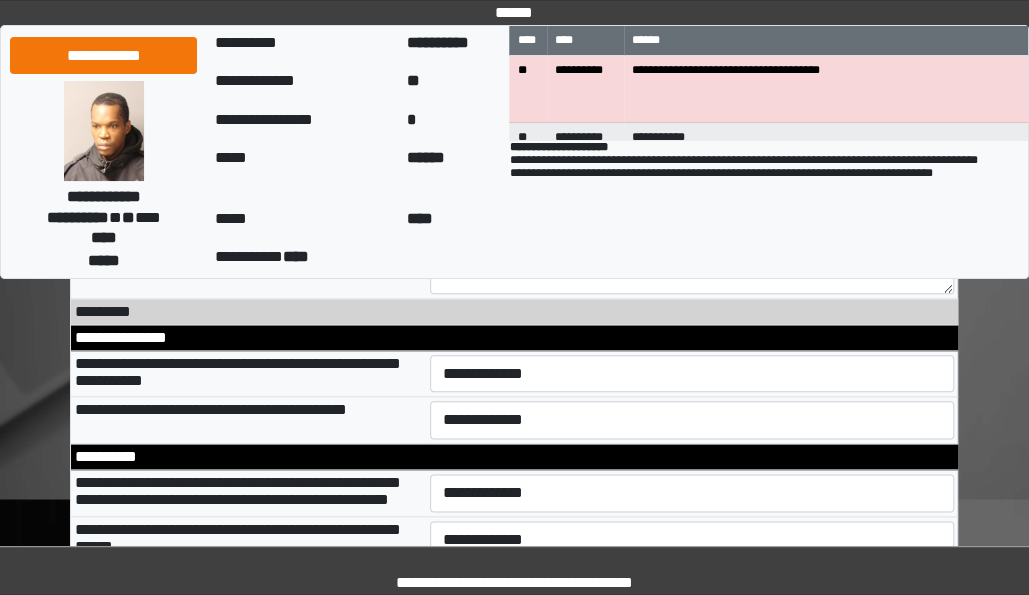 type on "**********" 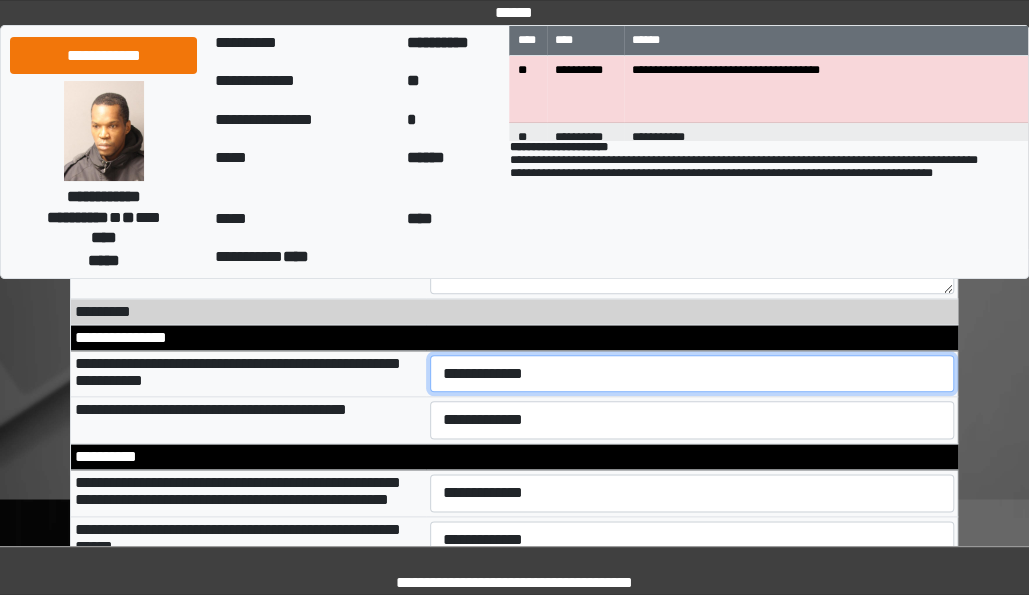 click on "**********" at bounding box center [692, 373] 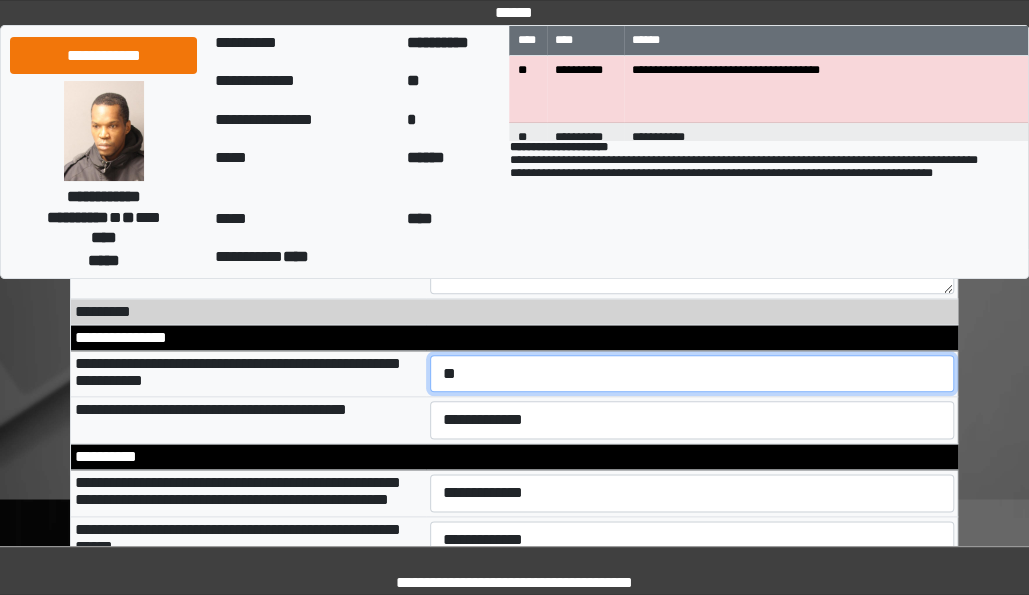 click on "**********" at bounding box center (692, 373) 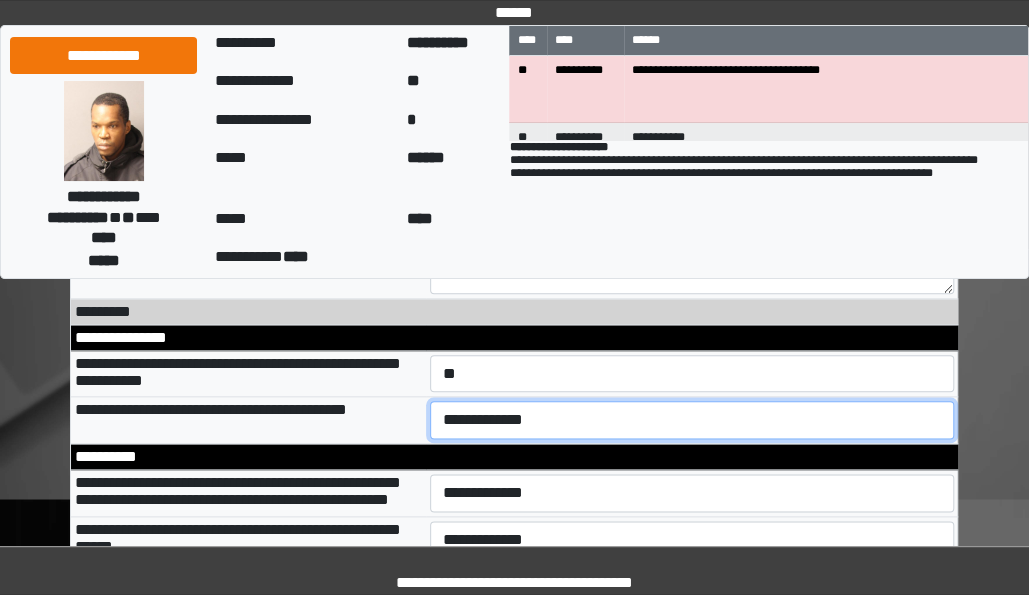 click on "**********" at bounding box center [692, 420] 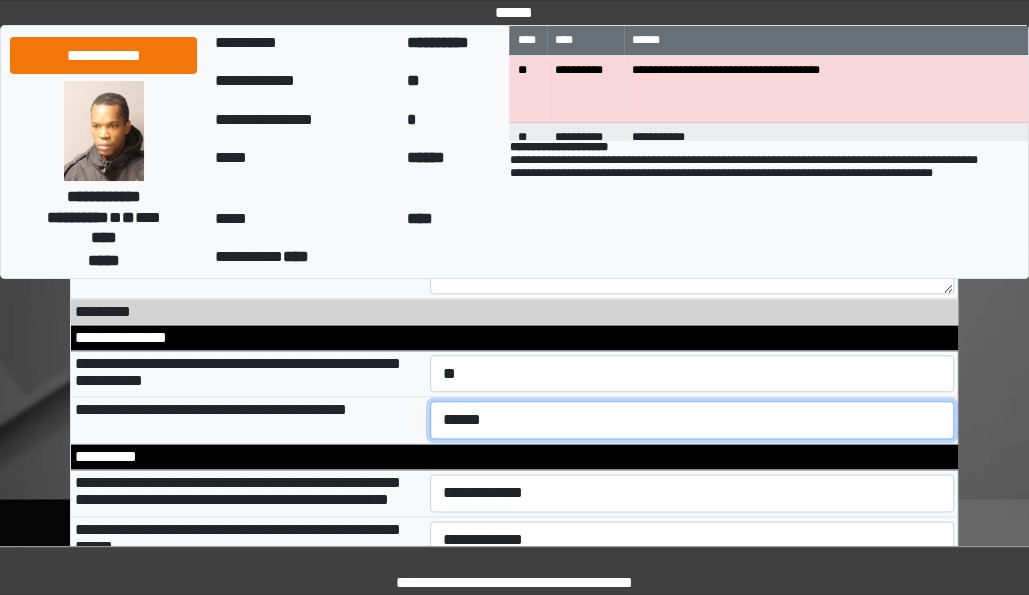 click on "**********" at bounding box center (692, 420) 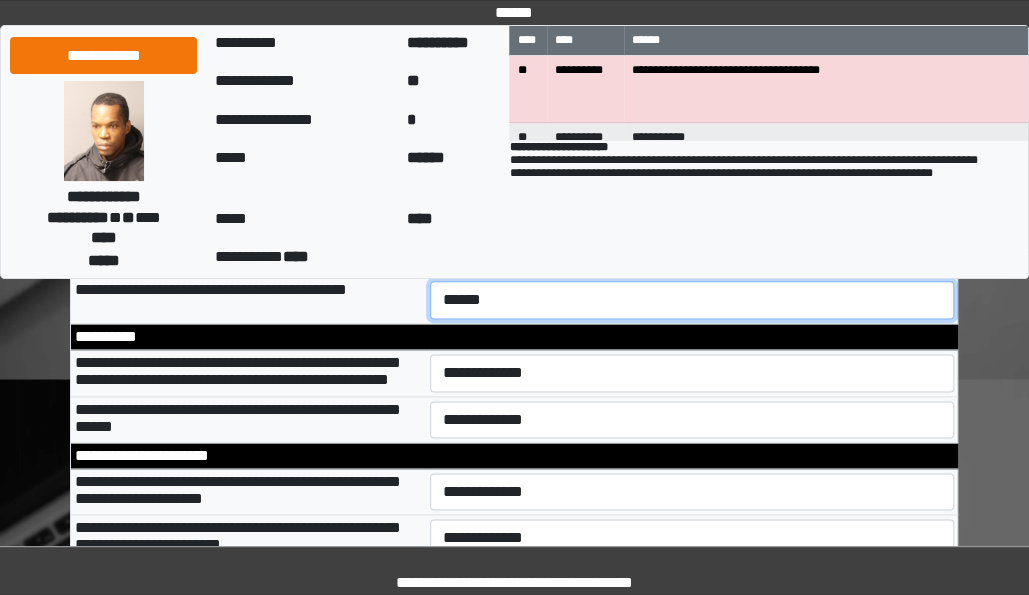 scroll, scrollTop: 10108, scrollLeft: 0, axis: vertical 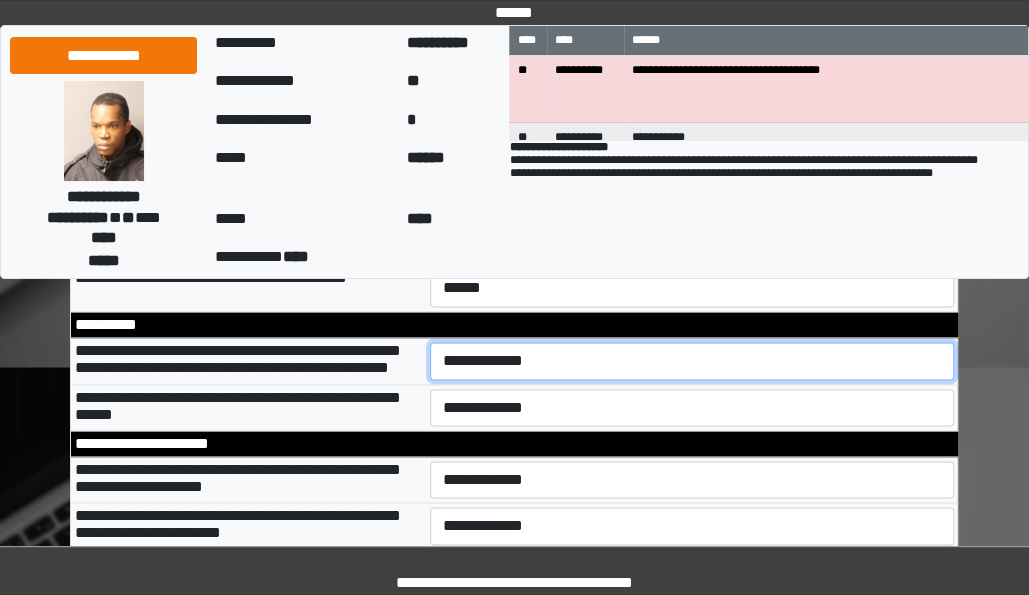 click on "**********" at bounding box center [692, 360] 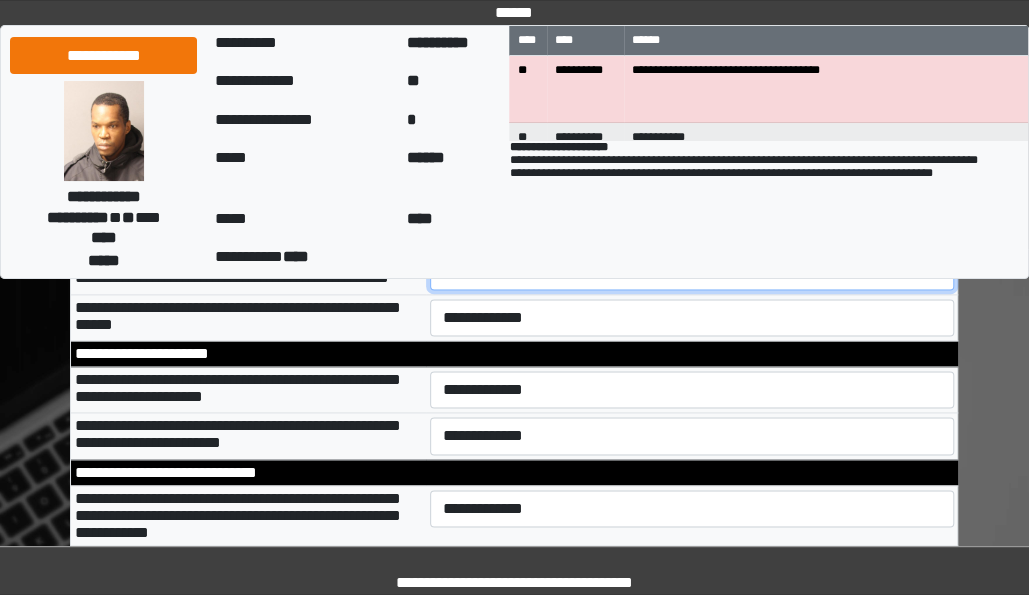 scroll, scrollTop: 10197, scrollLeft: 0, axis: vertical 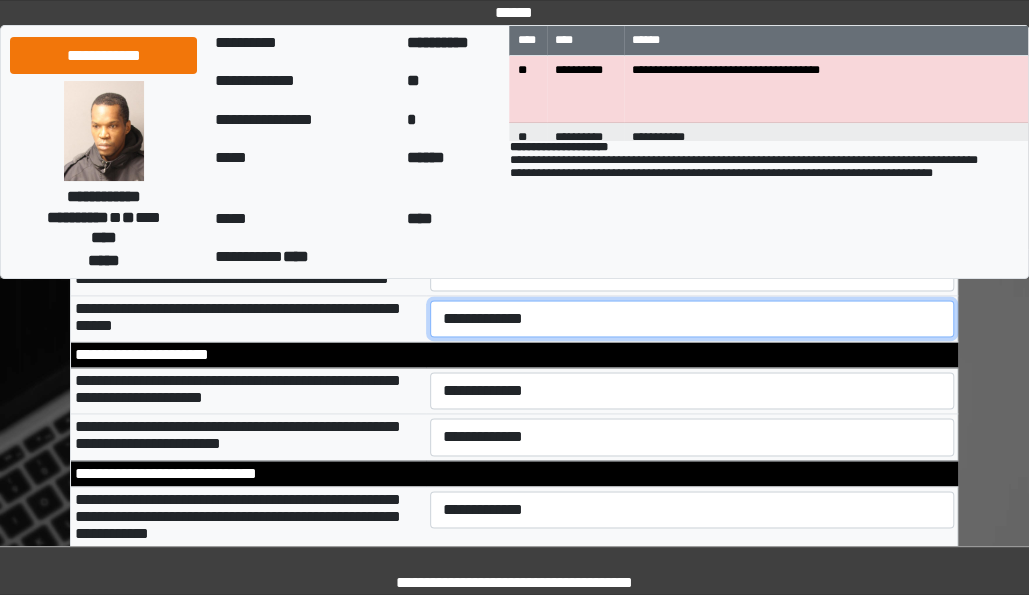 click on "**********" at bounding box center (692, 318) 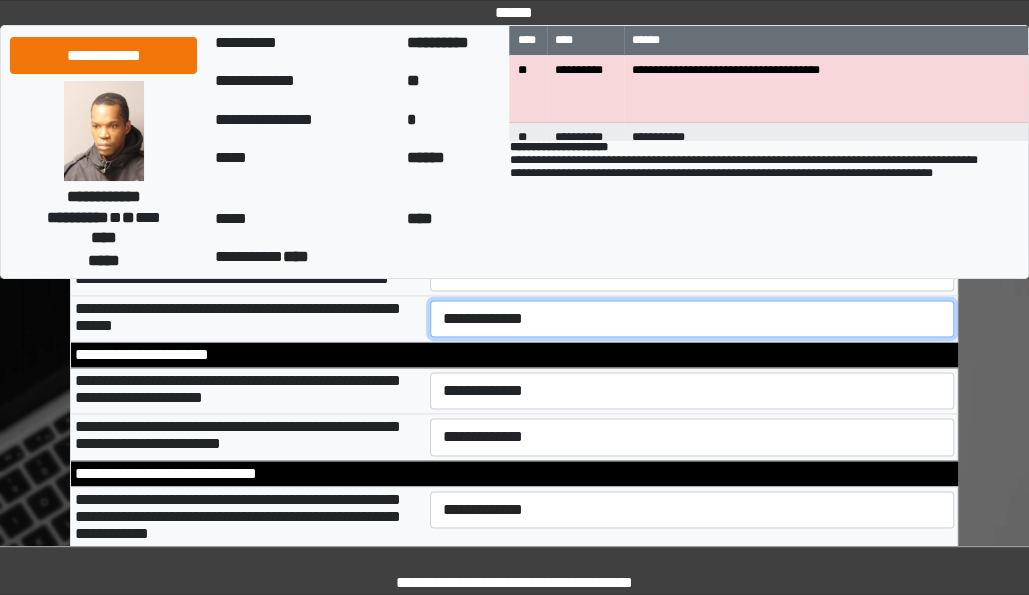 select on "*" 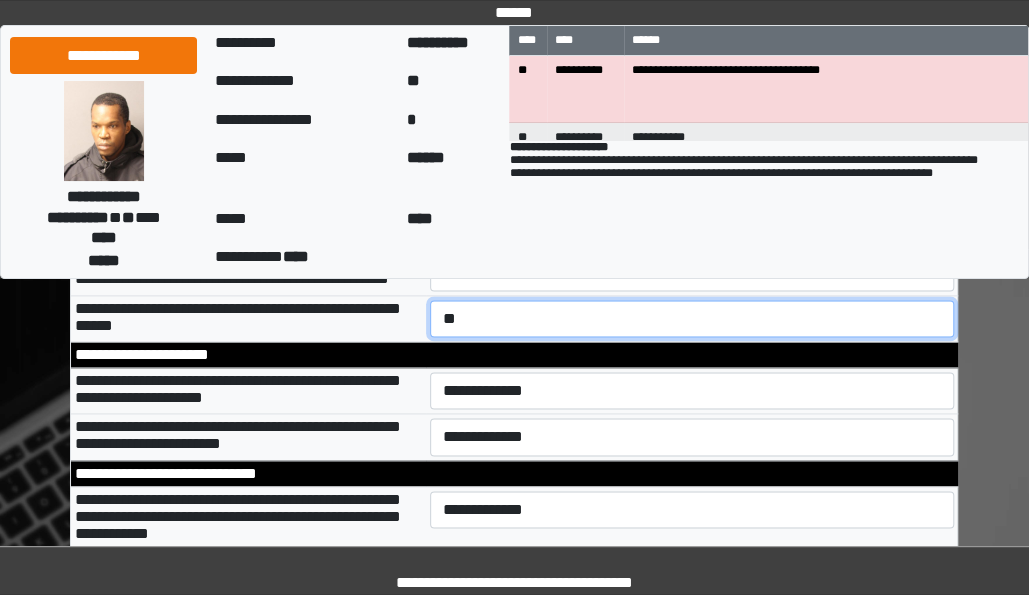 click on "**********" at bounding box center (692, 318) 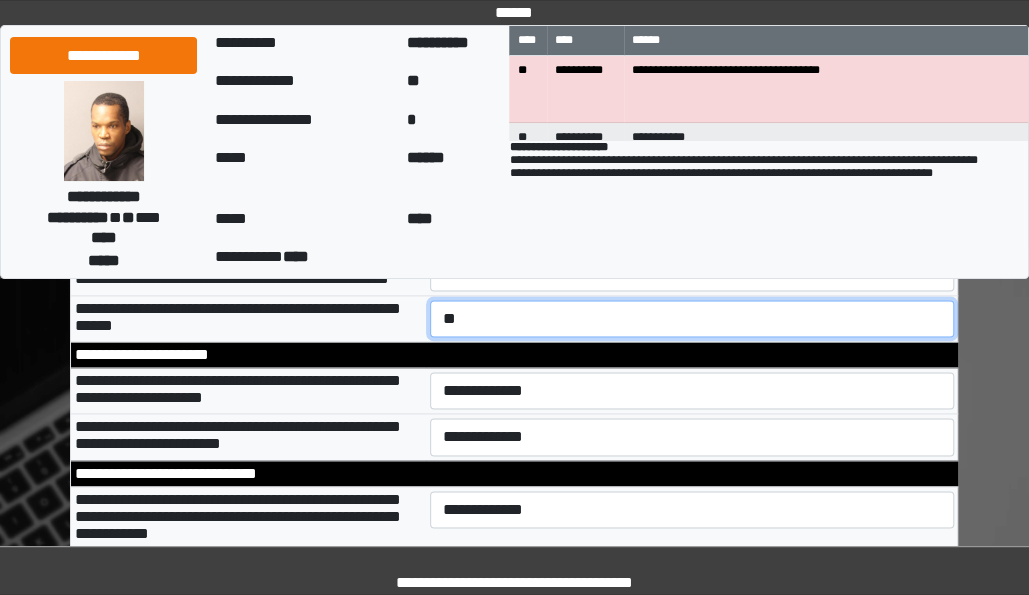 scroll, scrollTop: 10302, scrollLeft: 0, axis: vertical 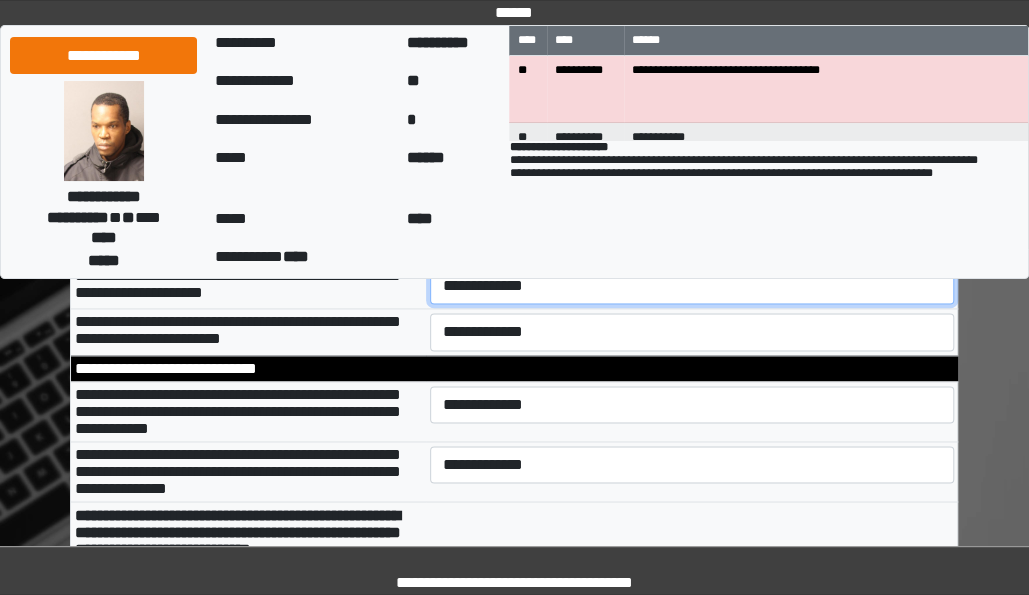 click on "**********" at bounding box center [692, 285] 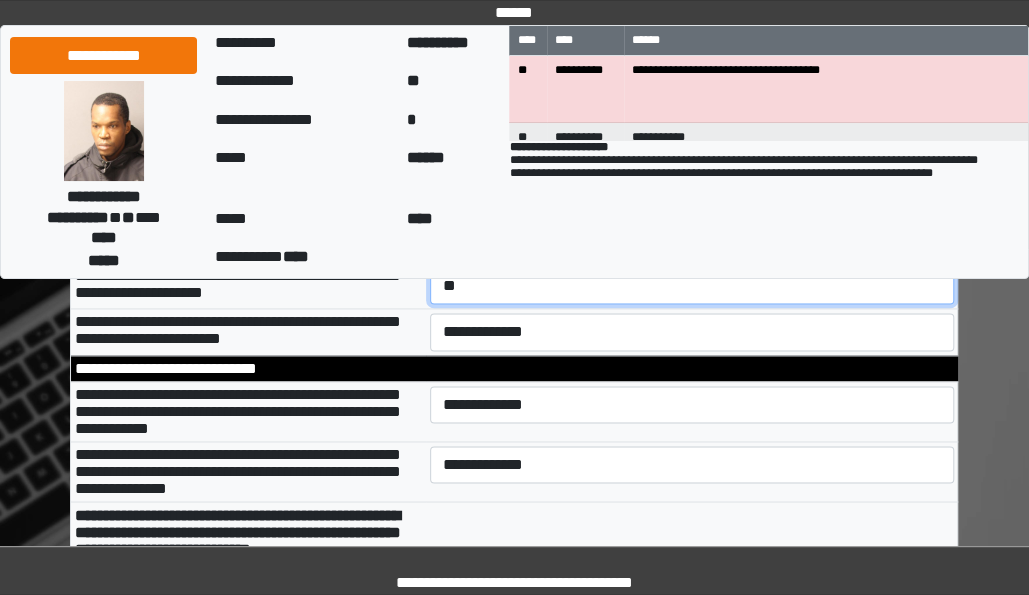 scroll, scrollTop: 10357, scrollLeft: 0, axis: vertical 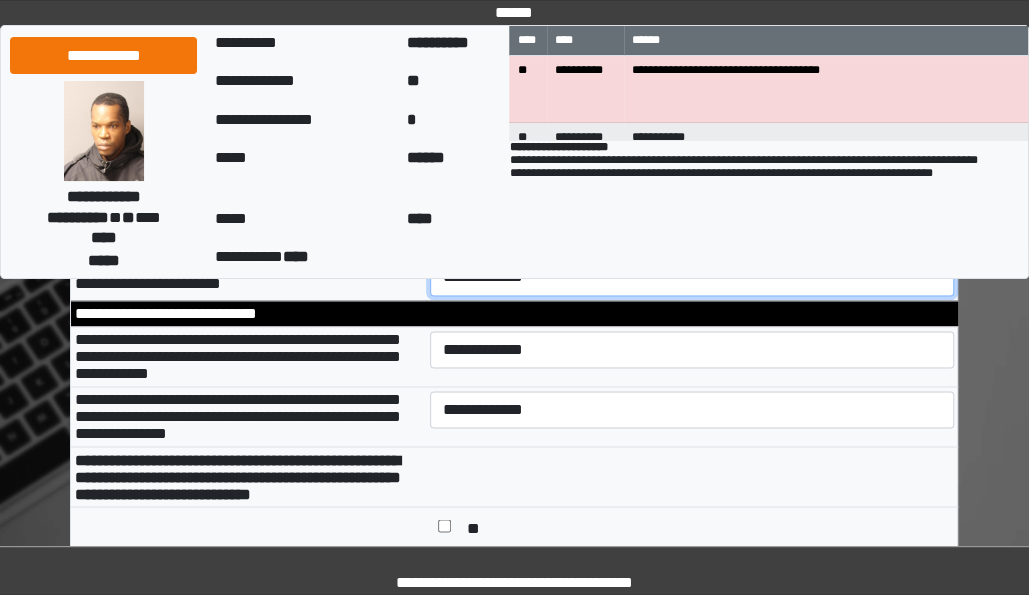 click on "**********" at bounding box center (692, 276) 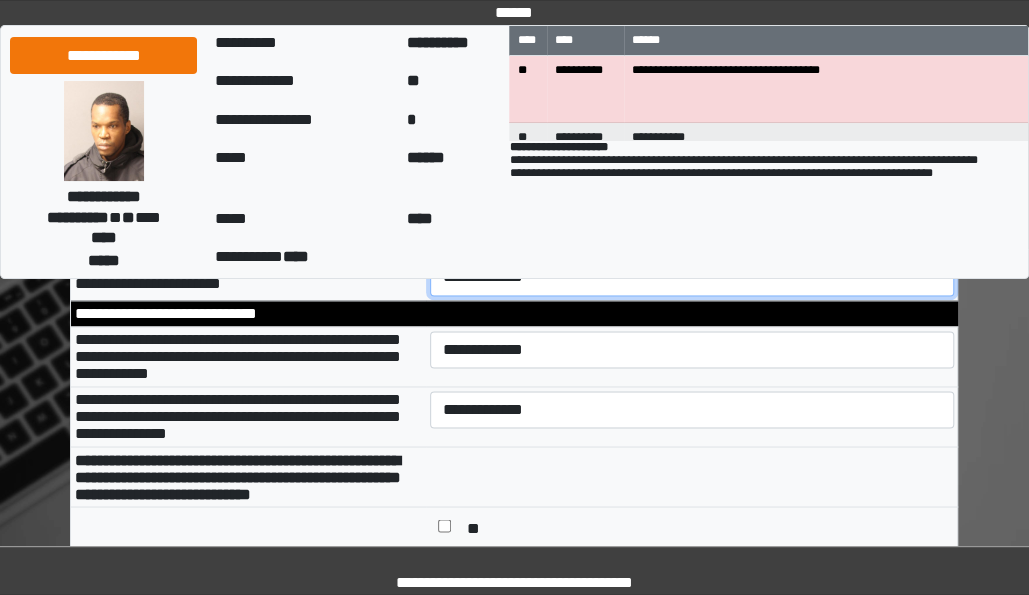 select on "*" 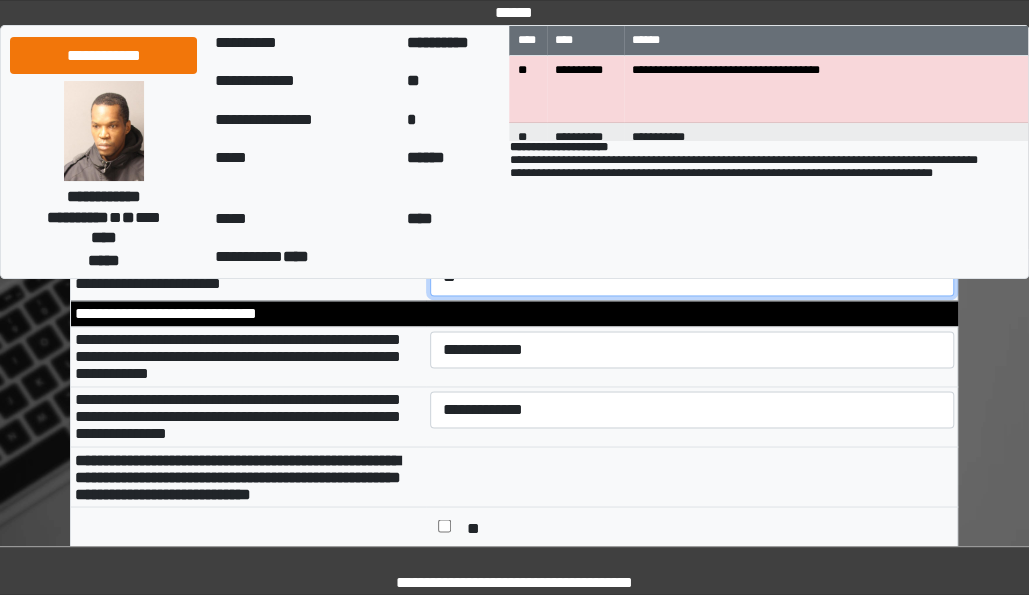 click on "**********" at bounding box center [692, 276] 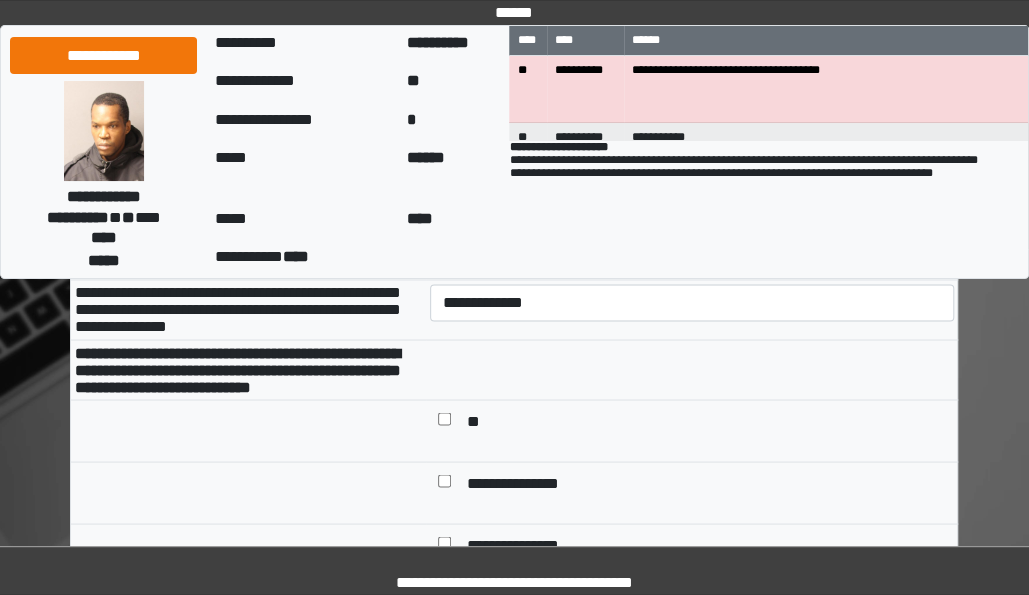 scroll, scrollTop: 10463, scrollLeft: 0, axis: vertical 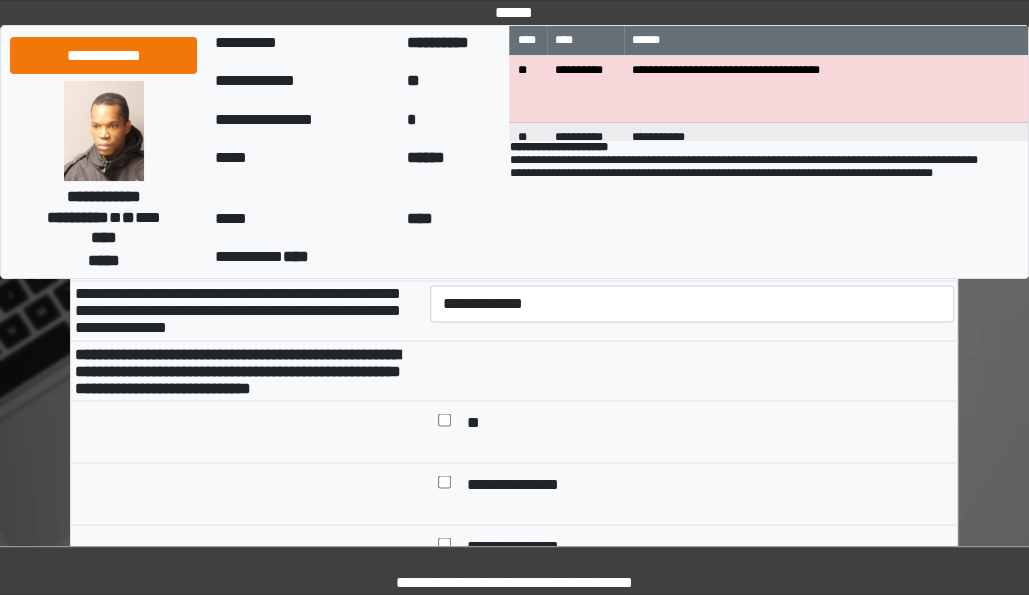 click on "**********" at bounding box center [692, 243] 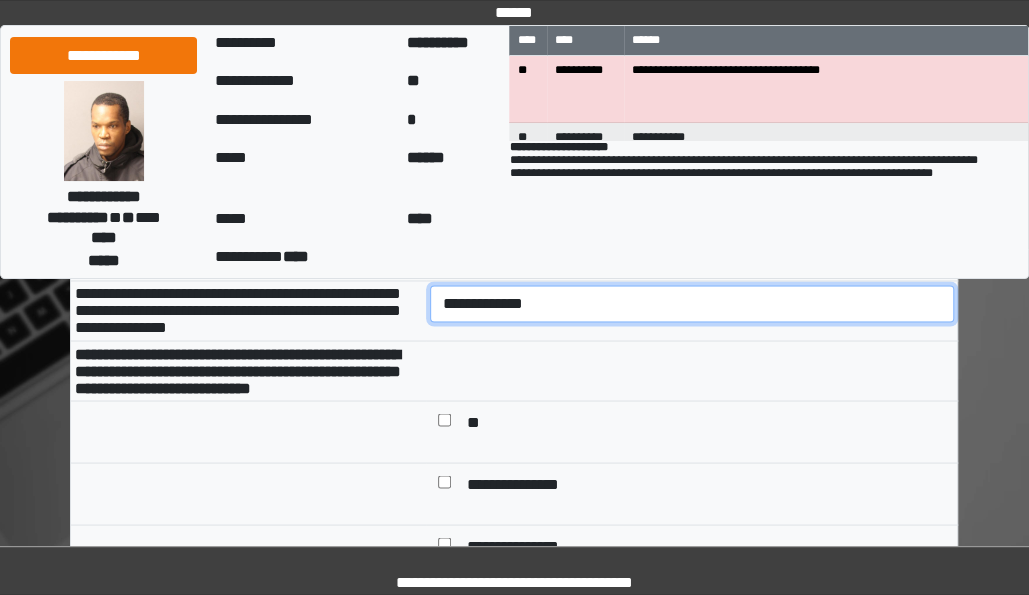 click on "**********" at bounding box center (692, 303) 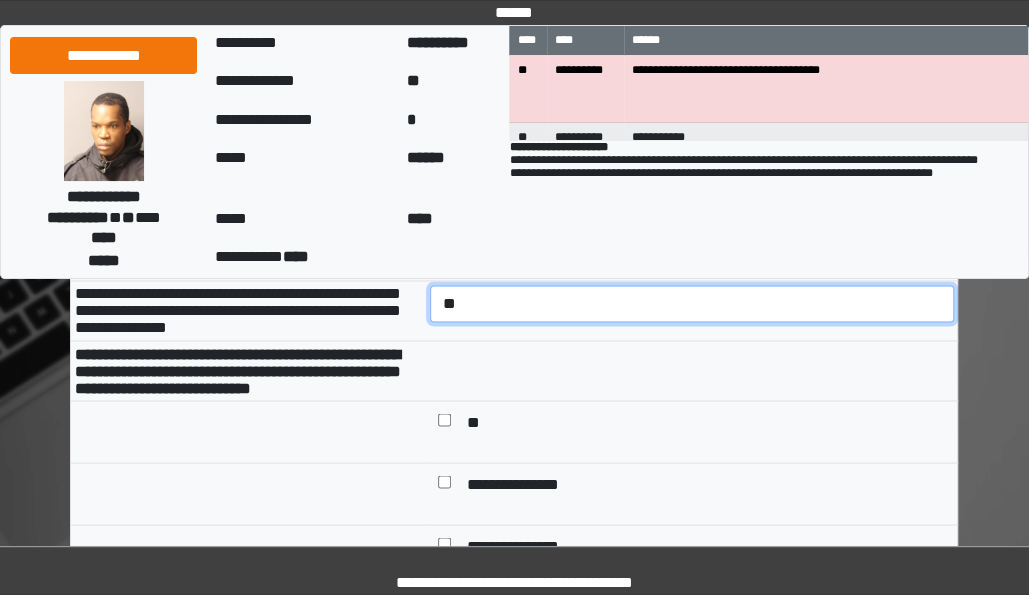 click on "**********" at bounding box center [692, 303] 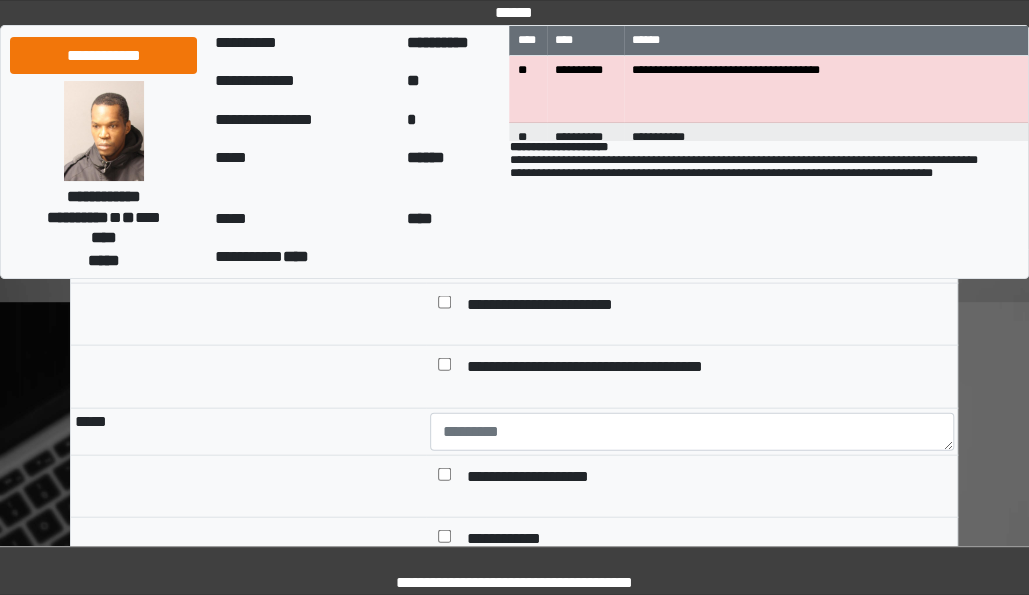 scroll, scrollTop: 10837, scrollLeft: 0, axis: vertical 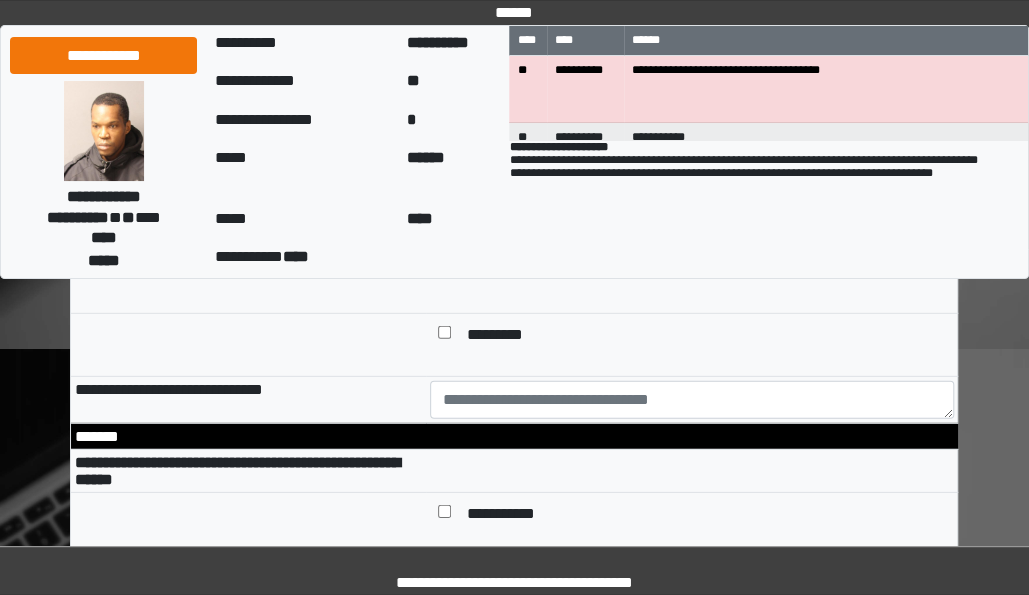 click at bounding box center (444, 149) 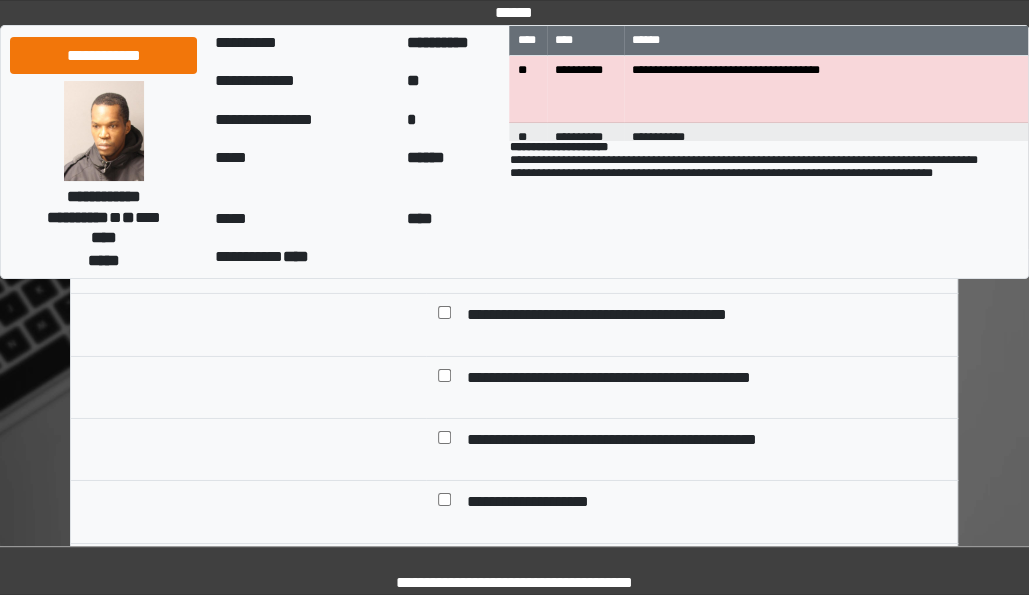 scroll, scrollTop: 11763, scrollLeft: 0, axis: vertical 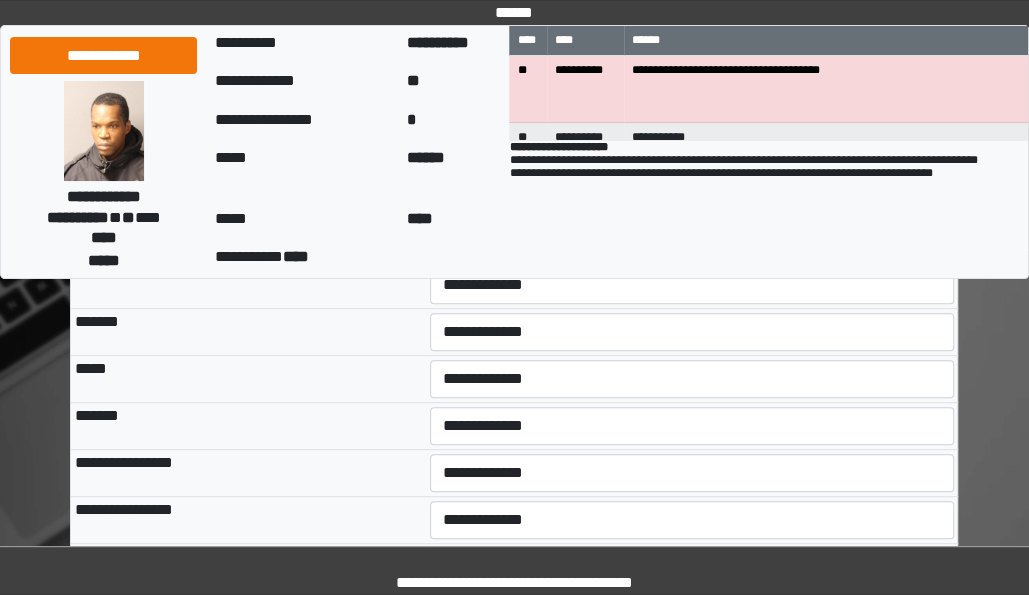 click on "**********" at bounding box center (692, 104) 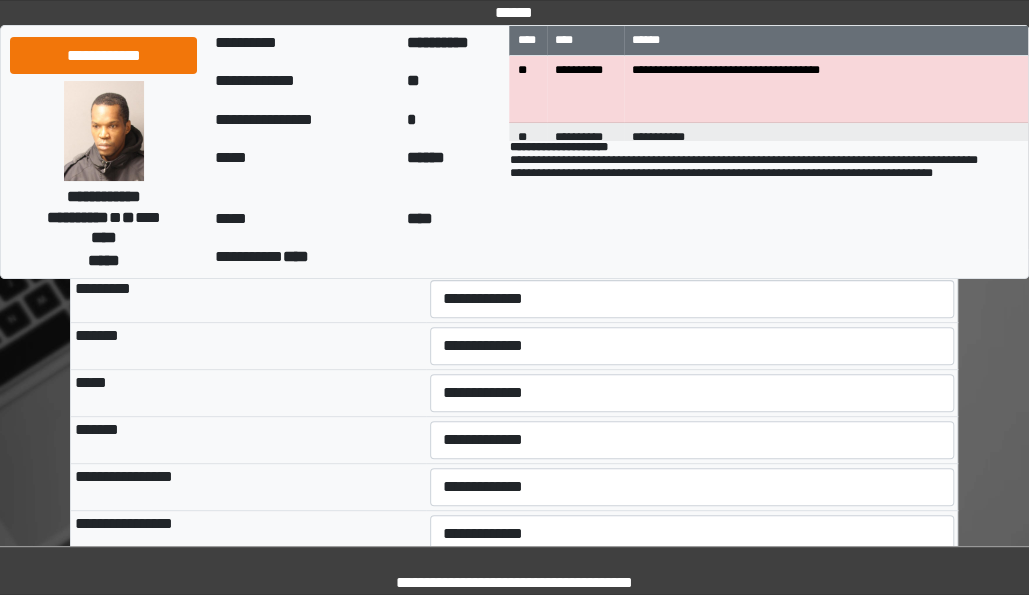 scroll, scrollTop: 12518, scrollLeft: 0, axis: vertical 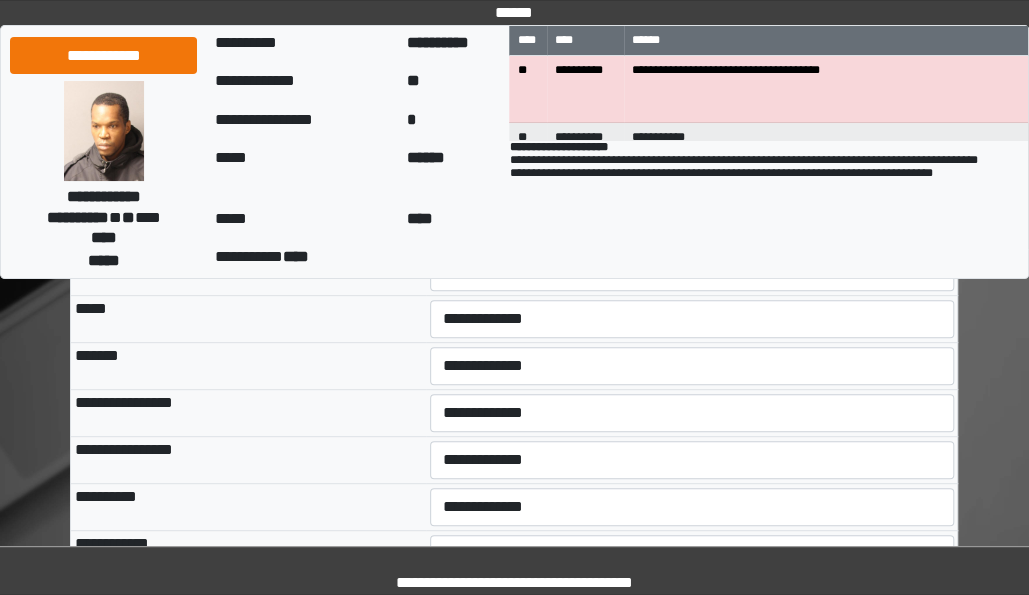 click on "**********" at bounding box center [692, 178] 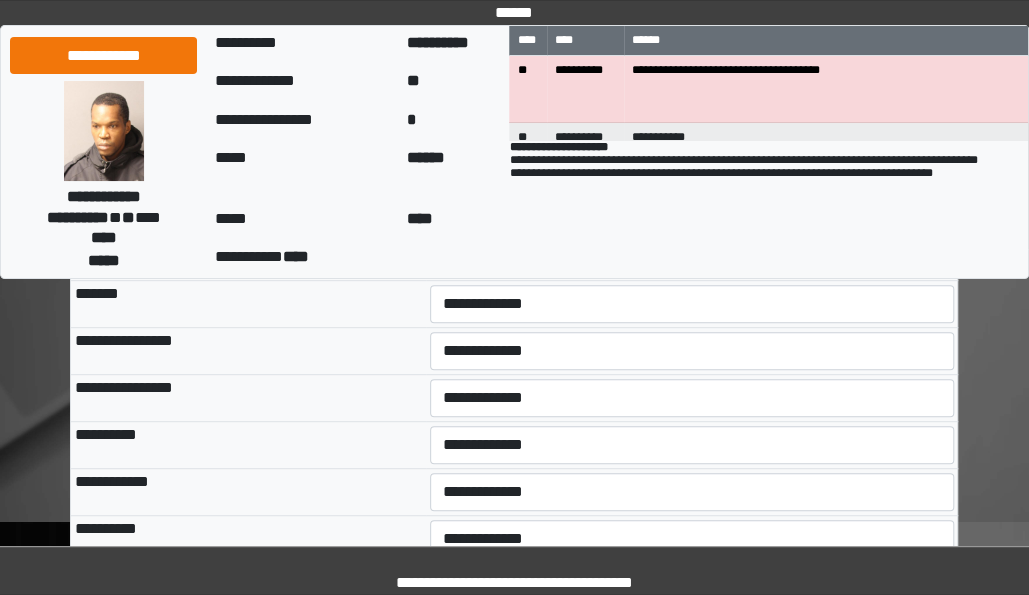 click on "**********" at bounding box center [692, 163] 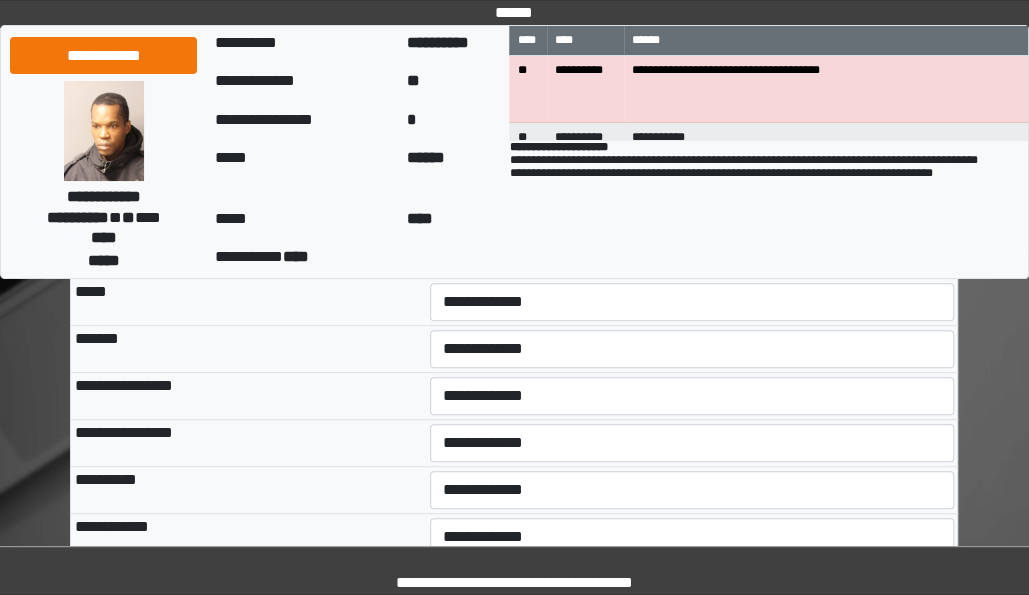 scroll, scrollTop: 12534, scrollLeft: 0, axis: vertical 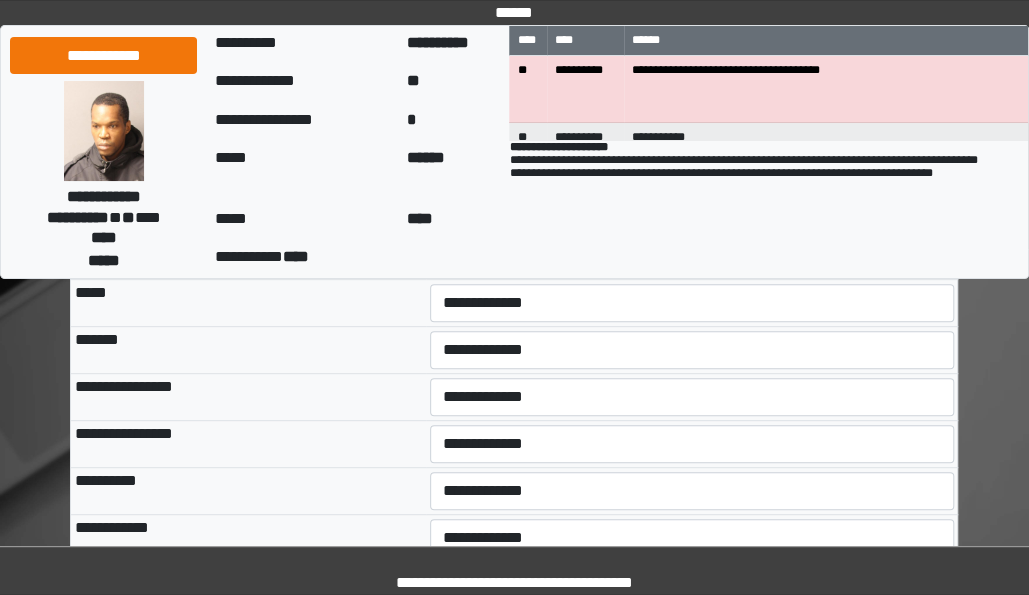 click on "**********" at bounding box center [692, 209] 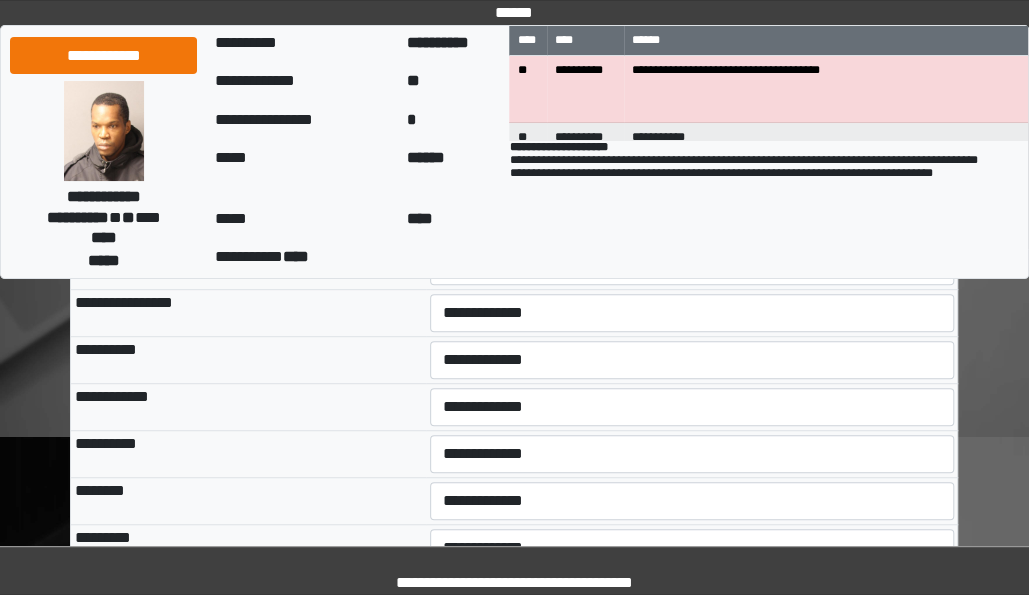 scroll, scrollTop: 12663, scrollLeft: 0, axis: vertical 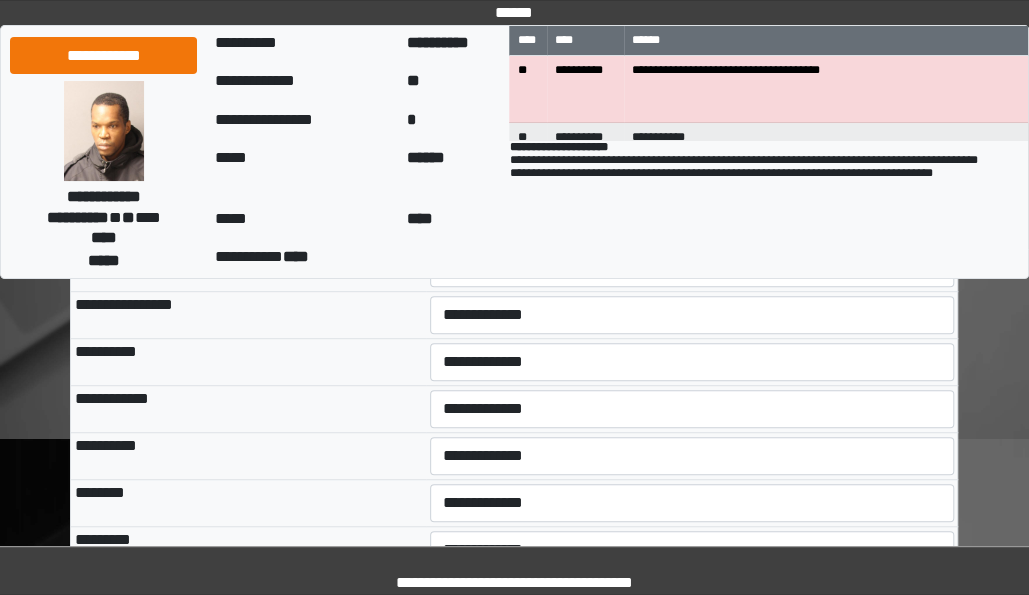 click on "**********" at bounding box center [692, 127] 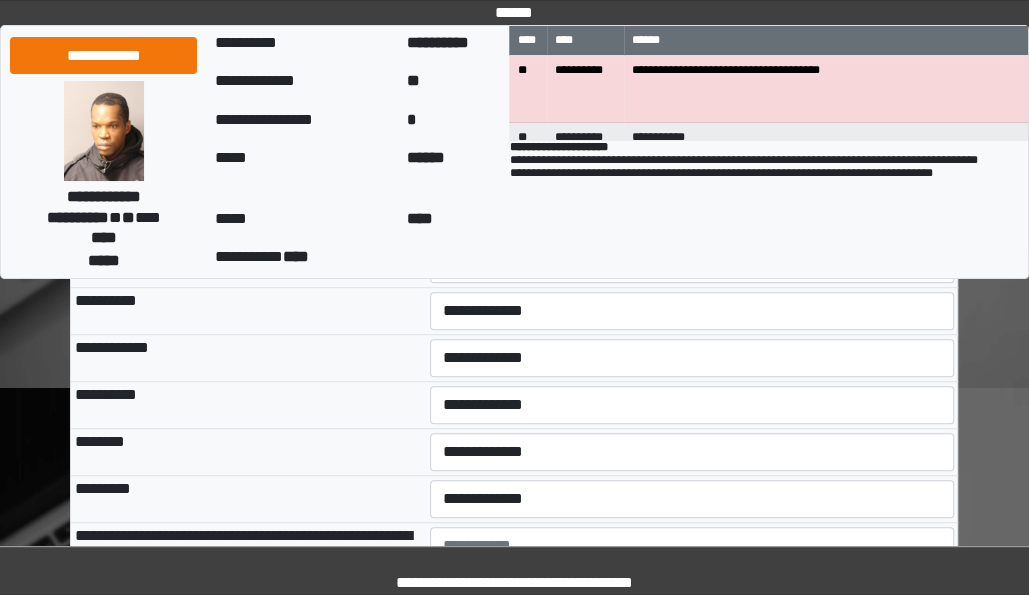 scroll, scrollTop: 12715, scrollLeft: 0, axis: vertical 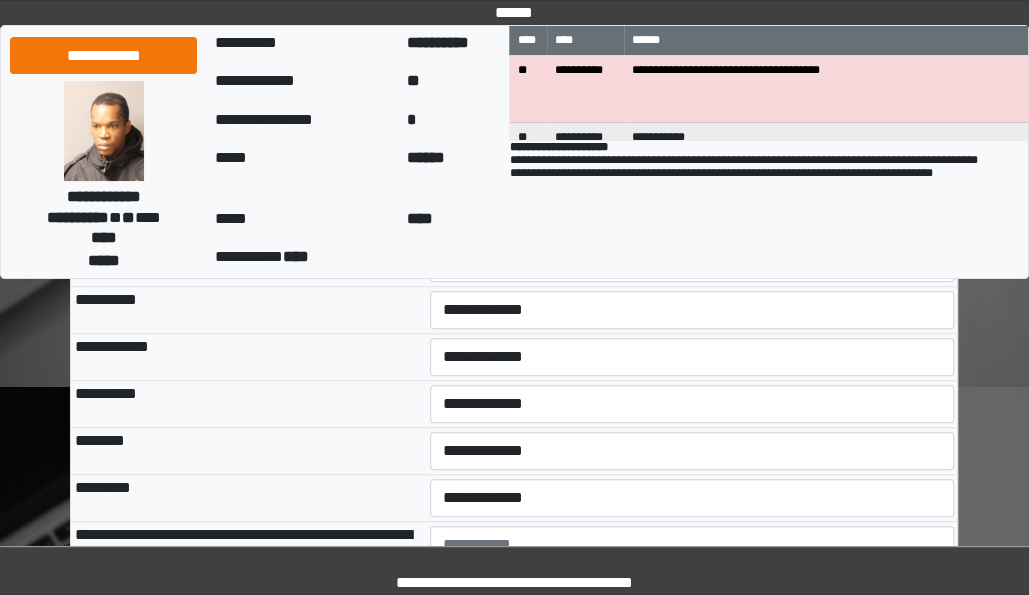 click on "**********" at bounding box center [692, 122] 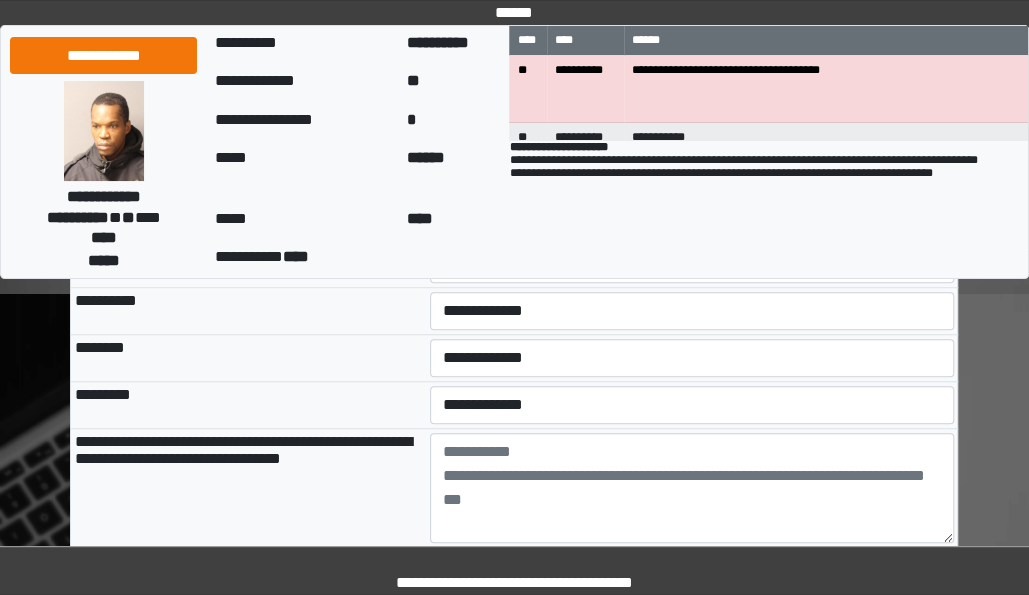 scroll, scrollTop: 12809, scrollLeft: 0, axis: vertical 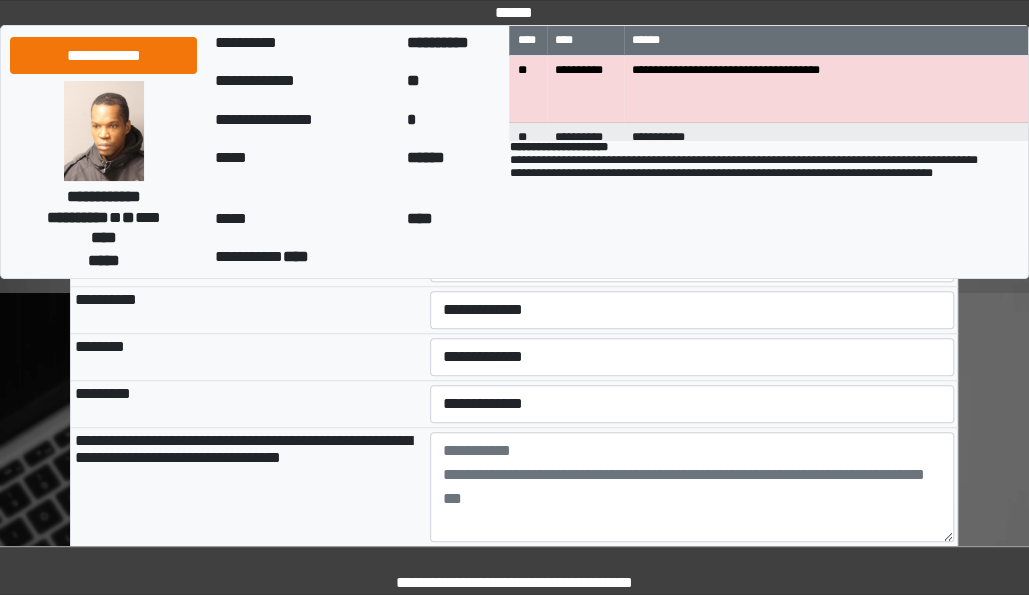 click on "**********" at bounding box center [692, 75] 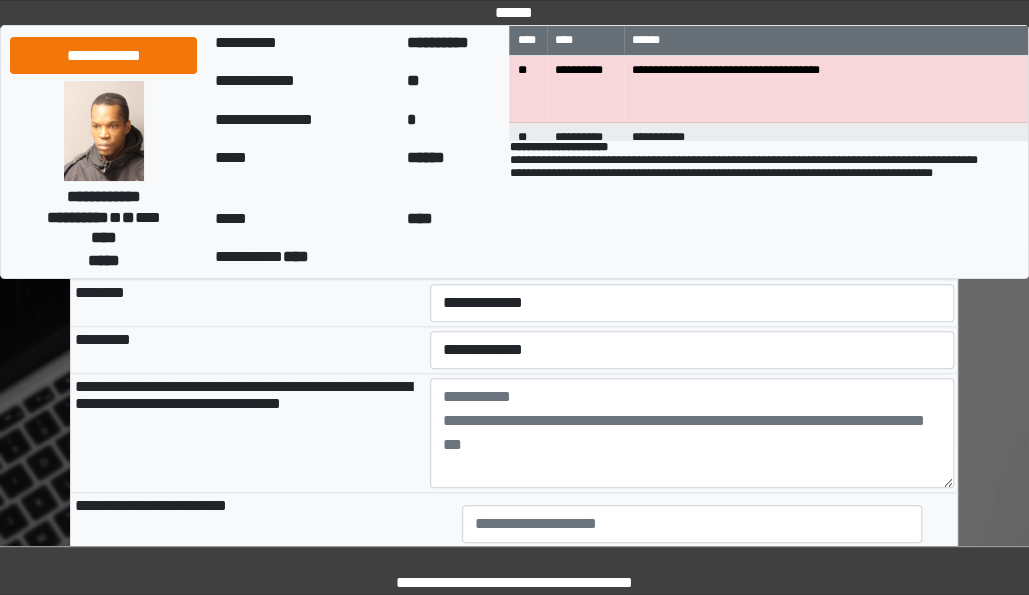 scroll, scrollTop: 12861, scrollLeft: 0, axis: vertical 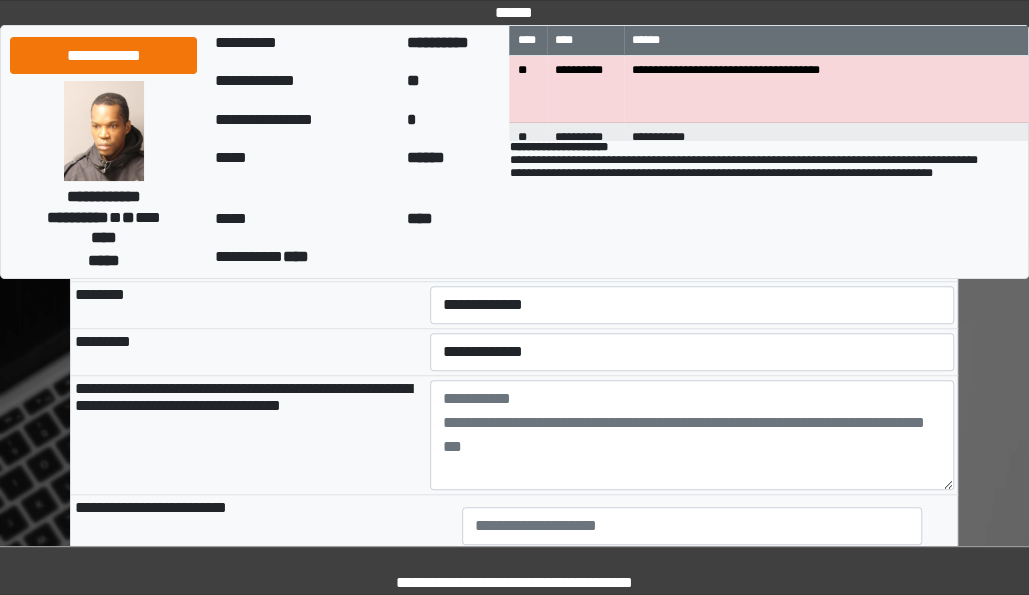 click on "**********" at bounding box center (692, 70) 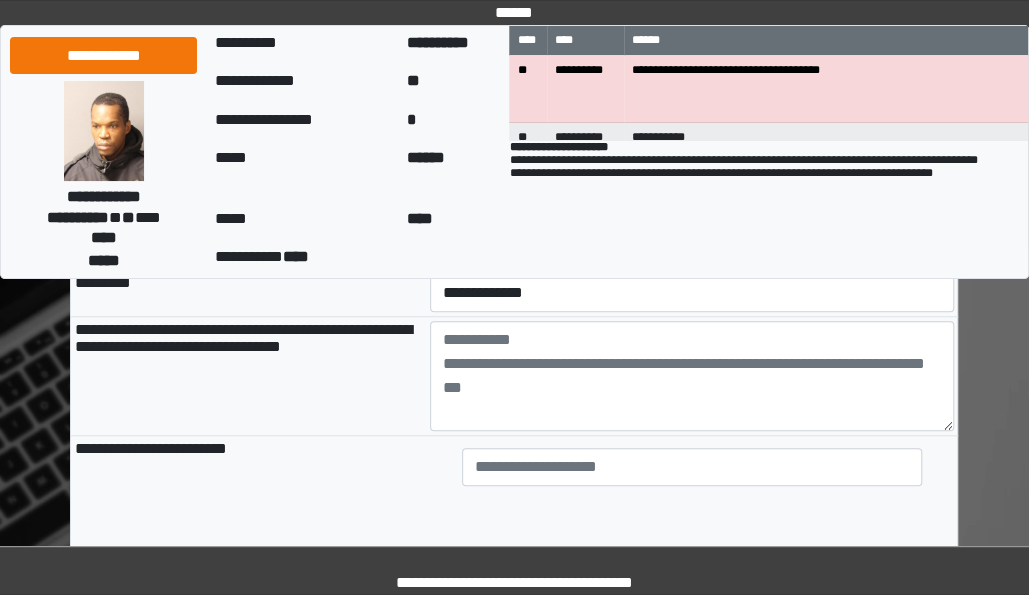 scroll, scrollTop: 12919, scrollLeft: 0, axis: vertical 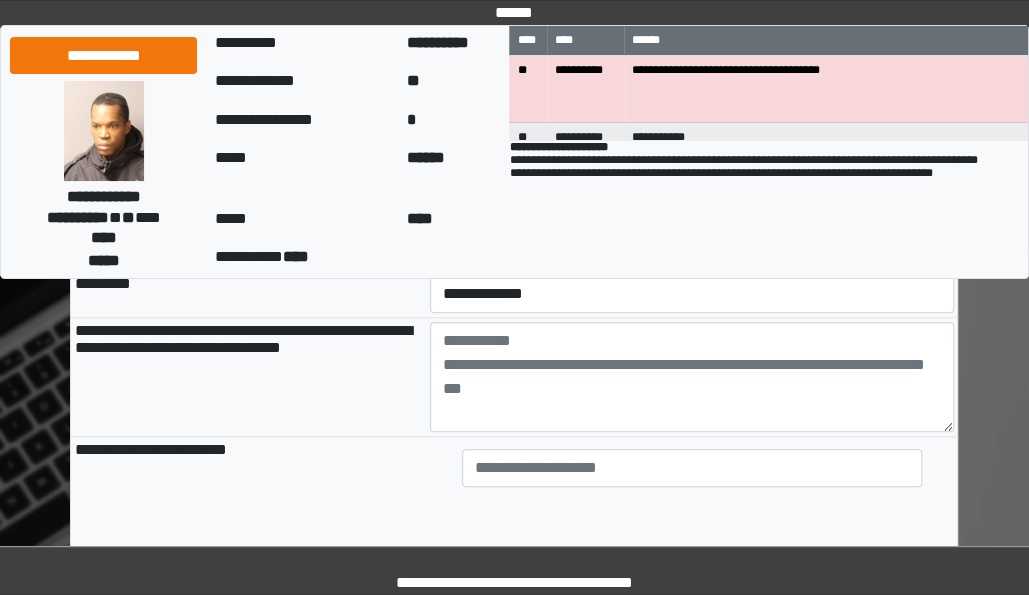 click on "**********" at bounding box center (692, 59) 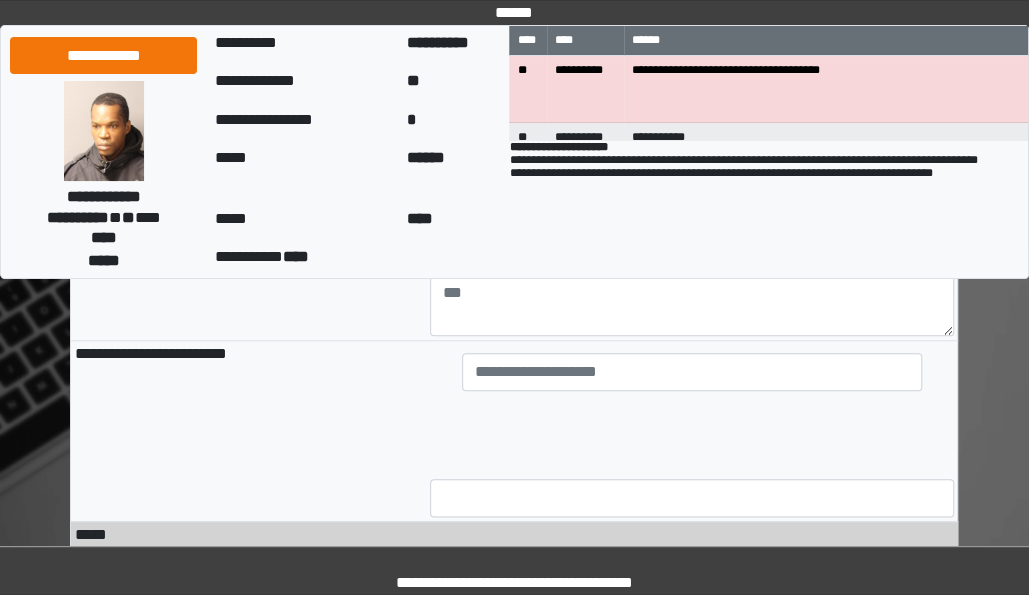 scroll, scrollTop: 13016, scrollLeft: 0, axis: vertical 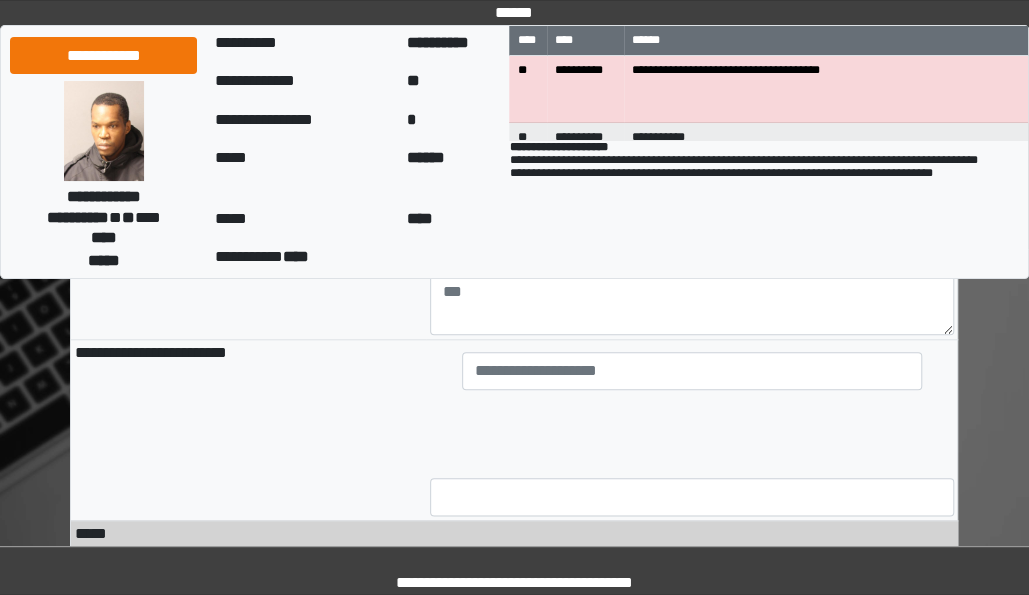 click on "**********" at bounding box center [692, 150] 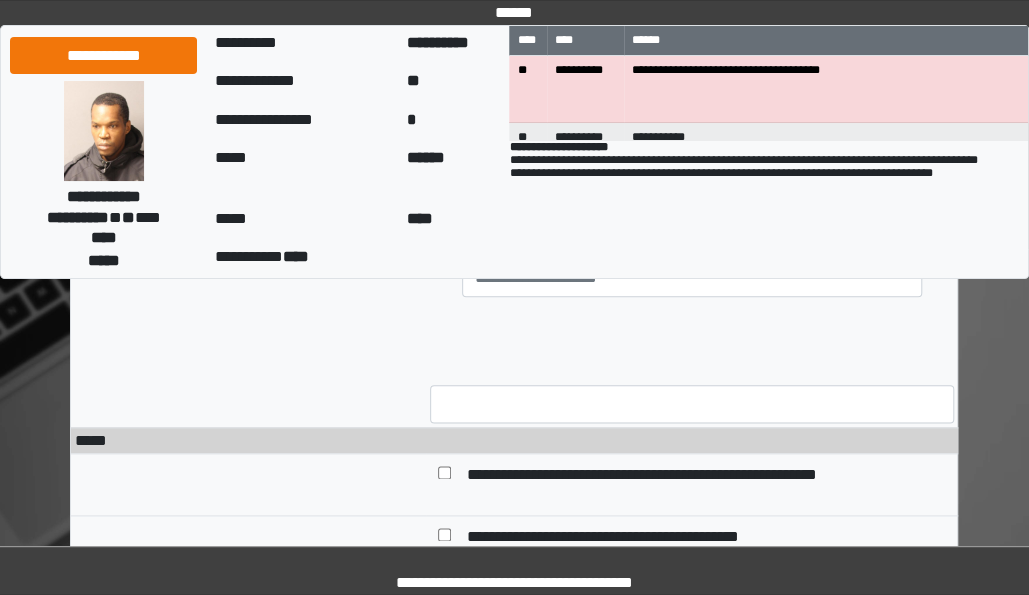 scroll, scrollTop: 13108, scrollLeft: 0, axis: vertical 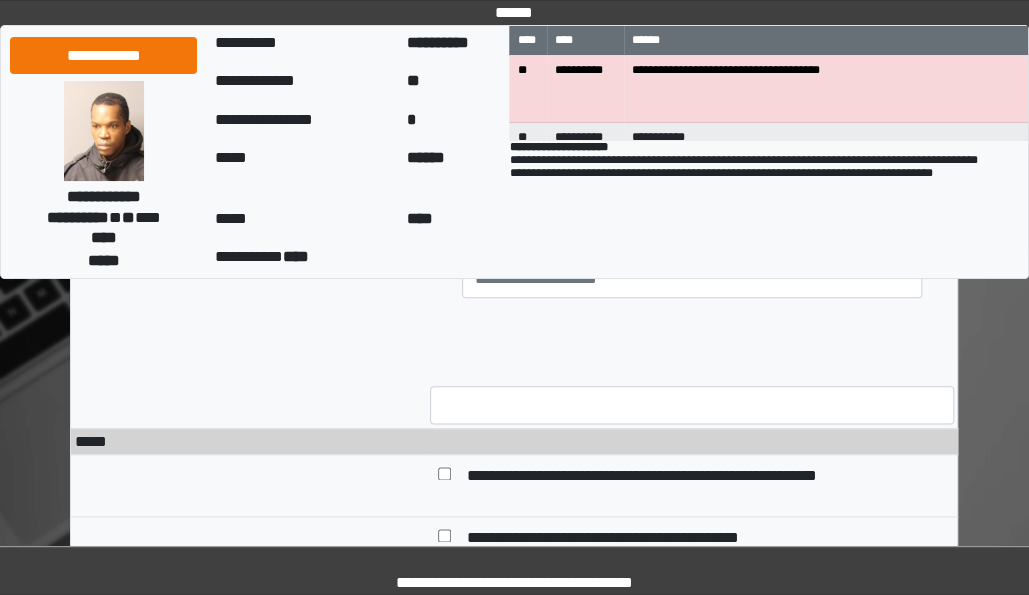 click at bounding box center [692, 188] 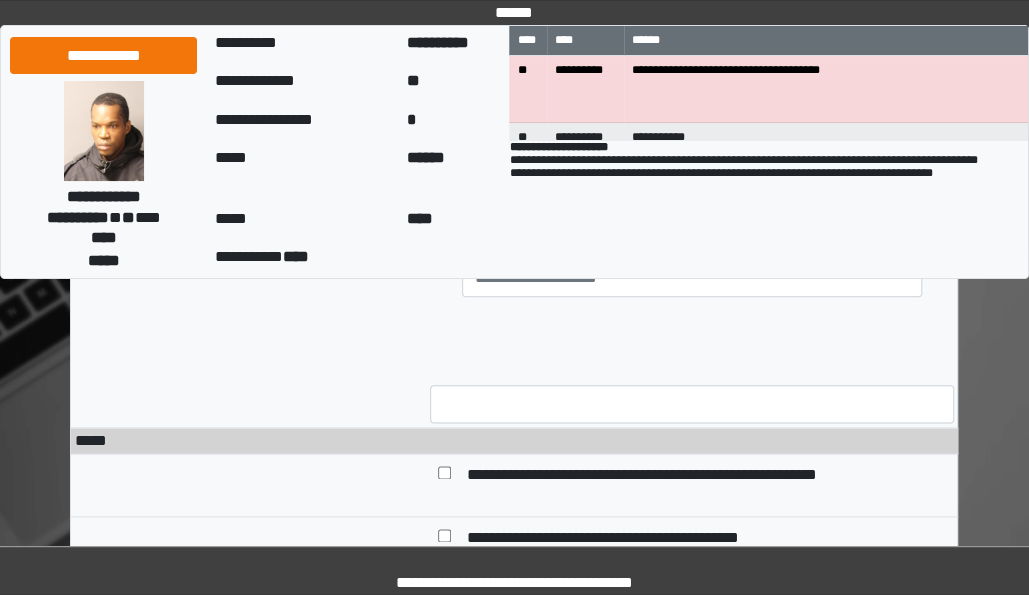 scroll, scrollTop: 35, scrollLeft: 0, axis: vertical 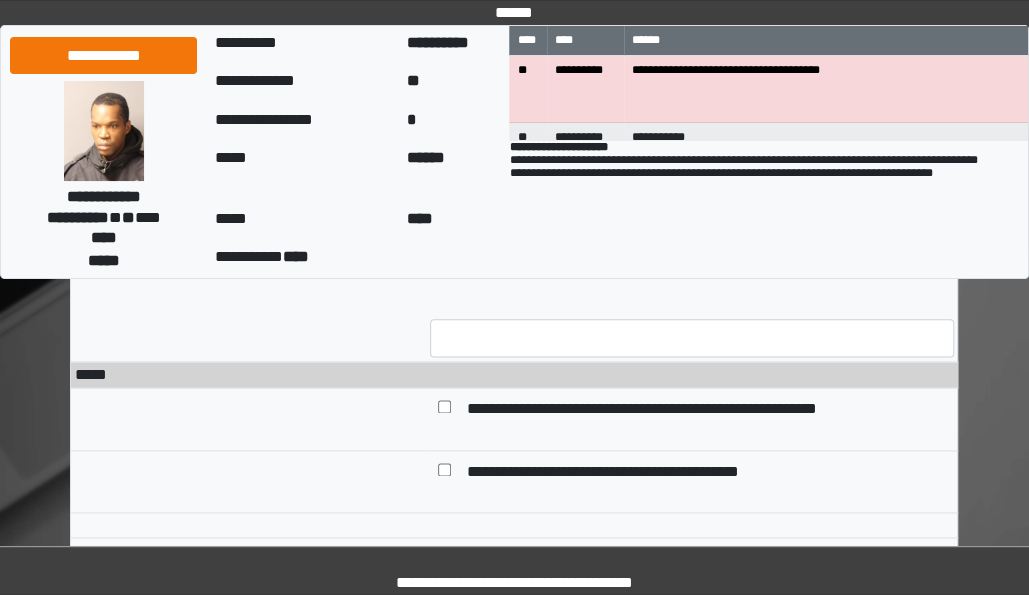 drag, startPoint x: 651, startPoint y: 356, endPoint x: 552, endPoint y: 360, distance: 99.08077 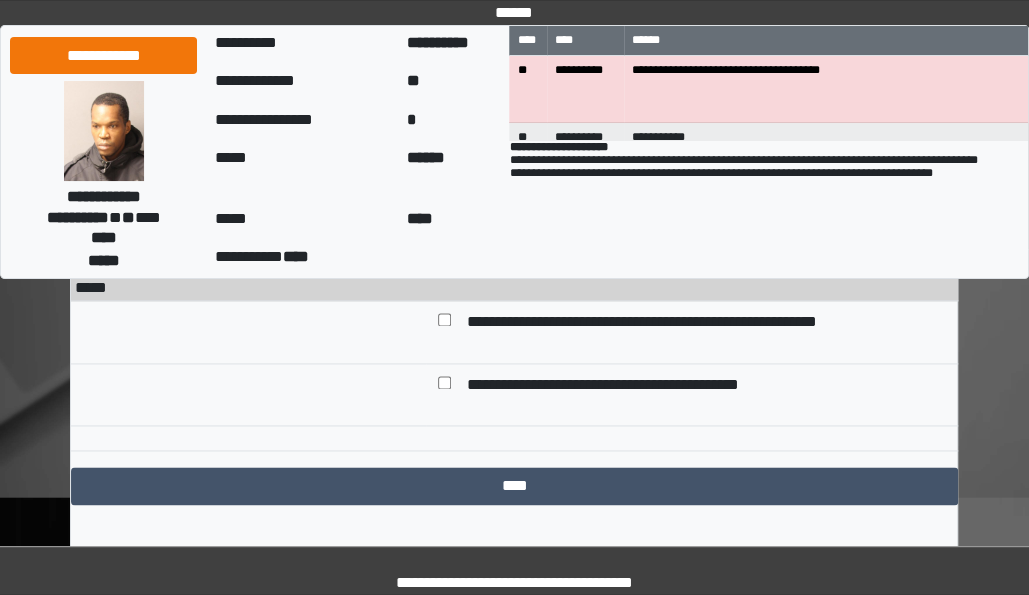 scroll, scrollTop: 13260, scrollLeft: 0, axis: vertical 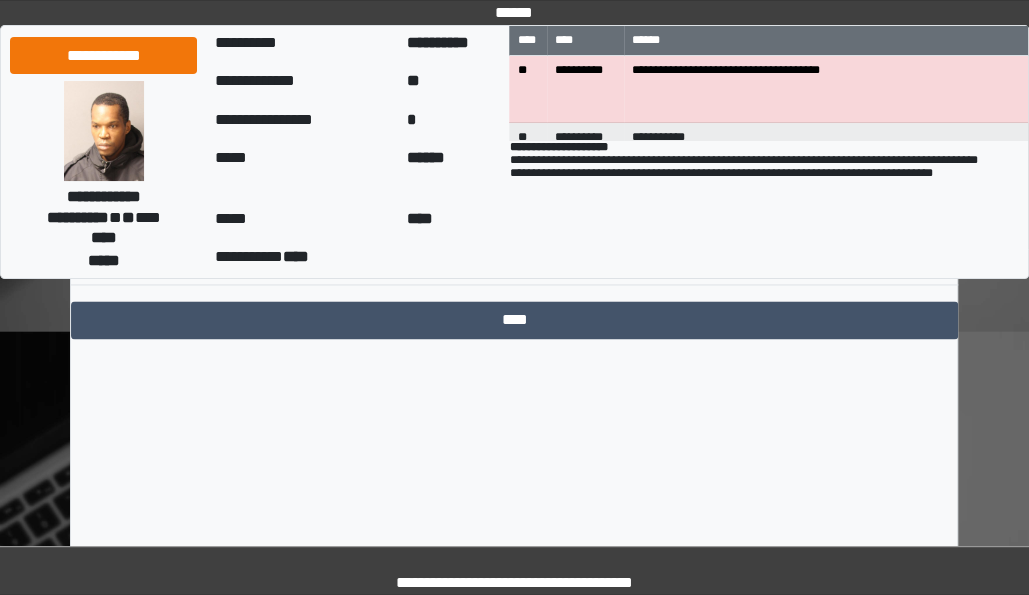 type on "**********" 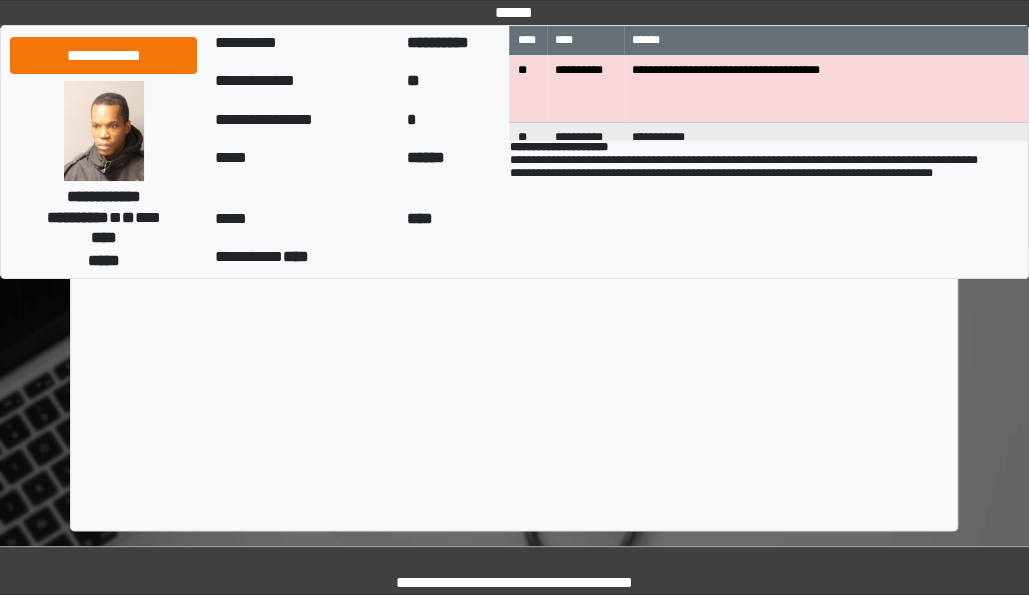 click on "****" at bounding box center (514, 213) 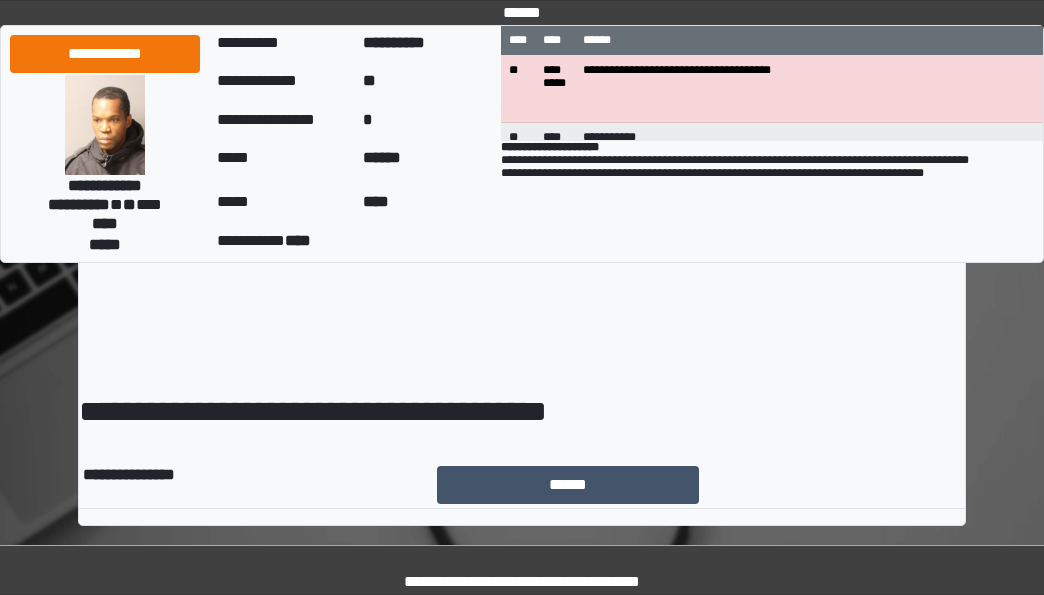 scroll, scrollTop: 0, scrollLeft: 0, axis: both 